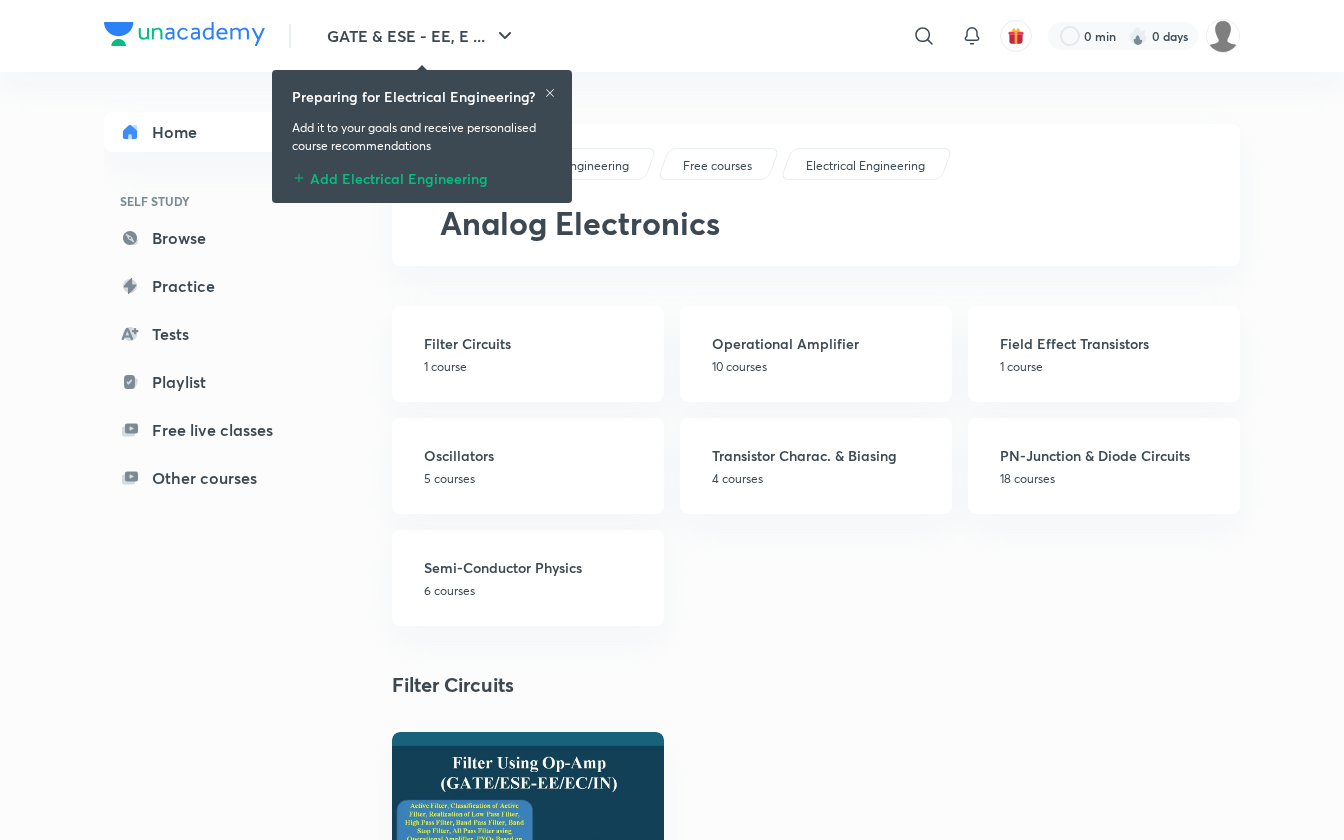 scroll, scrollTop: 0, scrollLeft: 0, axis: both 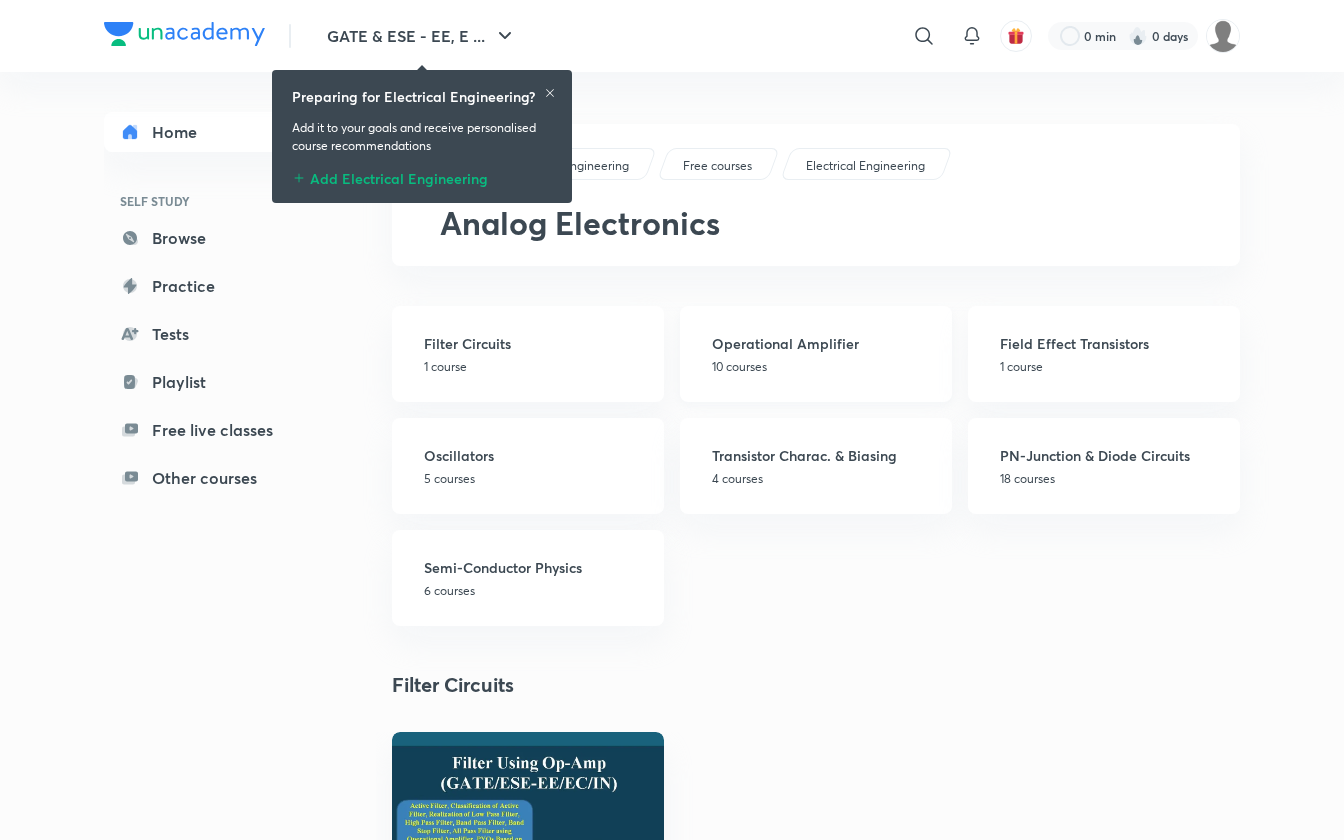 click on "Operational Amplifier" at bounding box center (826, 343) 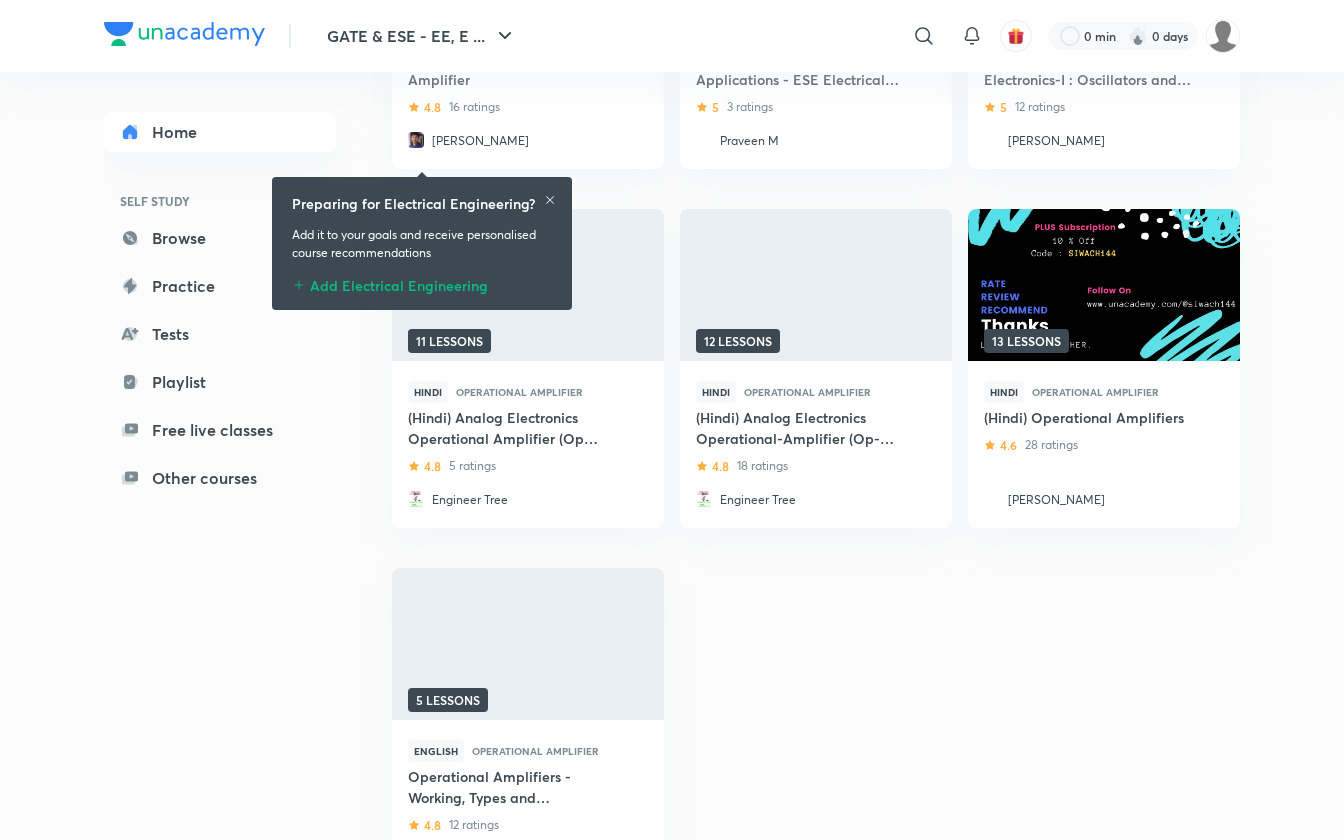 scroll, scrollTop: 922, scrollLeft: 0, axis: vertical 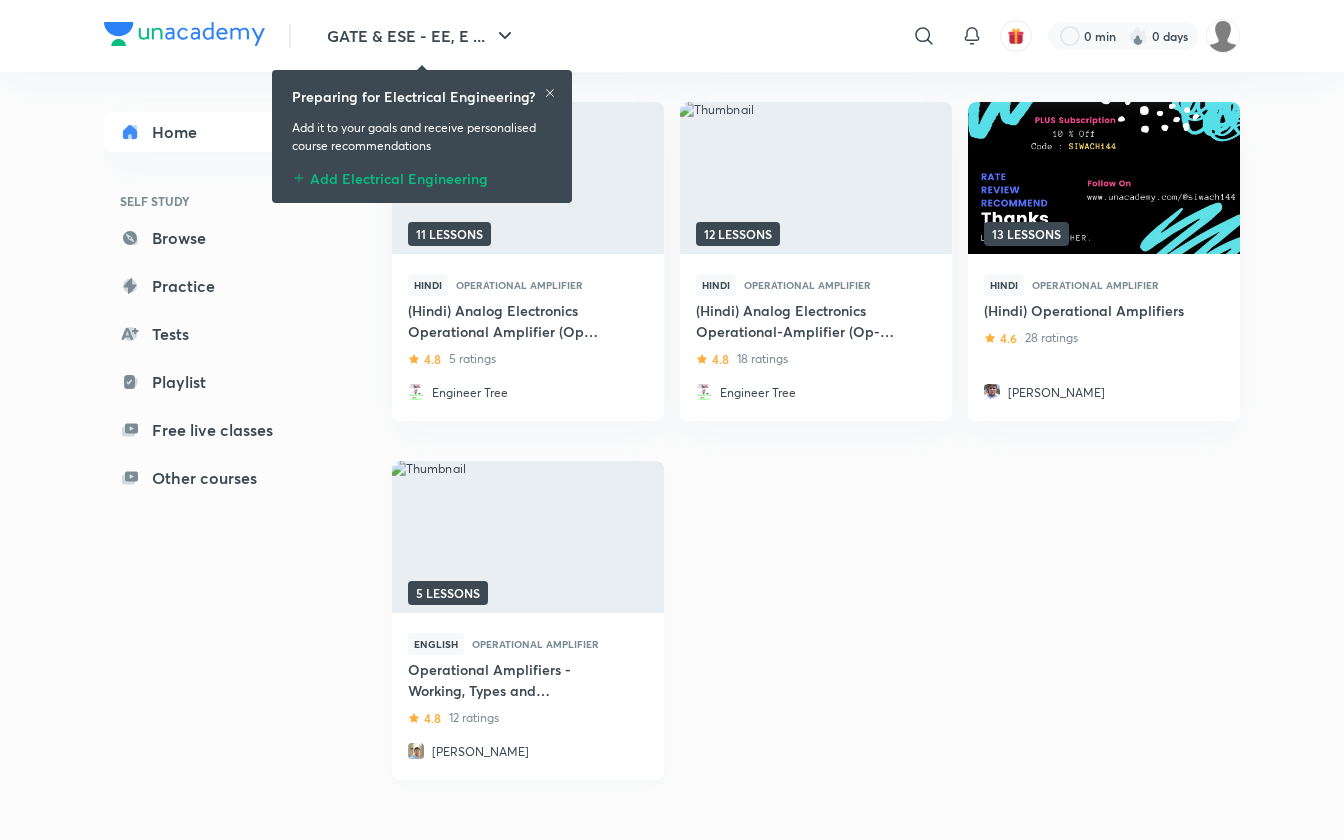click at bounding box center [527, 537] 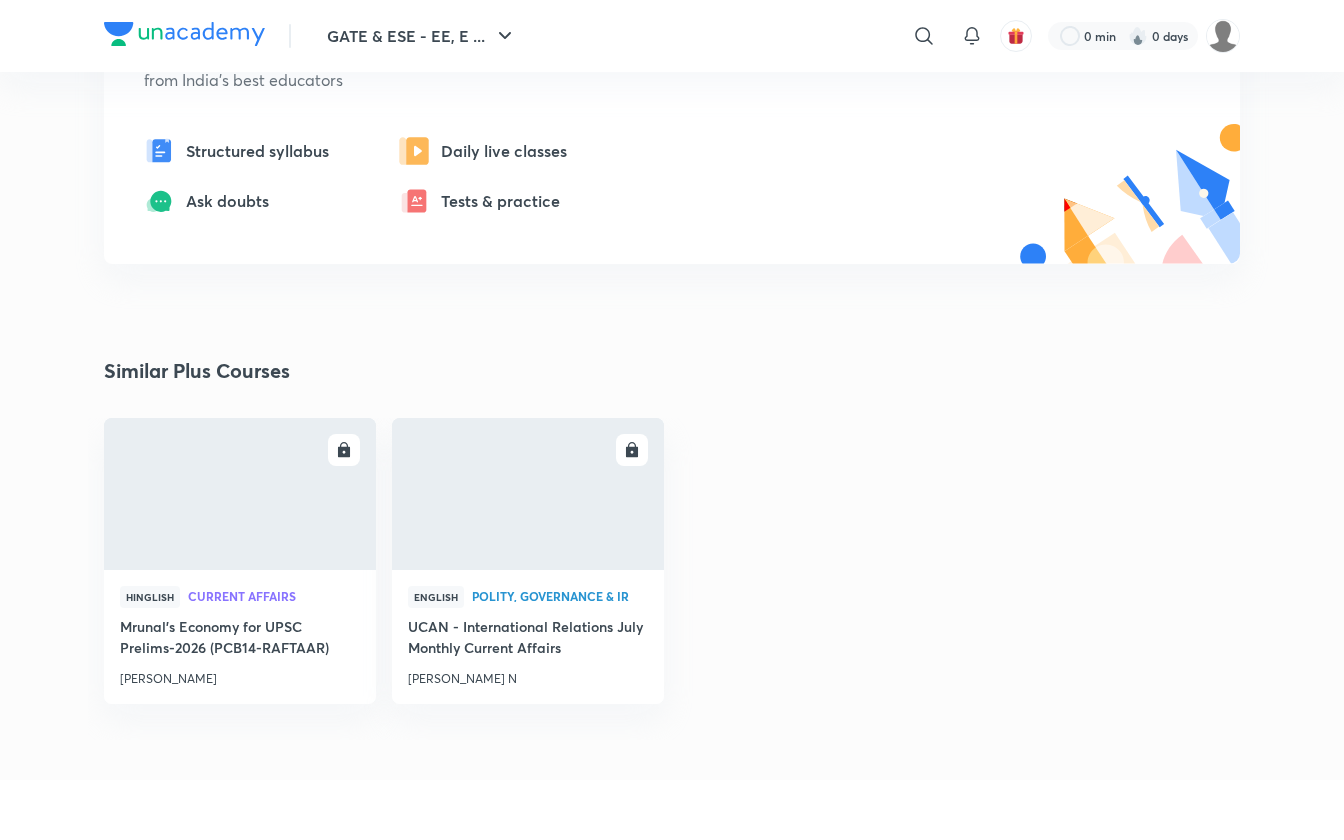 scroll, scrollTop: 0, scrollLeft: 0, axis: both 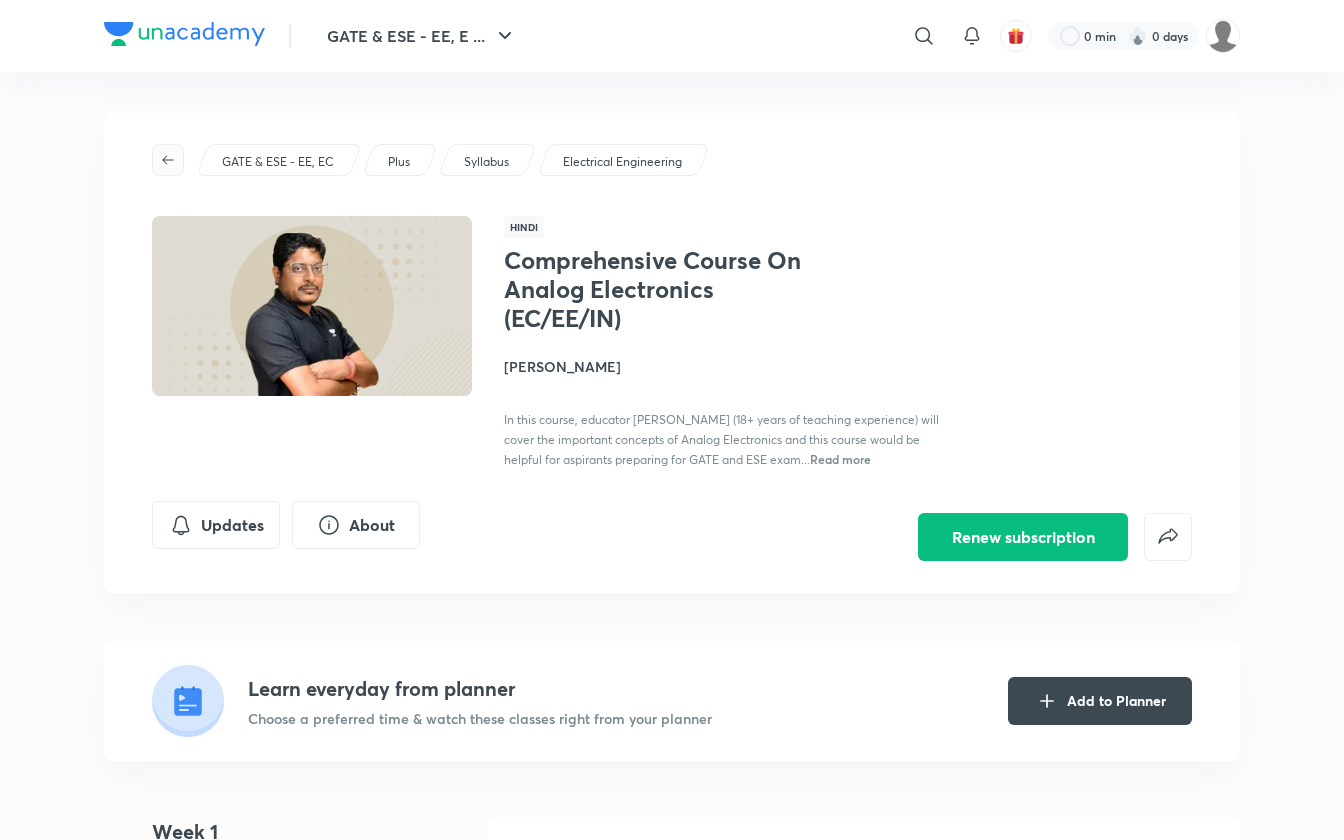 click 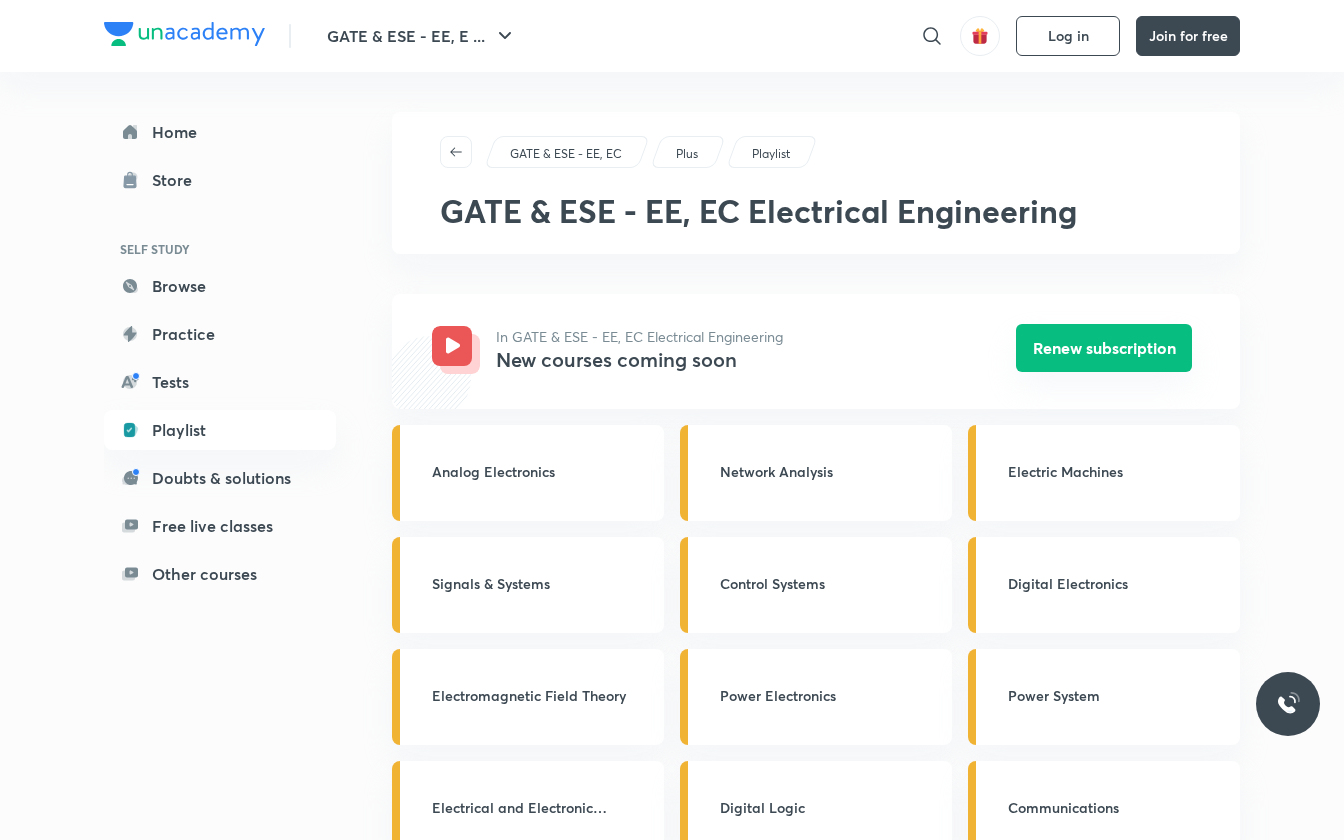 click on "Renew subscription" at bounding box center (1104, 348) 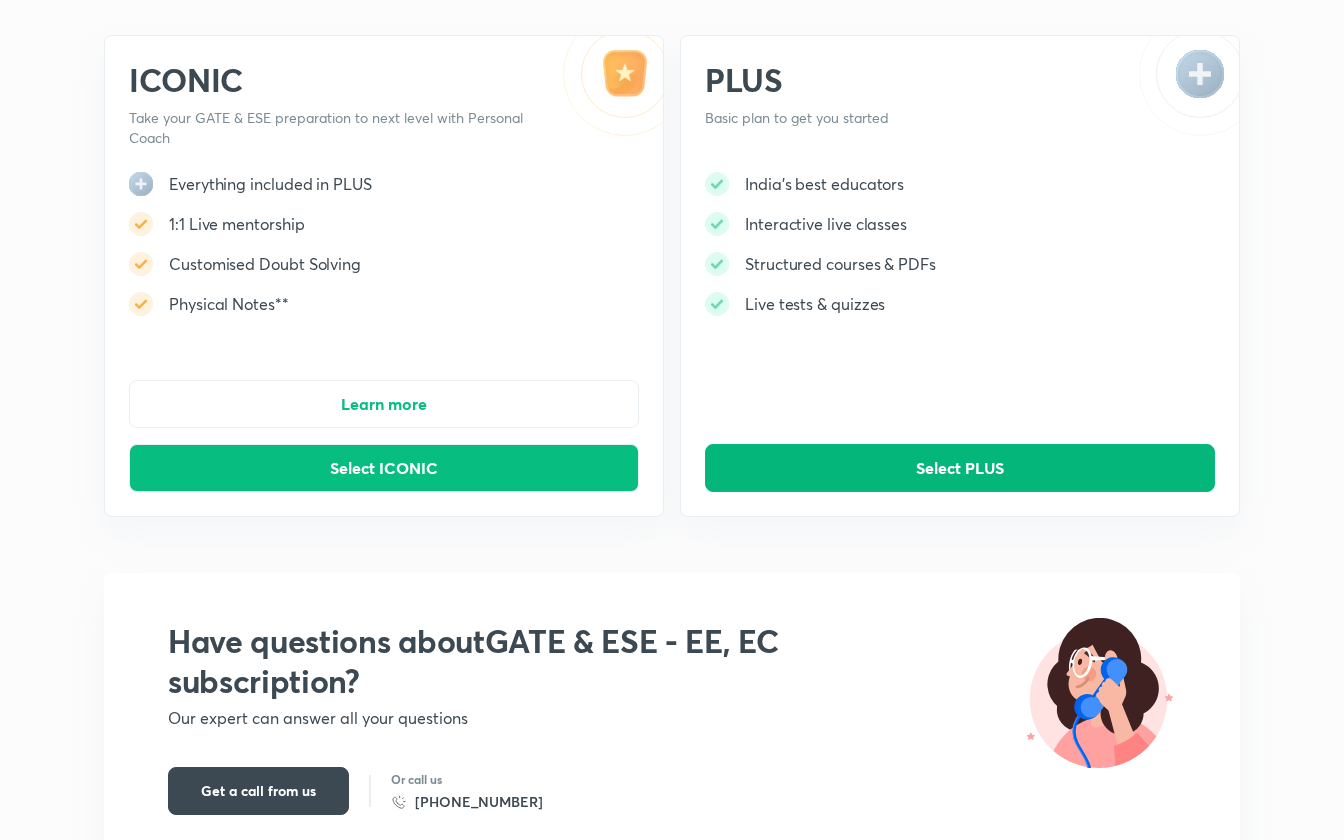 scroll, scrollTop: 77, scrollLeft: 0, axis: vertical 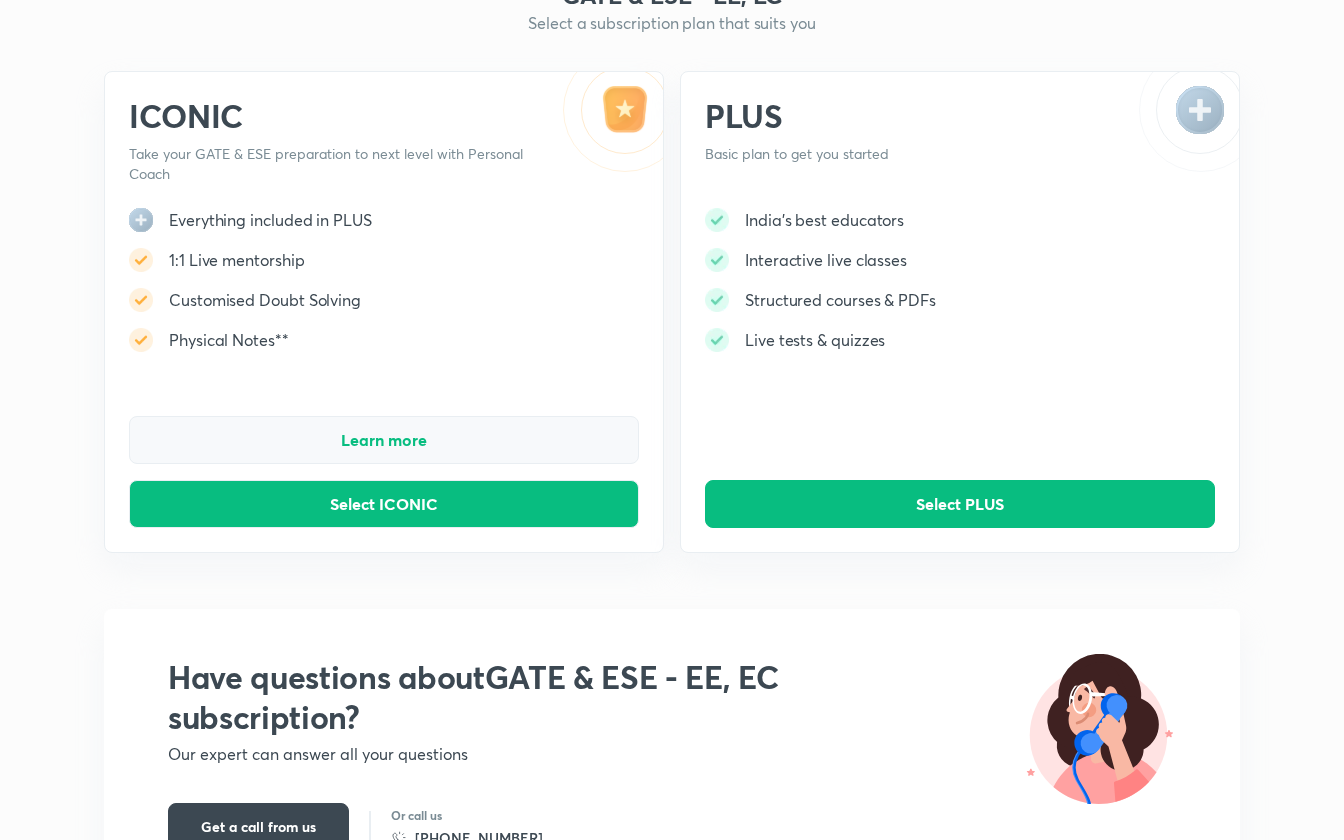click on "Learn more" at bounding box center [384, 440] 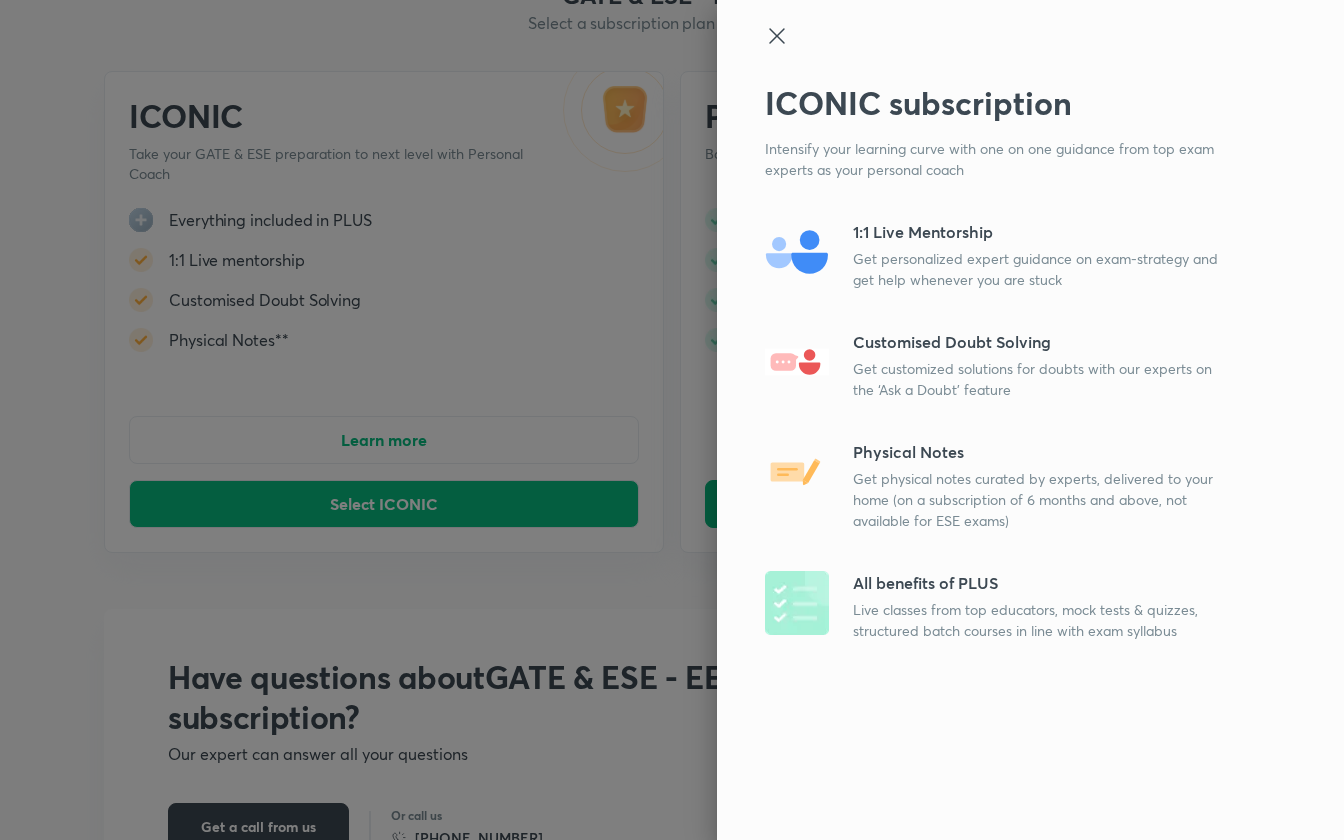 click at bounding box center [672, 420] 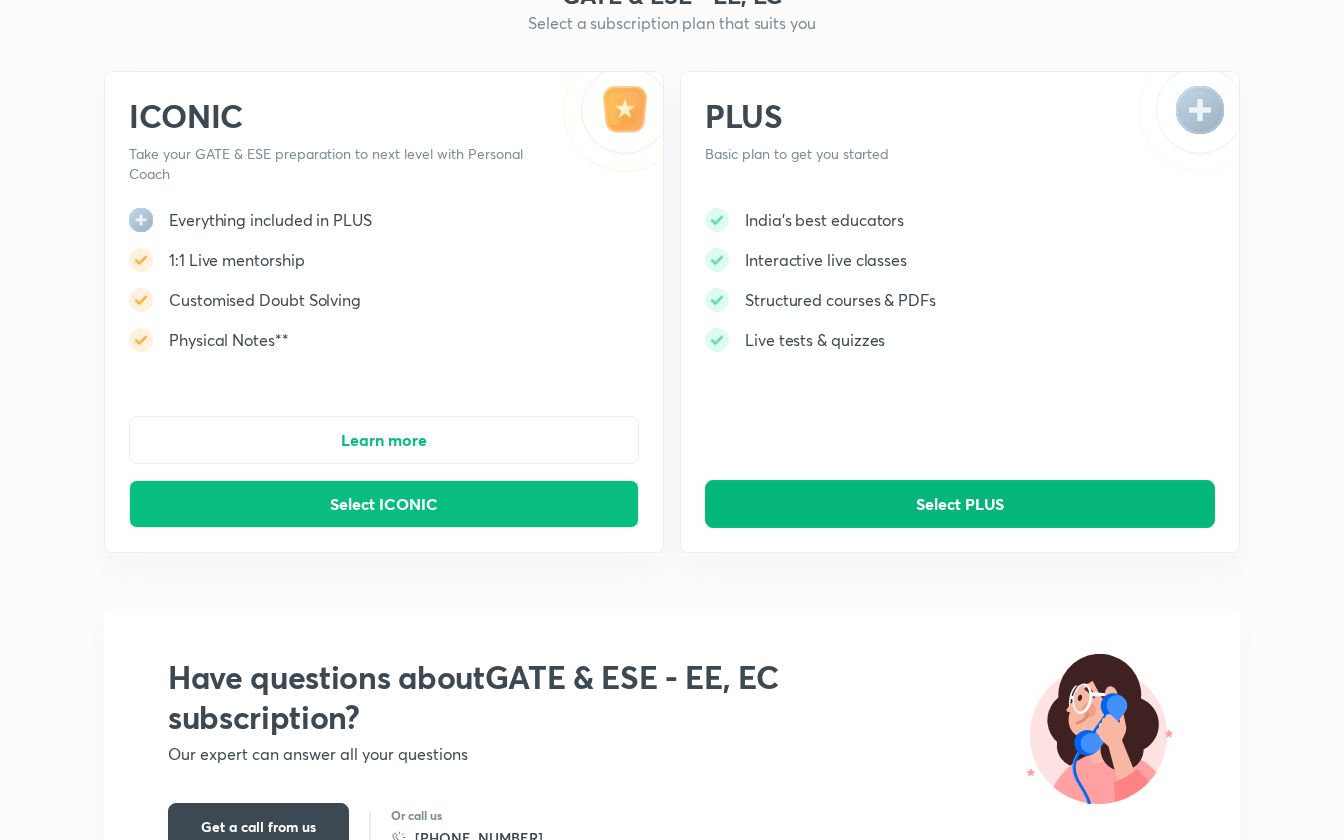 click on "Select PLUS" at bounding box center [960, 504] 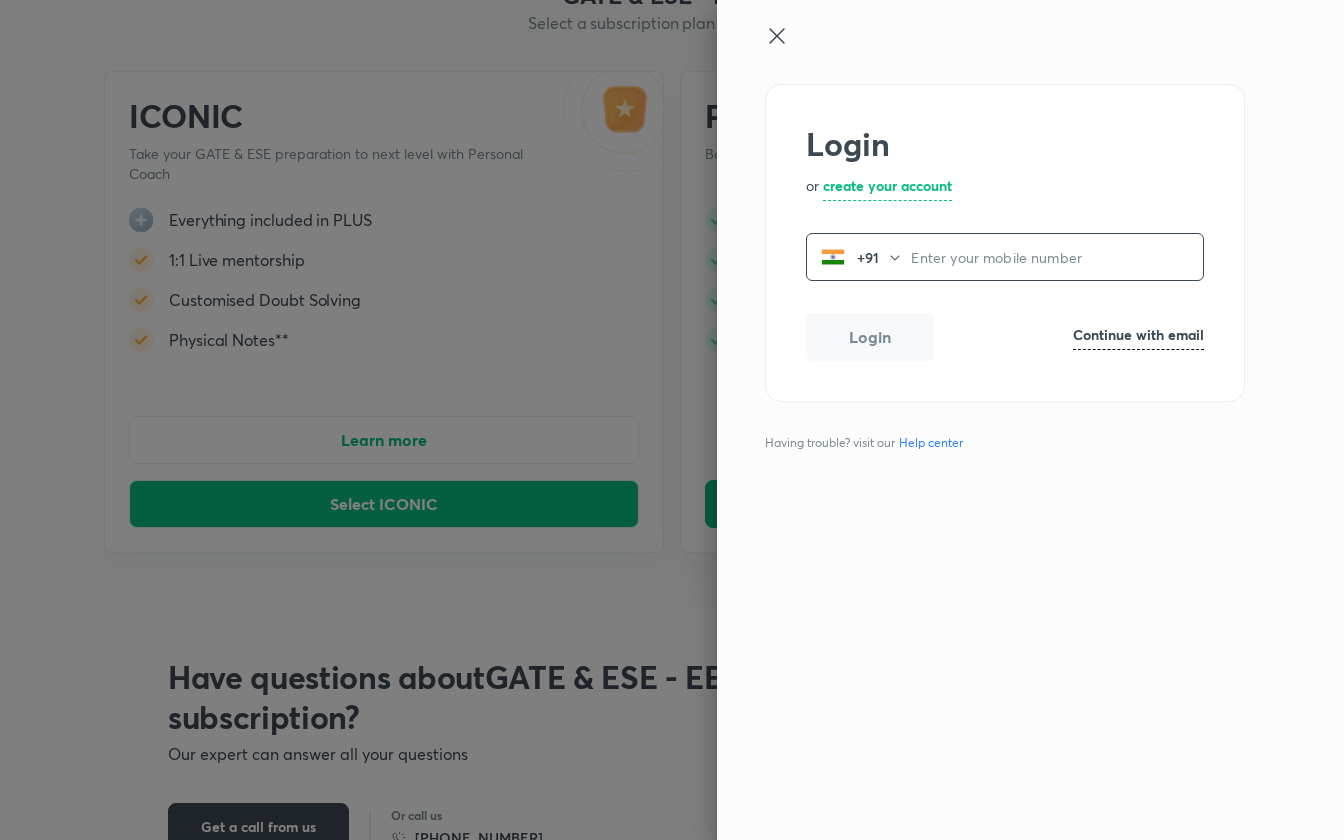 click at bounding box center [672, 420] 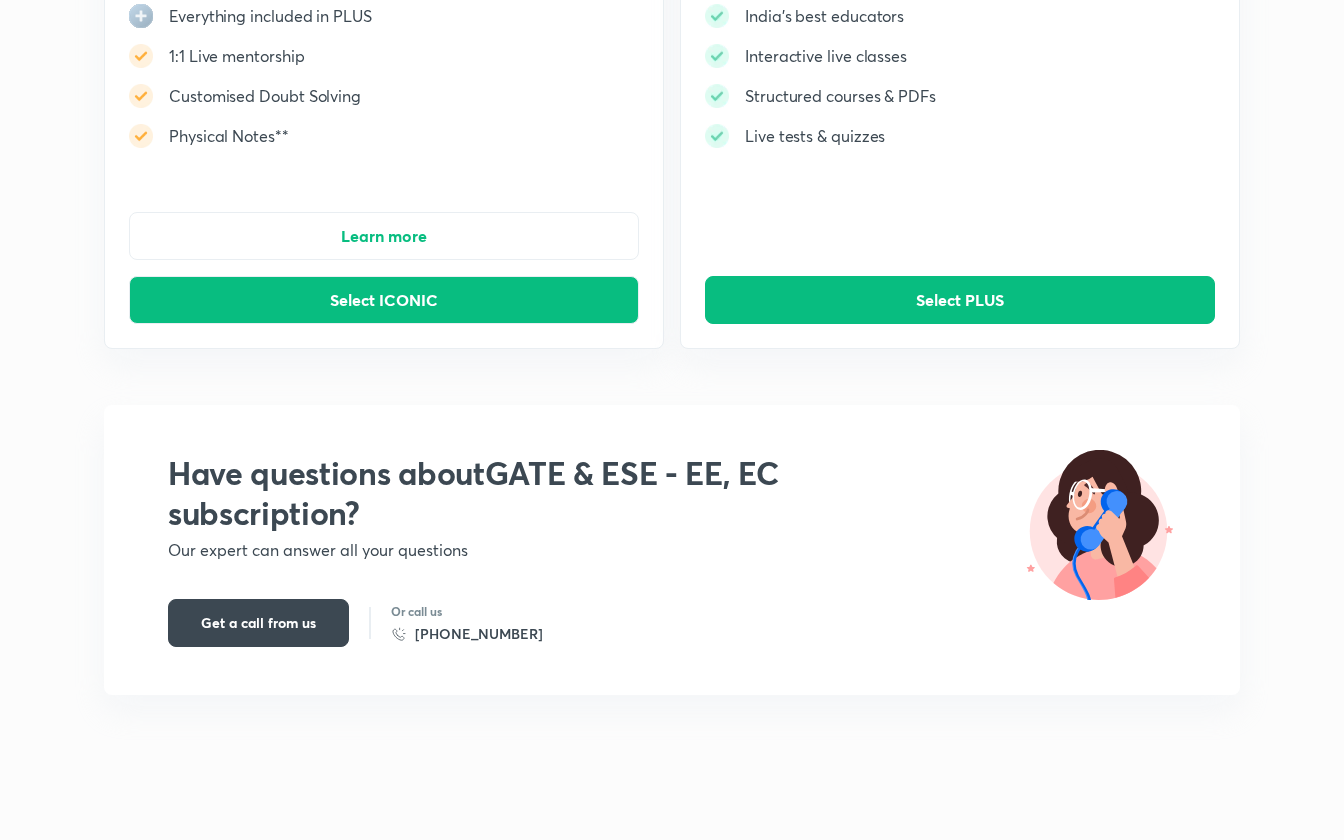 scroll, scrollTop: 296, scrollLeft: 0, axis: vertical 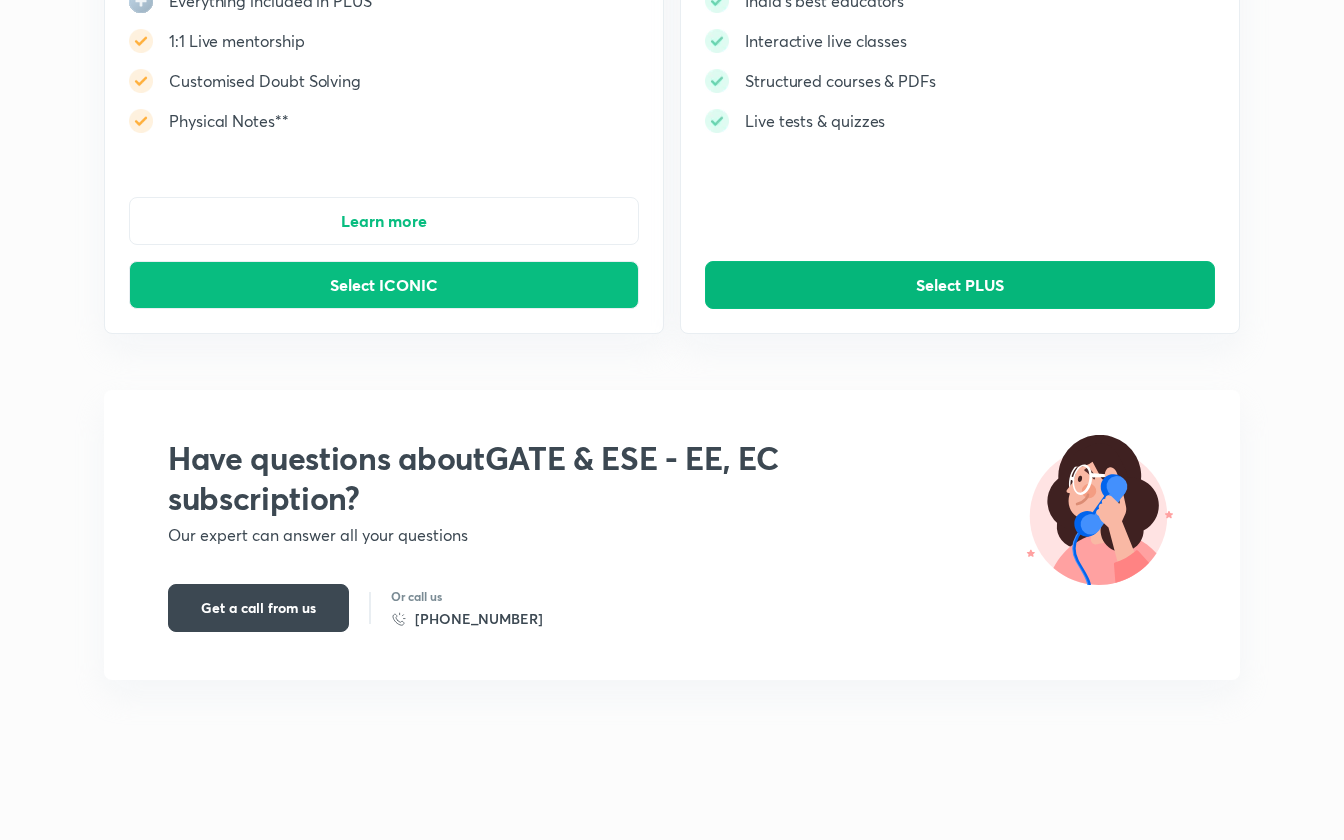 click on "Select PLUS" at bounding box center [960, 285] 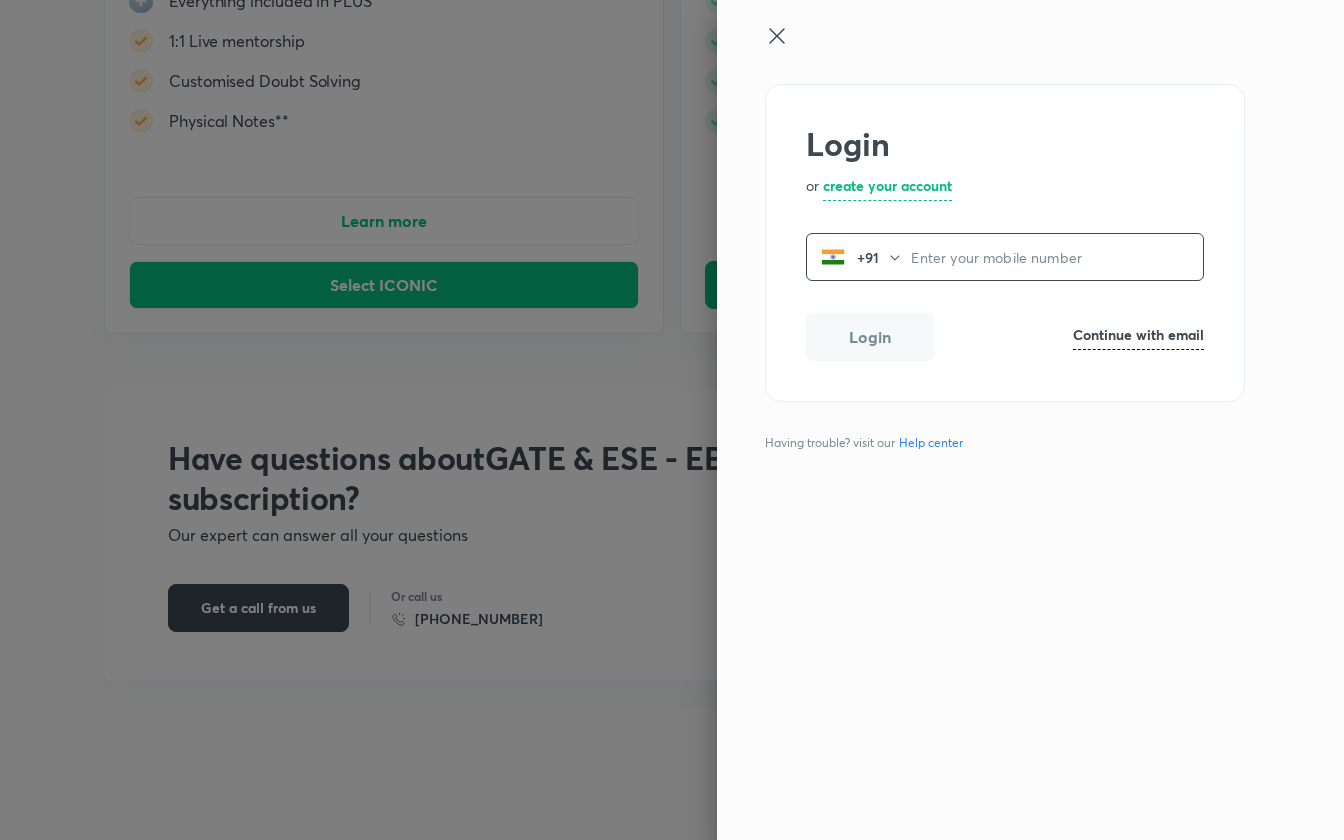 click at bounding box center [1057, 257] 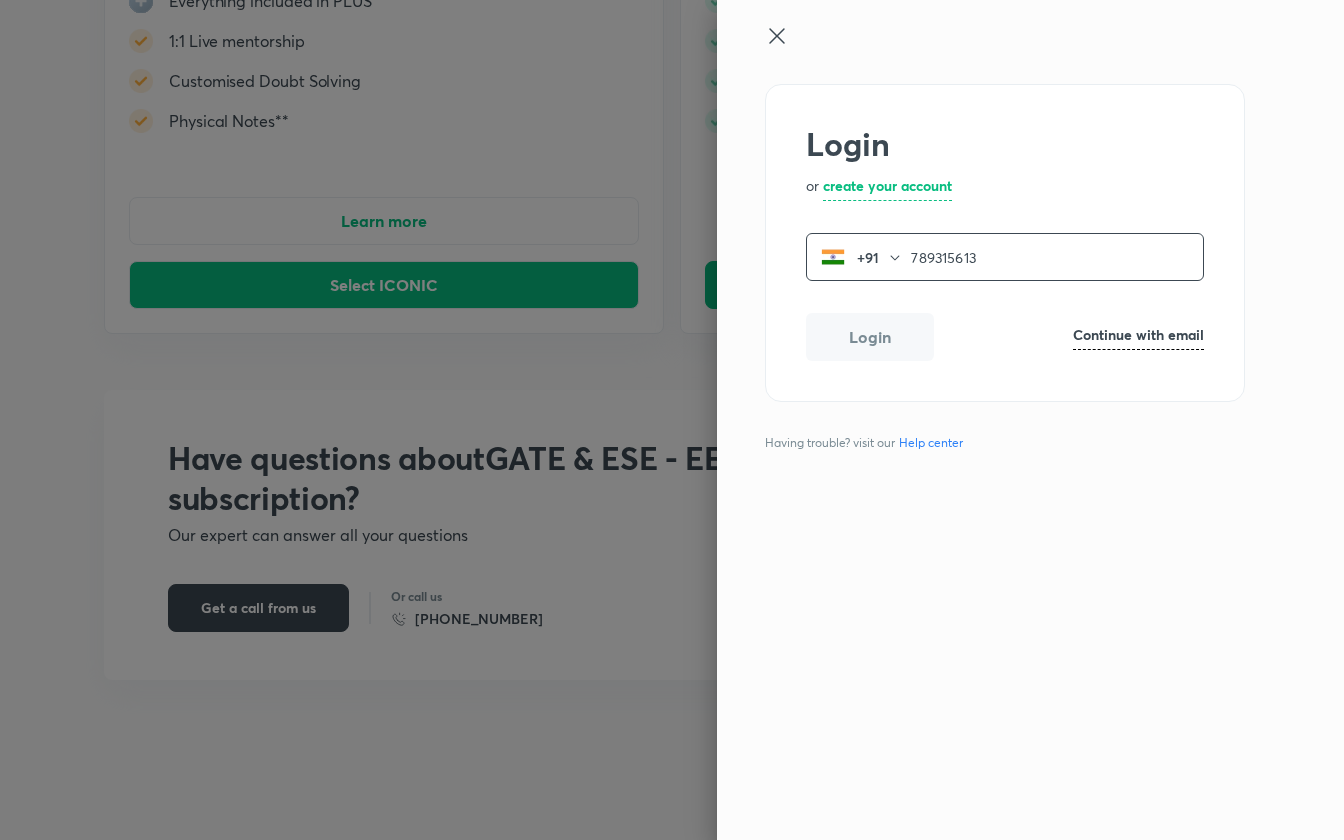 click on "789315613" at bounding box center (1057, 257) 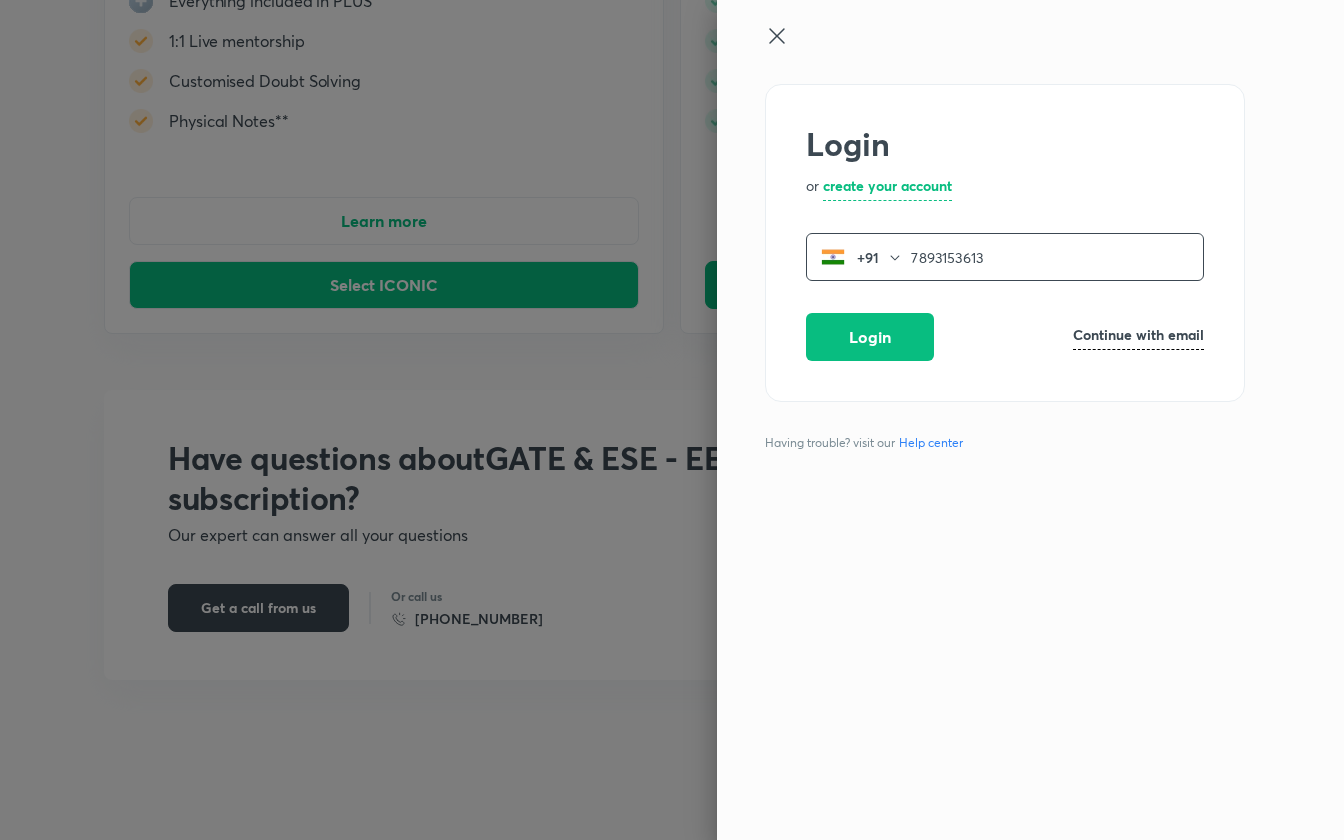 type on "7893153613" 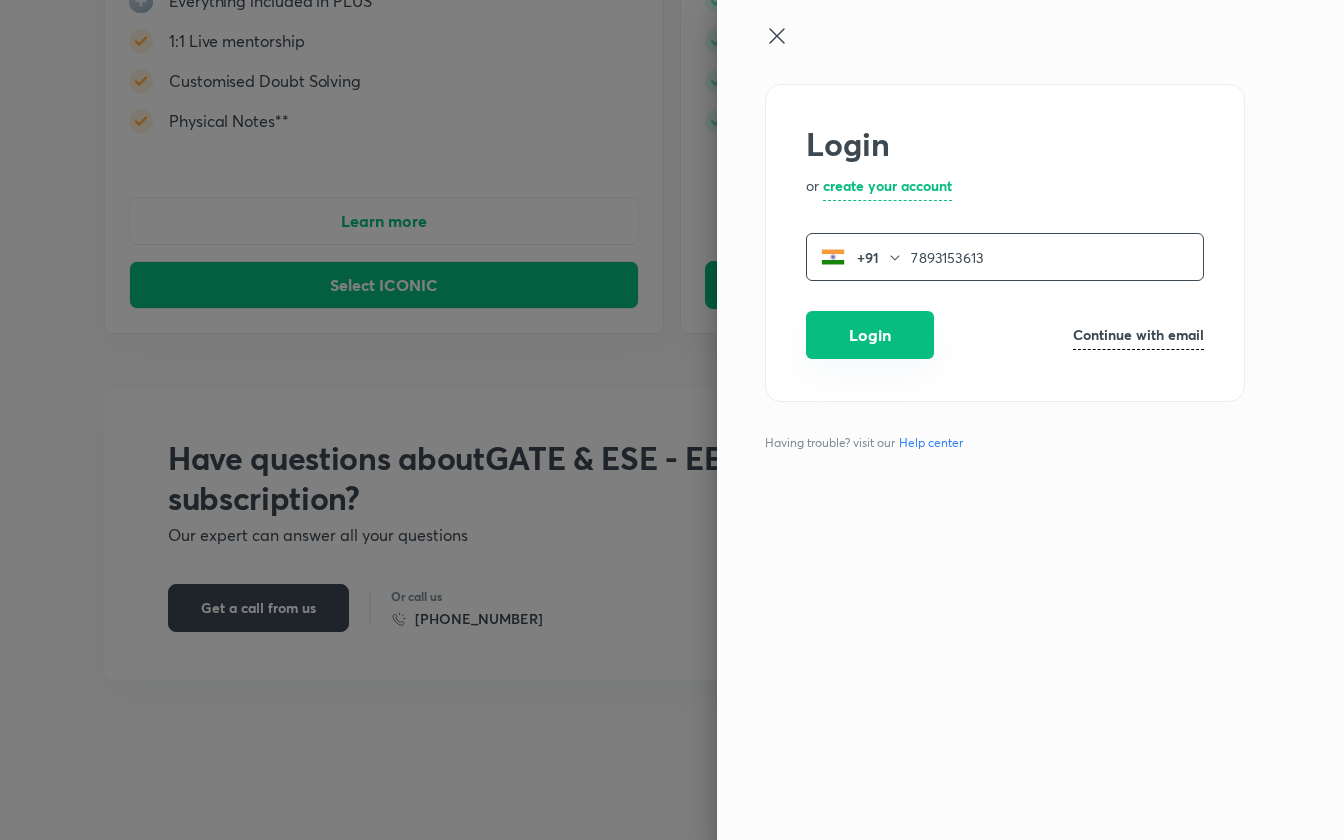 click on "Login" at bounding box center (870, 335) 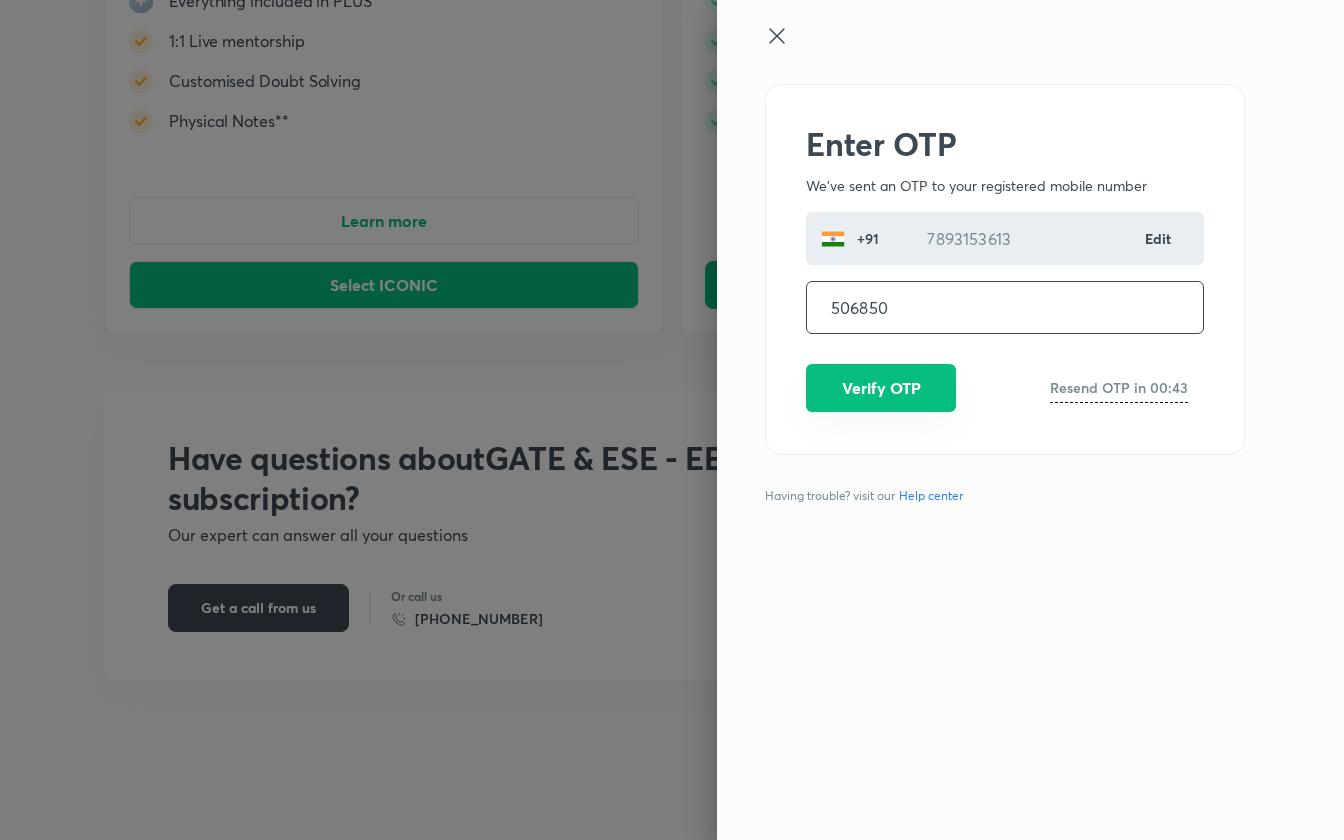 type on "506850" 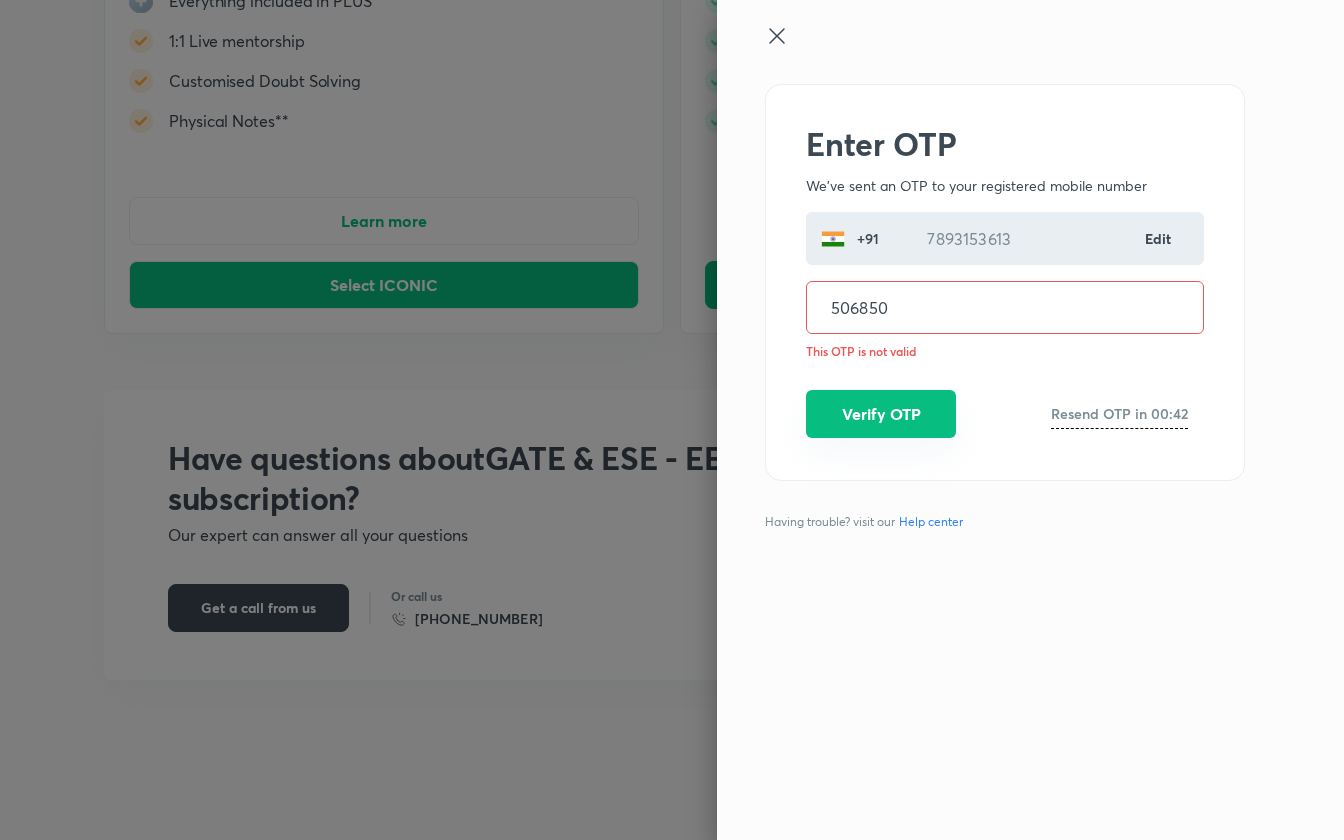 scroll, scrollTop: 0, scrollLeft: 0, axis: both 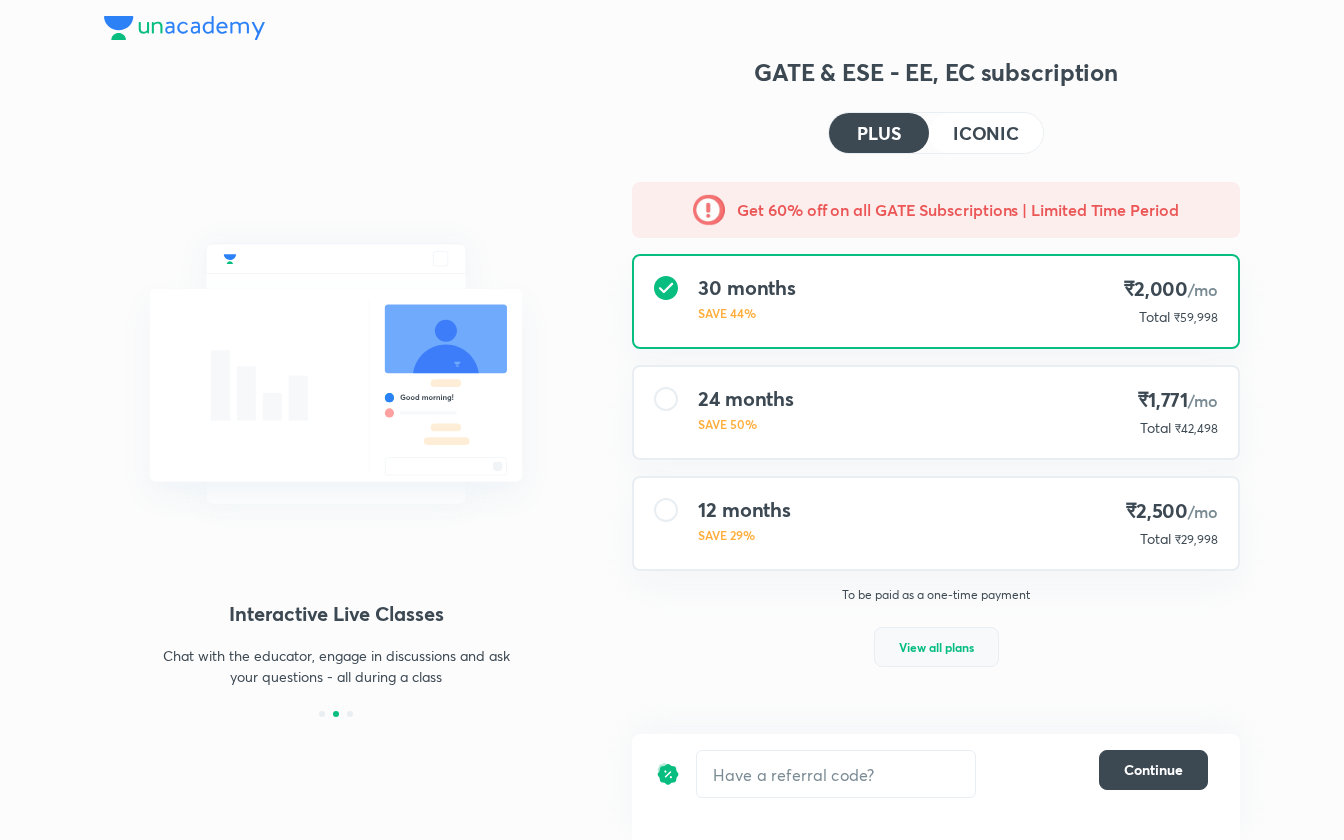 click on "View all plans" at bounding box center (936, 647) 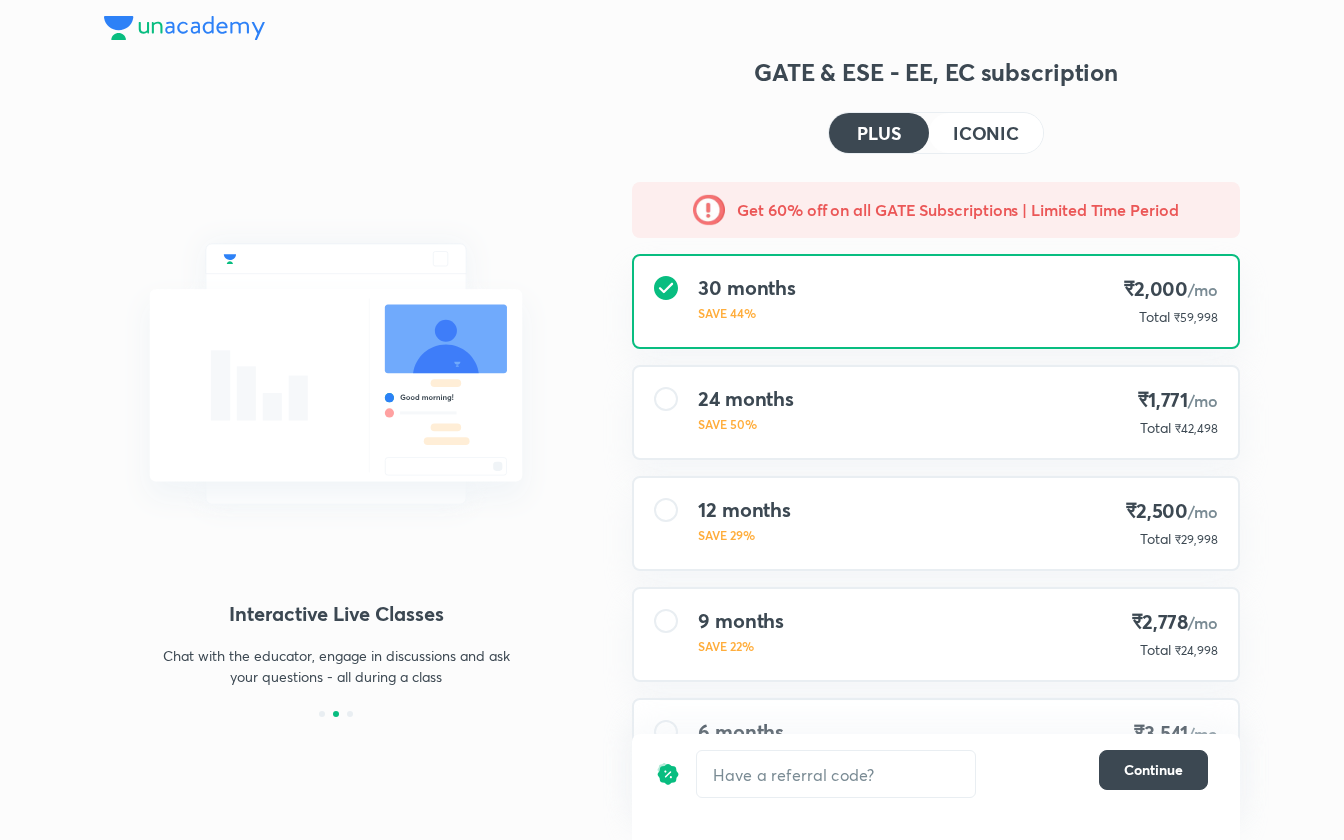 scroll, scrollTop: 101, scrollLeft: 0, axis: vertical 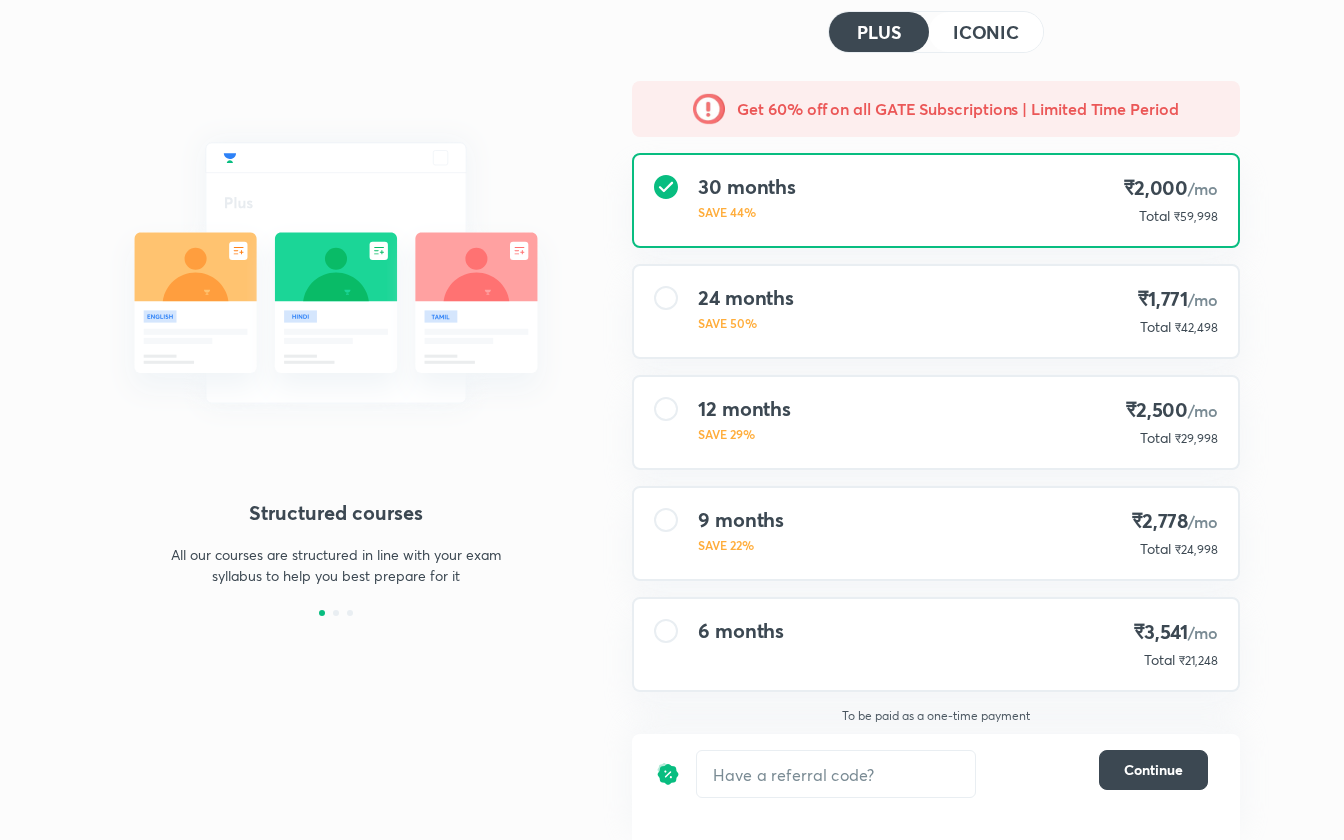 click on "Structured courses All our courses are structured in line with your exam syllabus to help you best prepare for it Interactive Live Classes Chat with the educator, engage in discussions and ask your questions - all during a class Live test and quizzes Take live Mock Tests curated in line with the exam pattern and stay on track with your preparation GATE & ESE - EE, EC subscription PLUS ICONIC Get 60% off on all GATE Subscriptions | Limited Time Period 30 months SAVE 44% ₹2,000  /mo Total ₹59,998 24 months SAVE 50% ₹1,771  /mo Total ₹42,498 12 months SAVE 29% ₹2,500  /mo Total ₹29,998 9 months SAVE 22% ₹2,778  /mo Total ₹24,998 6 months ₹3,541  /mo Total ₹21,248 To be paid as a one-time payment ​ Continue" at bounding box center [672, 397] 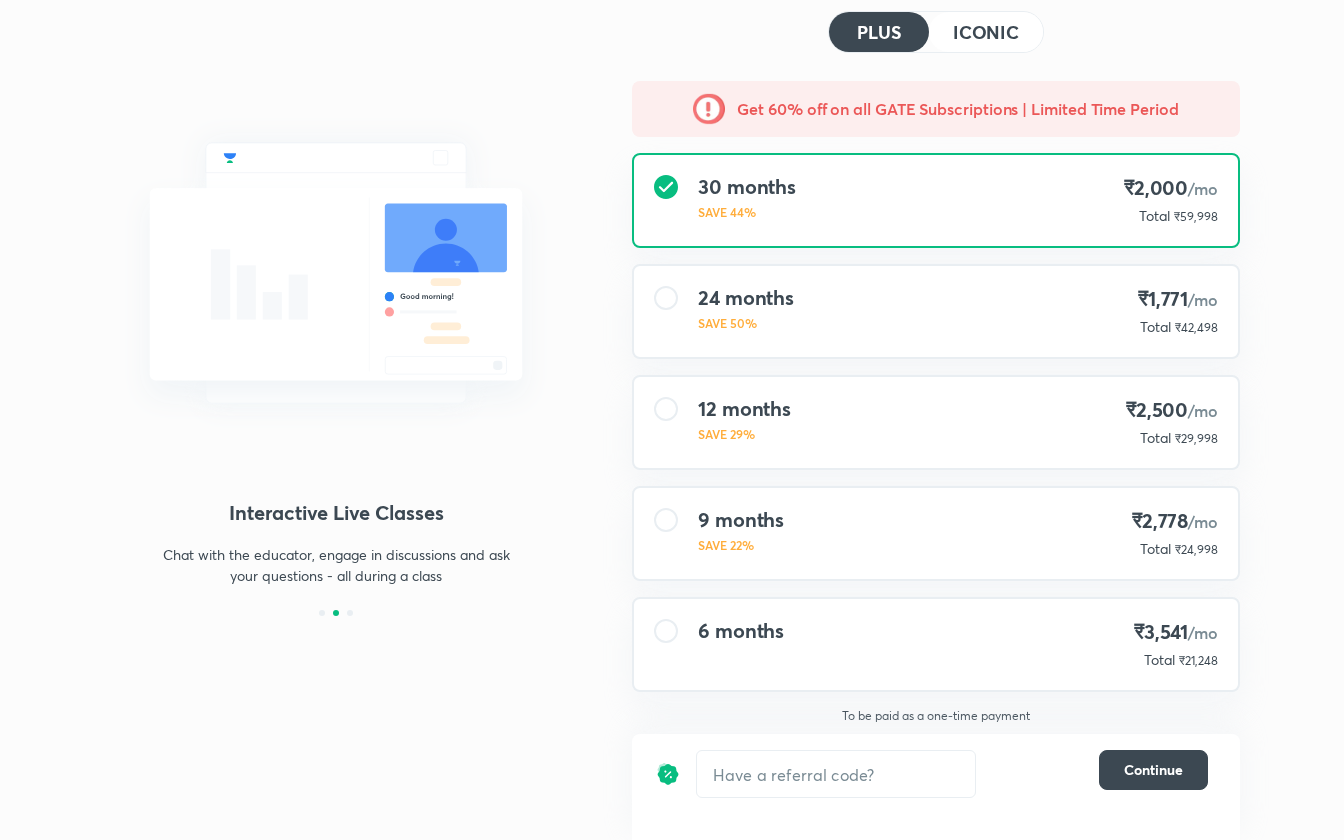 drag, startPoint x: 1028, startPoint y: 21, endPoint x: 632, endPoint y: 89, distance: 401.79596 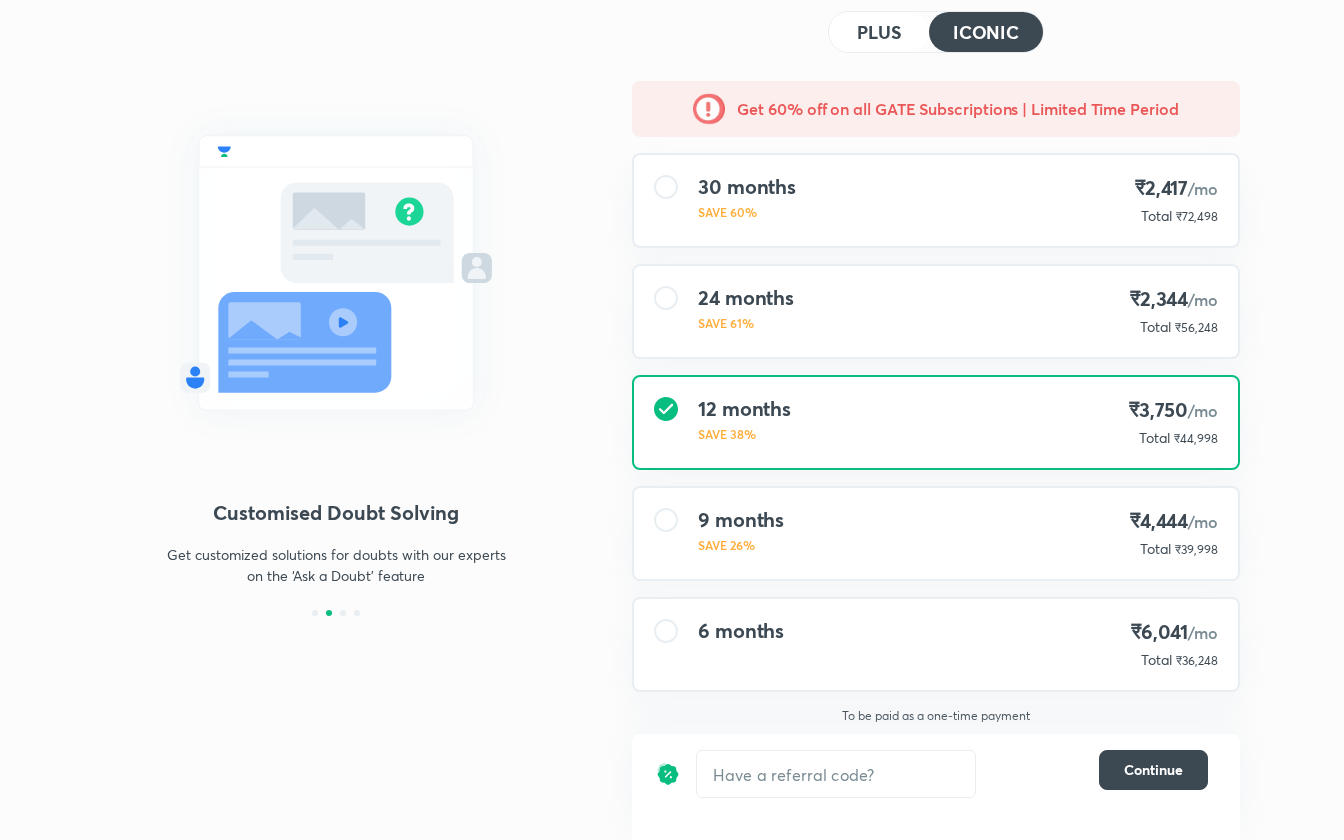 click on "PLUS" at bounding box center [879, 32] 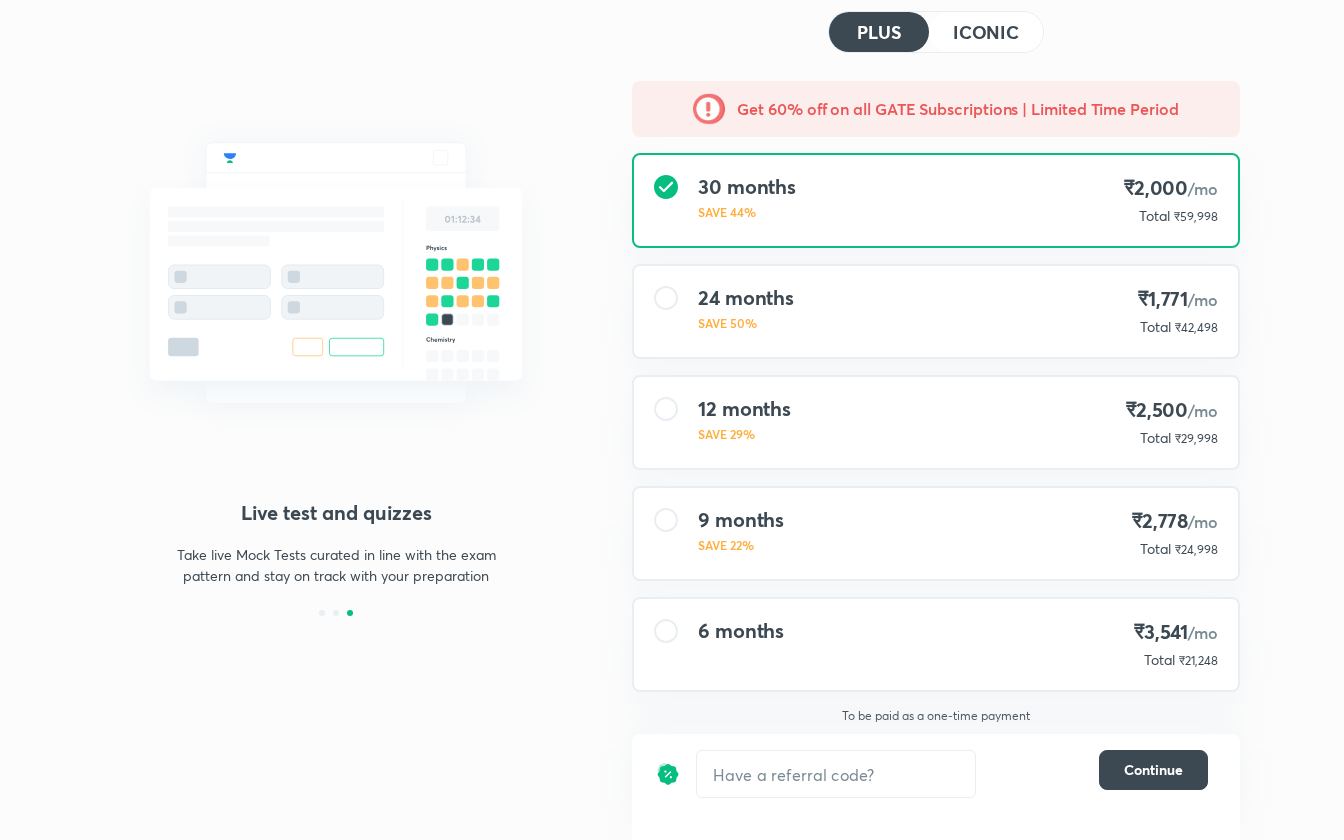 click on "6 months ₹3,541  /mo Total ₹21,248" at bounding box center (936, 644) 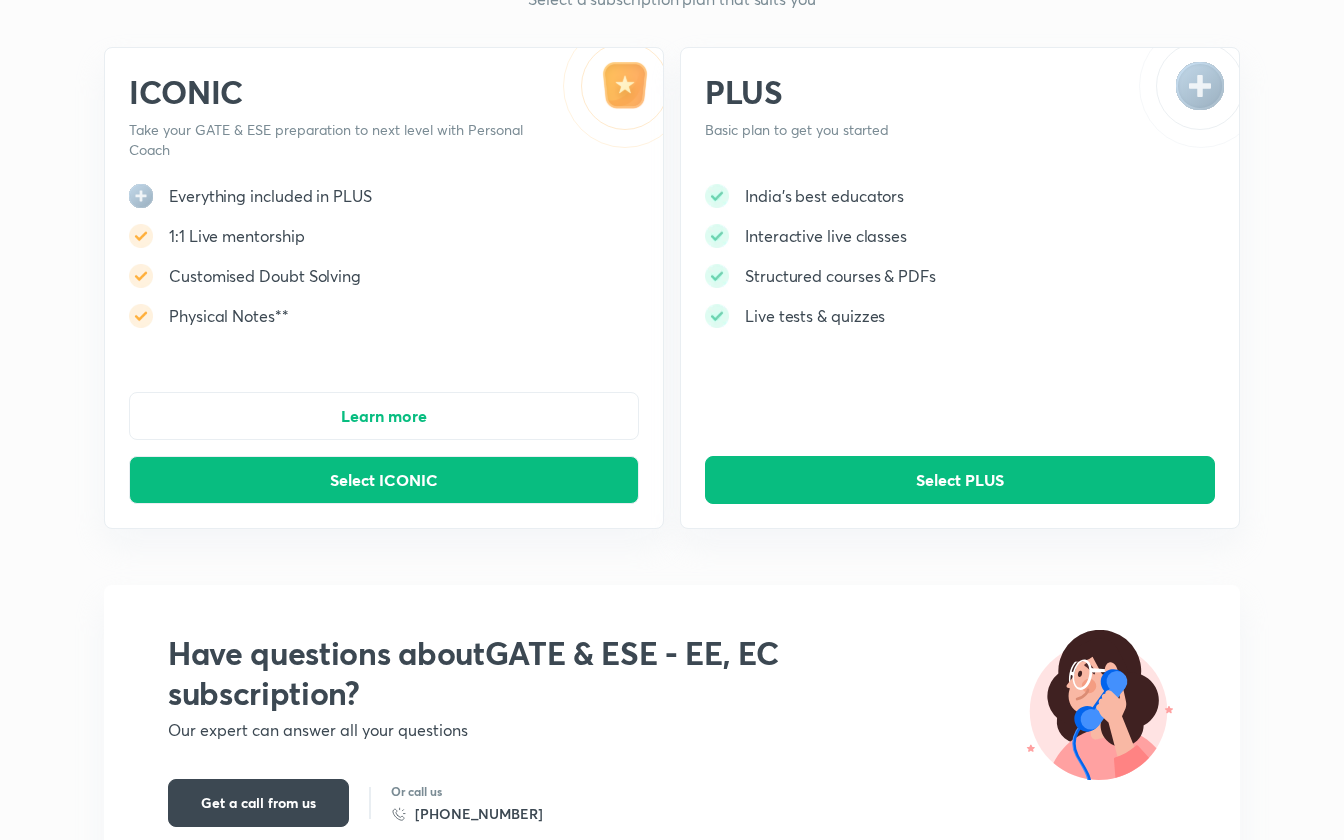 scroll, scrollTop: 0, scrollLeft: 0, axis: both 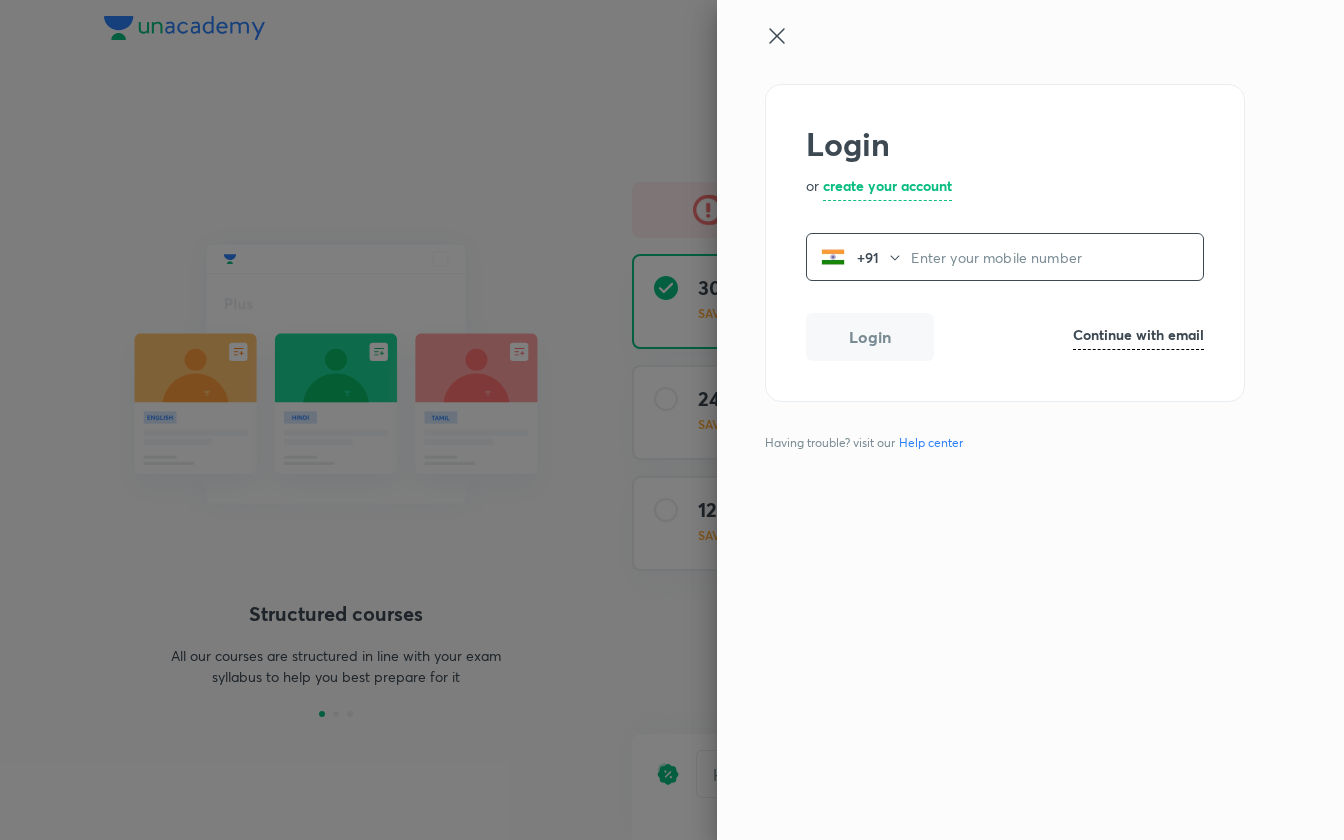 click 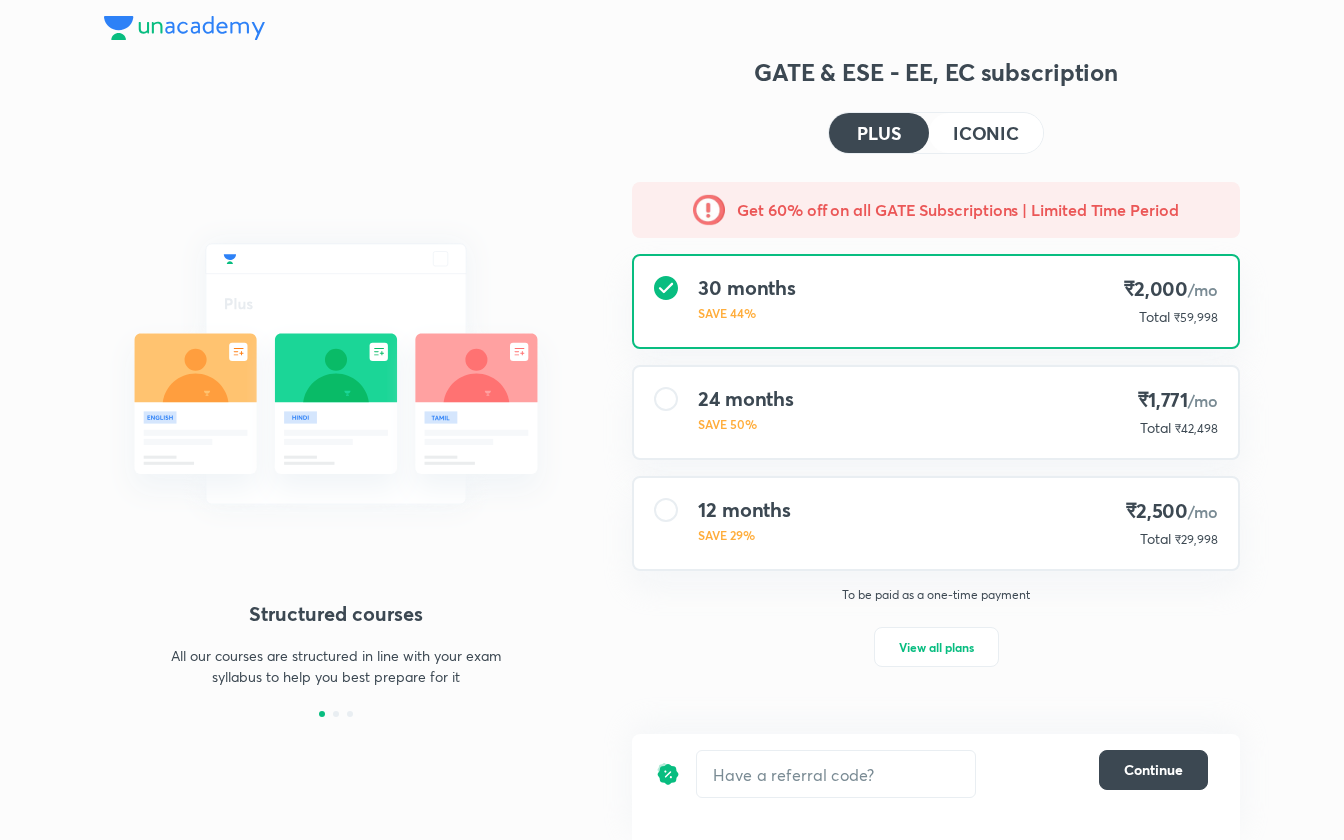 click at bounding box center [184, 28] 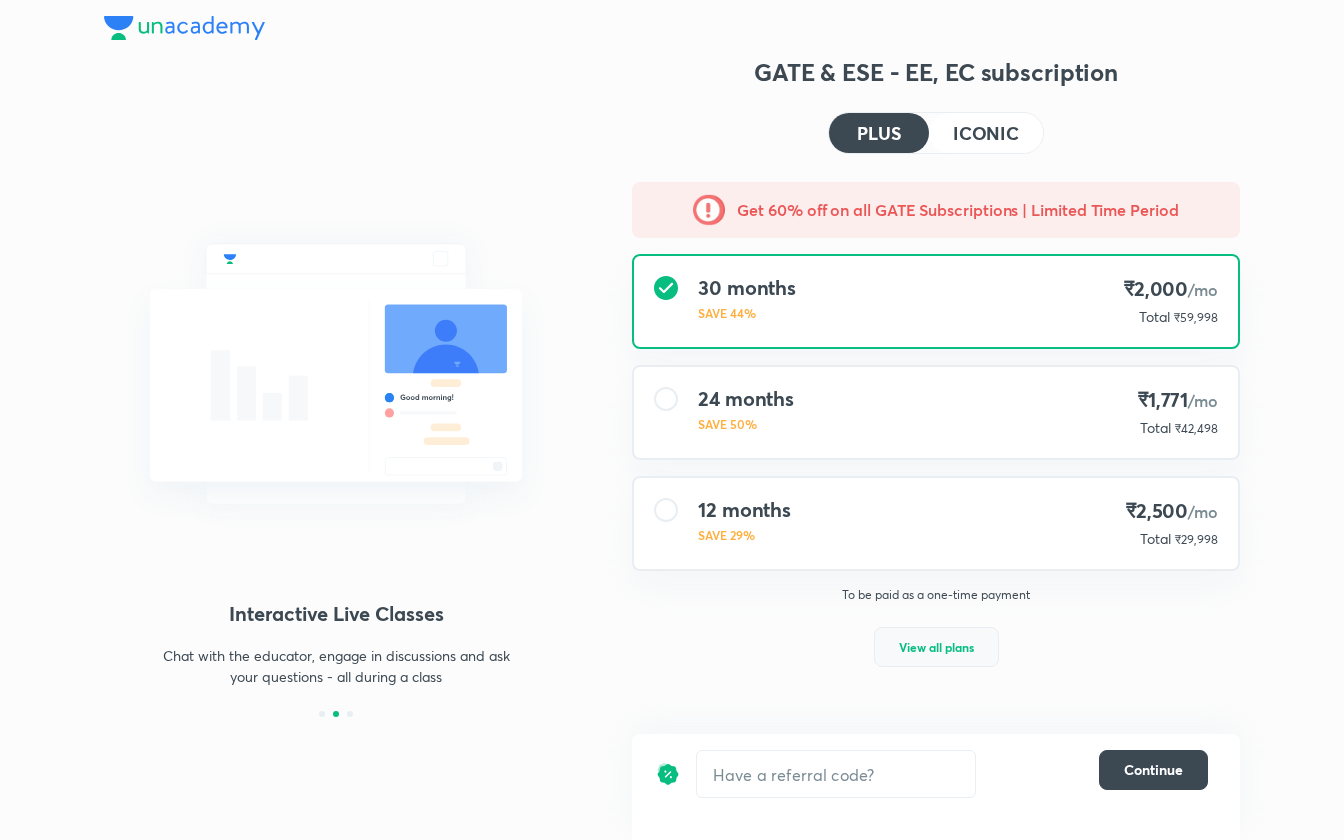 click on "View all plans" at bounding box center [936, 647] 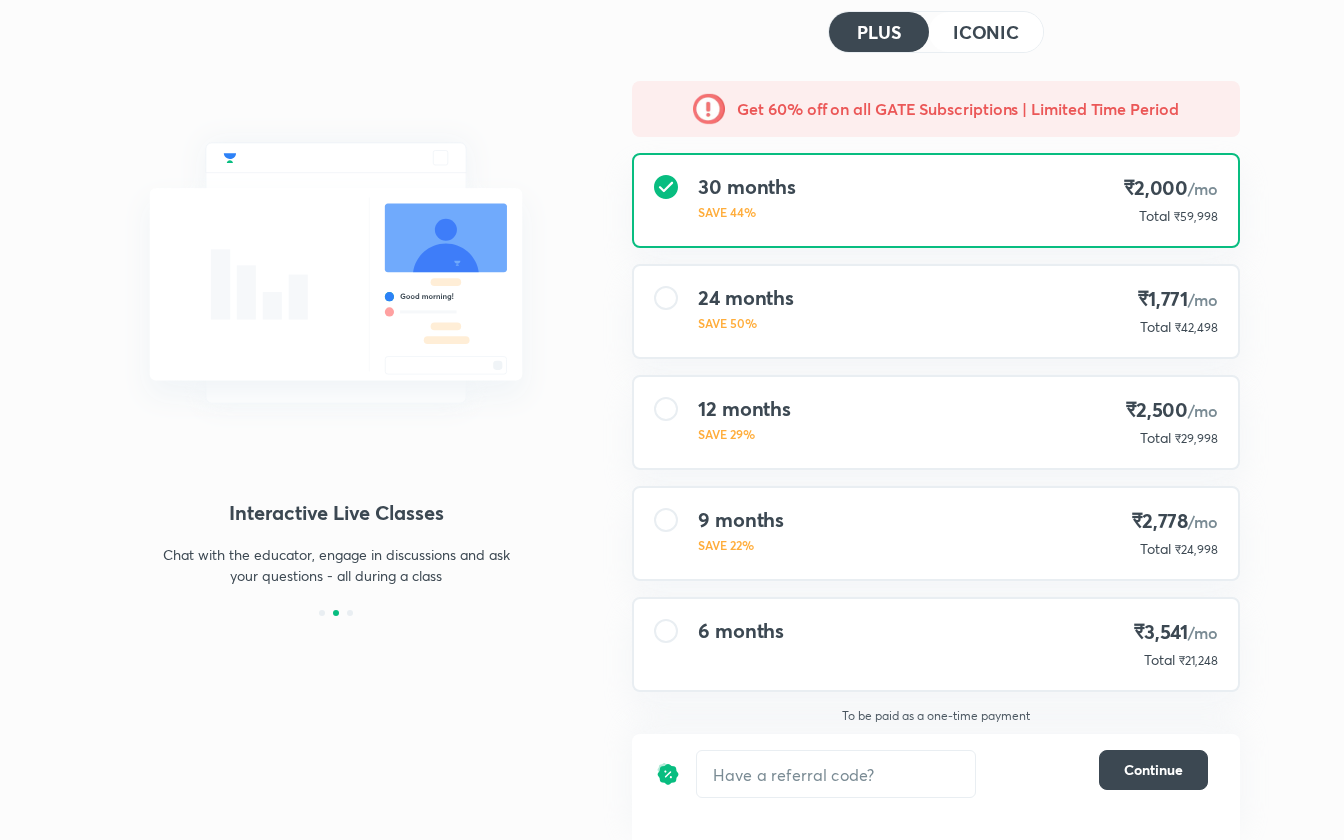 scroll, scrollTop: 0, scrollLeft: 0, axis: both 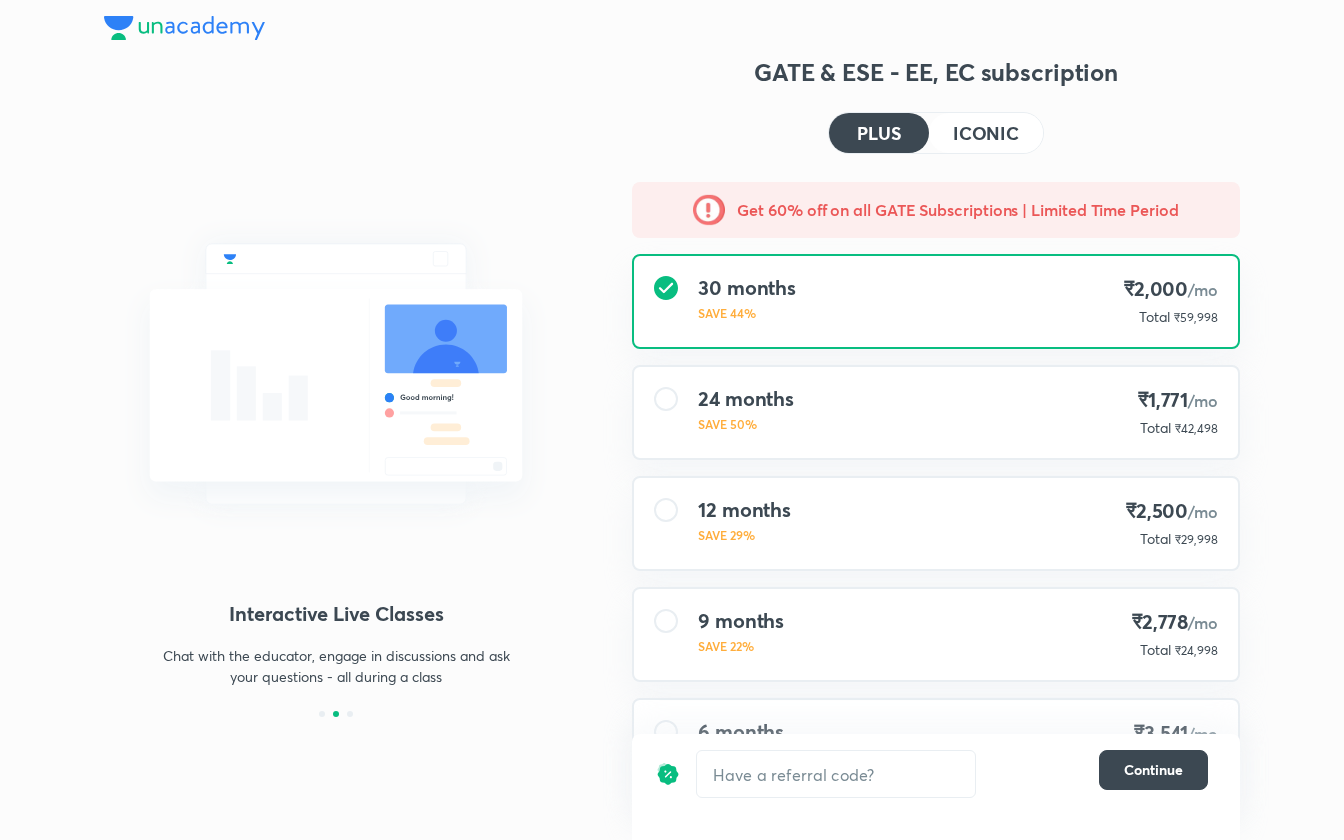 click at bounding box center [184, 28] 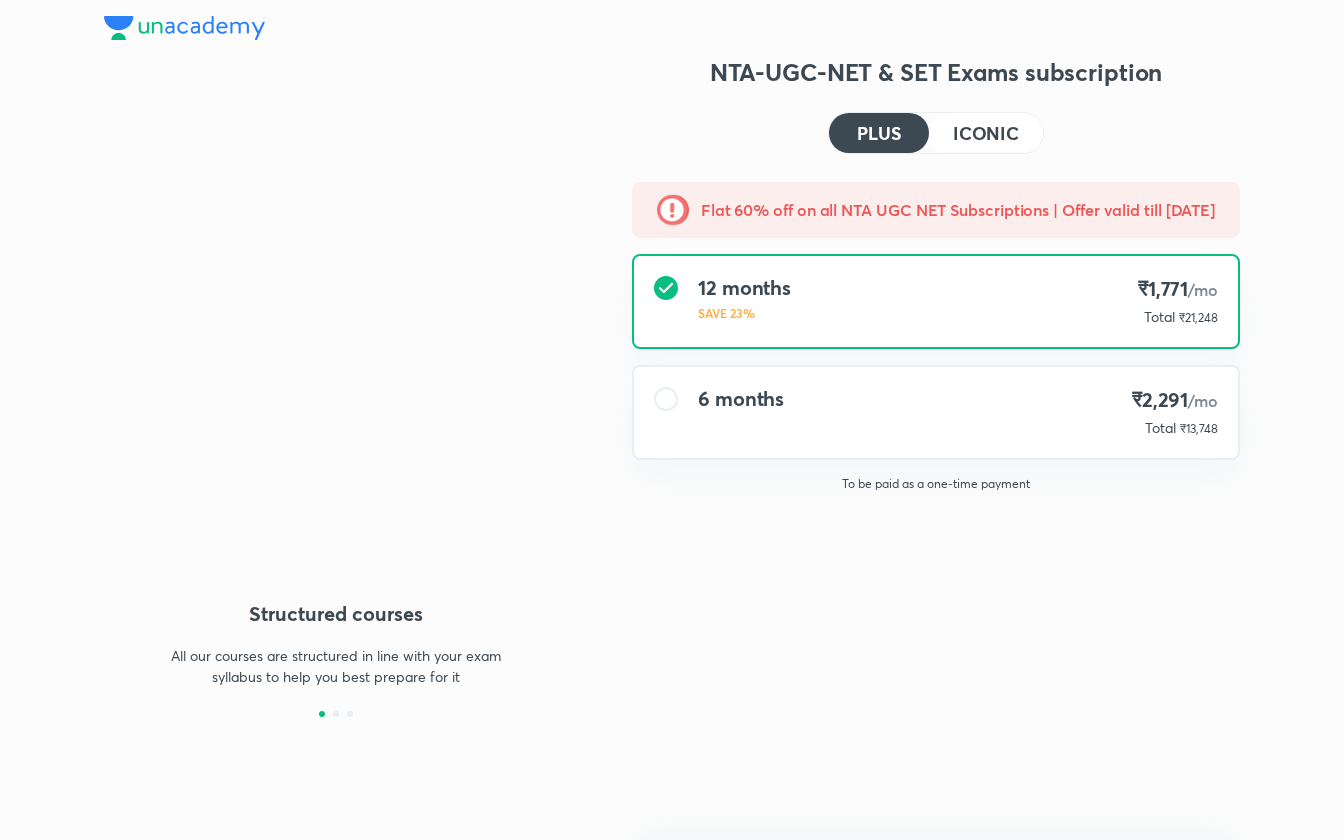 scroll, scrollTop: 0, scrollLeft: 0, axis: both 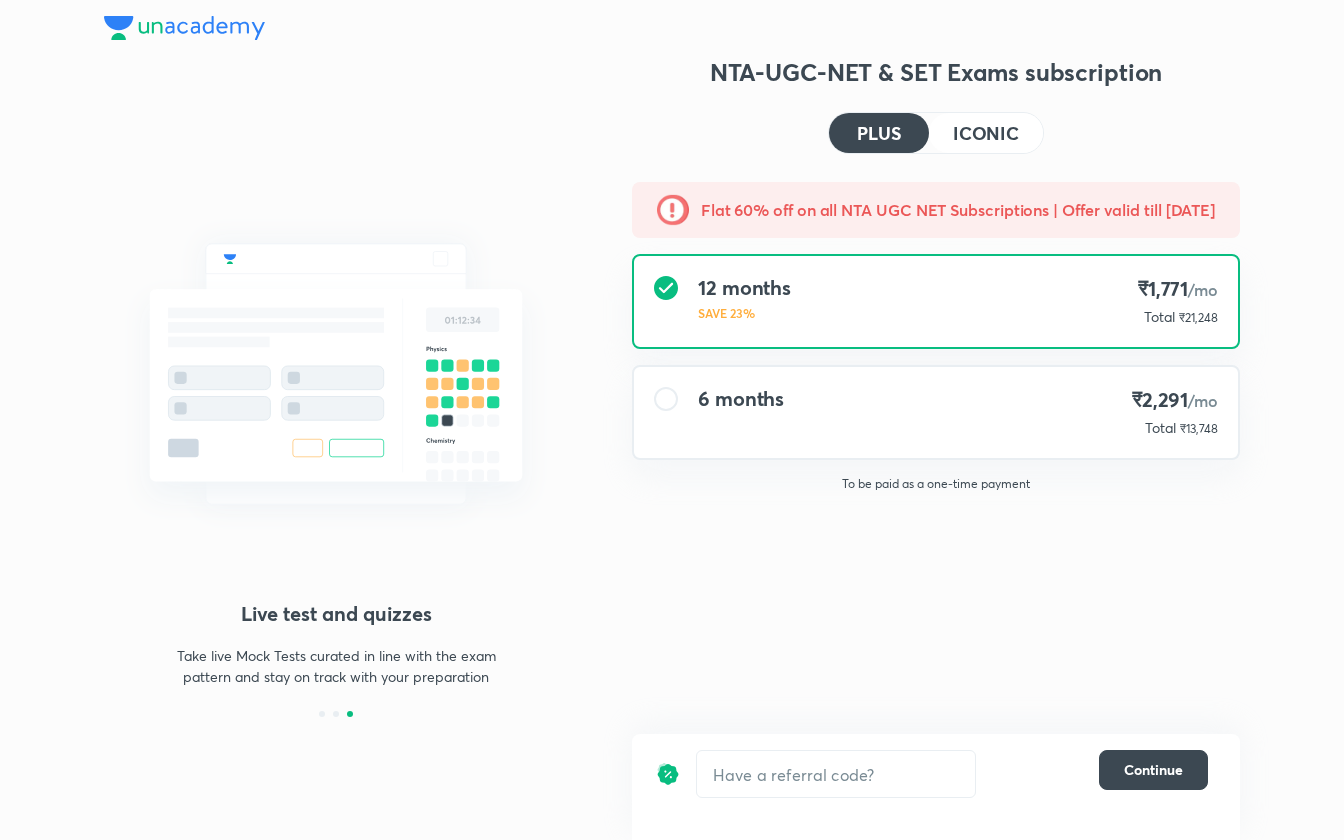 click at bounding box center [184, 28] 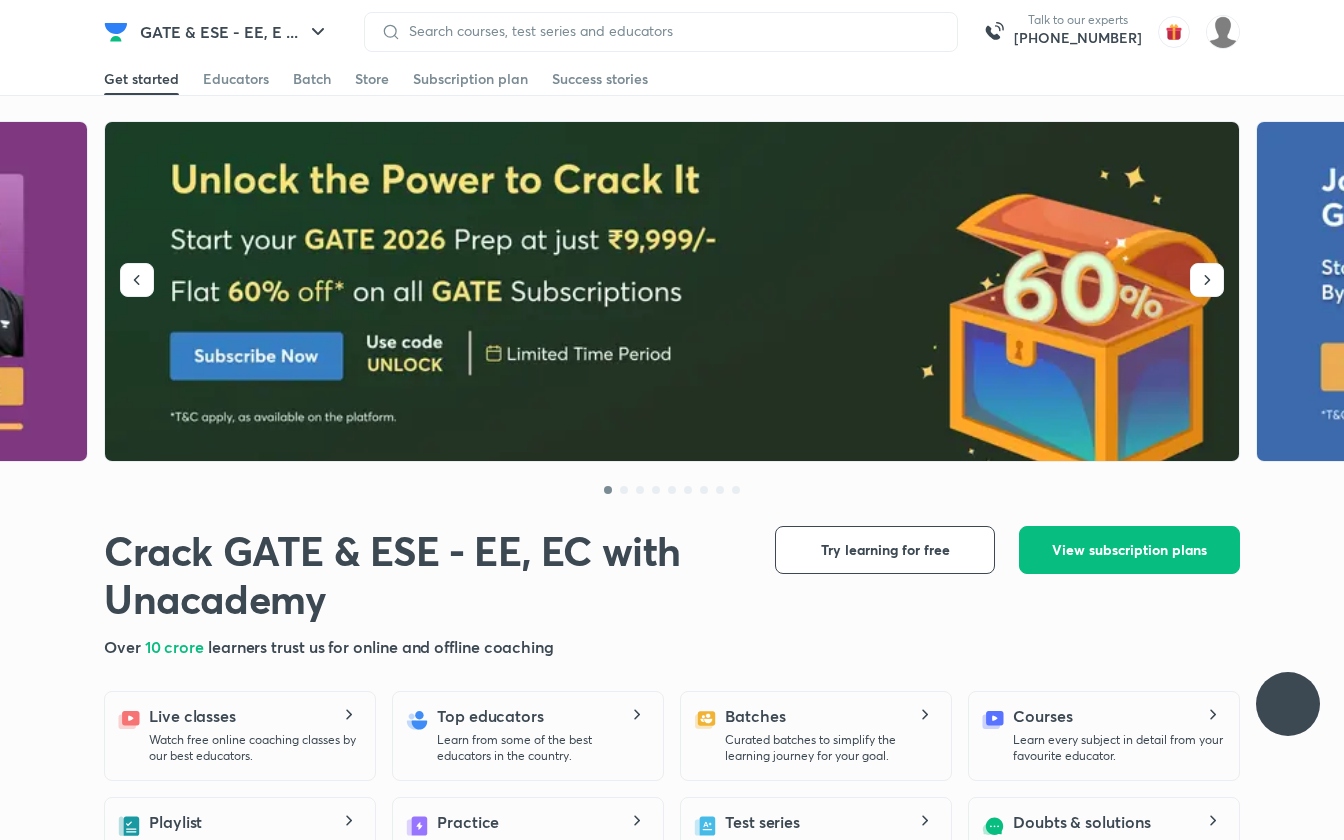 scroll, scrollTop: 0, scrollLeft: 0, axis: both 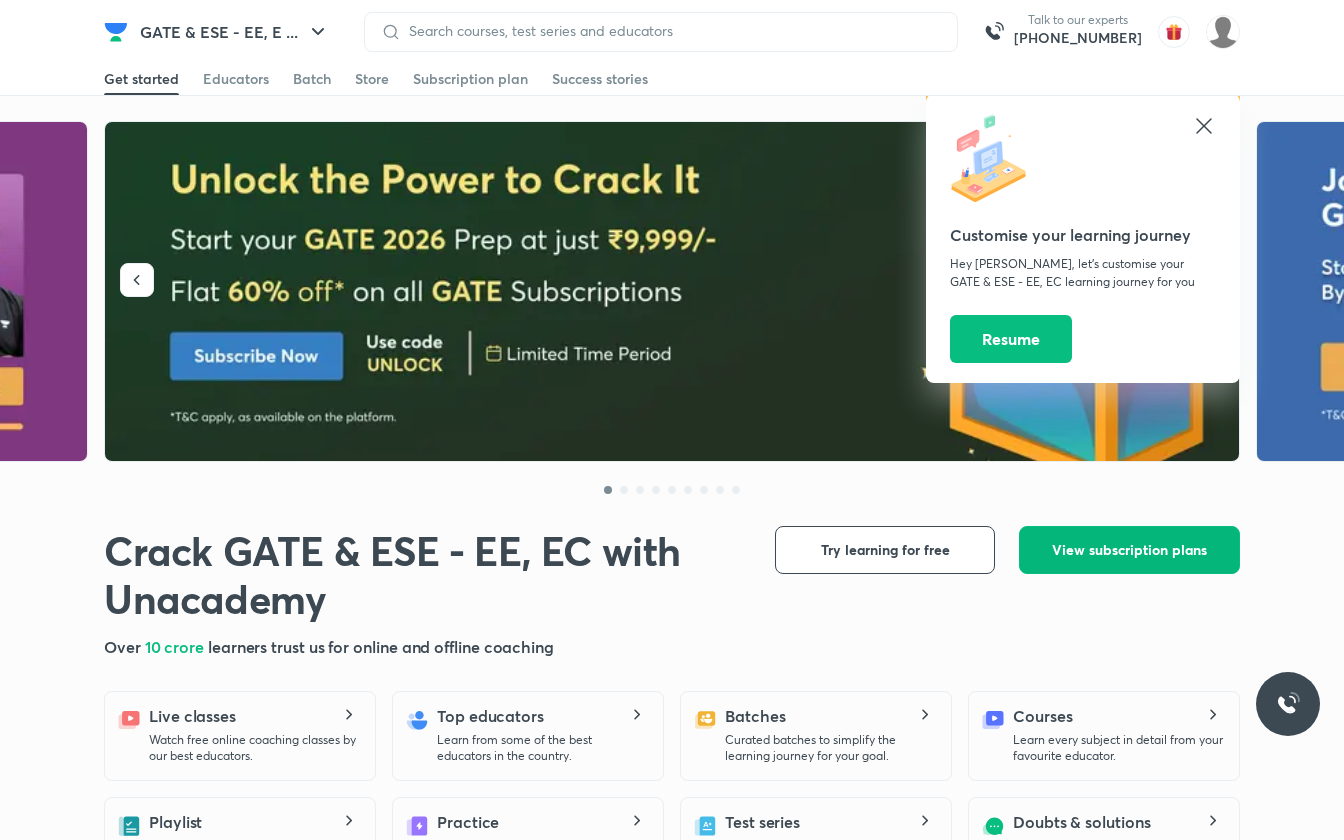 click on "View subscription plans" at bounding box center (1129, 550) 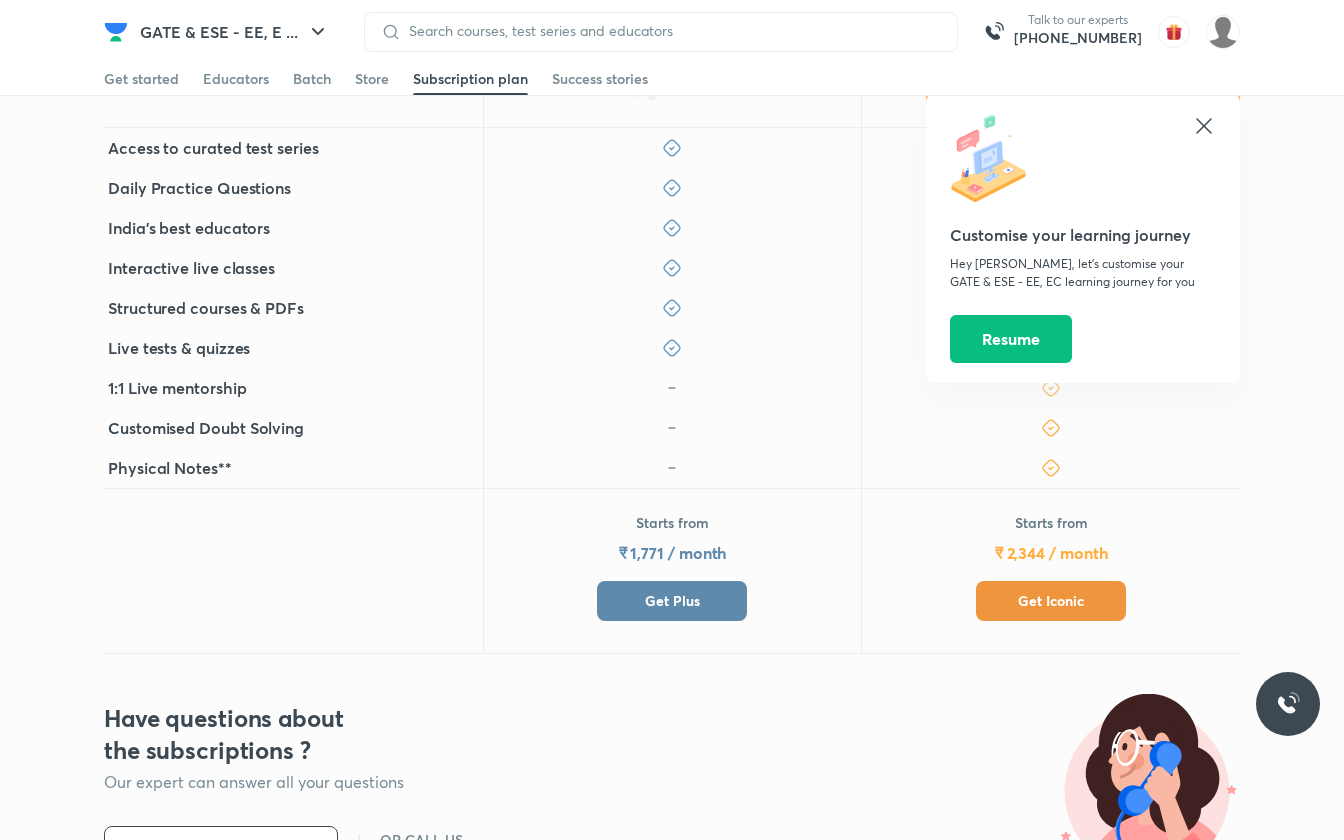 scroll, scrollTop: 448, scrollLeft: 0, axis: vertical 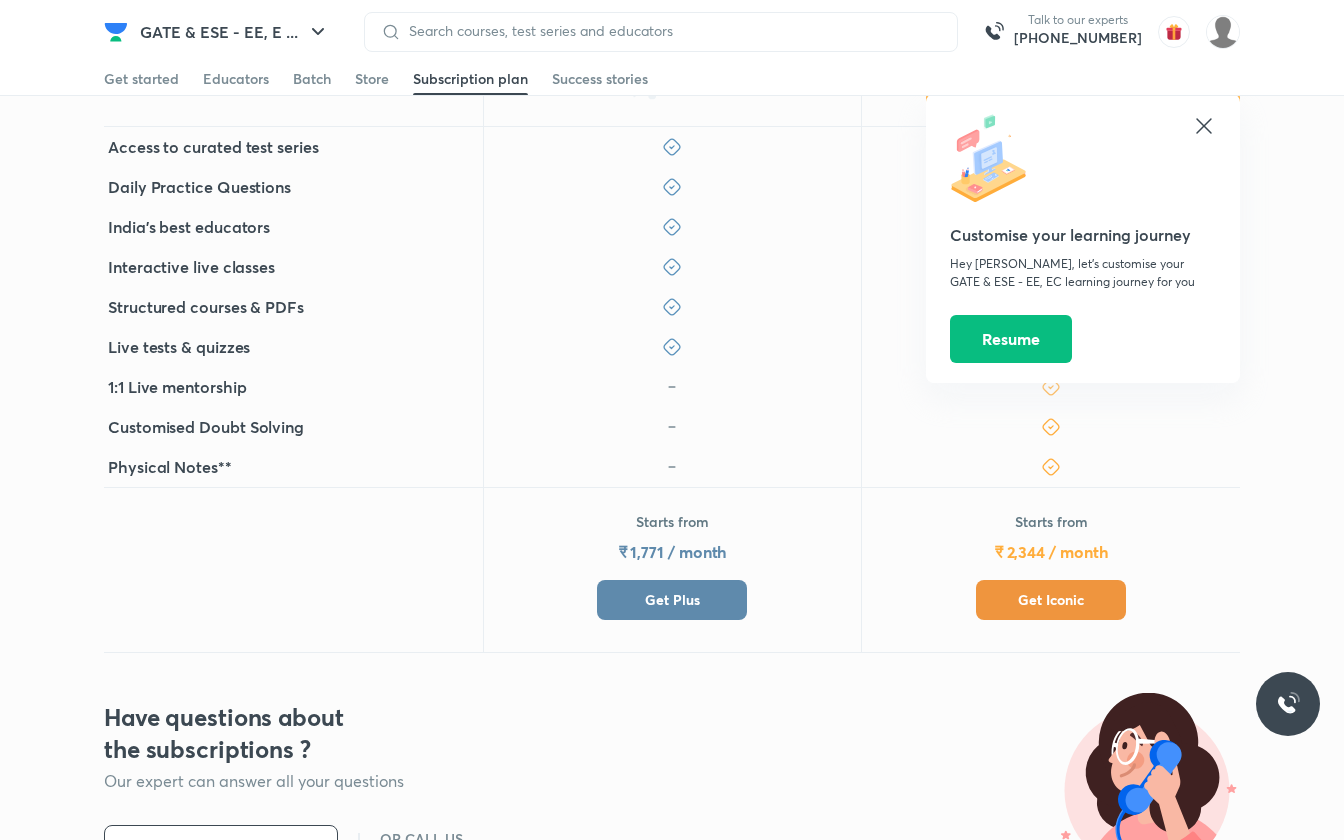 click on "Get Plus" at bounding box center (672, 600) 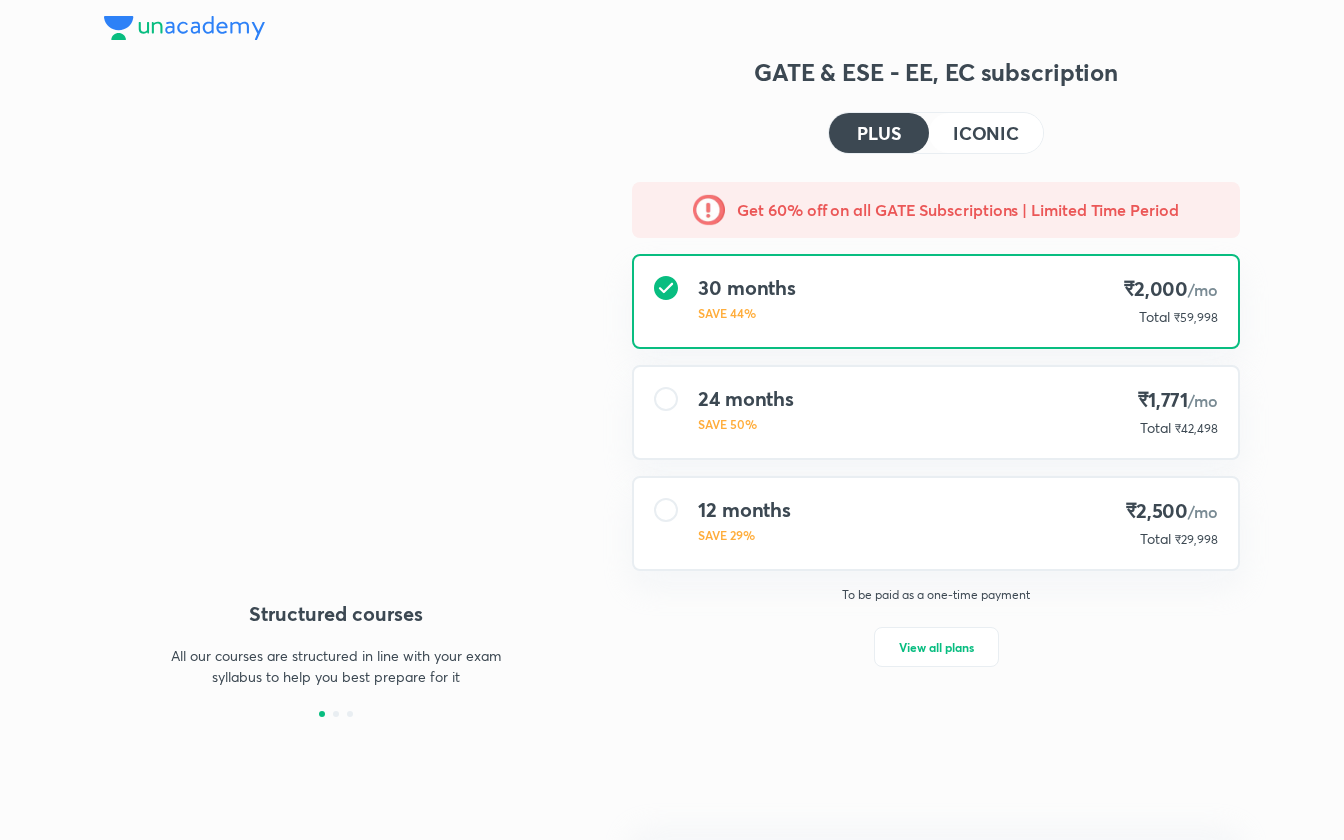 scroll, scrollTop: 0, scrollLeft: 0, axis: both 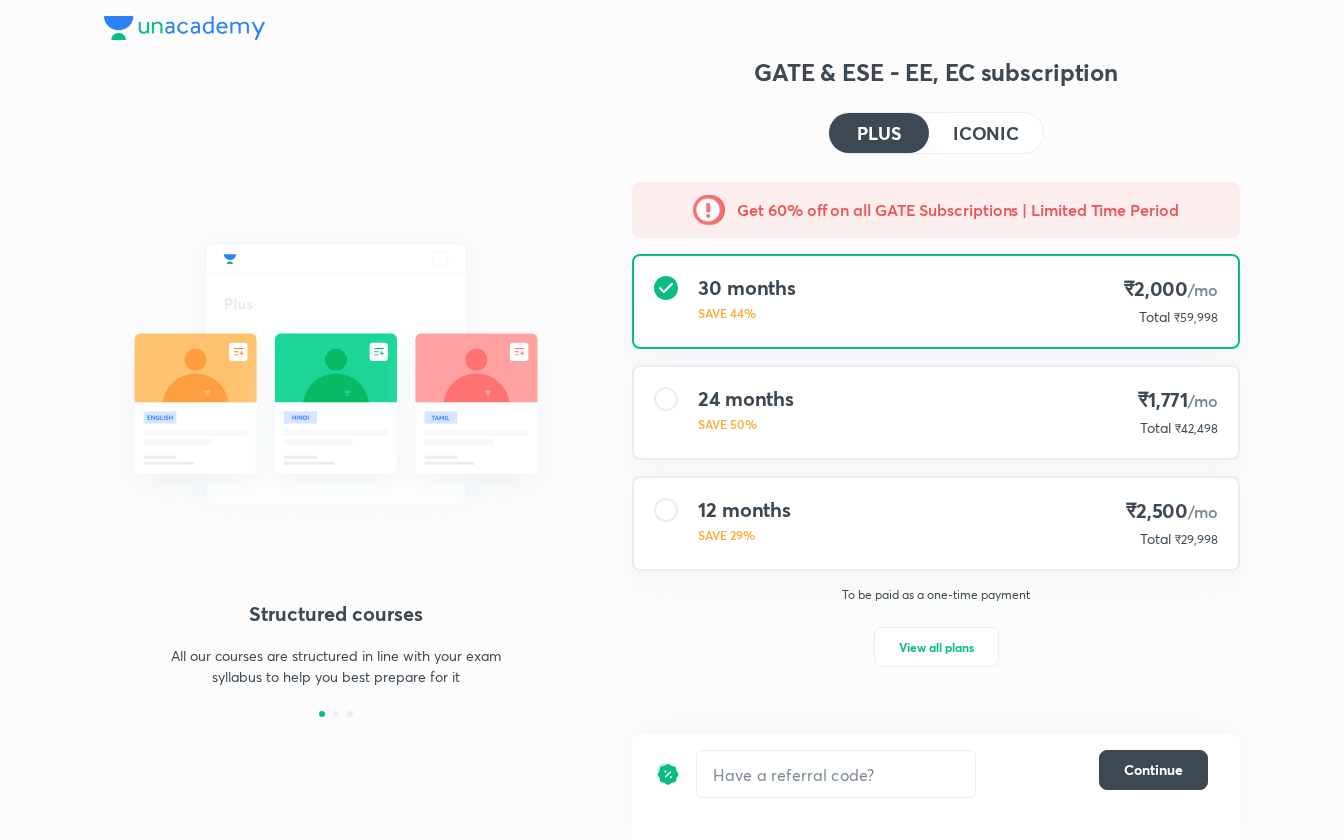 click on "12 months SAVE 29% ₹2,500  /mo Total ₹29,998" at bounding box center (936, 523) 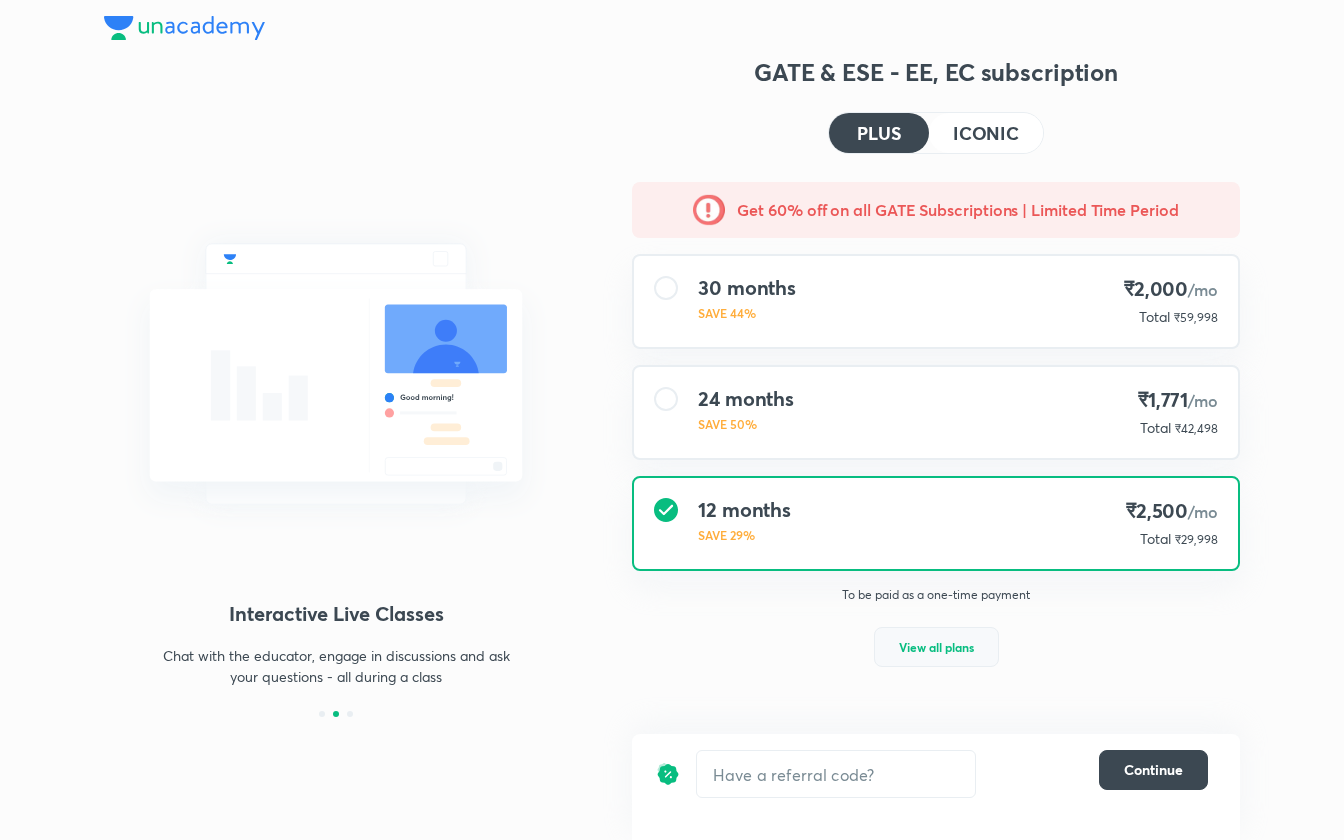 click on "View all plans" at bounding box center (936, 647) 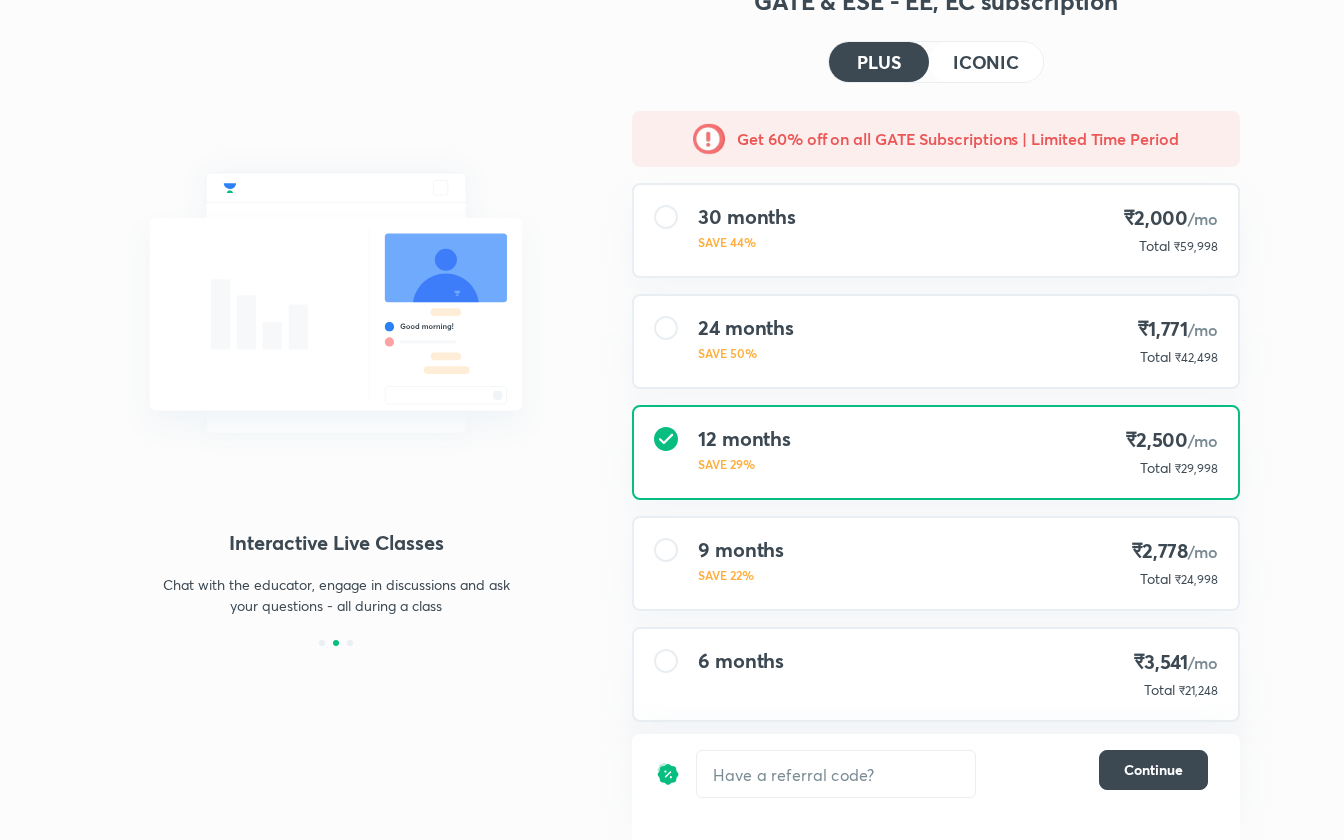 scroll, scrollTop: 101, scrollLeft: 0, axis: vertical 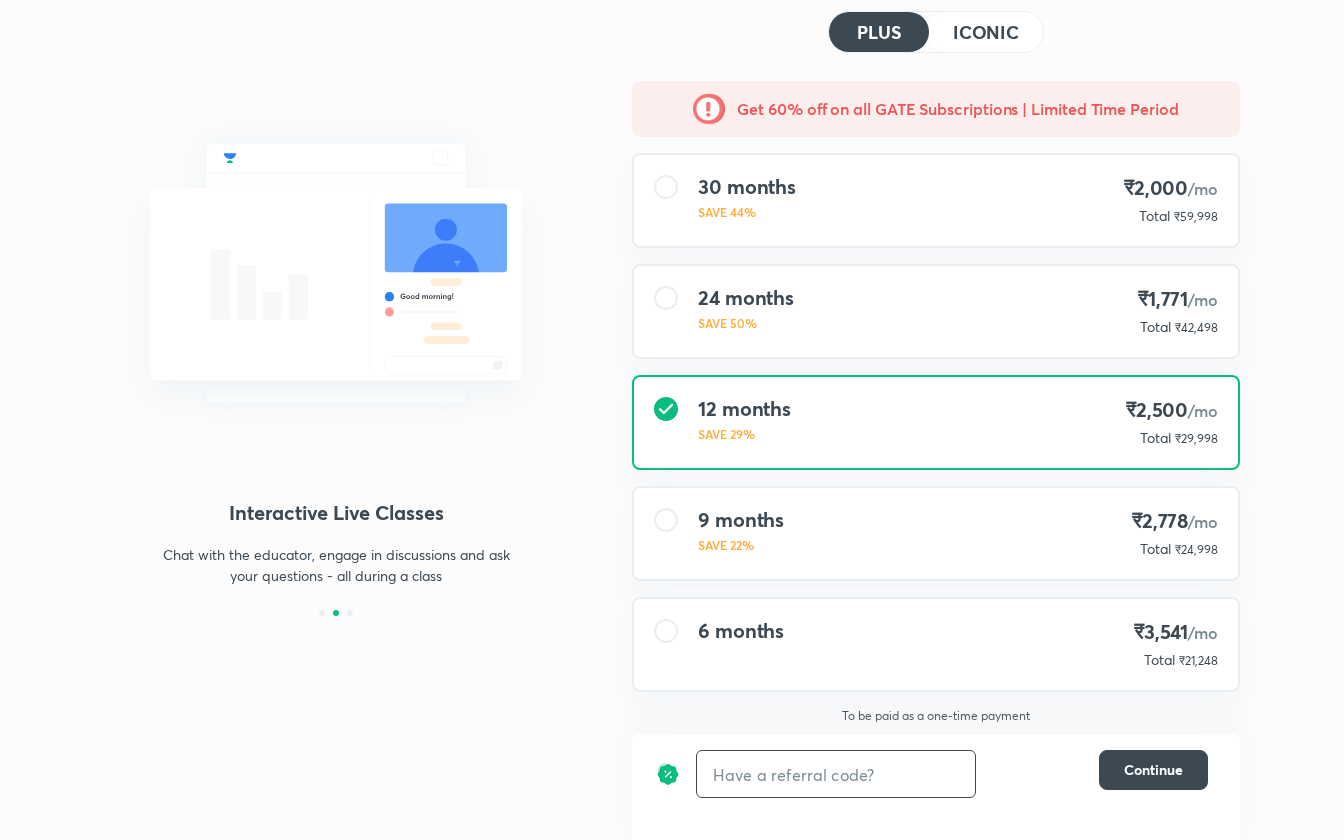 click at bounding box center (836, 774) 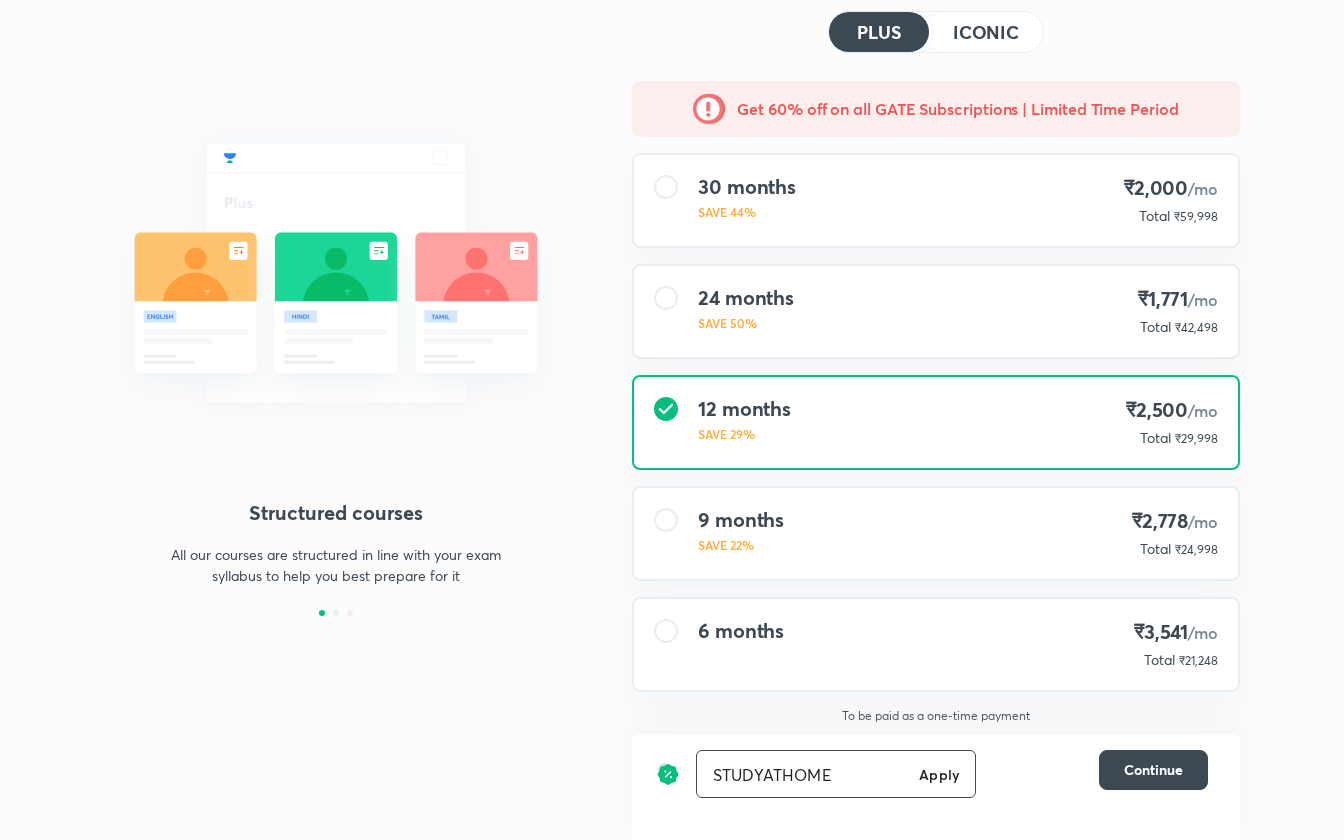 type on "STUDYATHOME" 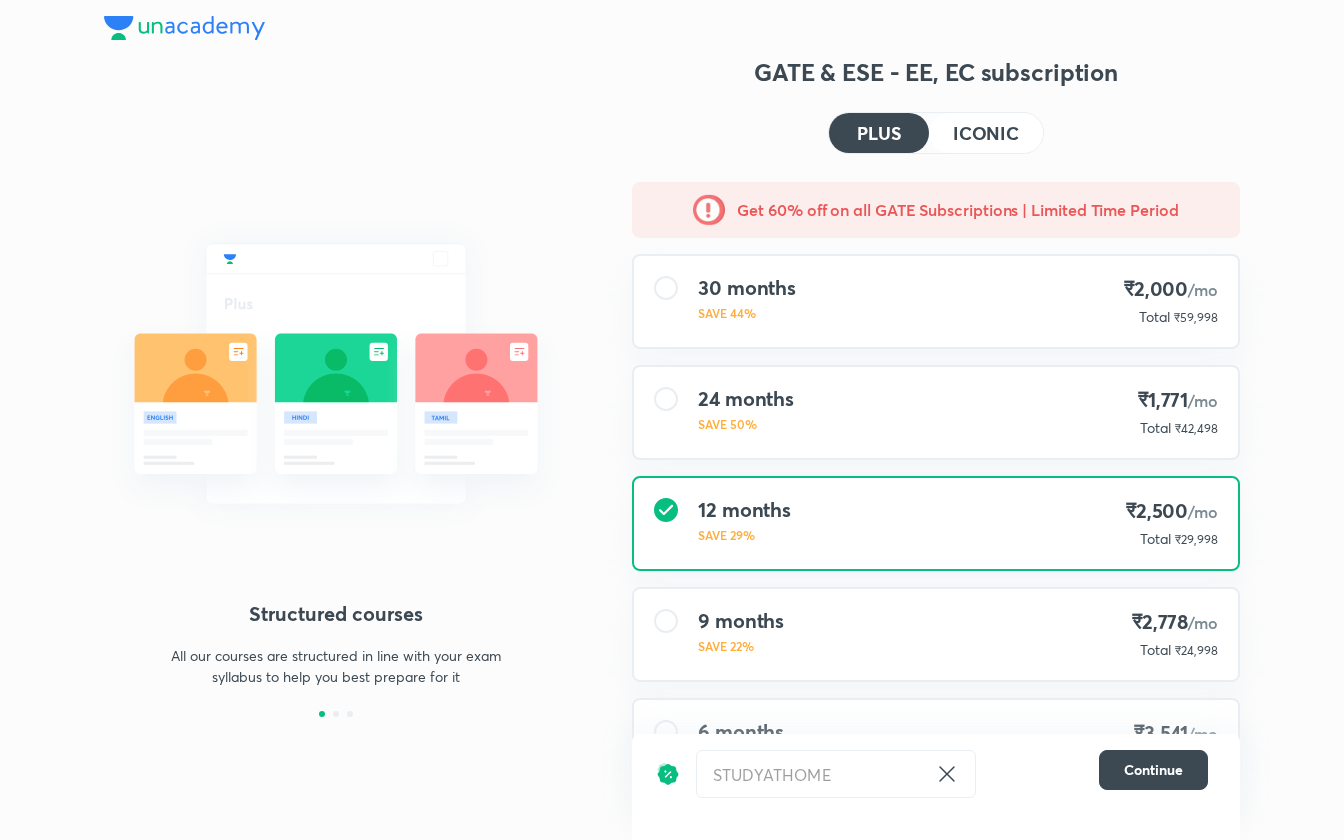 scroll, scrollTop: 101, scrollLeft: 0, axis: vertical 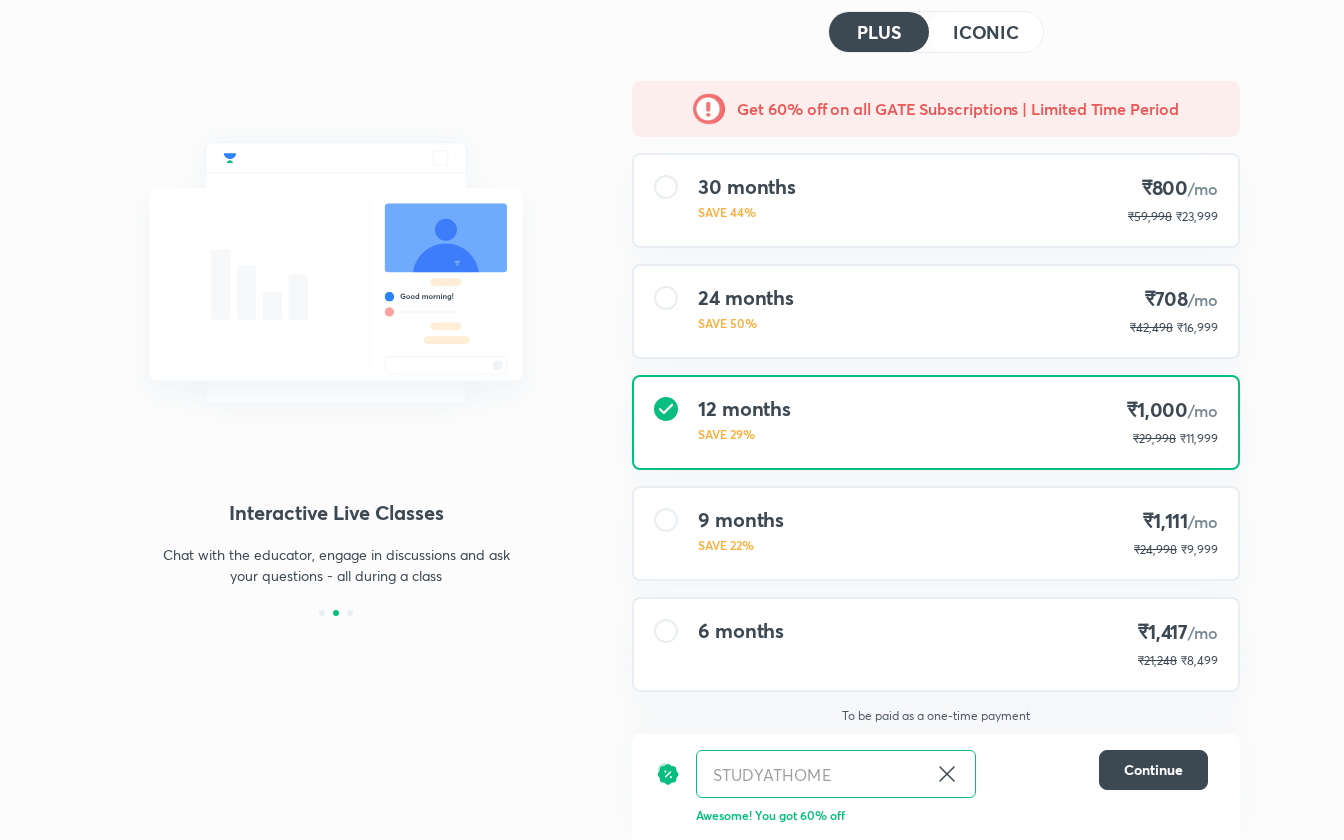 click on "6 months ₹1,417  /mo ₹21,248 ₹8,499" at bounding box center [936, 644] 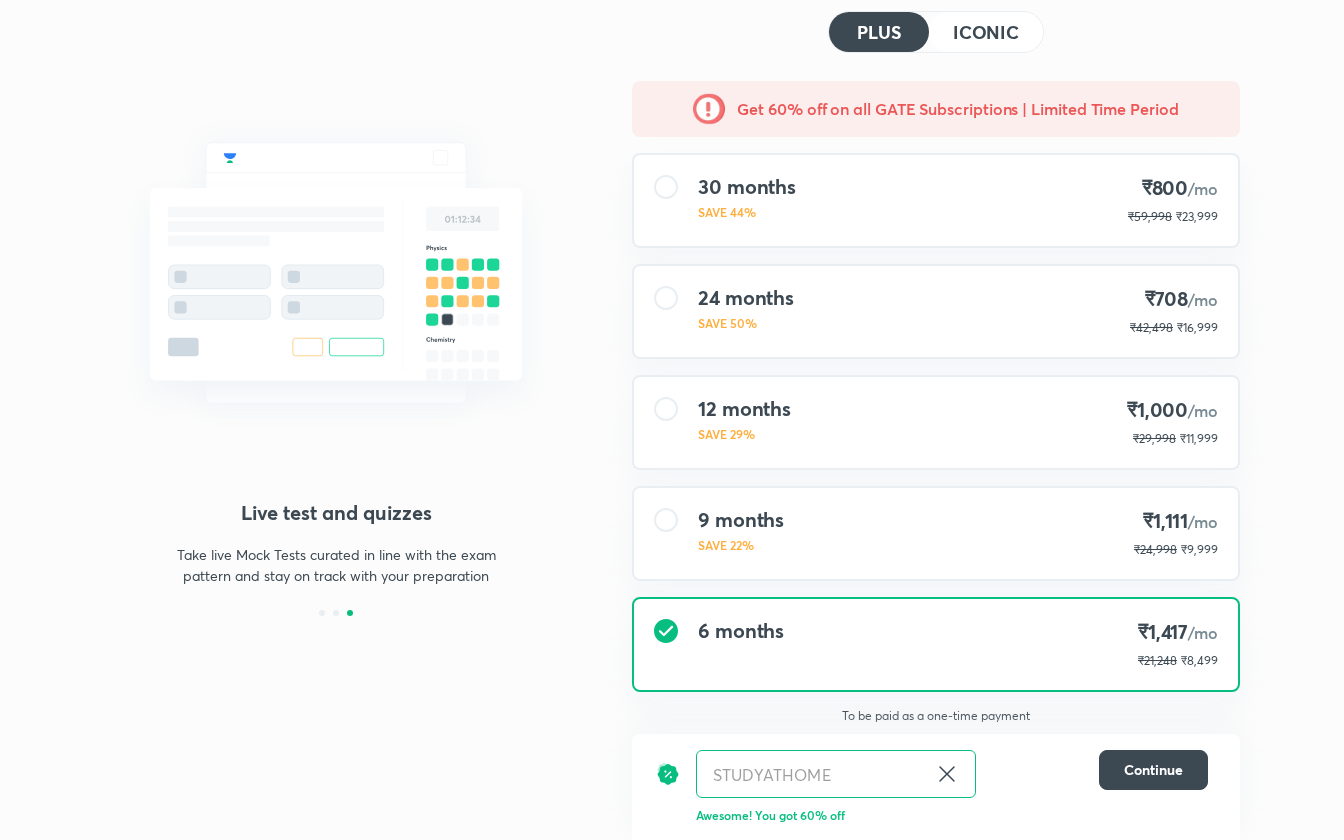 click 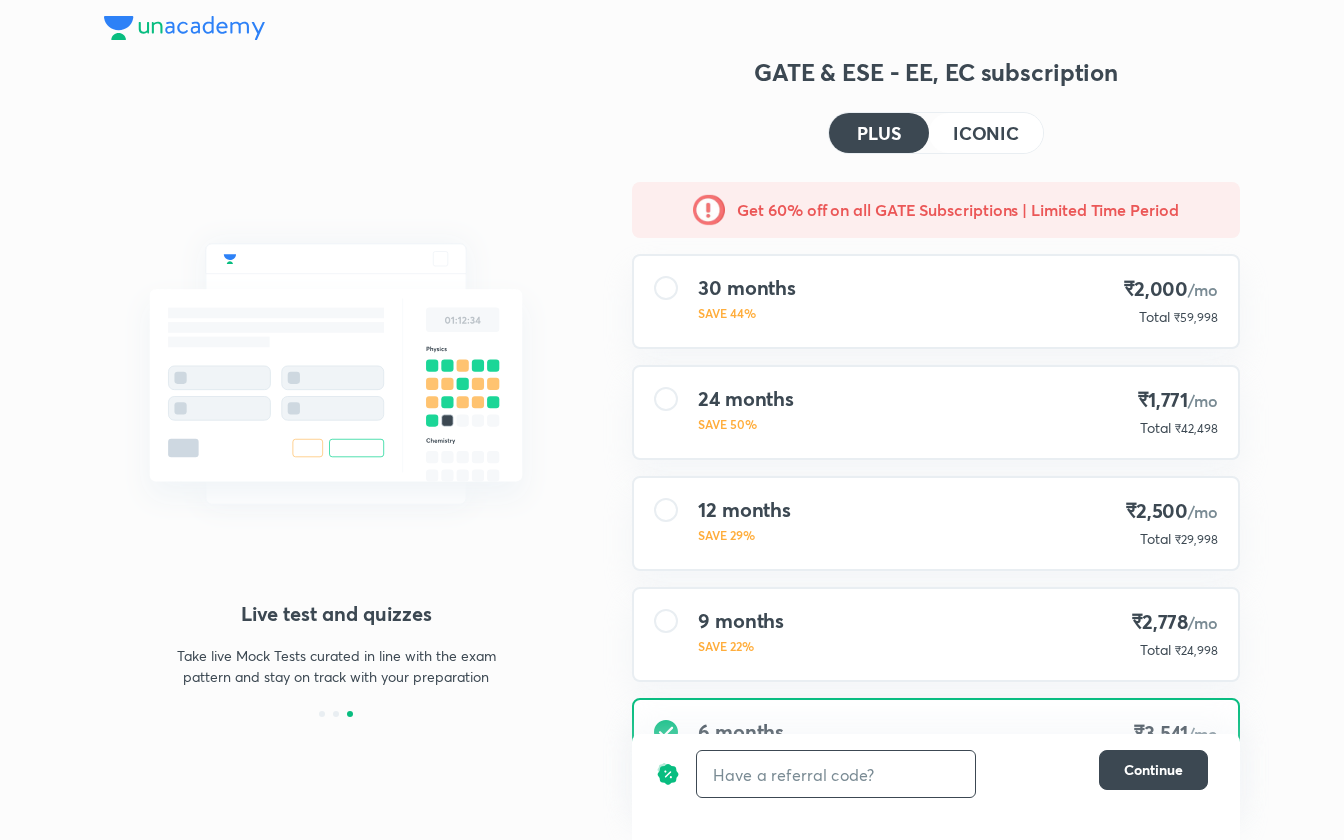 scroll, scrollTop: 101, scrollLeft: 0, axis: vertical 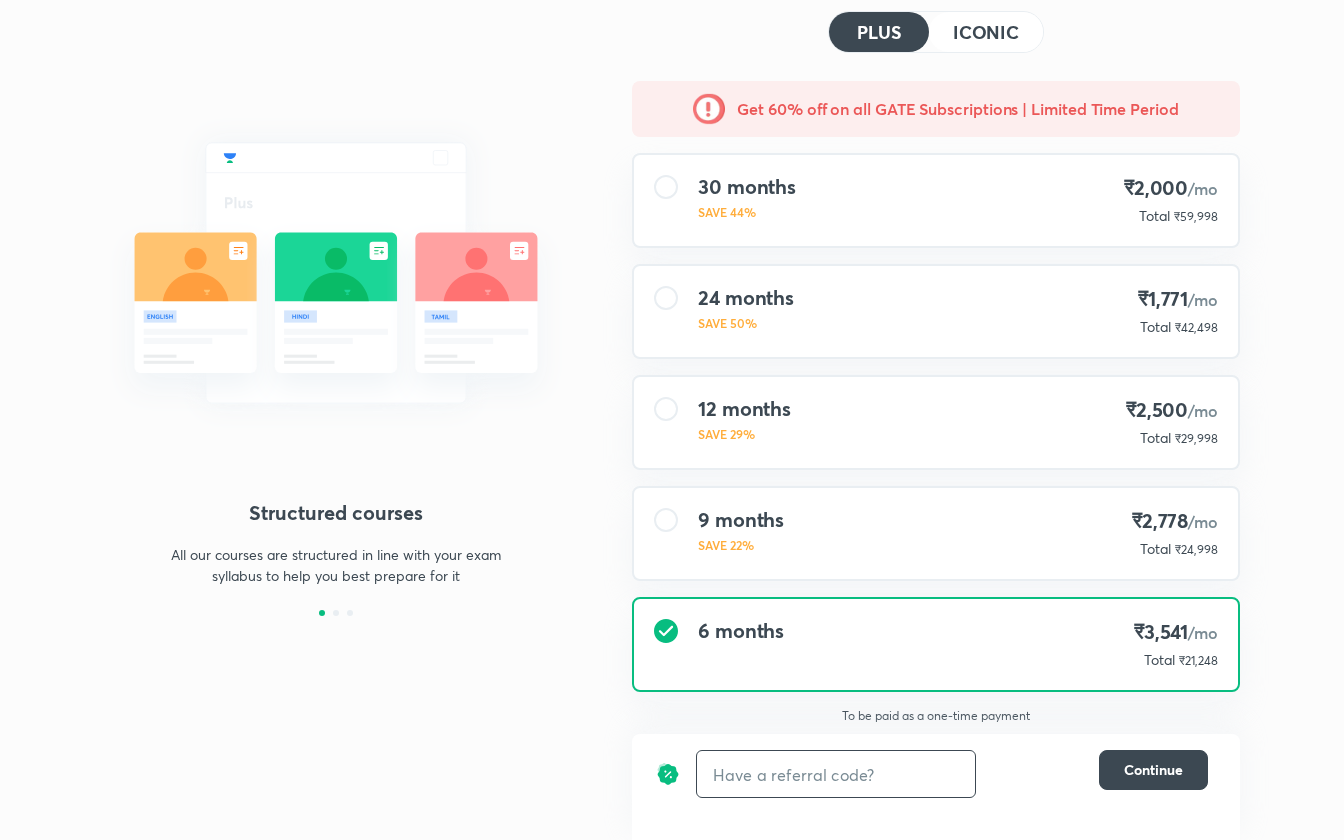 click at bounding box center [836, 774] 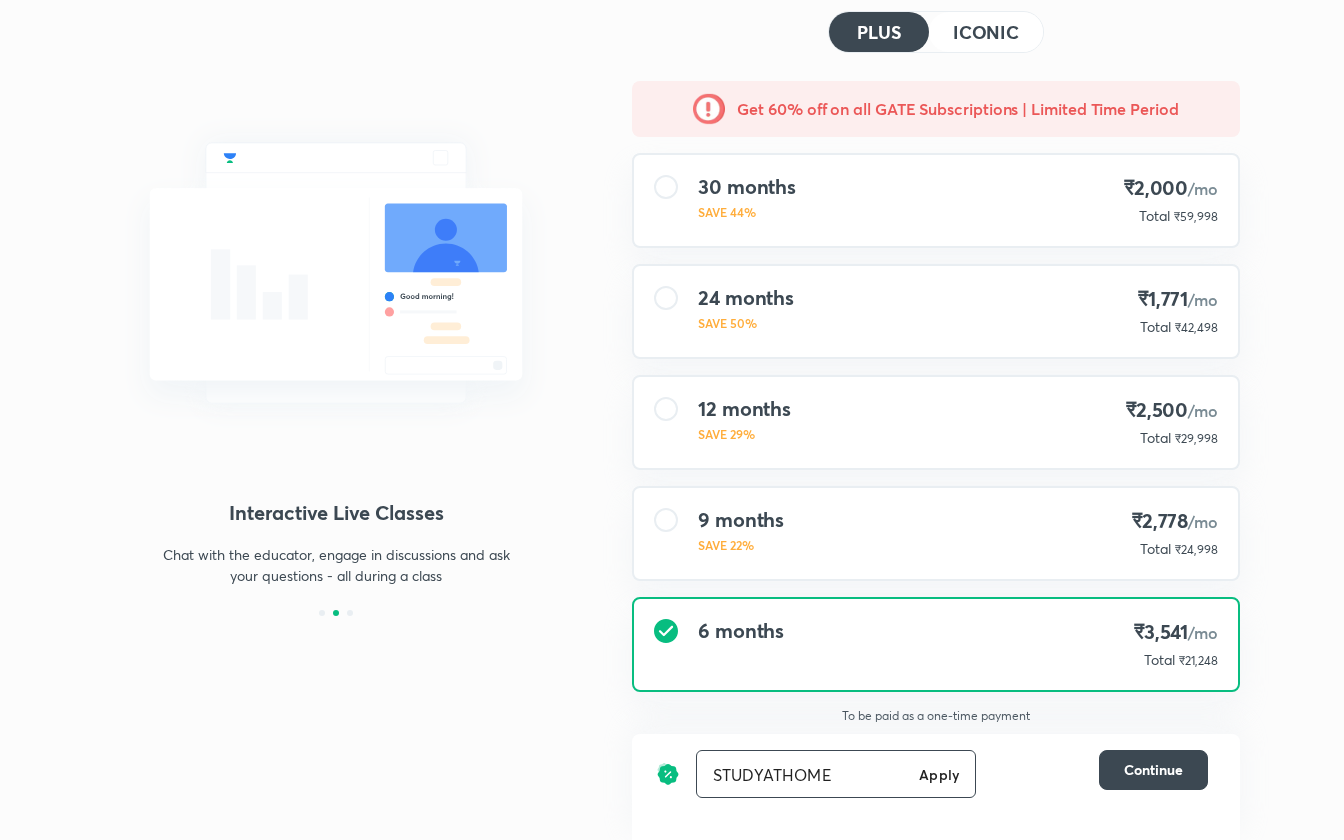 type on "STUDYATHOME" 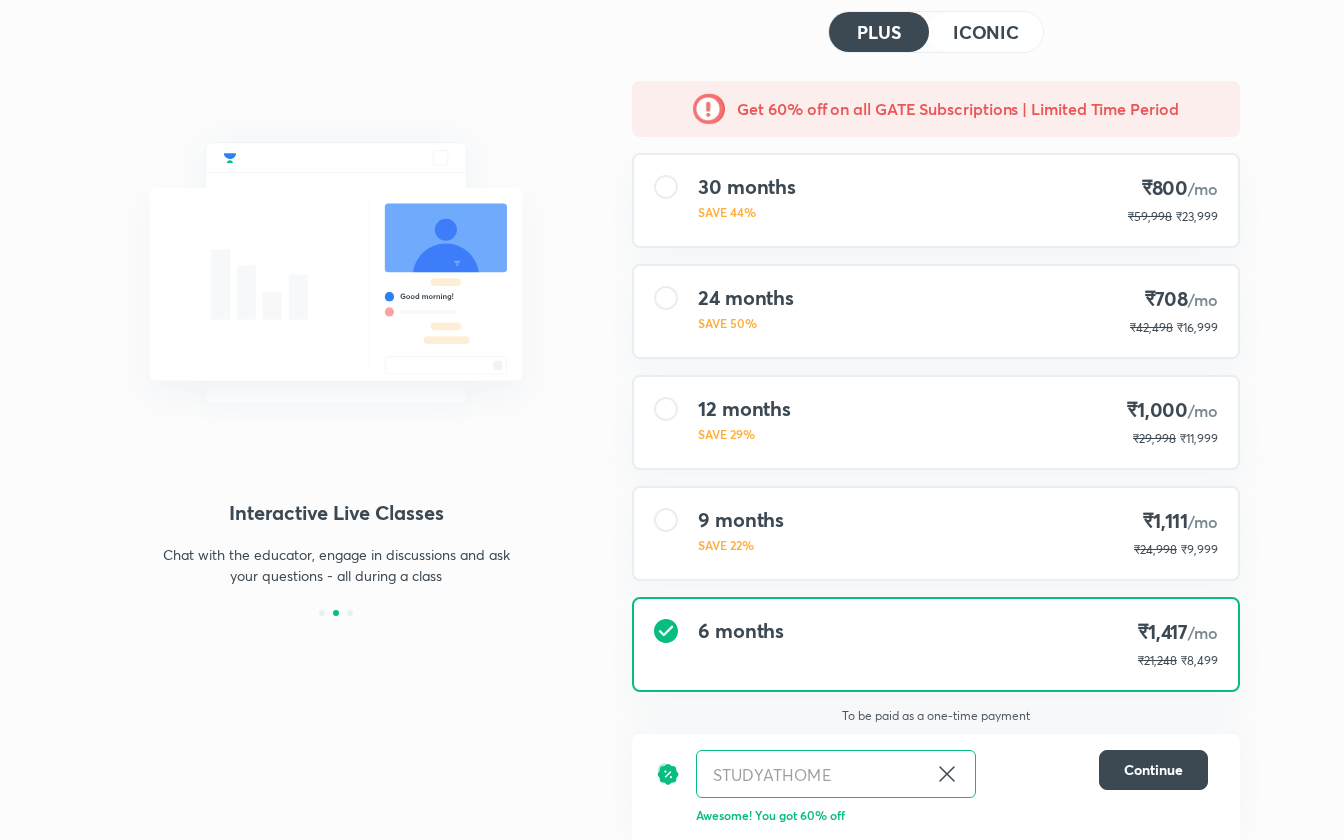 scroll, scrollTop: 0, scrollLeft: 0, axis: both 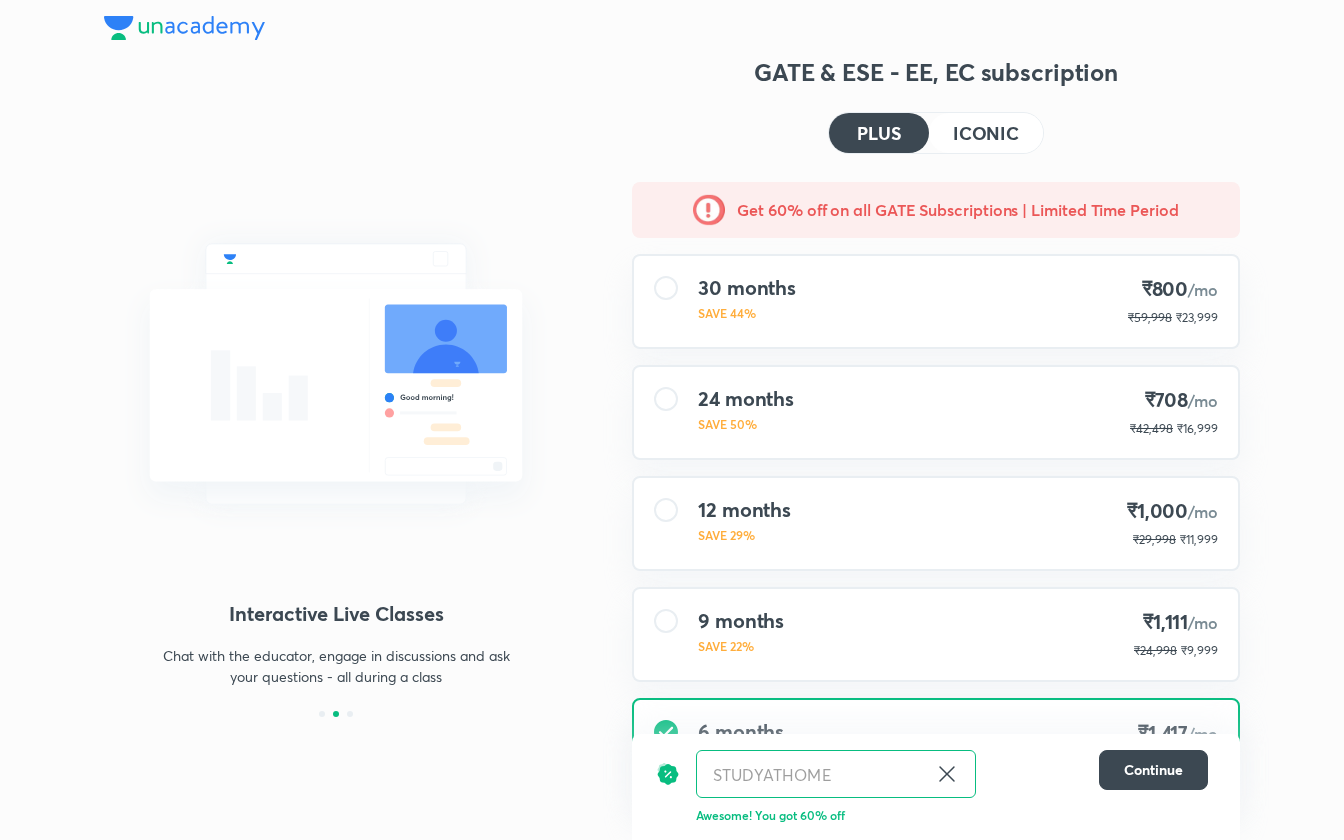 click on "ICONIC" at bounding box center (986, 133) 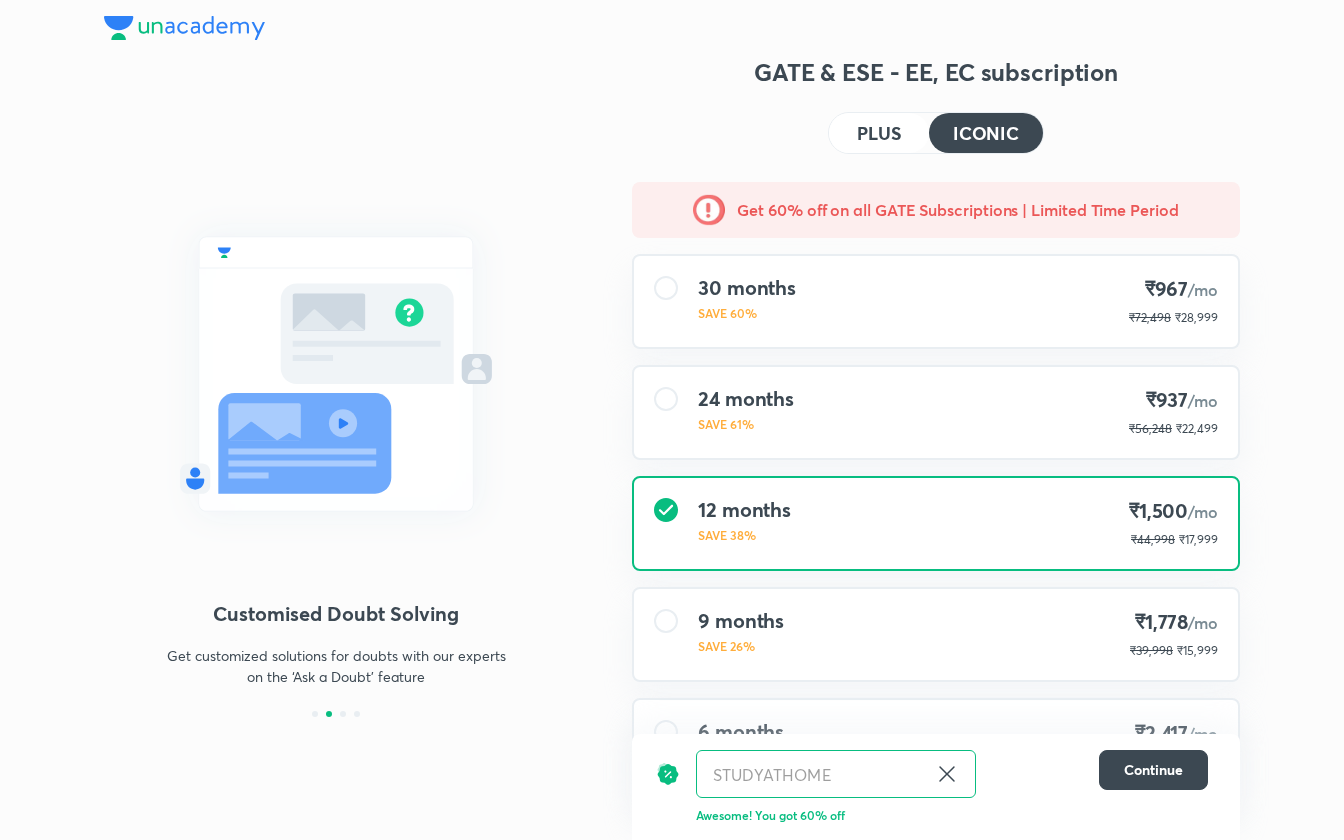 scroll, scrollTop: 101, scrollLeft: 0, axis: vertical 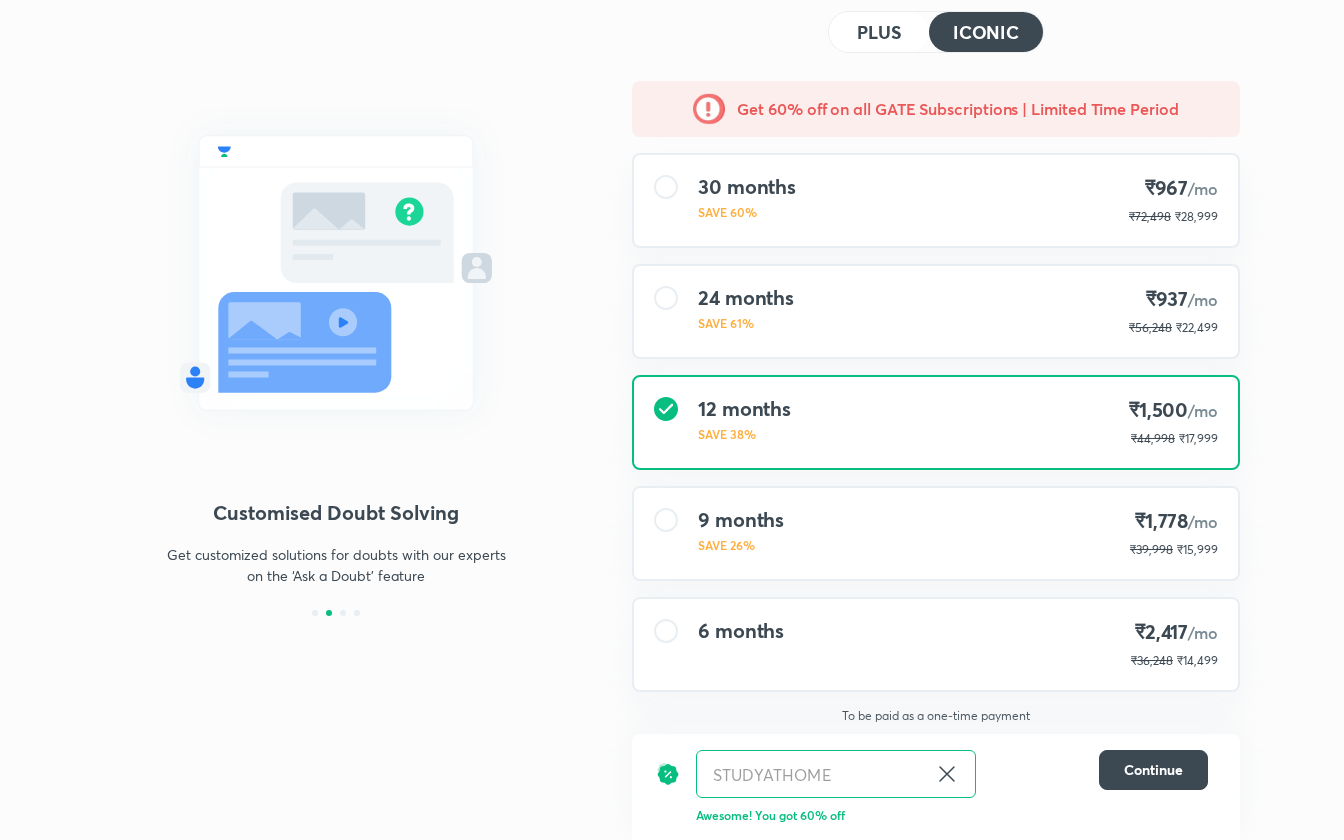 click at bounding box center (666, 631) 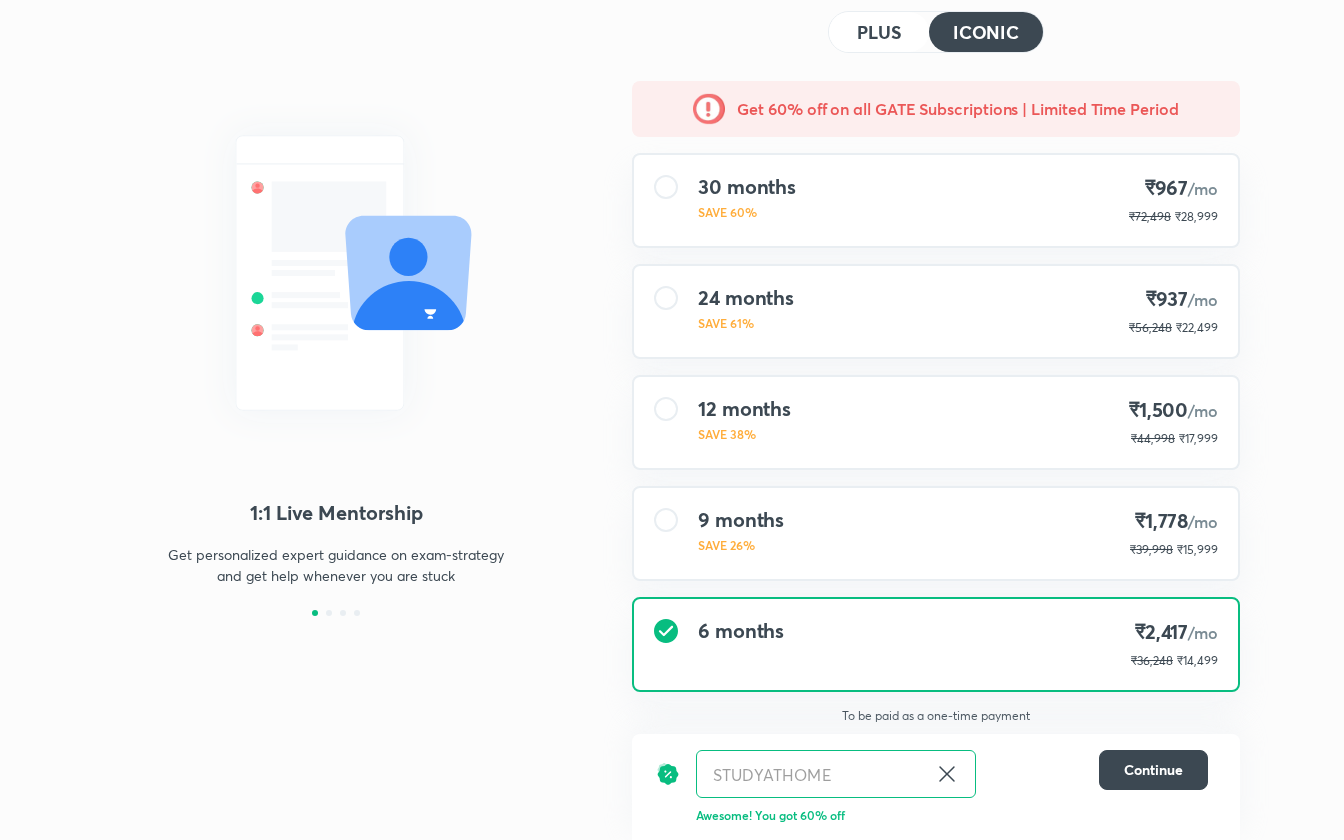 click 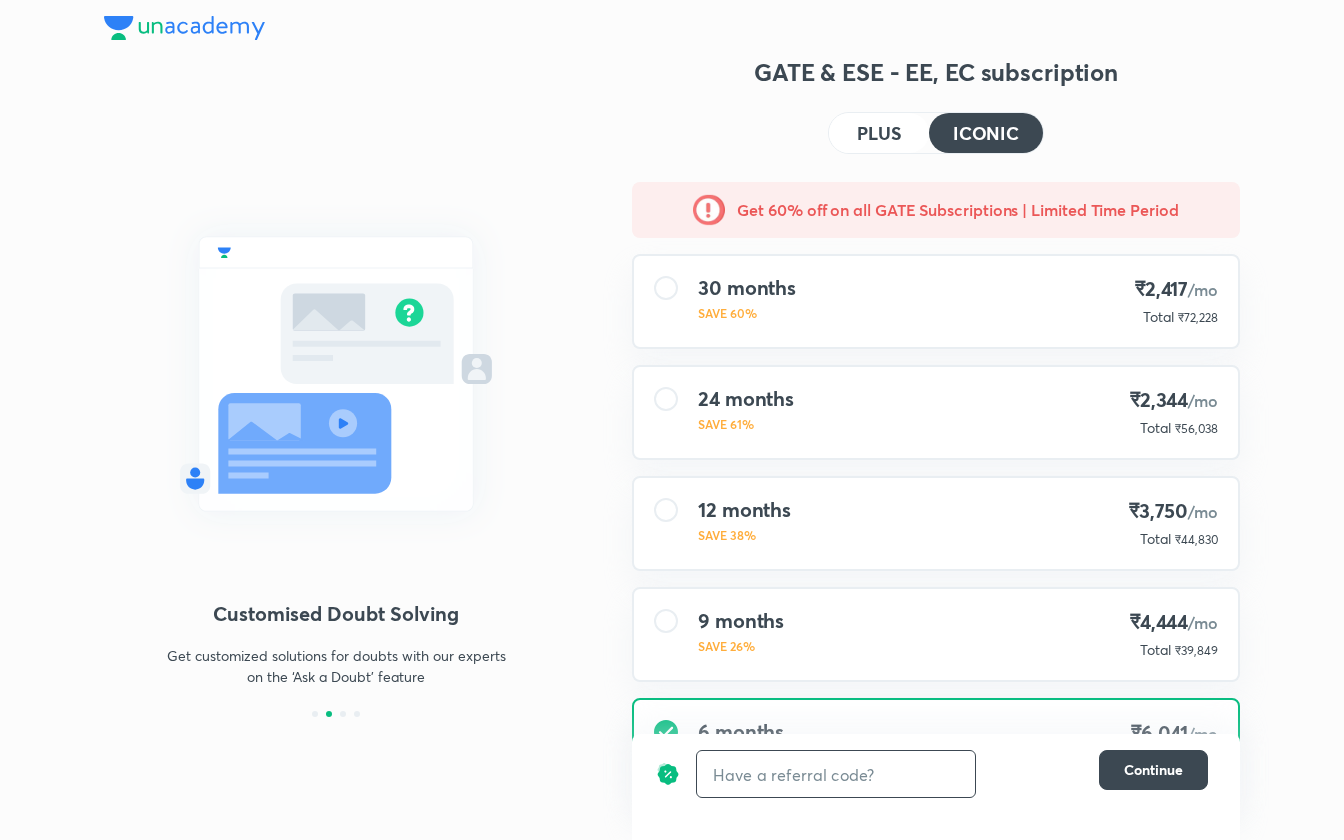 scroll, scrollTop: 101, scrollLeft: 0, axis: vertical 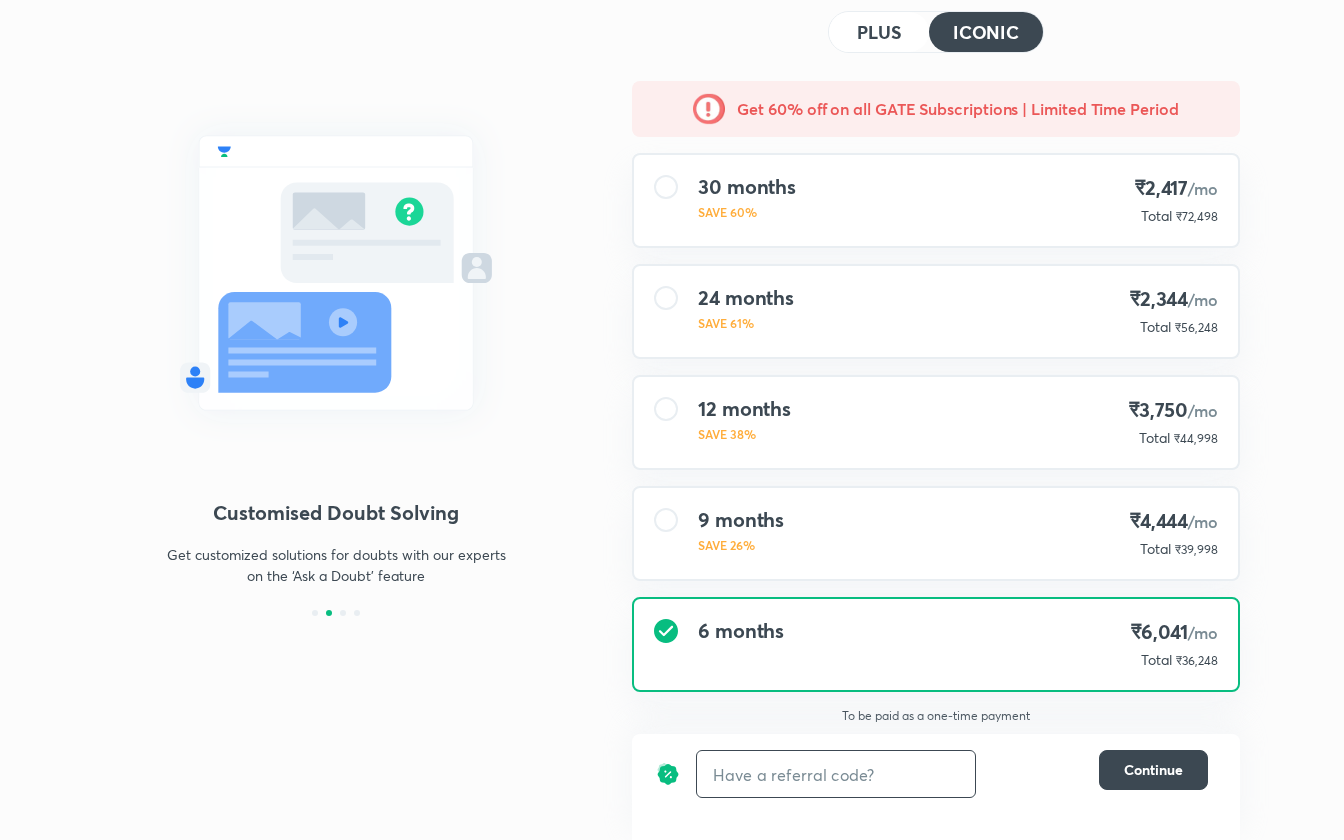 click at bounding box center (836, 774) 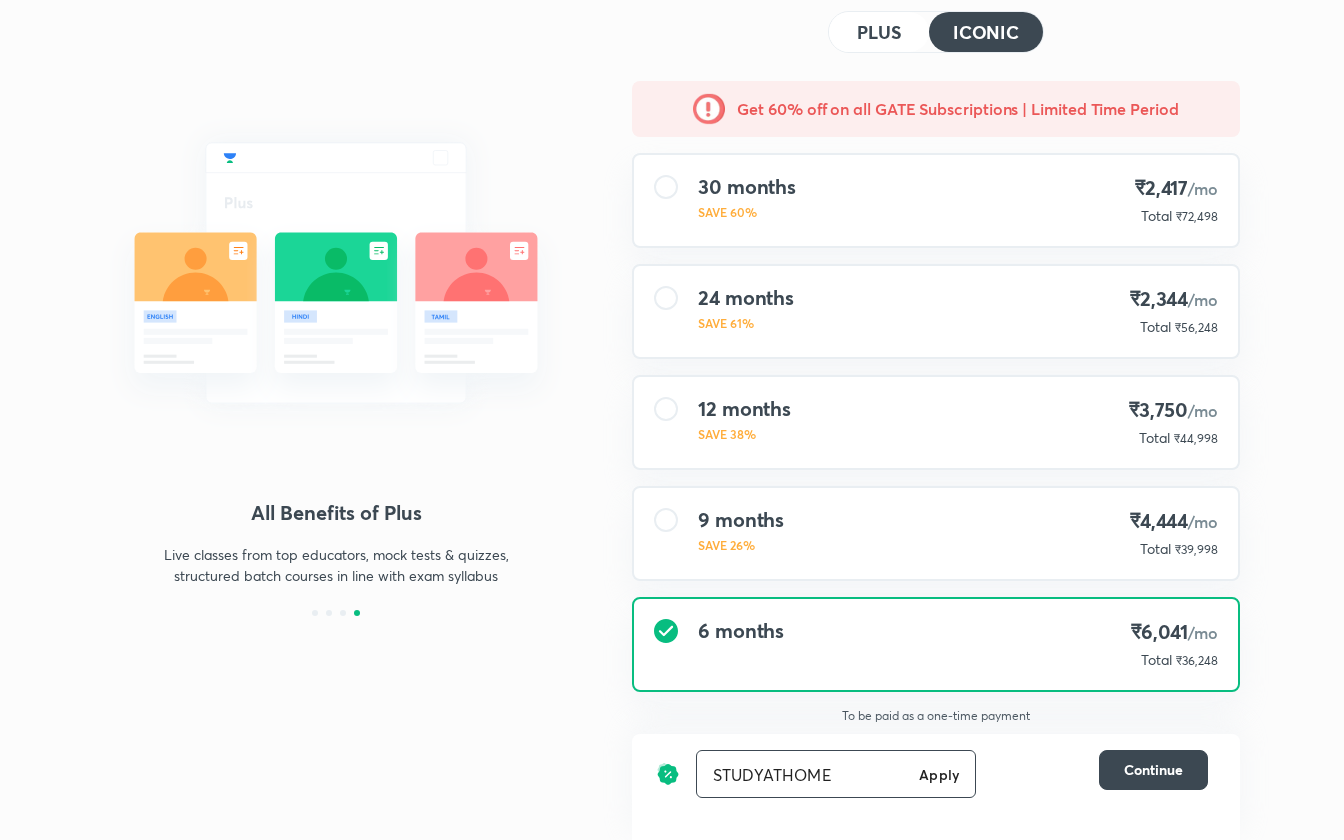 type on "STUDYATHOME" 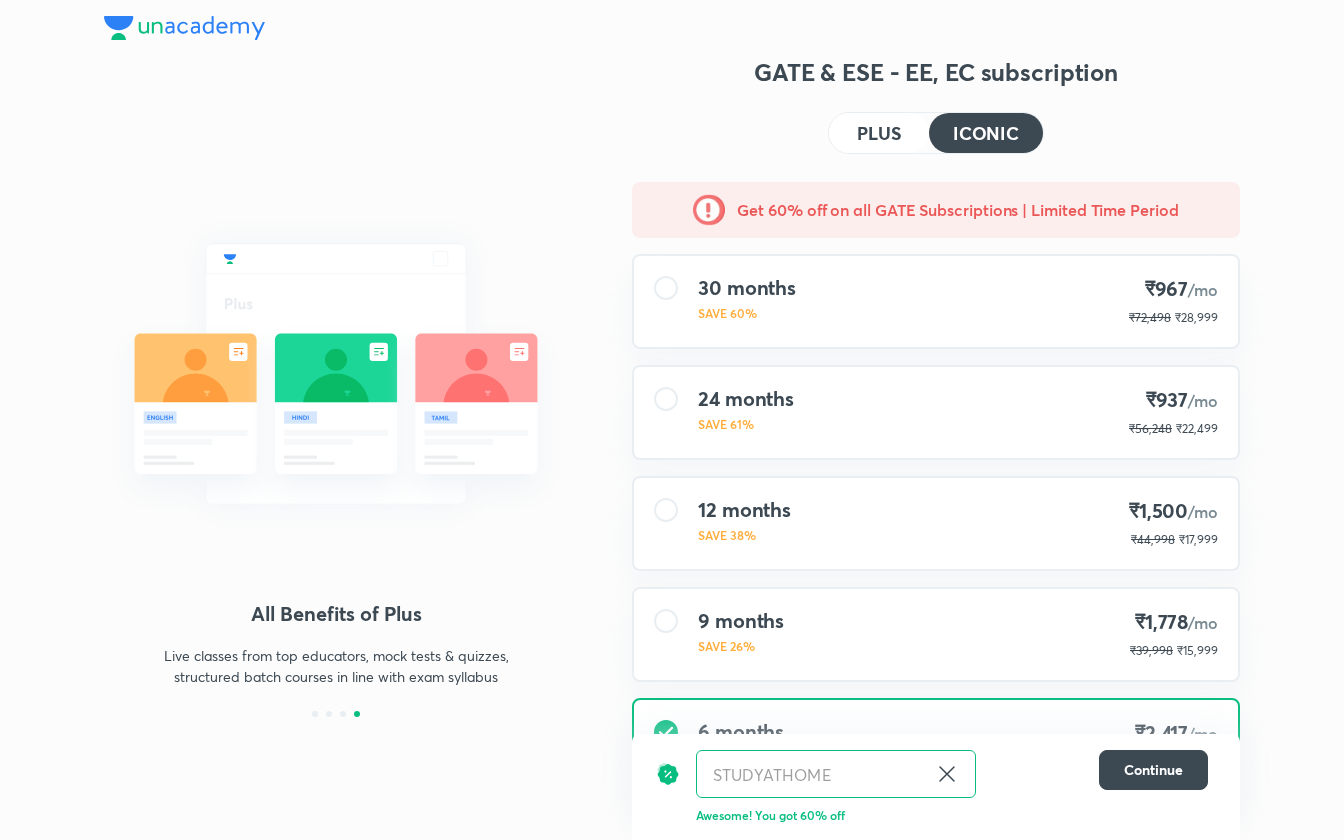 scroll, scrollTop: 101, scrollLeft: 0, axis: vertical 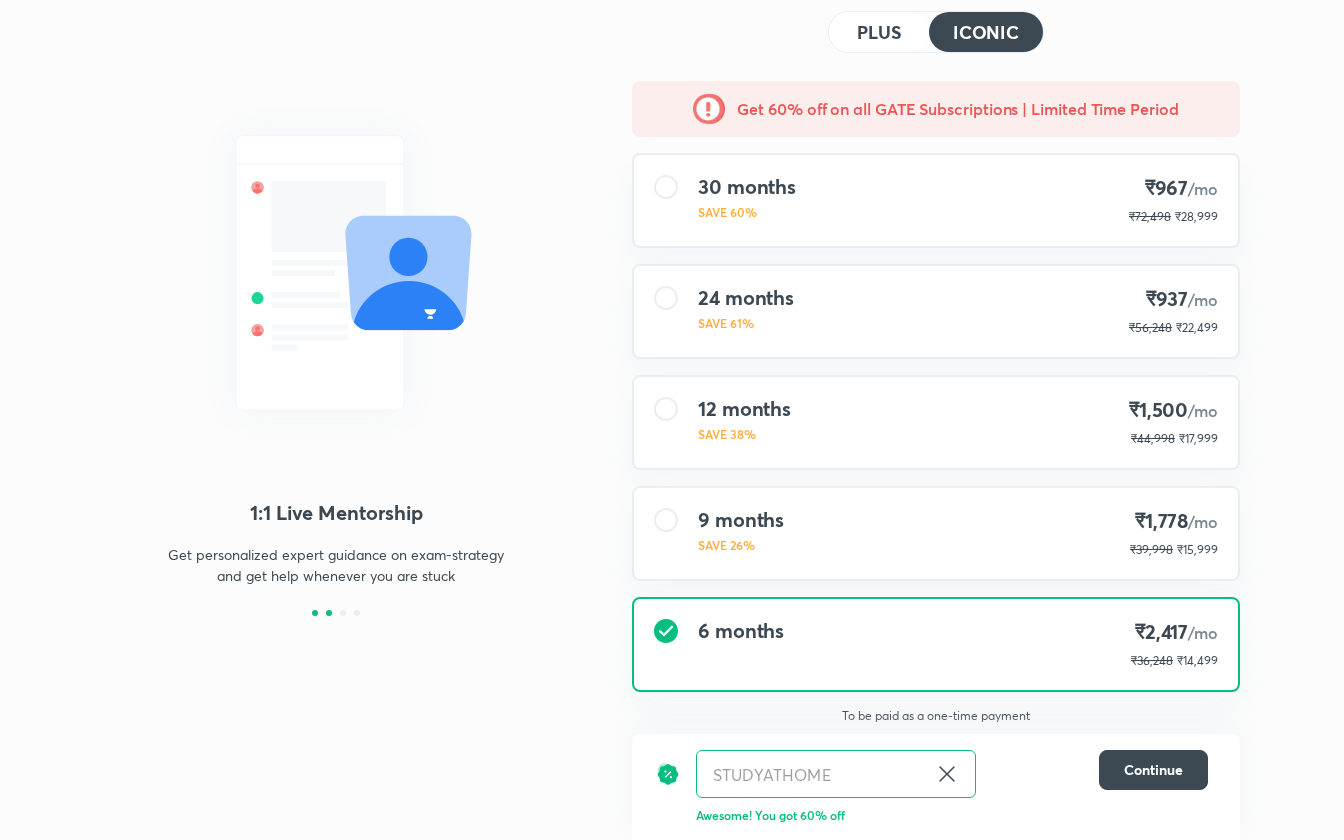 click at bounding box center (329, 613) 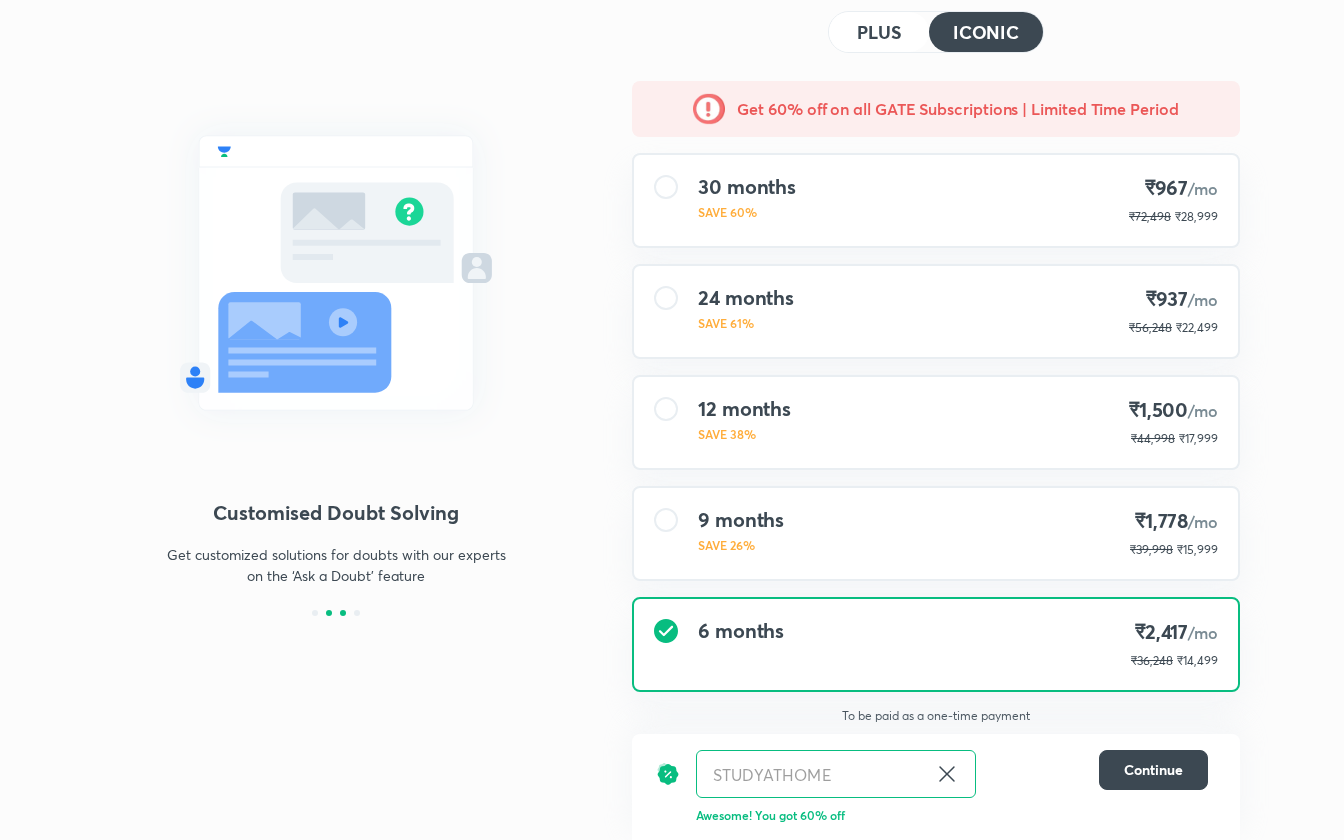 click at bounding box center (343, 613) 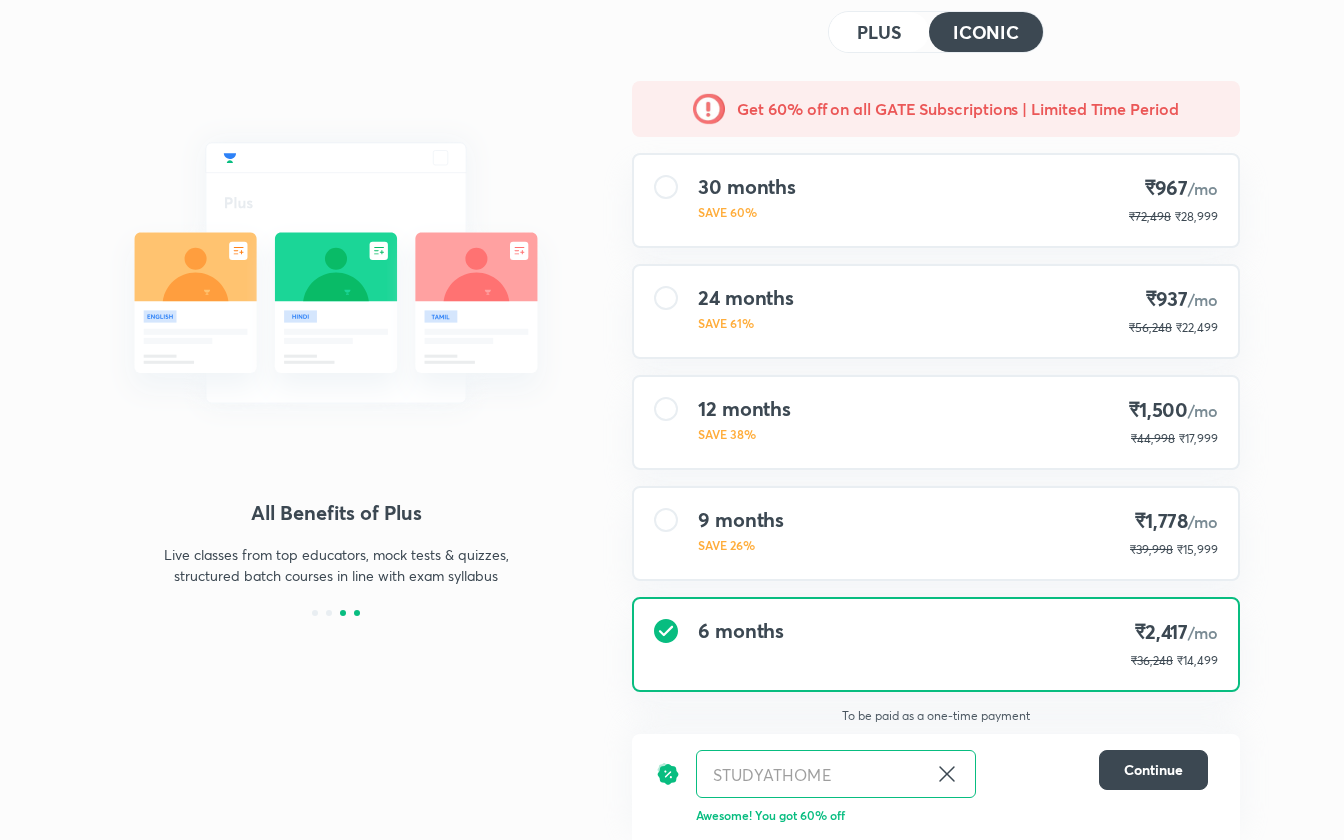 click at bounding box center [343, 613] 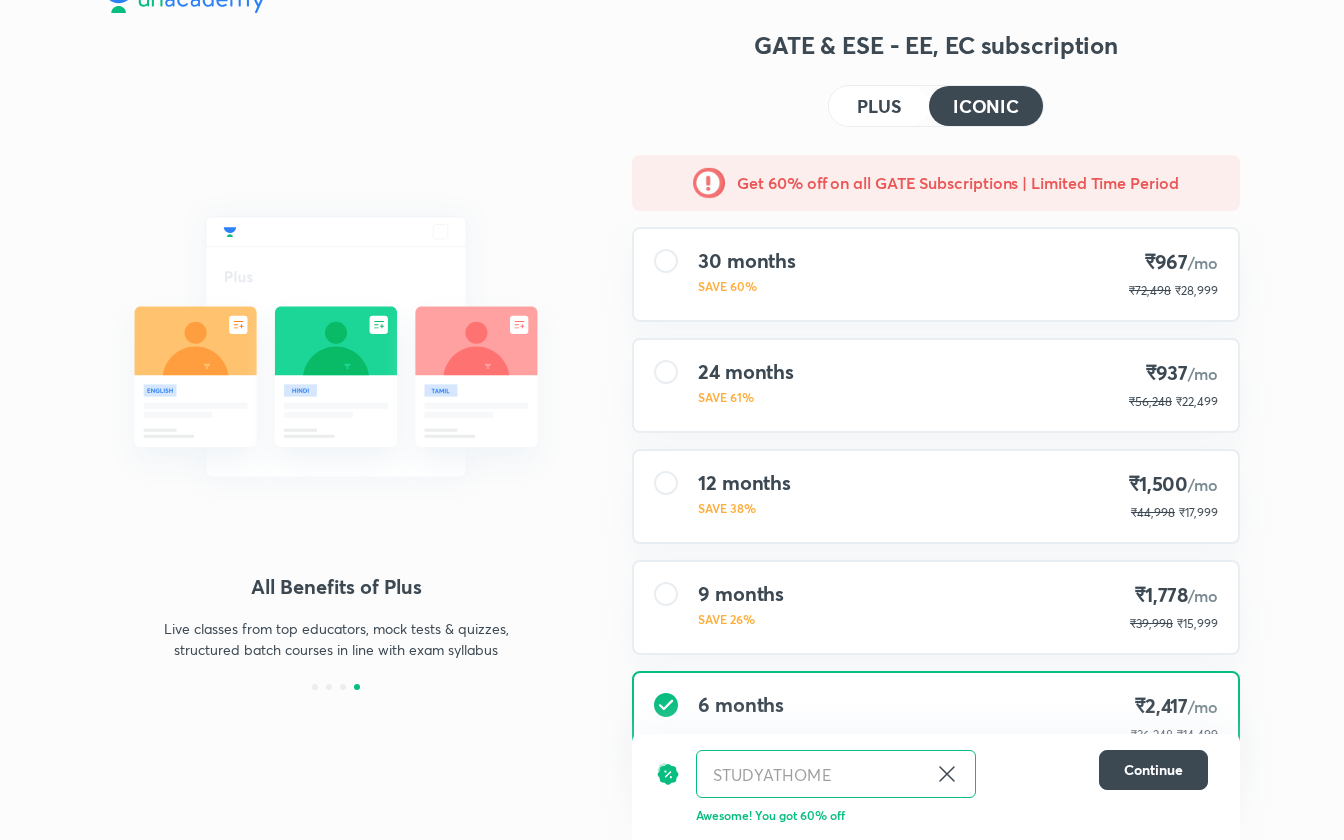 scroll, scrollTop: 0, scrollLeft: 0, axis: both 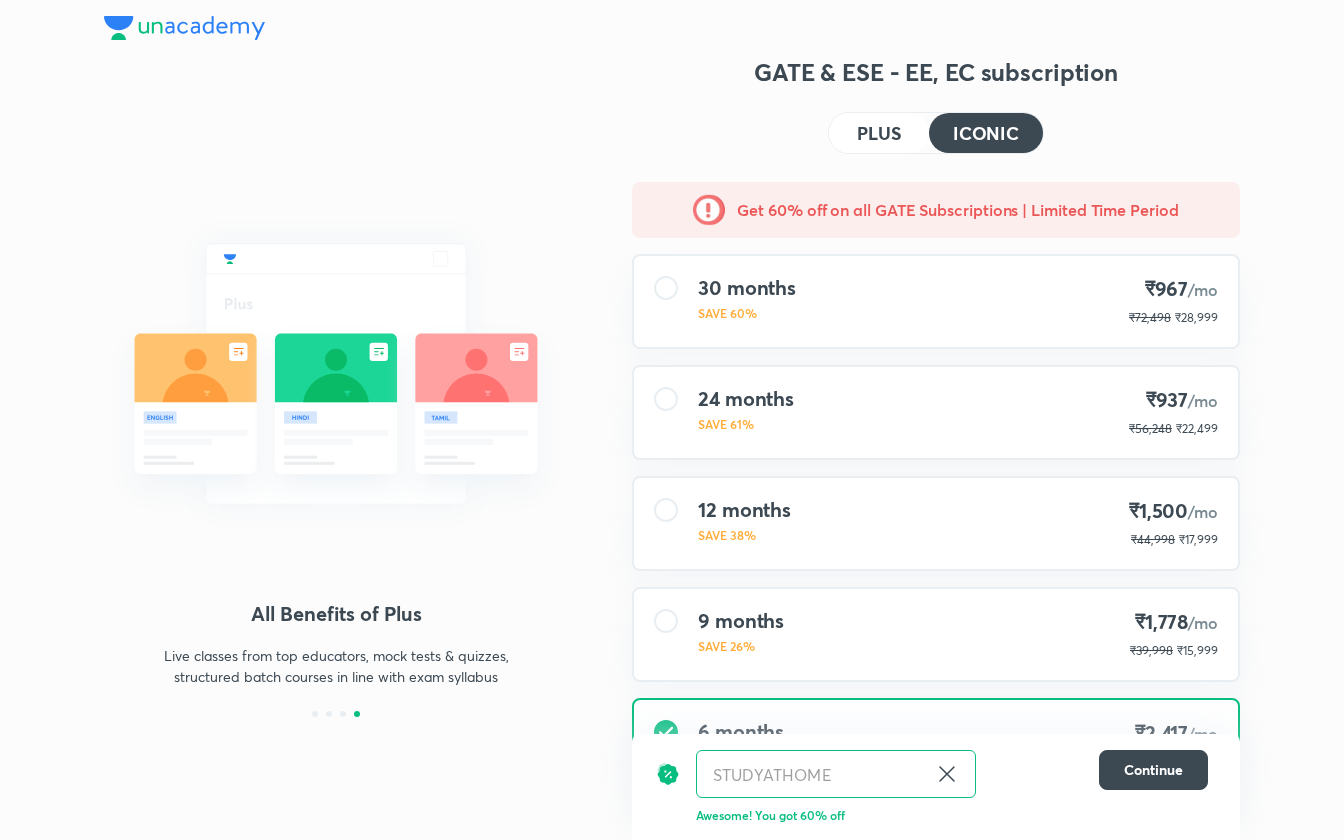 click on "PLUS" at bounding box center (879, 133) 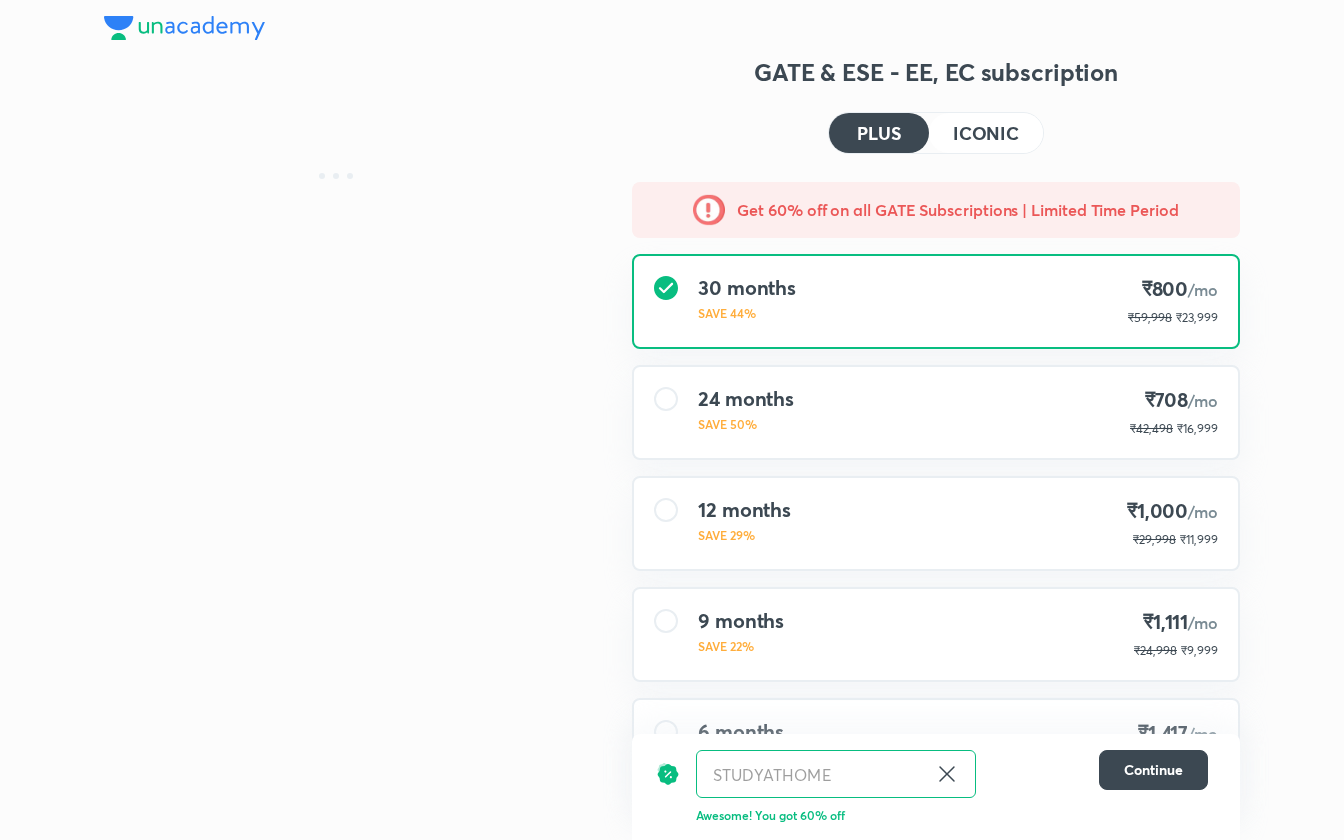 scroll, scrollTop: 101, scrollLeft: 0, axis: vertical 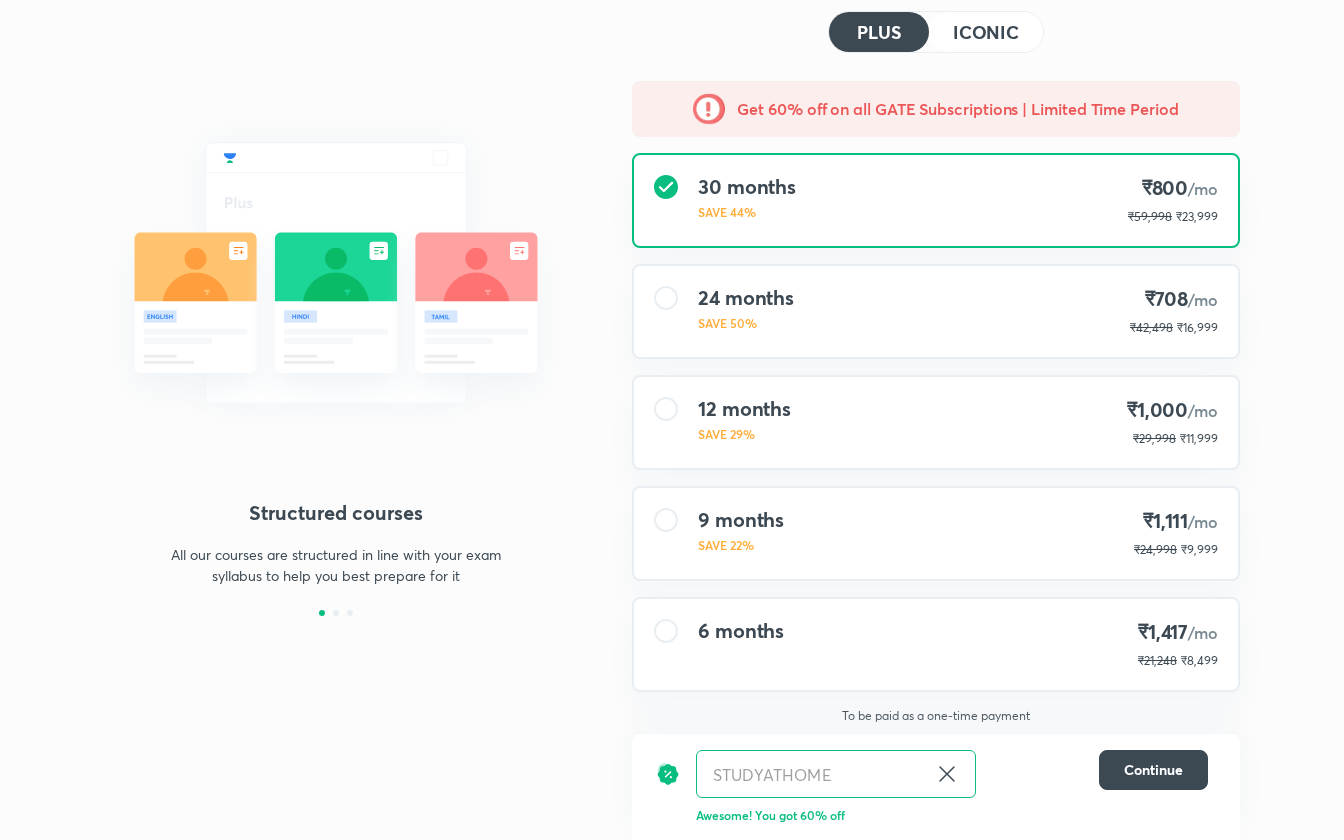 click on "6 months ₹1,417  /mo ₹21,248 ₹8,499" at bounding box center (936, 644) 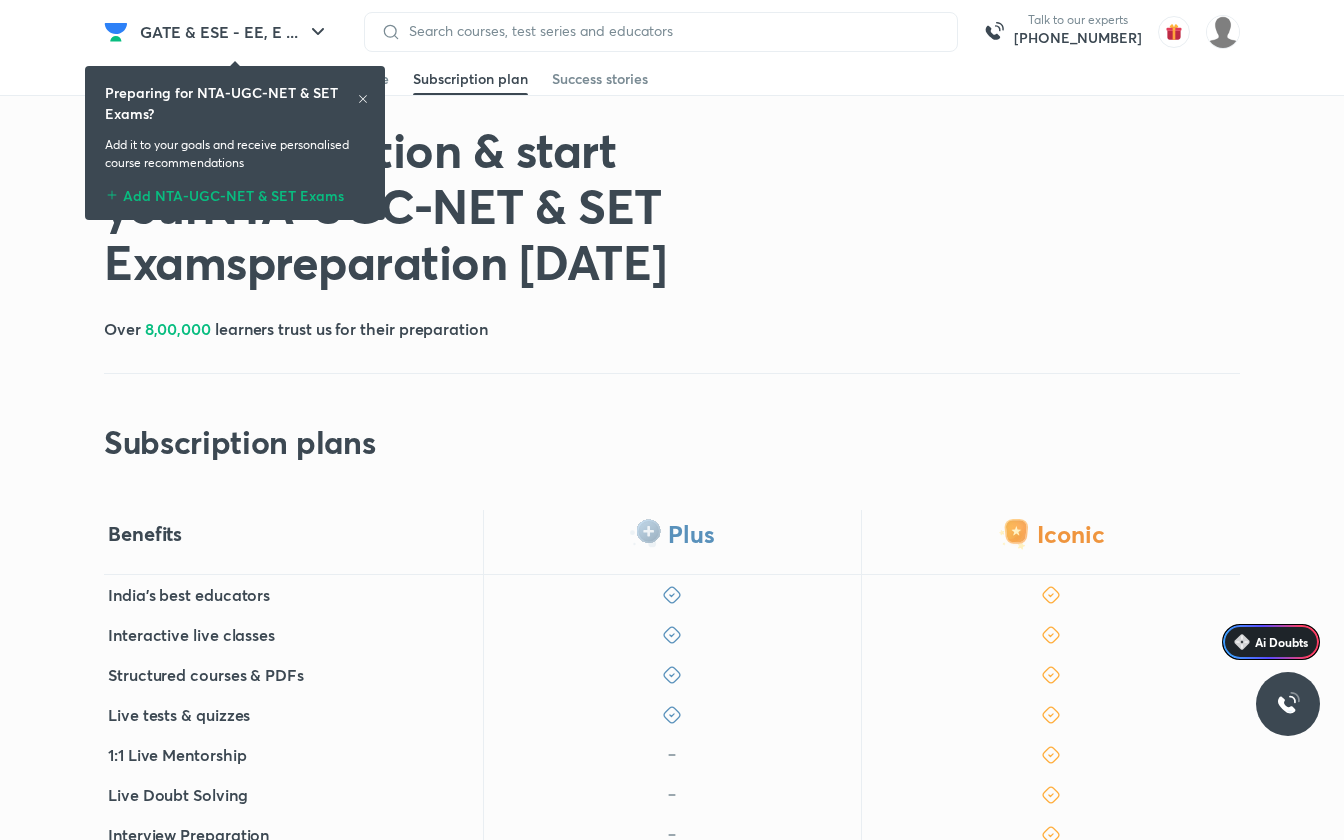 scroll, scrollTop: 0, scrollLeft: 0, axis: both 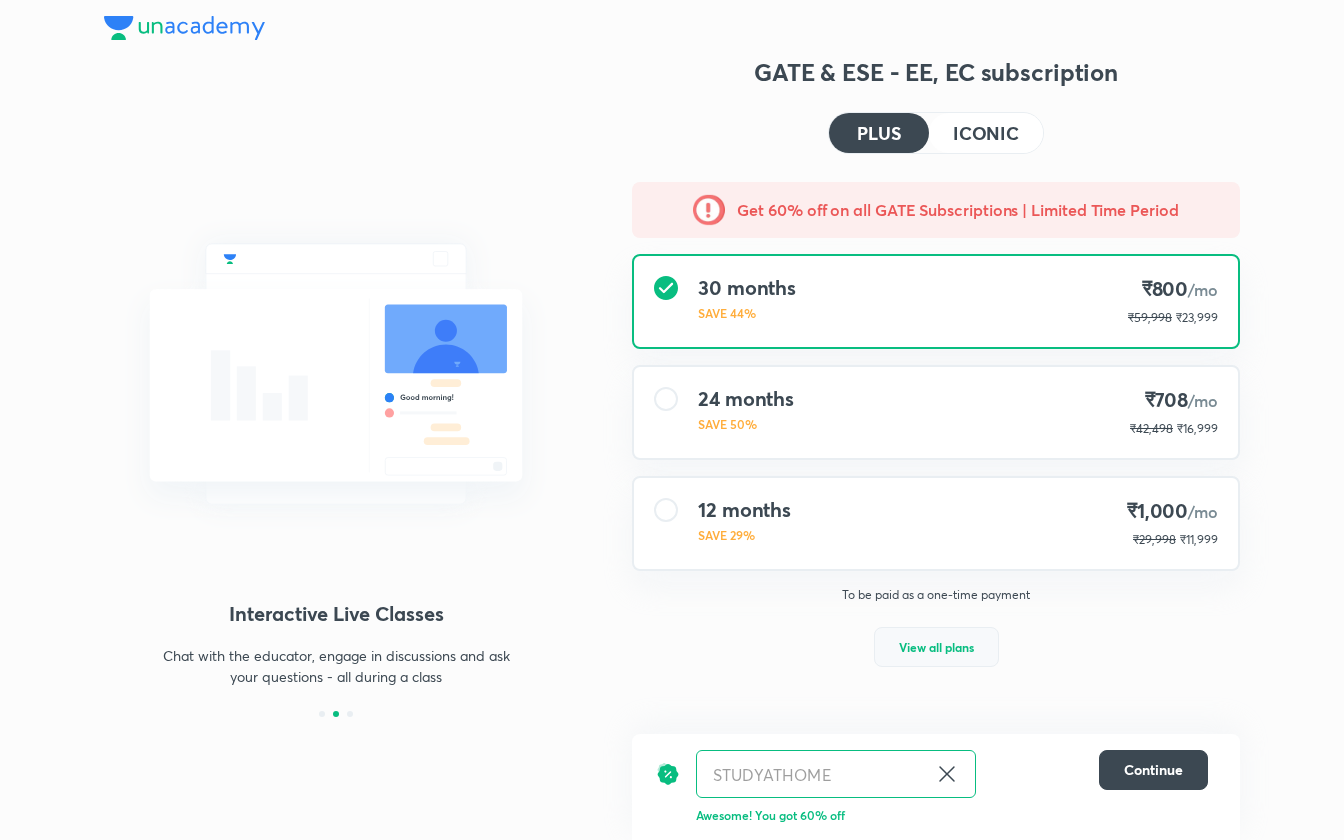 click on "View all plans" at bounding box center [936, 647] 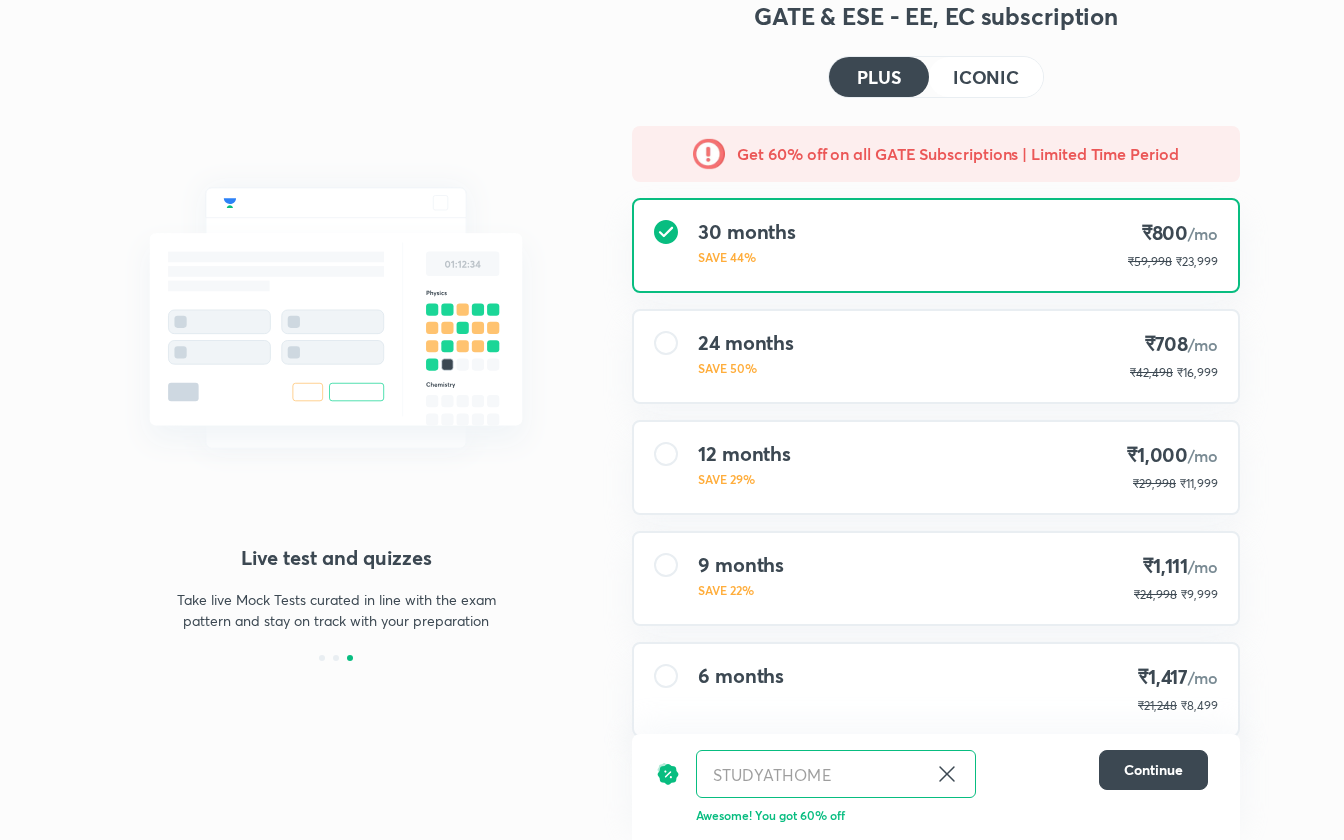 scroll, scrollTop: 101, scrollLeft: 0, axis: vertical 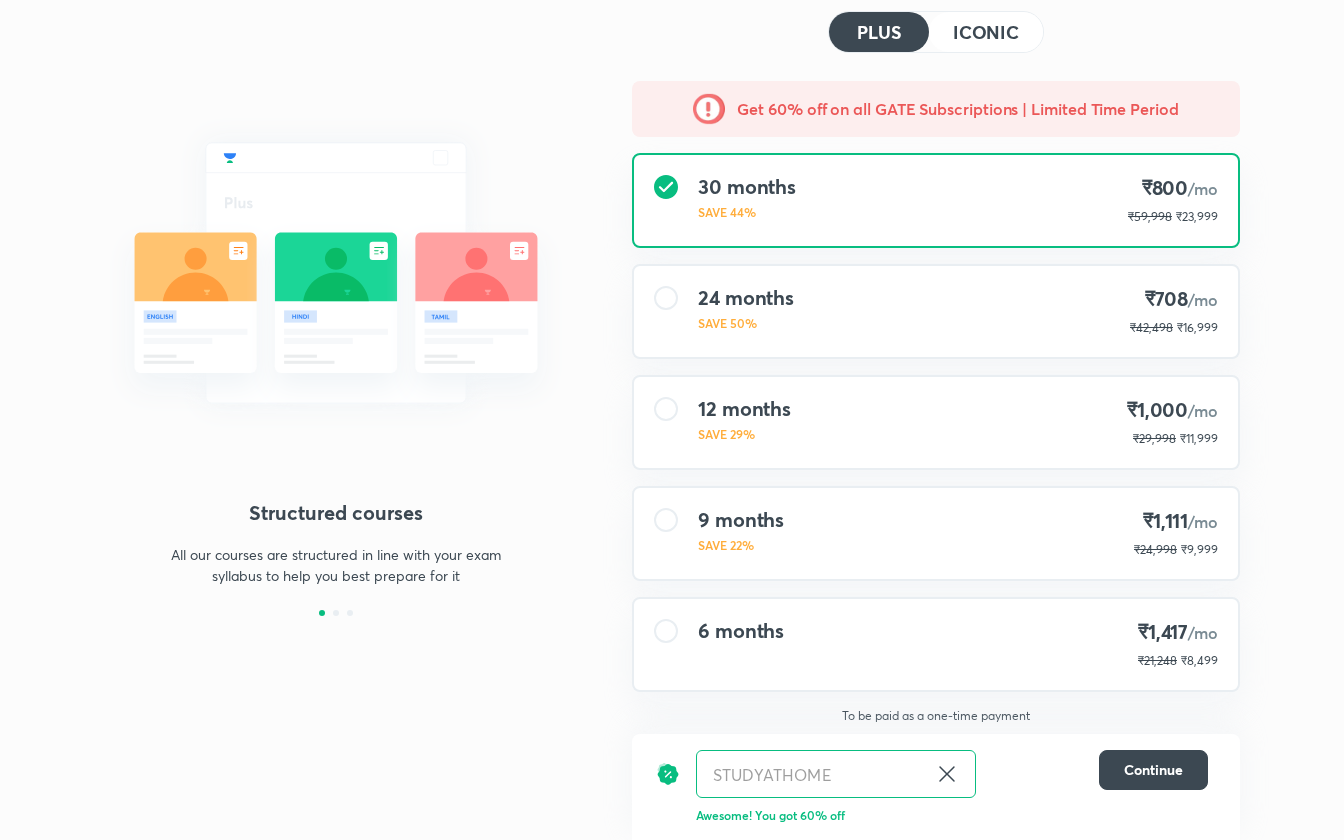 click on "6 months ₹1,417  /mo ₹21,248 ₹8,499" at bounding box center (936, 644) 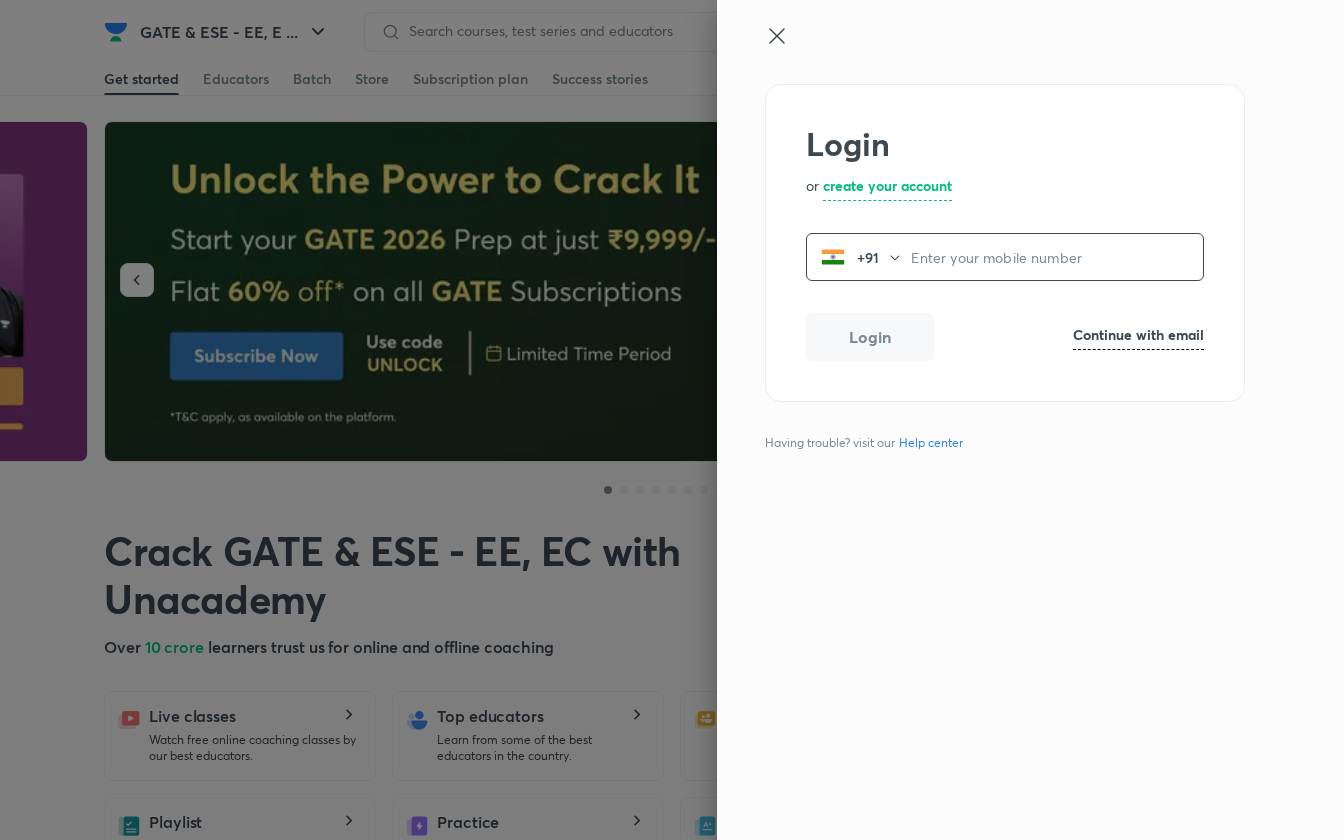scroll, scrollTop: 1490, scrollLeft: 0, axis: vertical 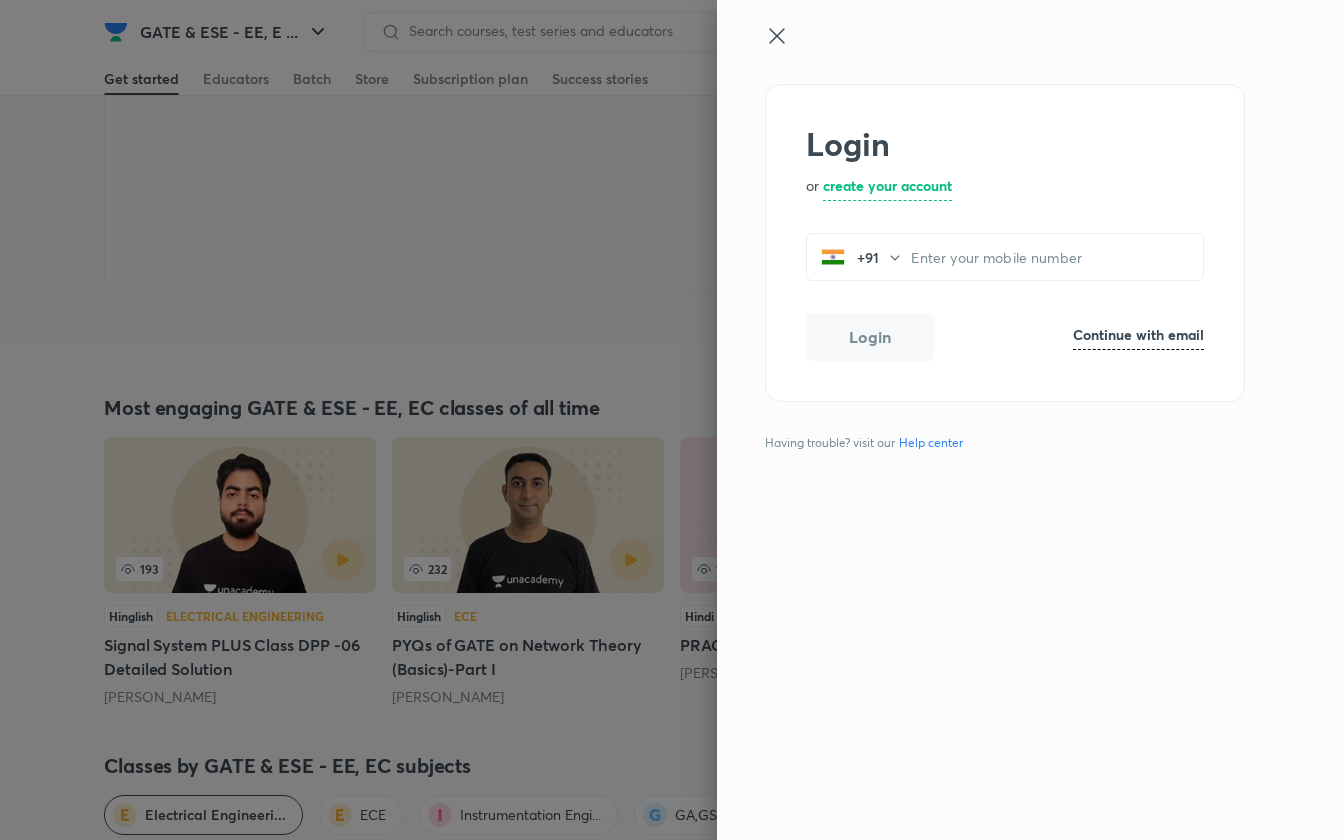 click at bounding box center (672, 420) 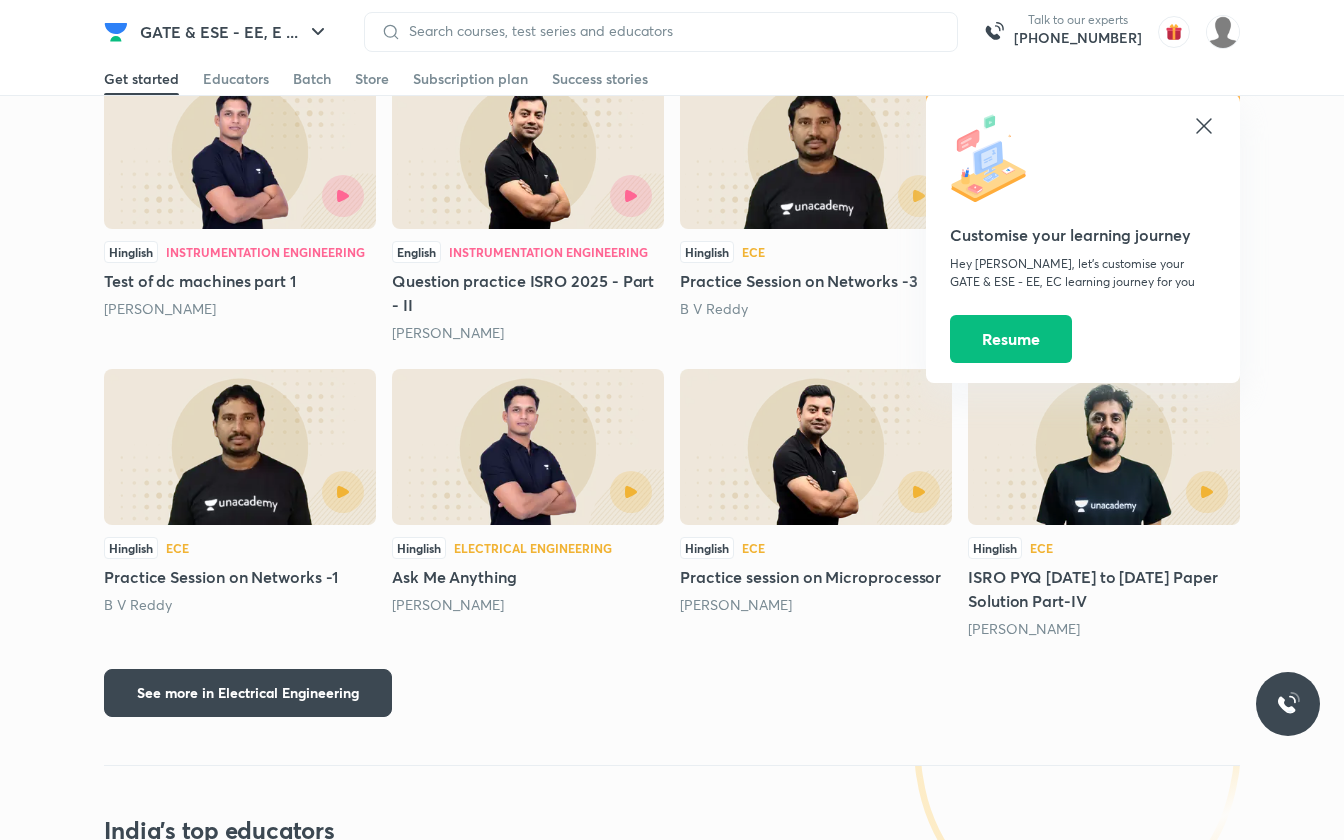 scroll, scrollTop: 2278, scrollLeft: 0, axis: vertical 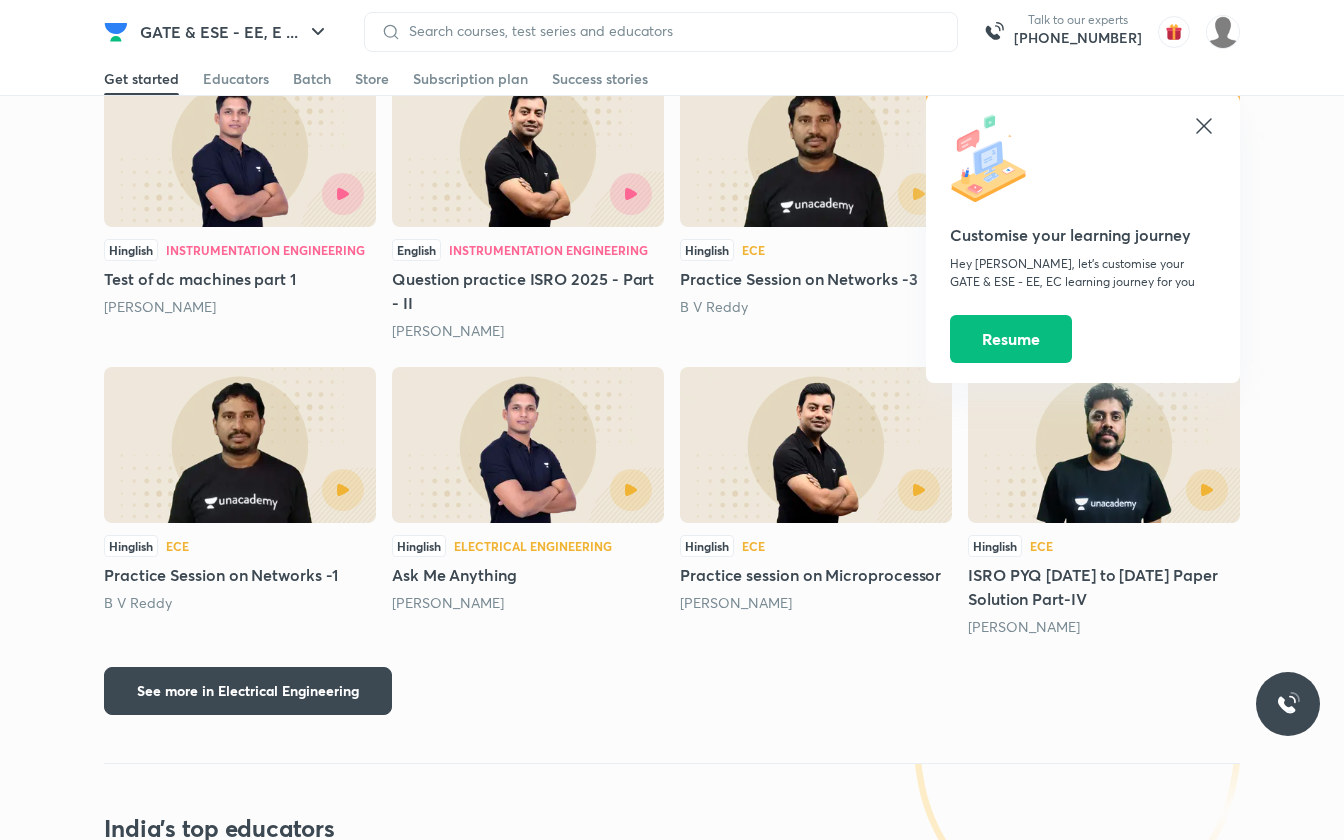 click 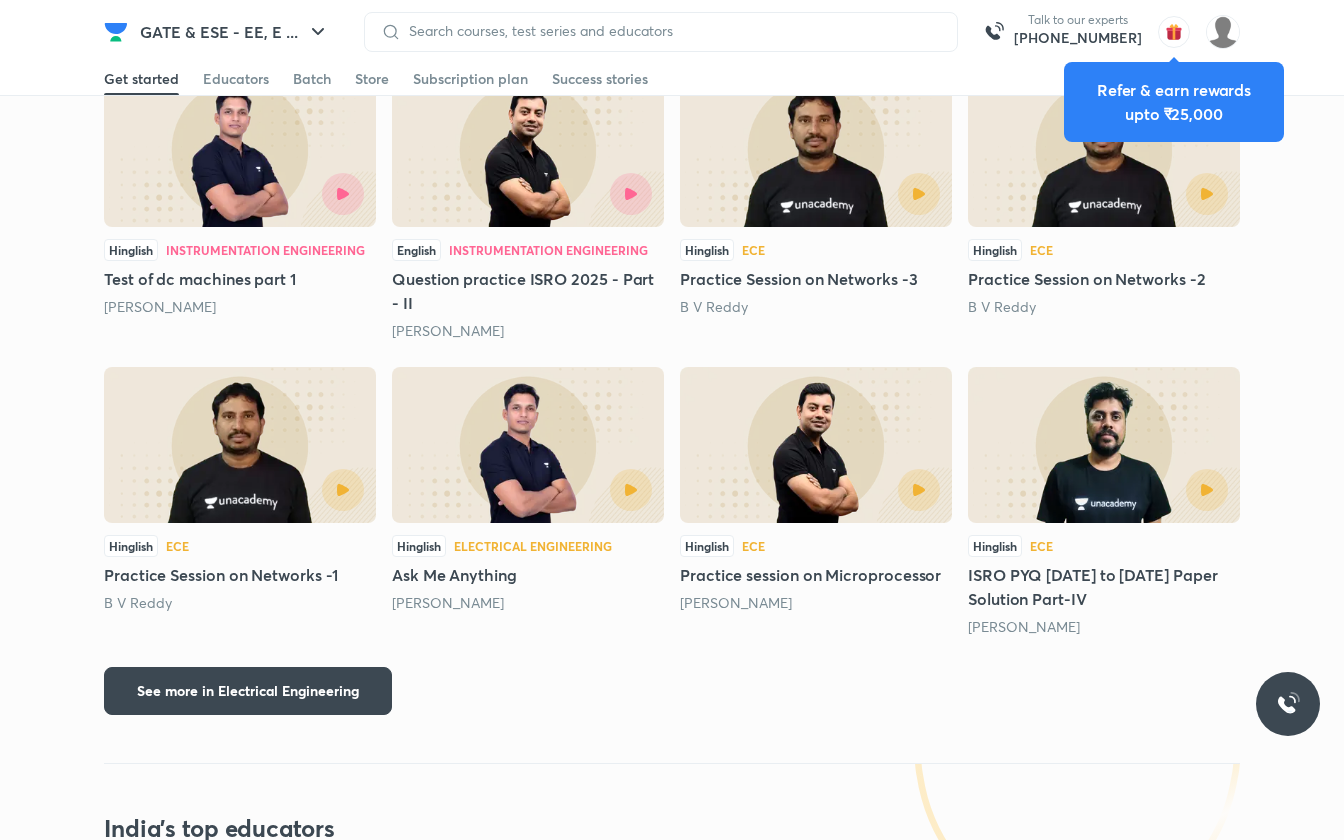 click on "See more in Electrical Engineering" at bounding box center [672, 691] 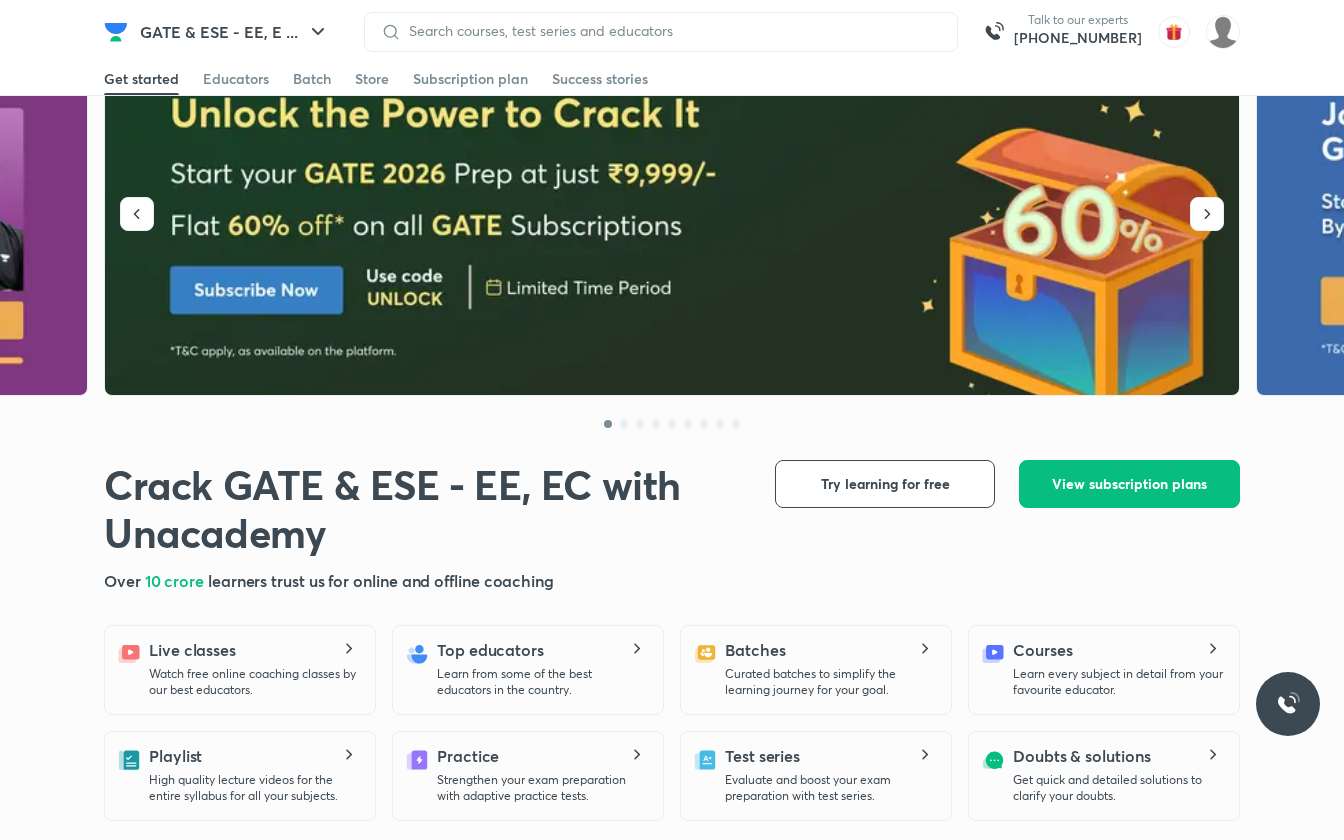 scroll, scrollTop: 0, scrollLeft: 0, axis: both 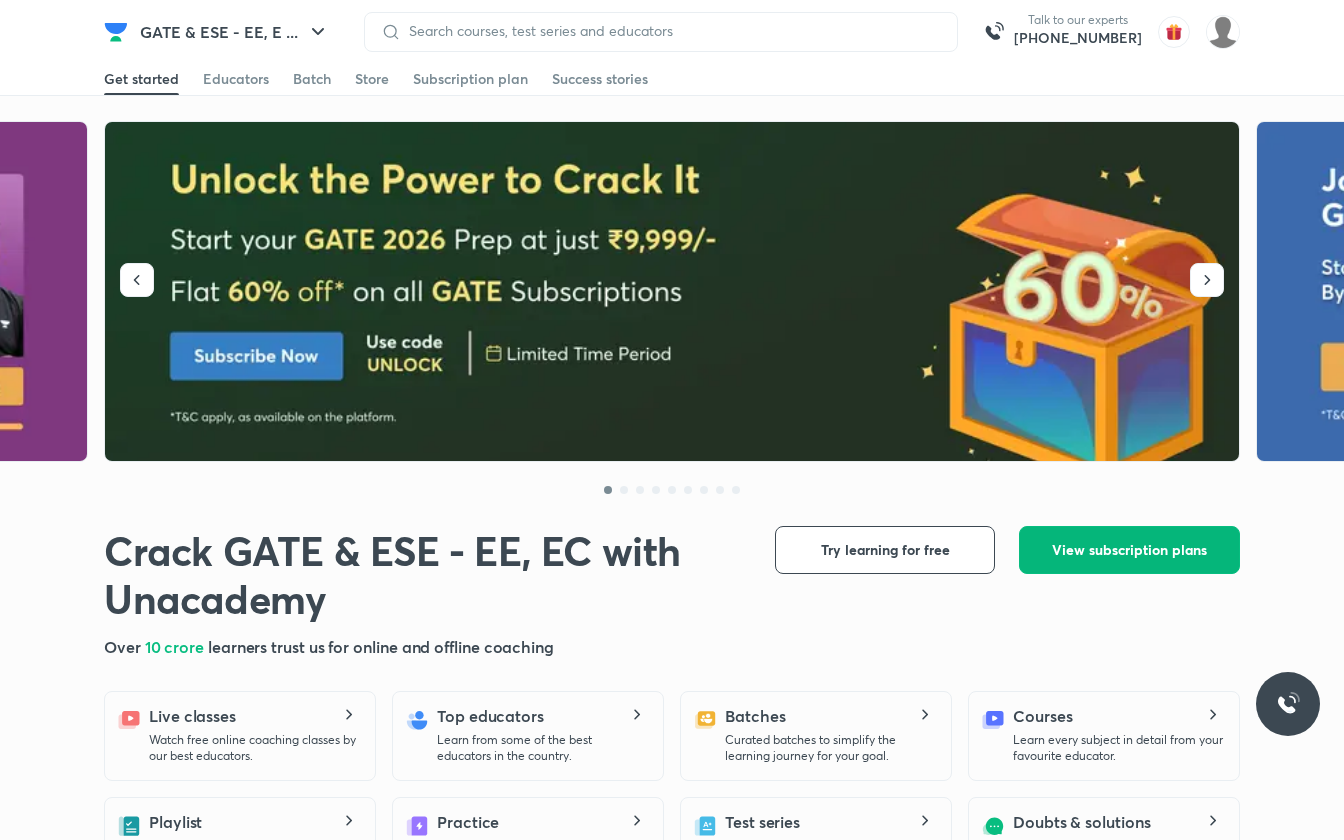 click on "View subscription plans" at bounding box center (1129, 550) 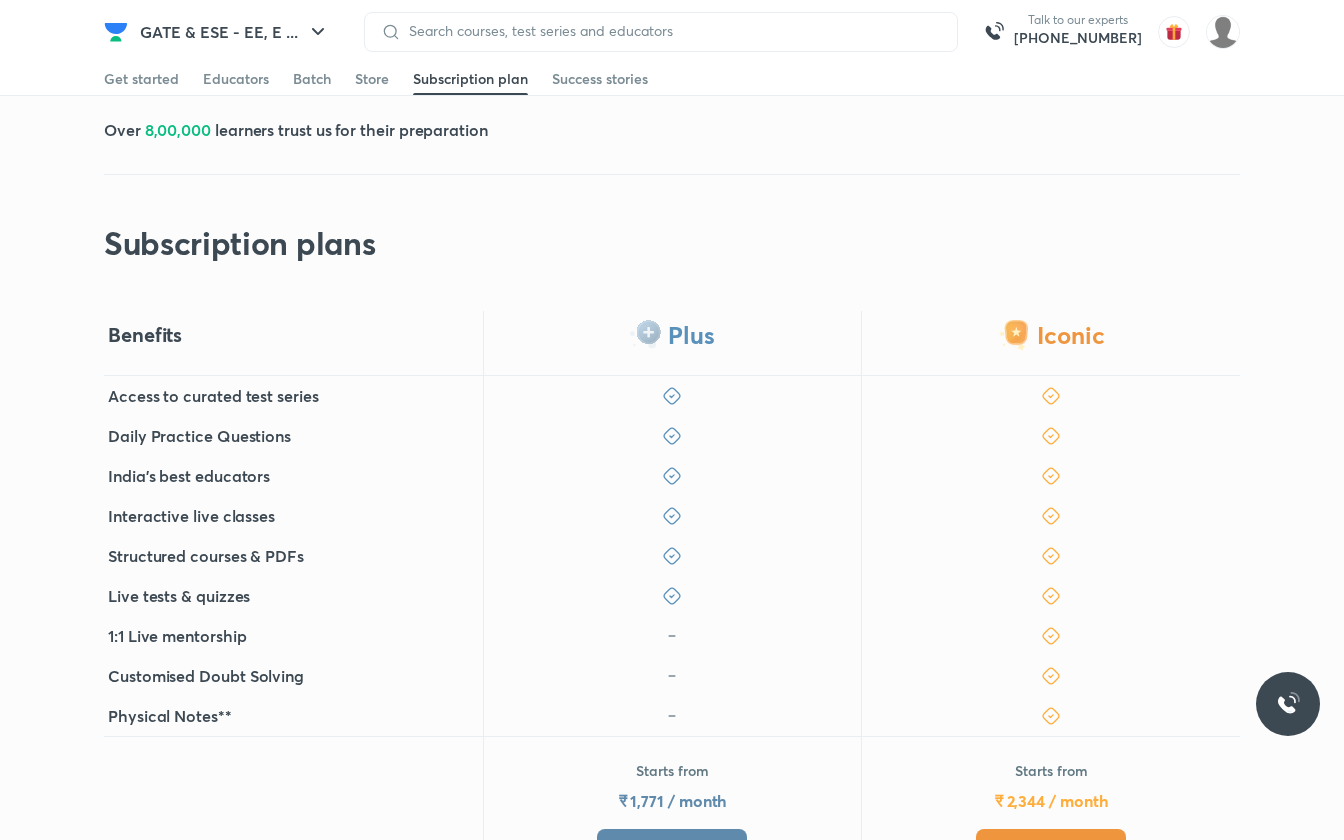 scroll, scrollTop: 0, scrollLeft: 0, axis: both 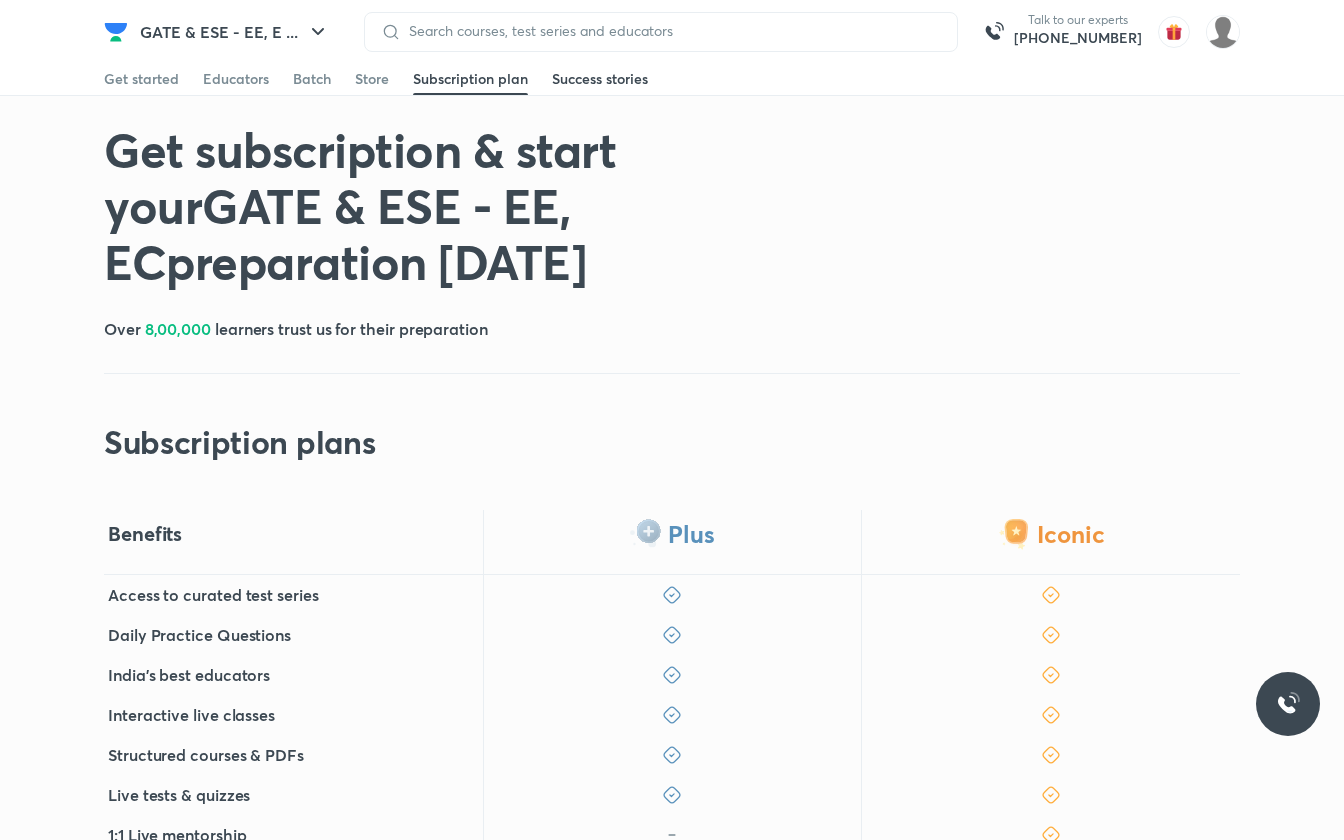 click on "Success stories" at bounding box center (600, 79) 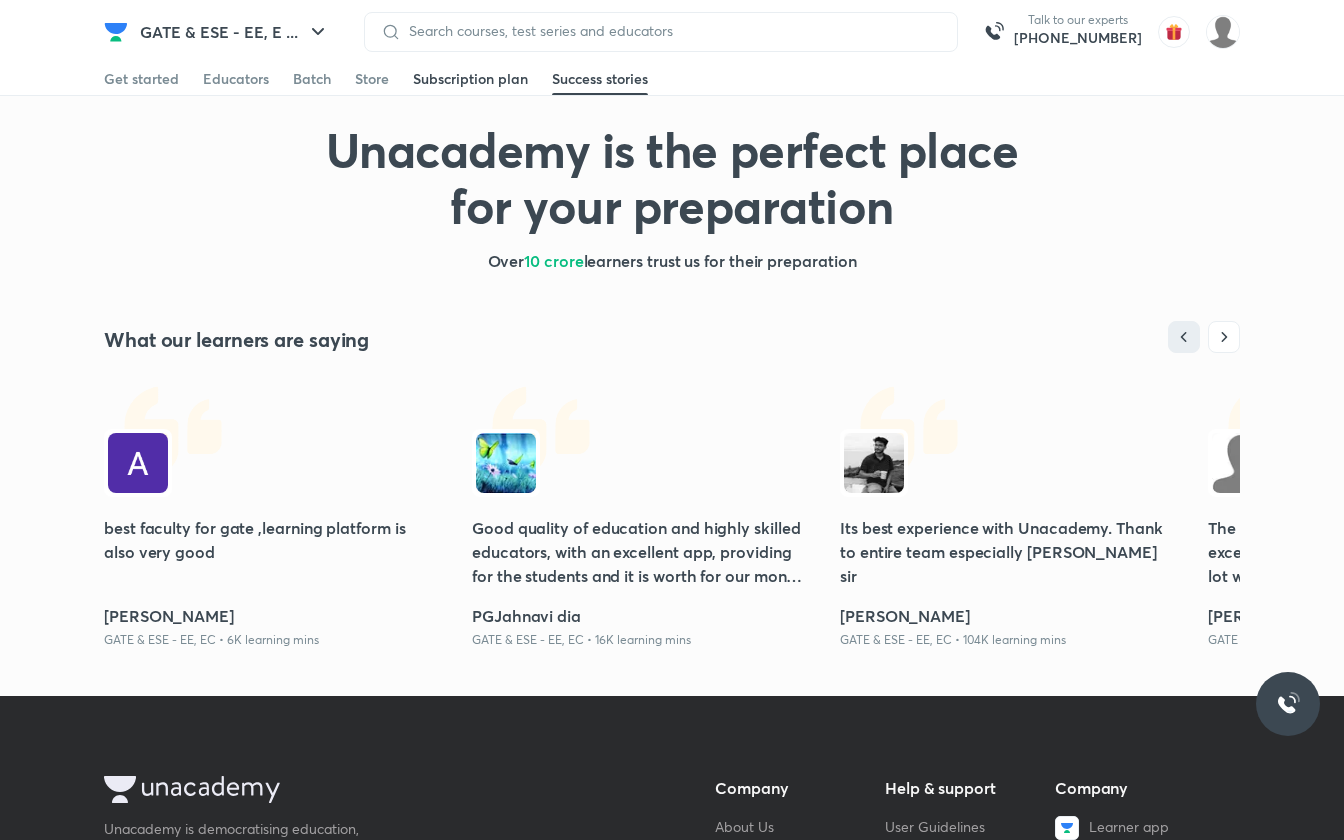 click on "Subscription plan" at bounding box center [470, 79] 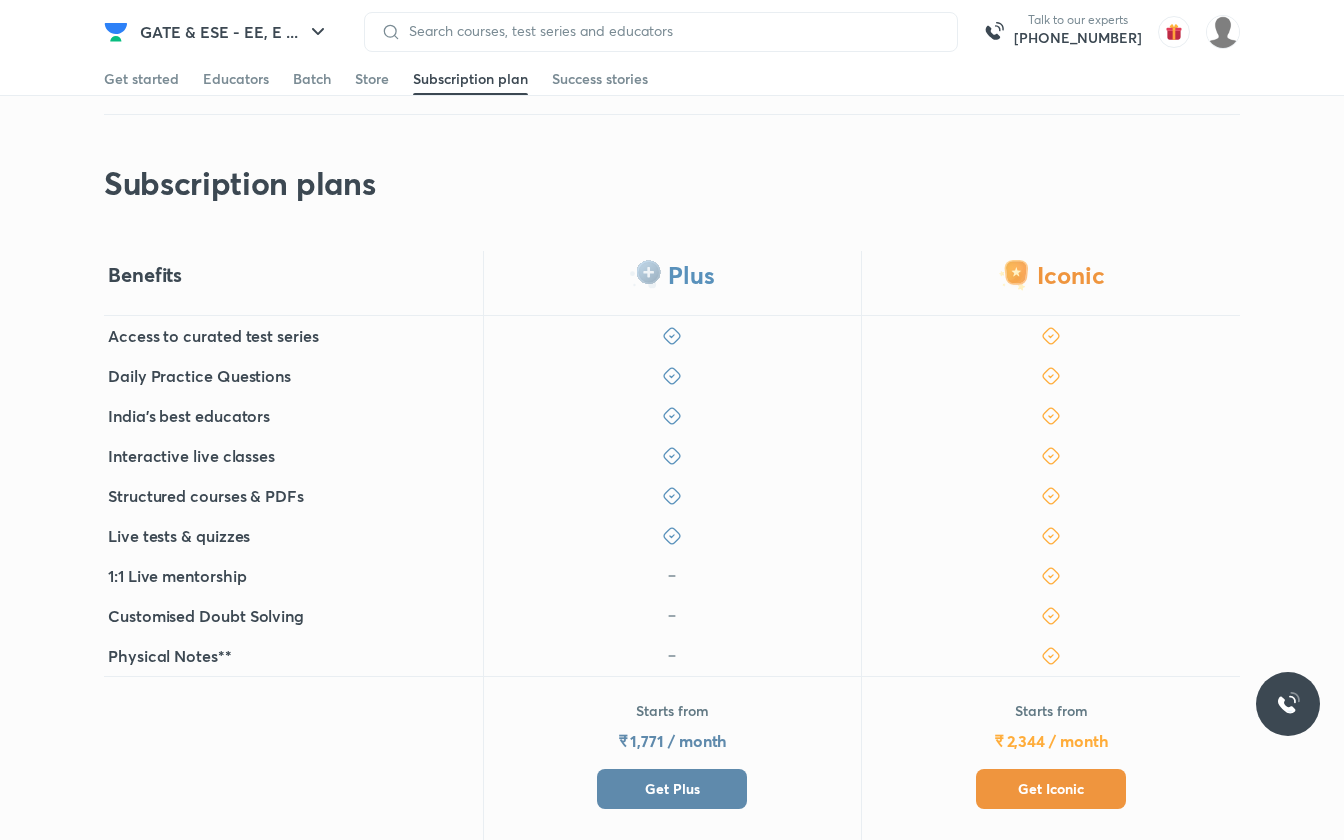 scroll, scrollTop: 254, scrollLeft: 0, axis: vertical 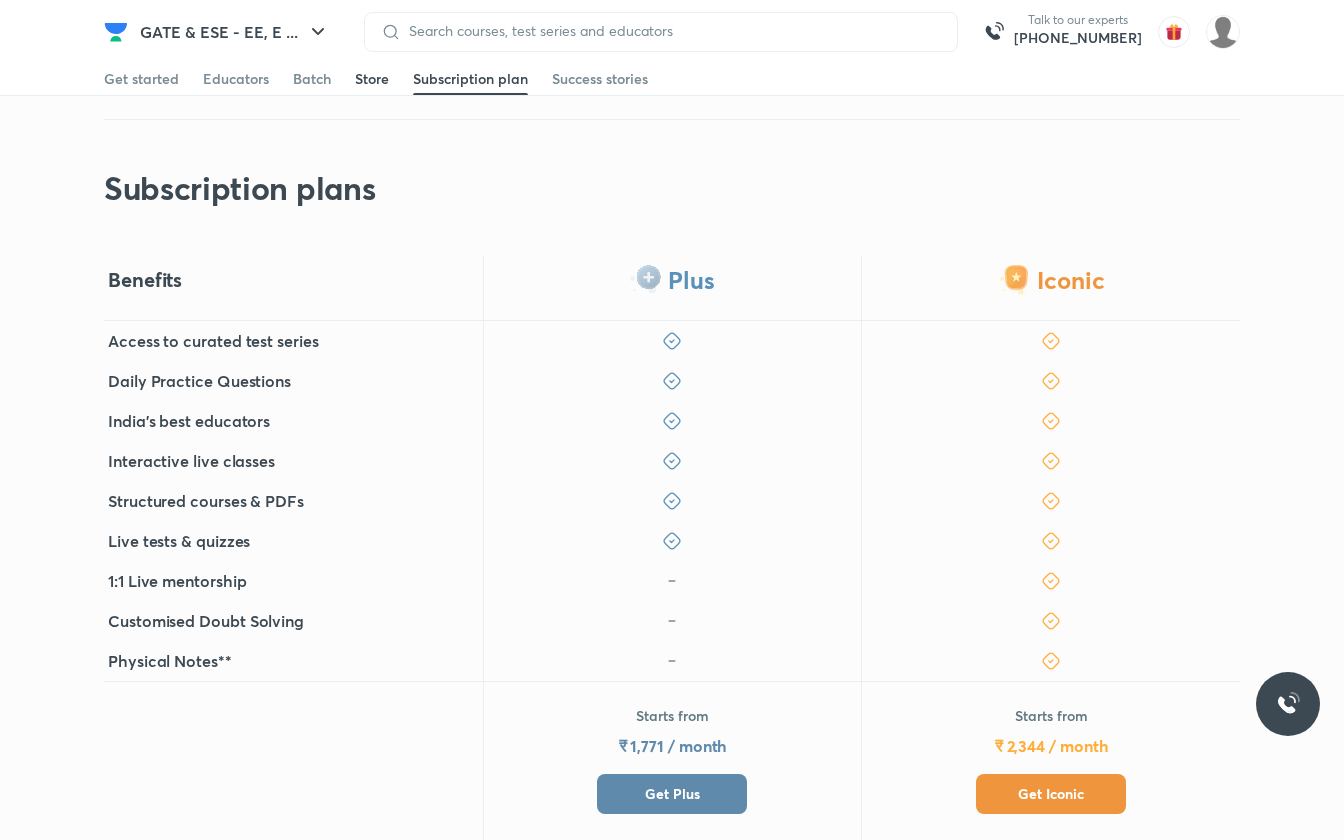 click on "Store" at bounding box center [372, 79] 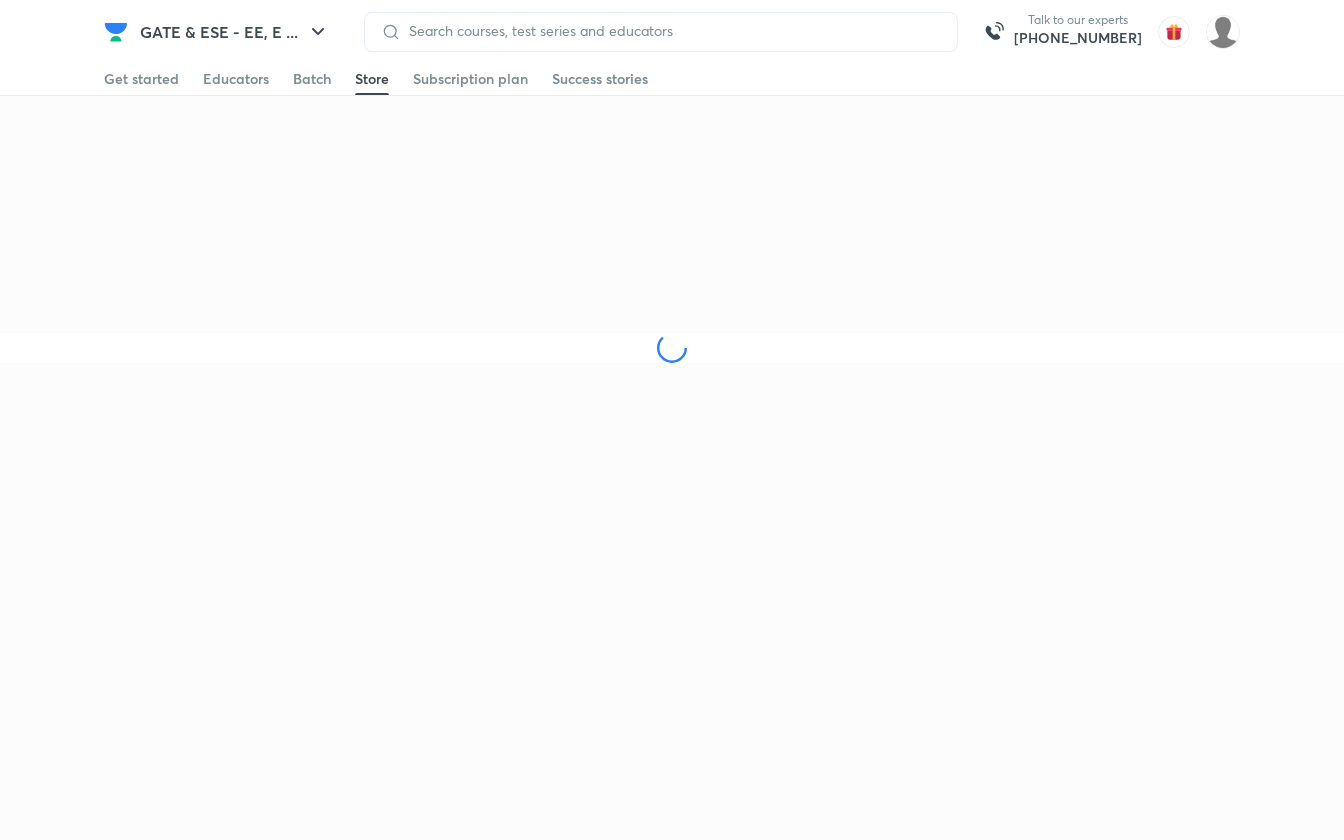 scroll, scrollTop: 0, scrollLeft: 0, axis: both 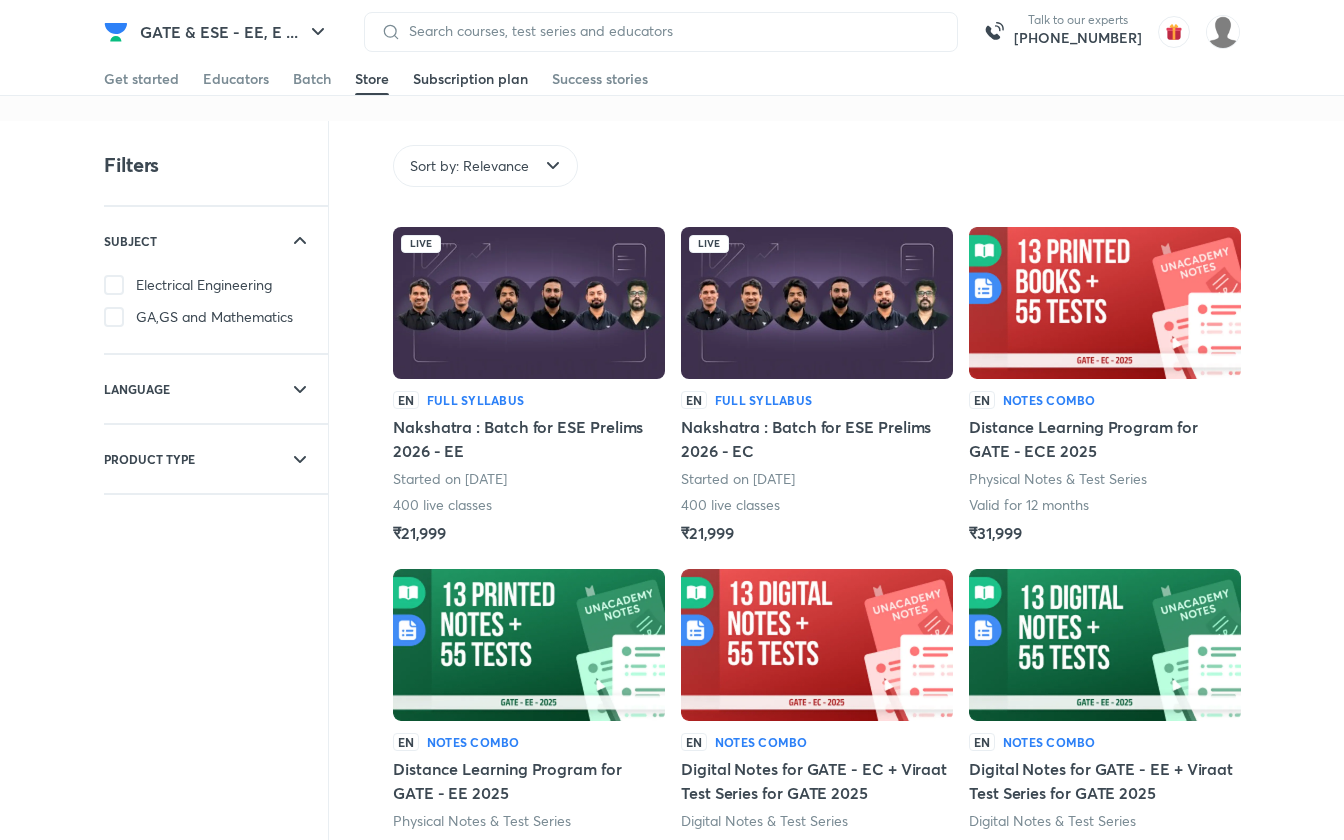 click on "Subscription plan" at bounding box center [470, 79] 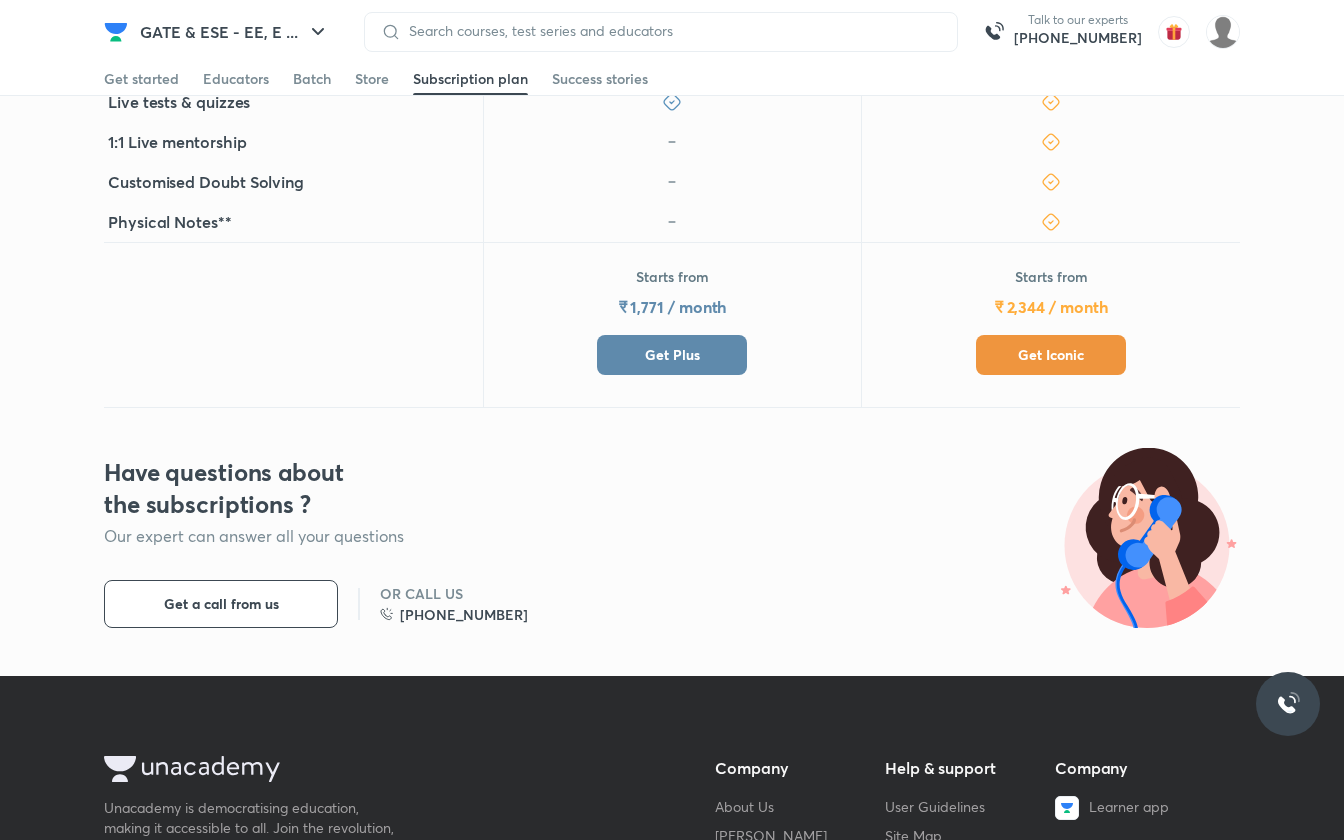 scroll, scrollTop: 695, scrollLeft: 0, axis: vertical 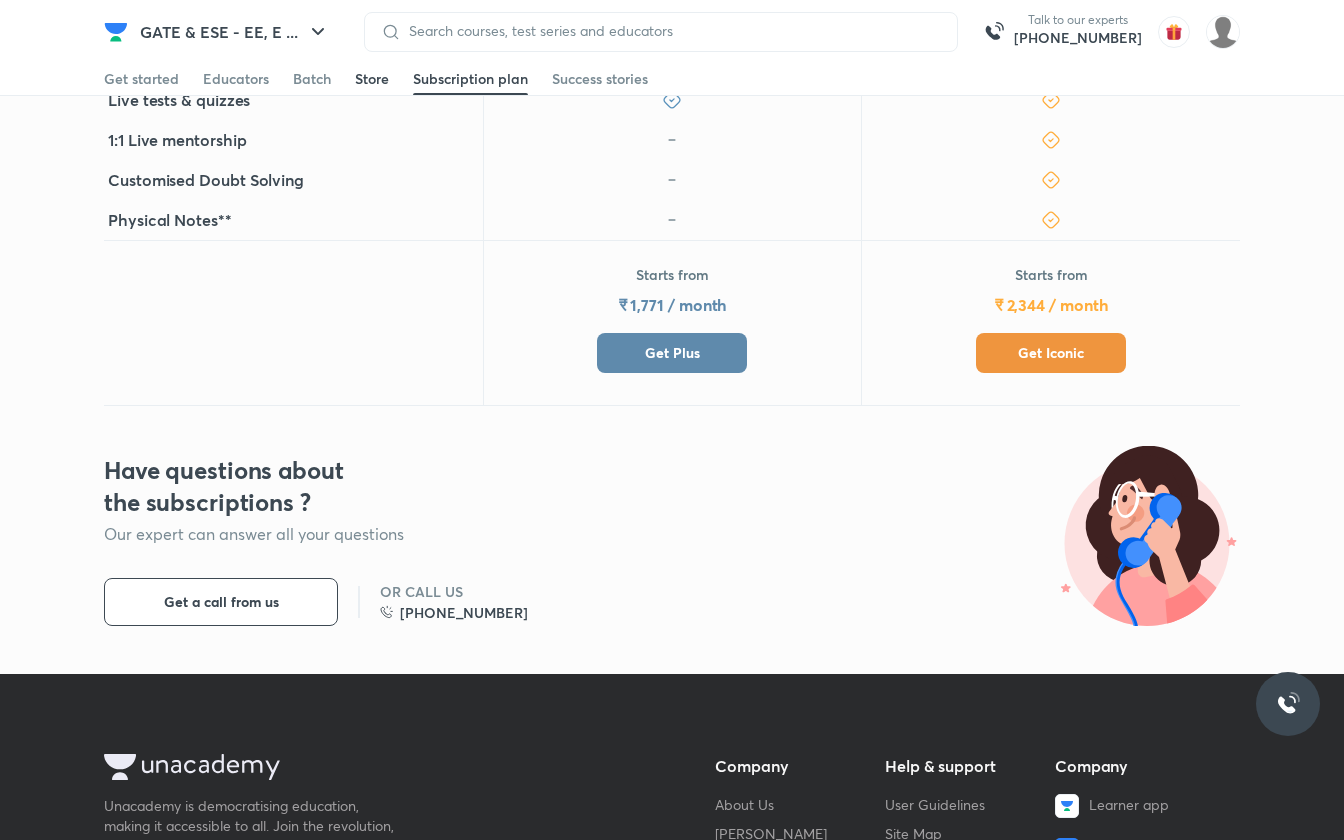 click on "Store" at bounding box center [372, 79] 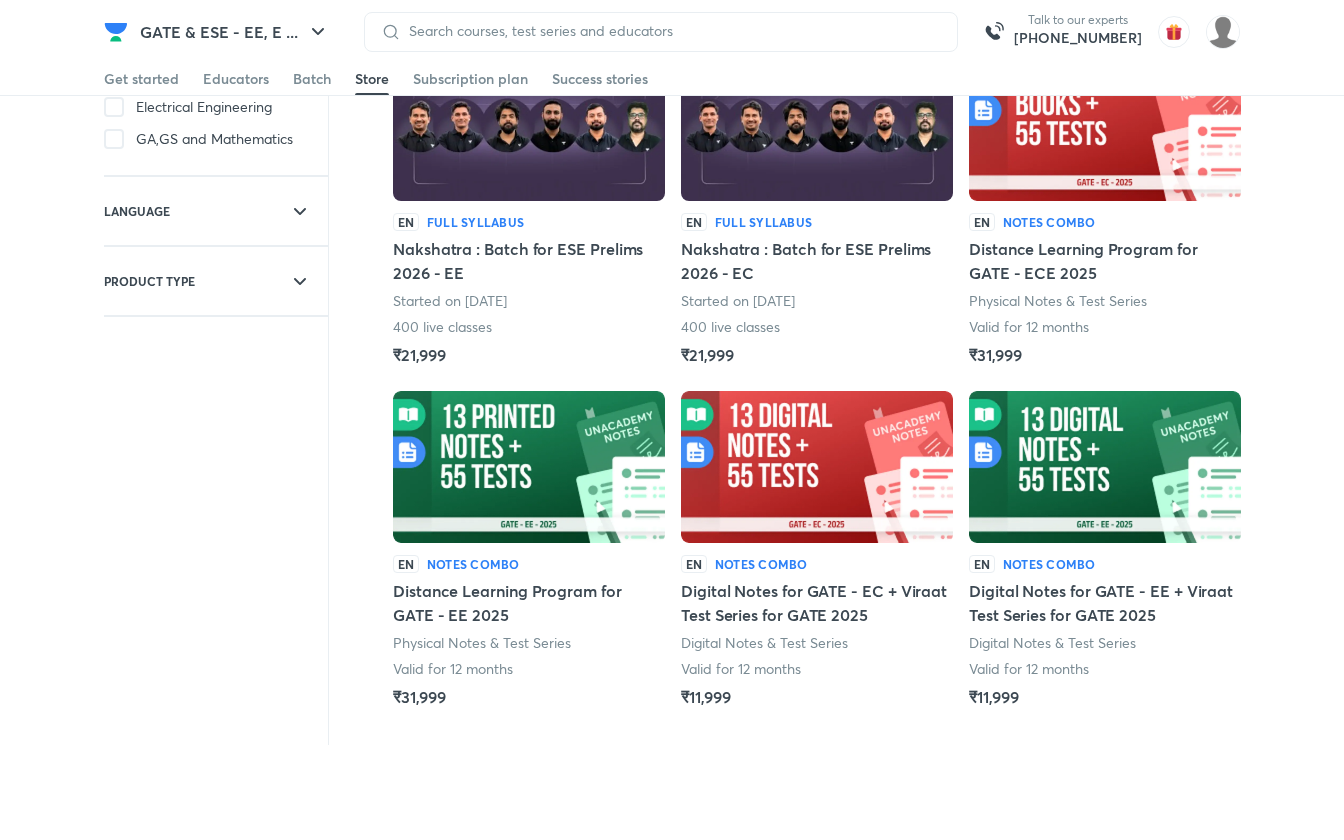 scroll, scrollTop: 173, scrollLeft: 0, axis: vertical 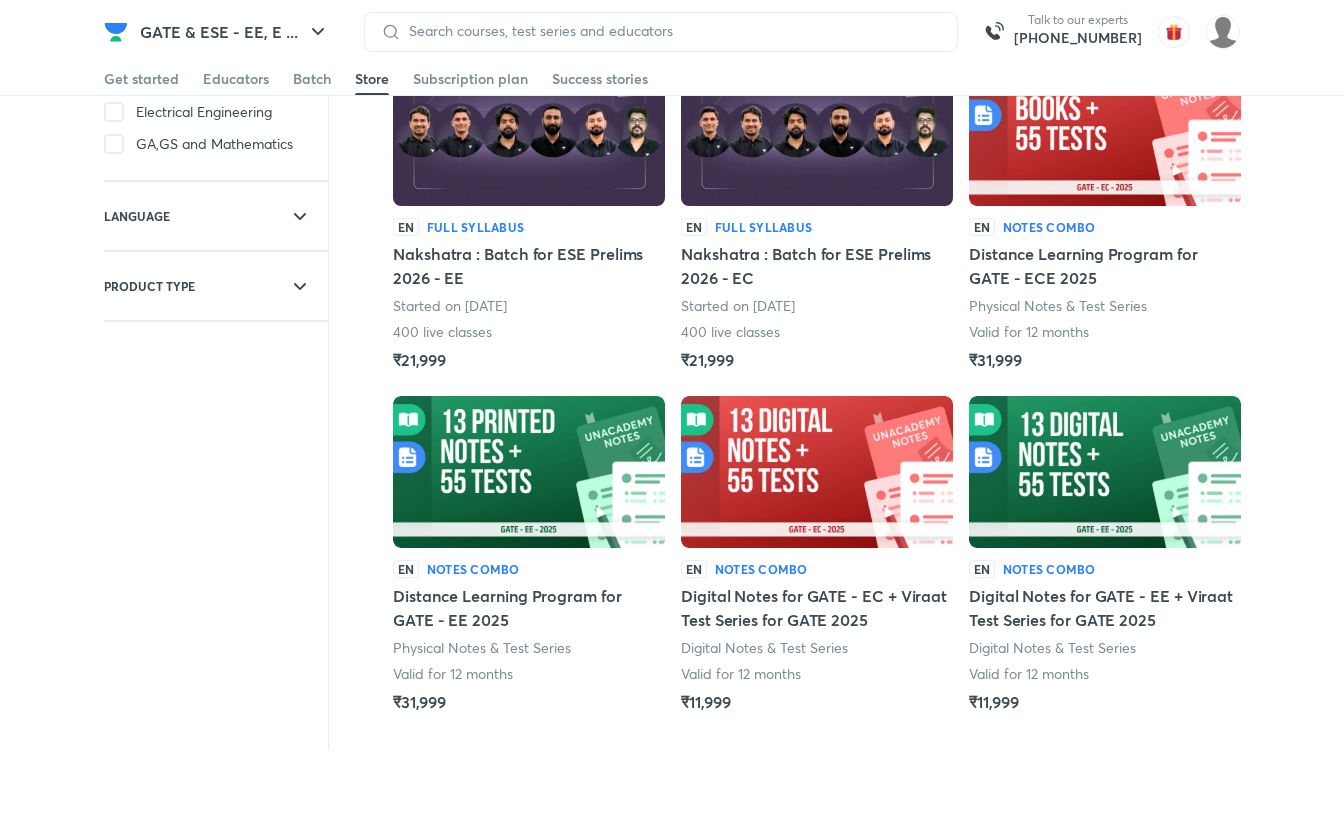 click on "Distance Learning Program for GATE - EE 2025" at bounding box center [529, 608] 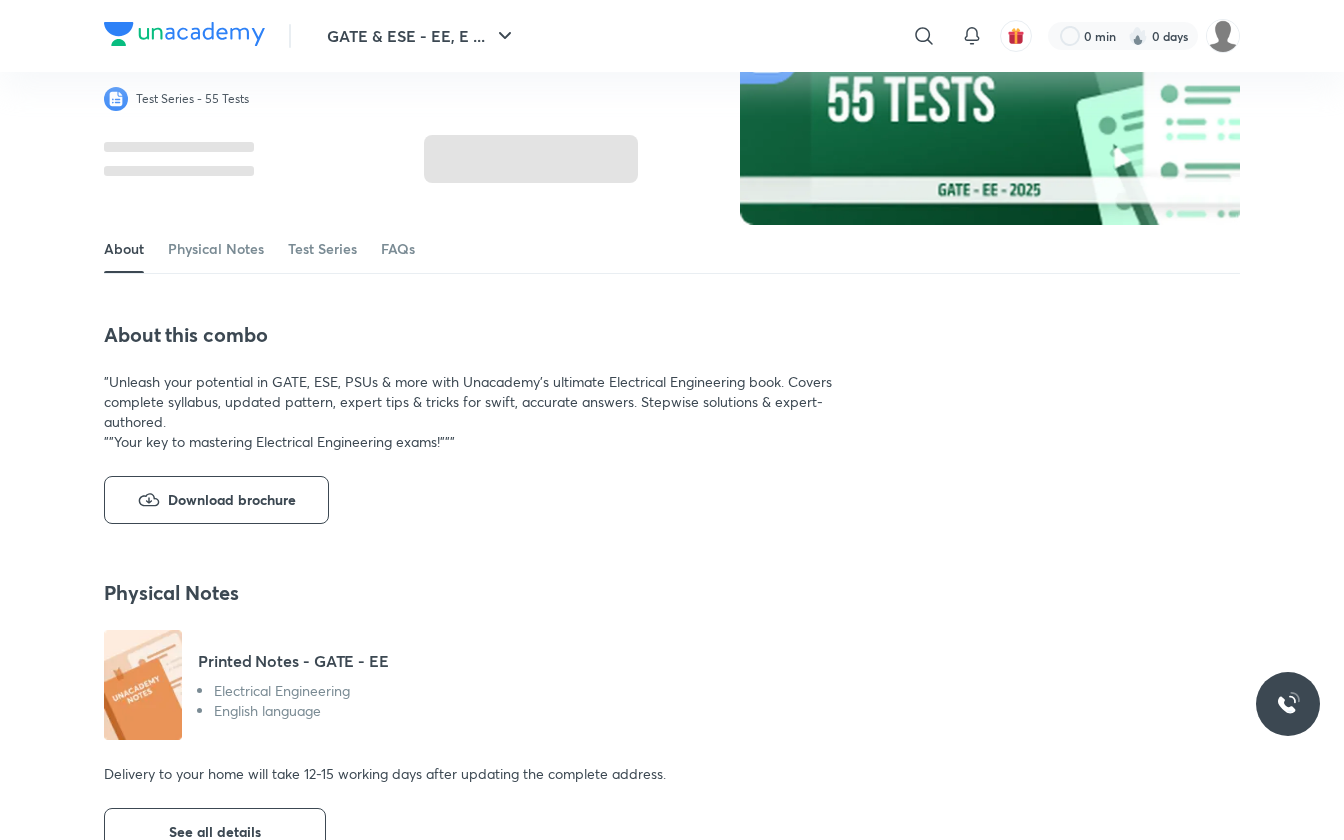 scroll, scrollTop: 0, scrollLeft: 0, axis: both 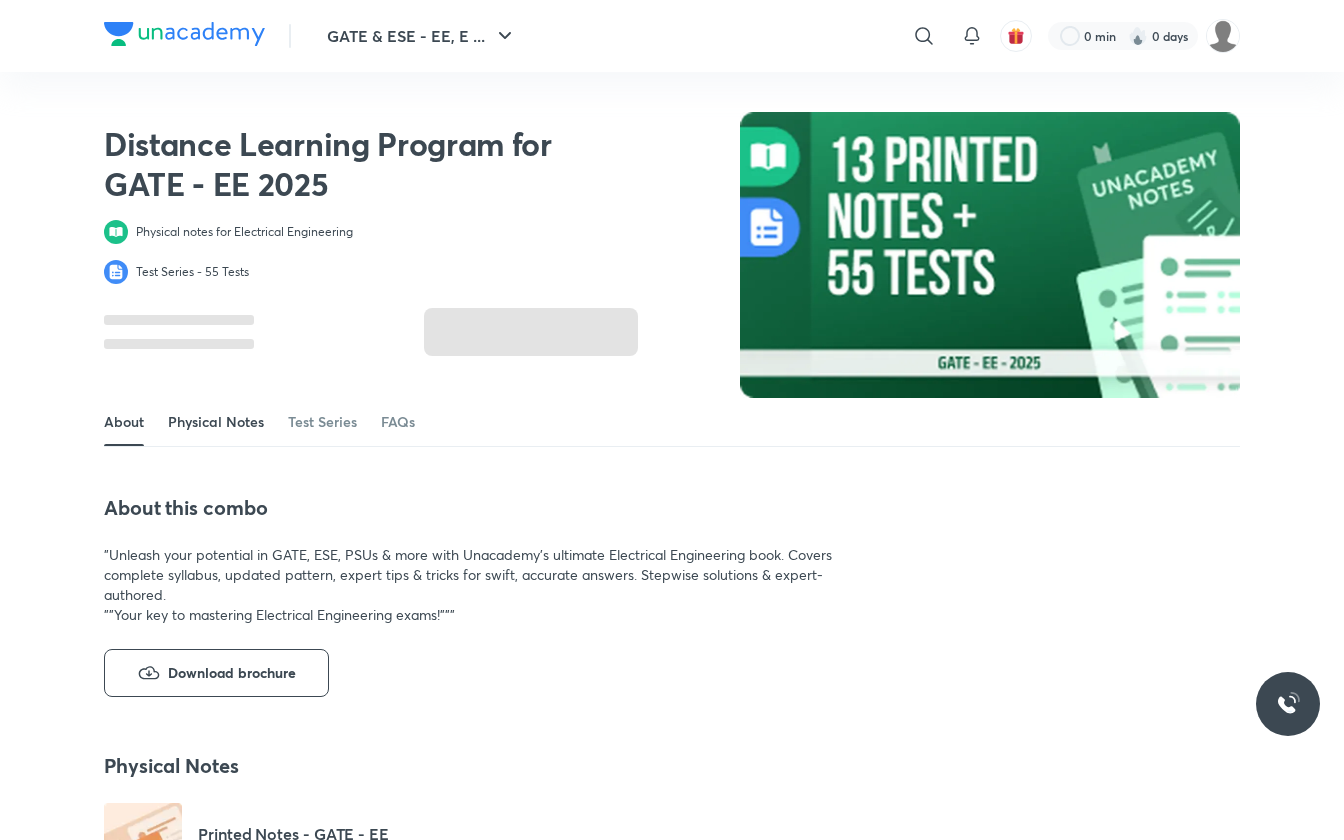 click on "Physical Notes" at bounding box center [216, 422] 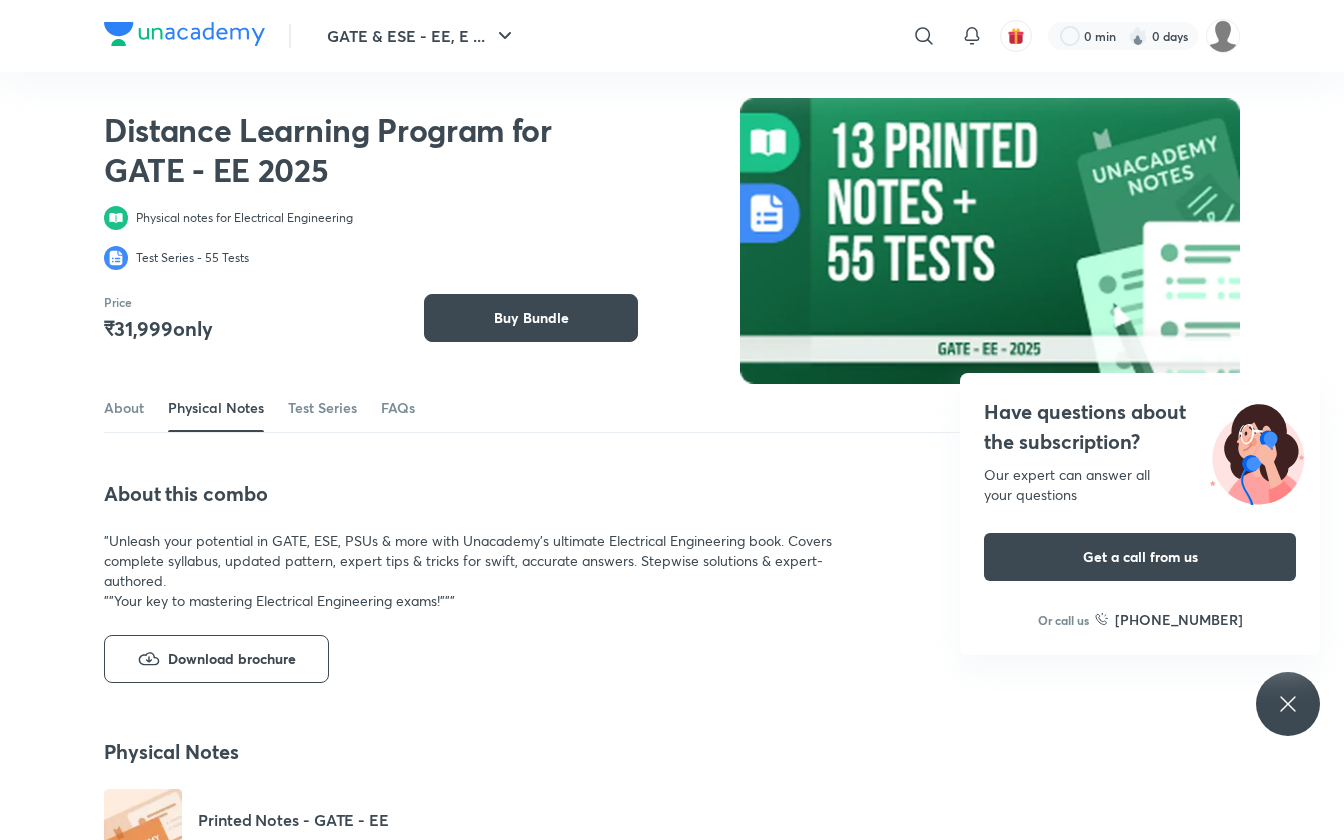 scroll, scrollTop: 0, scrollLeft: 0, axis: both 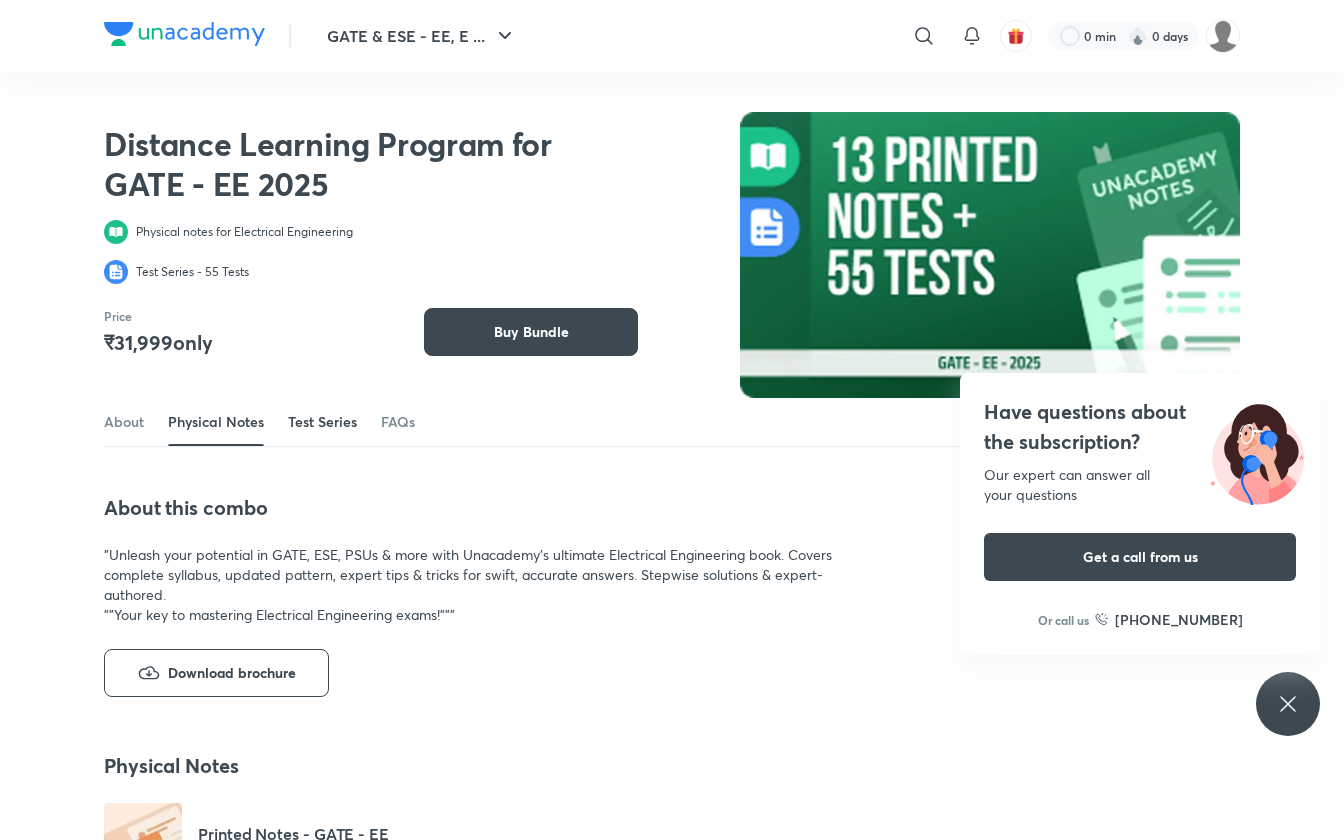 click on "Test Series" at bounding box center (322, 422) 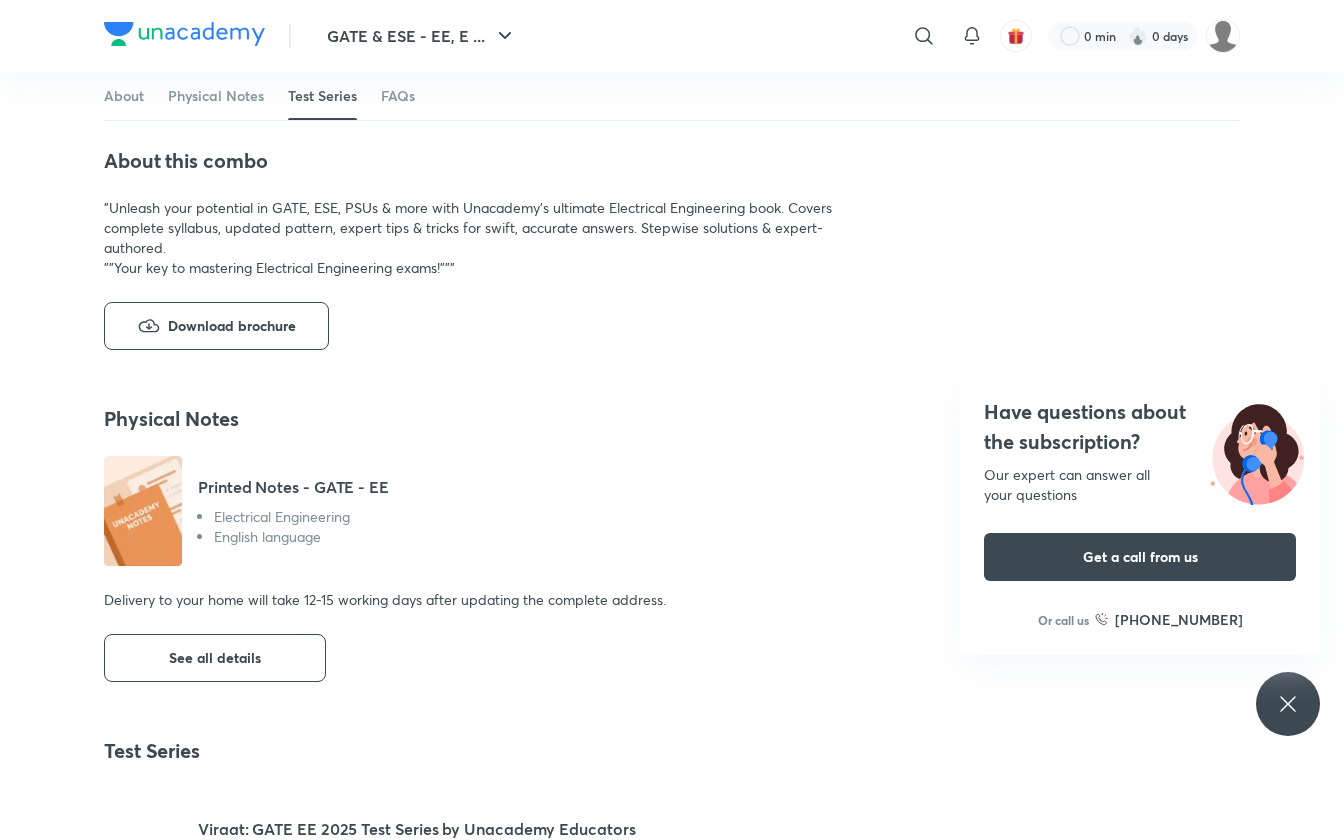 scroll, scrollTop: 0, scrollLeft: 0, axis: both 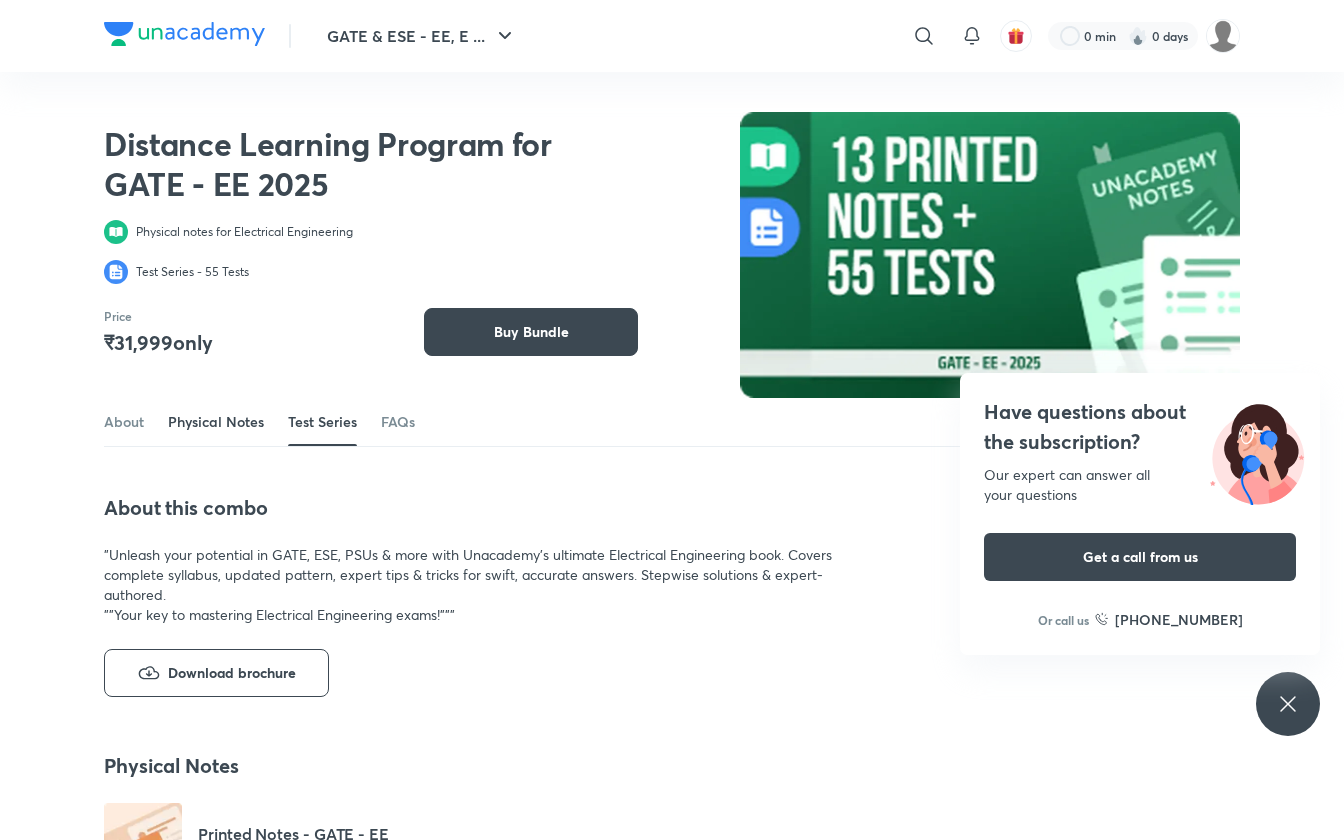 click on "Physical Notes" at bounding box center [216, 422] 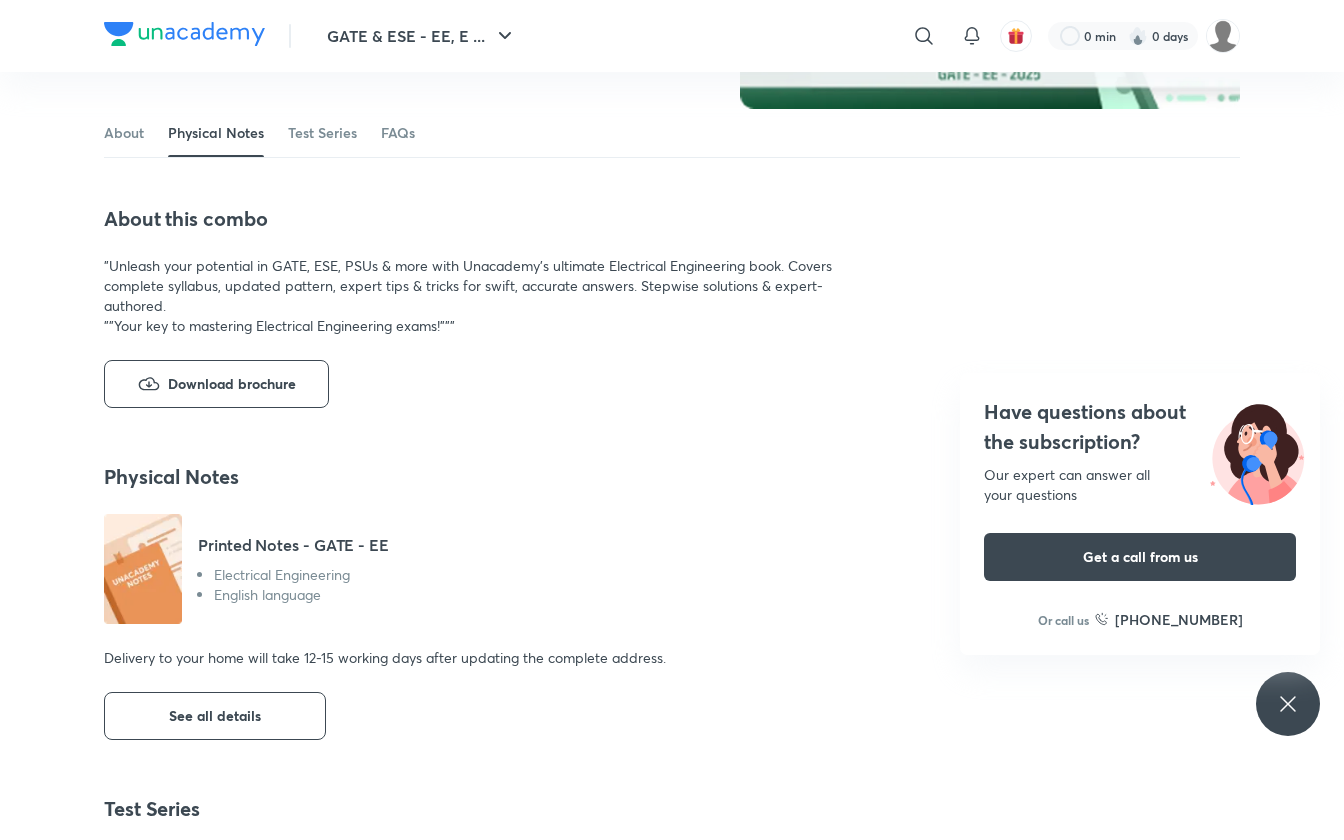 scroll, scrollTop: 0, scrollLeft: 0, axis: both 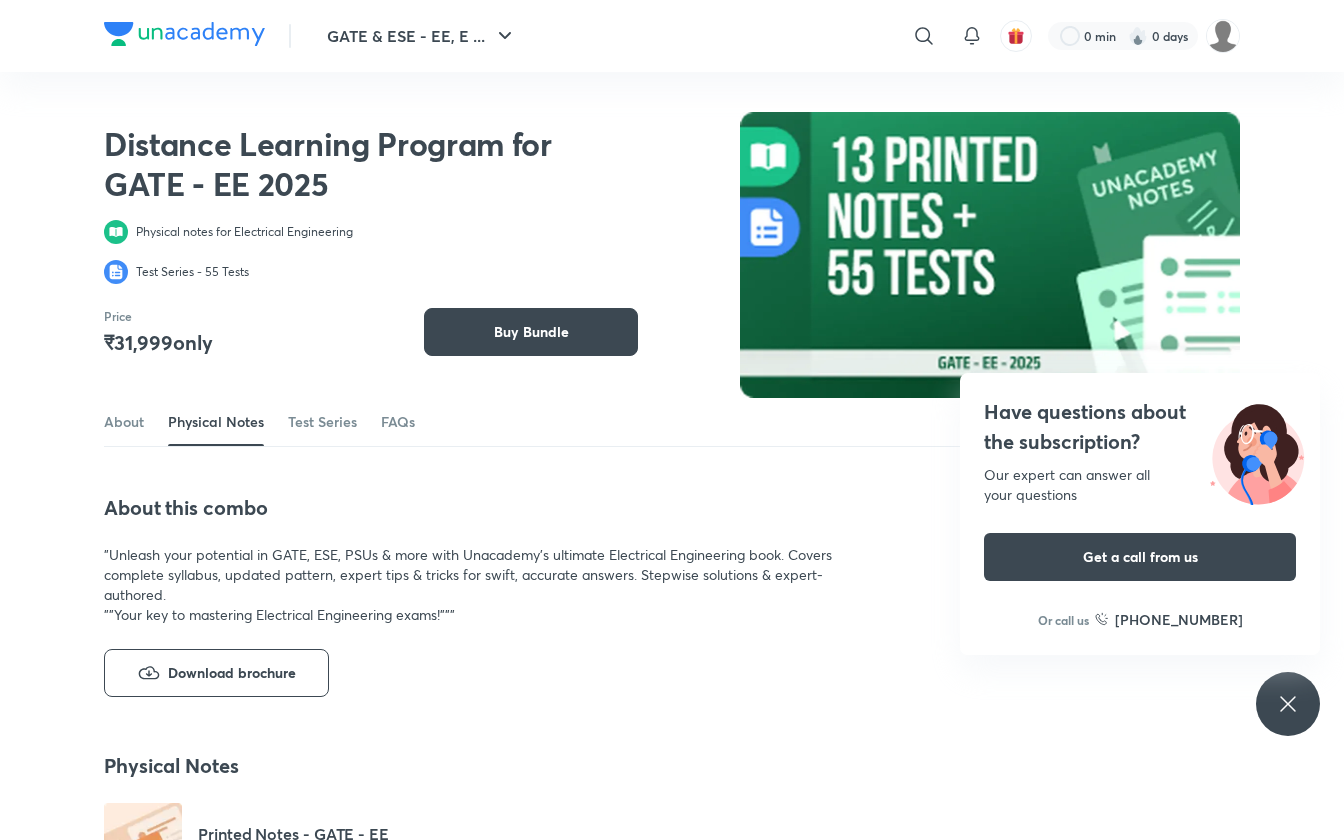 click on "About this combo" at bounding box center (480, 508) 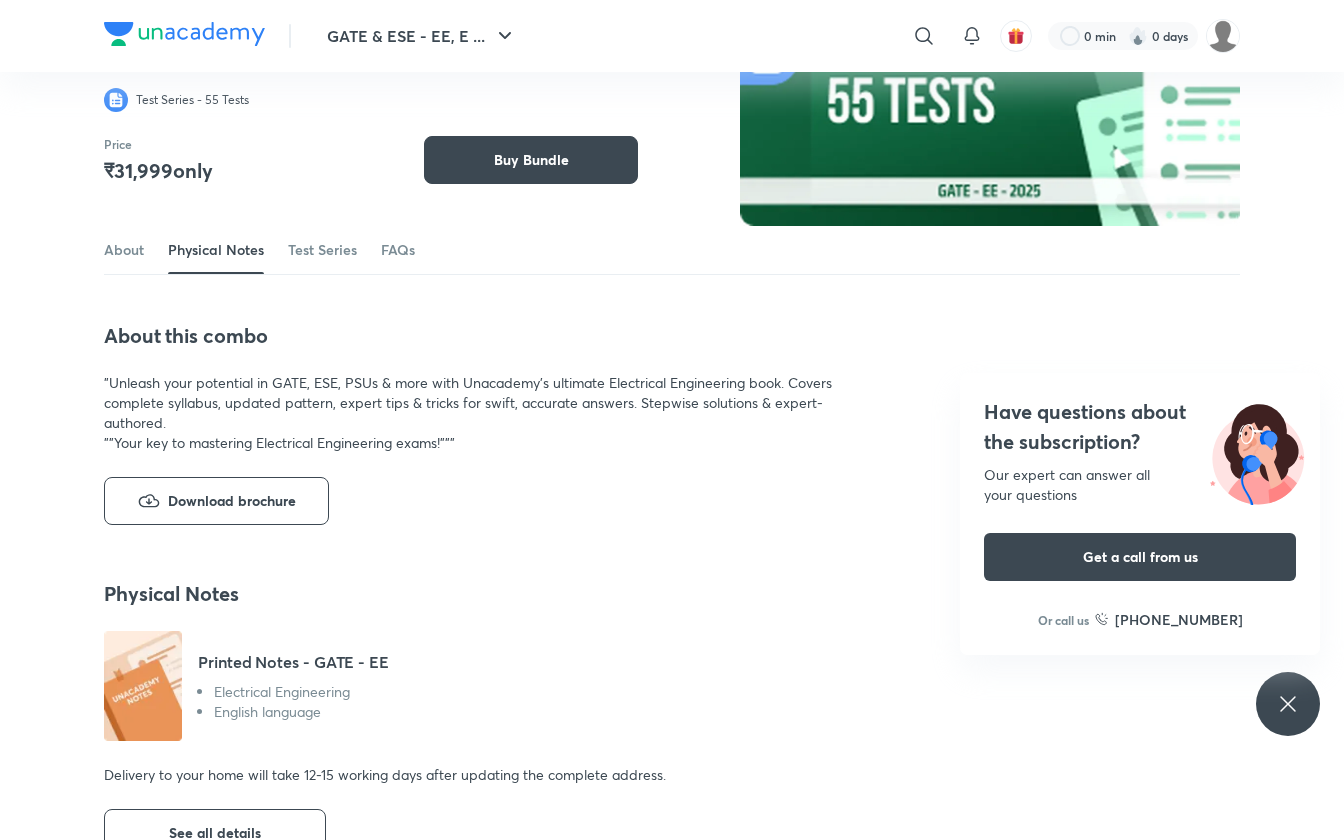 scroll, scrollTop: 223, scrollLeft: 0, axis: vertical 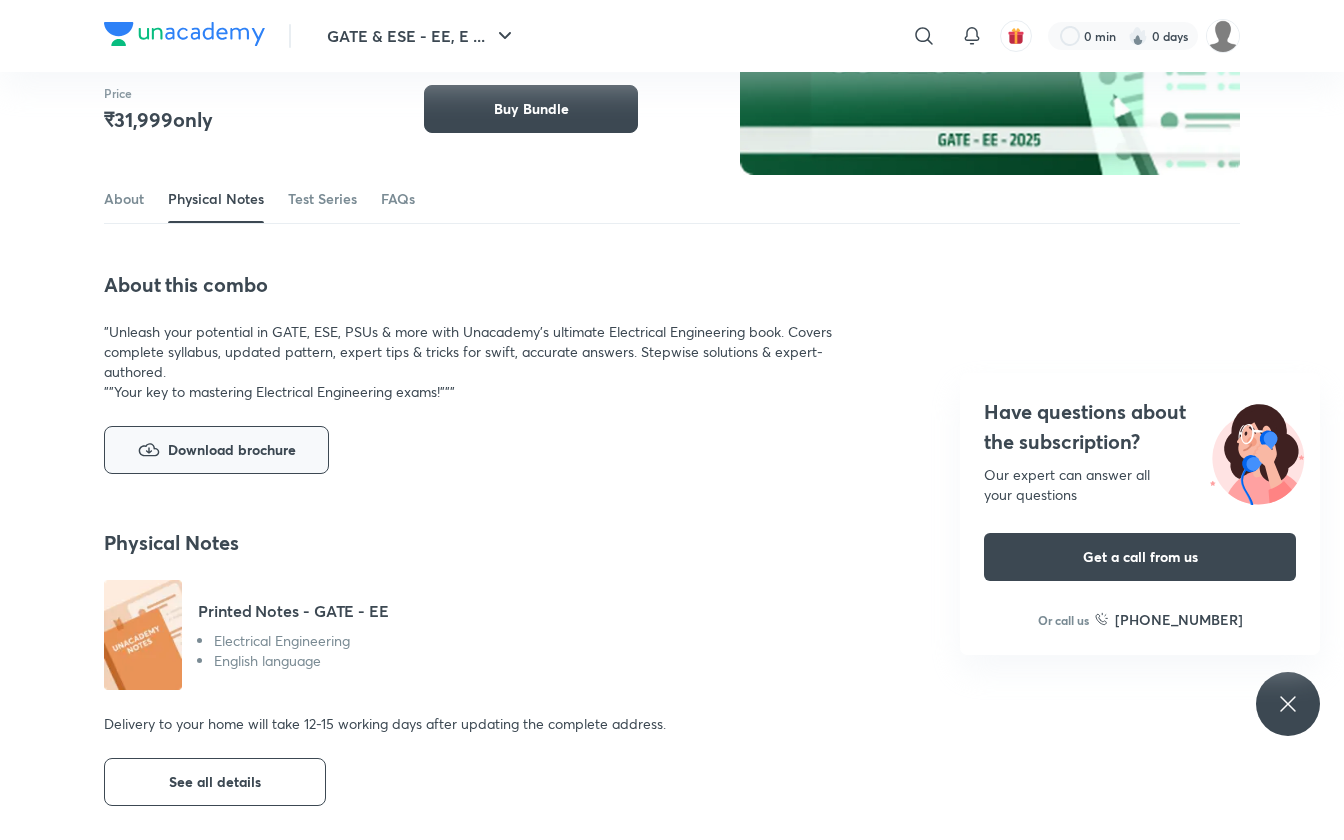 click on "Download brochure" at bounding box center (232, 450) 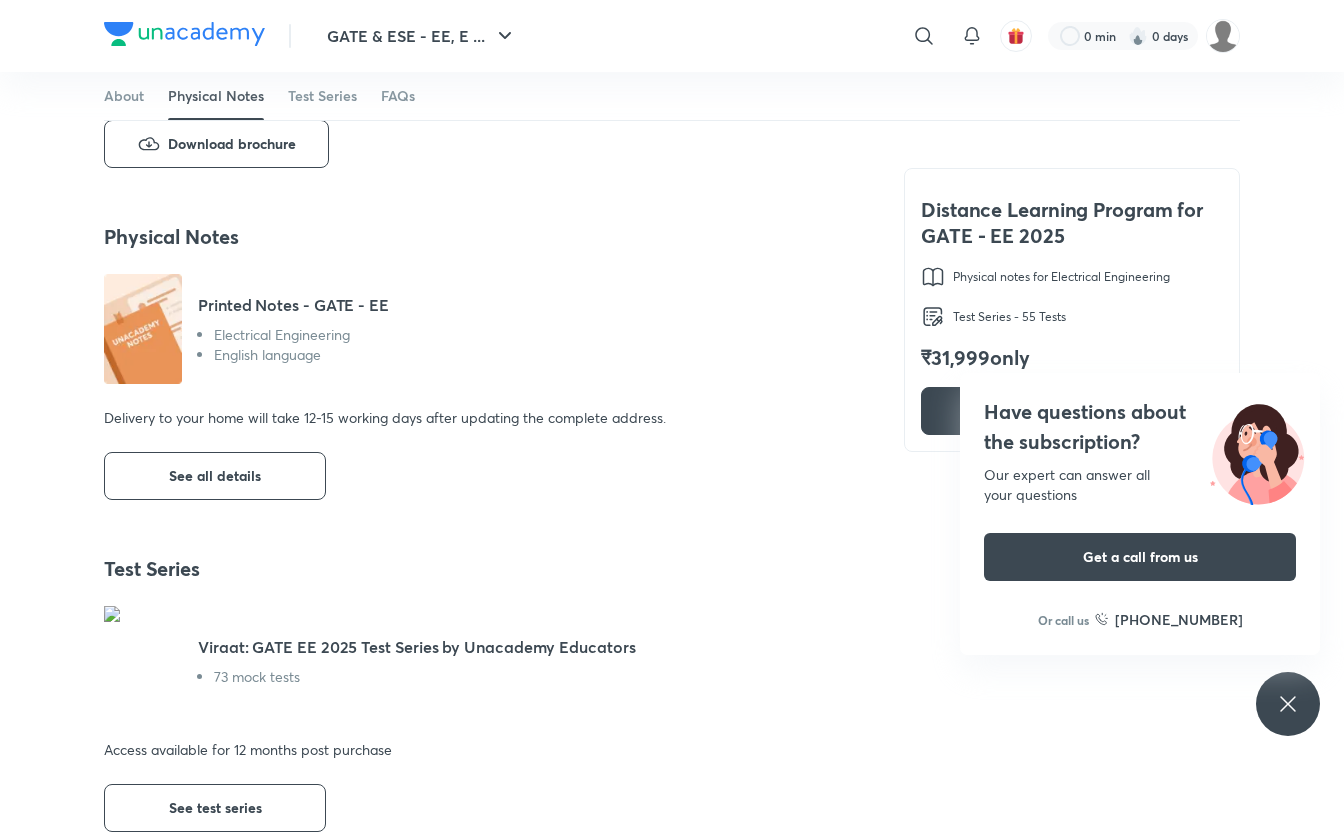 scroll, scrollTop: 0, scrollLeft: 0, axis: both 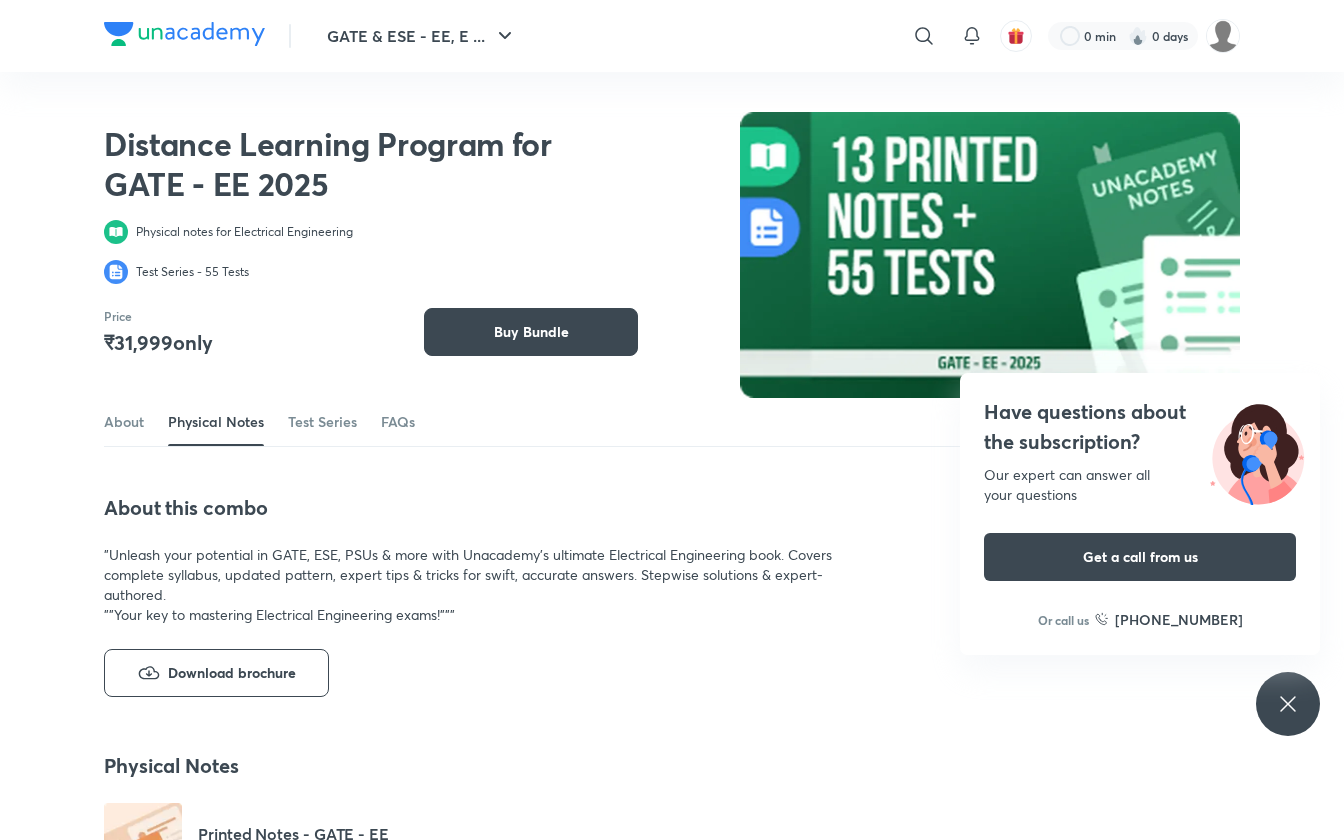 click at bounding box center (184, 34) 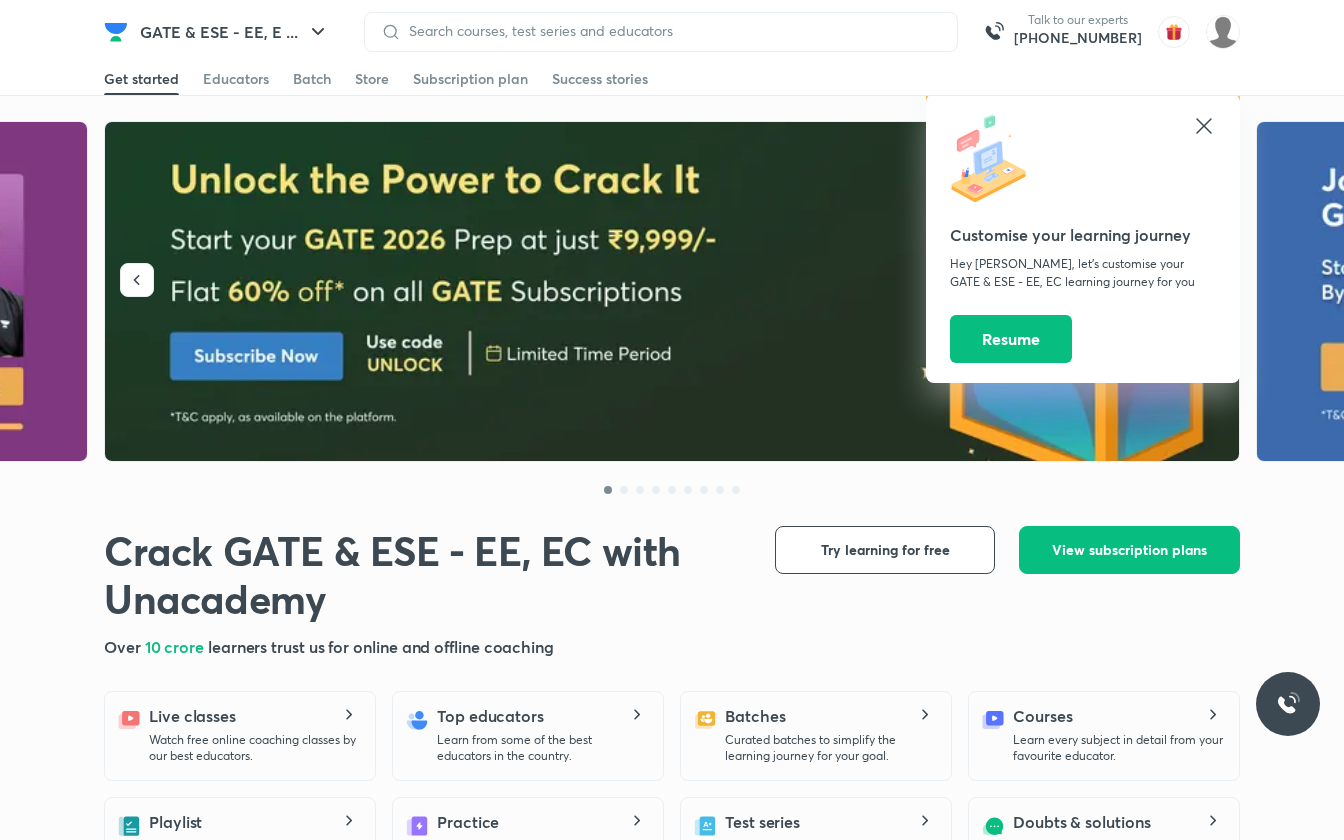 scroll, scrollTop: 0, scrollLeft: 0, axis: both 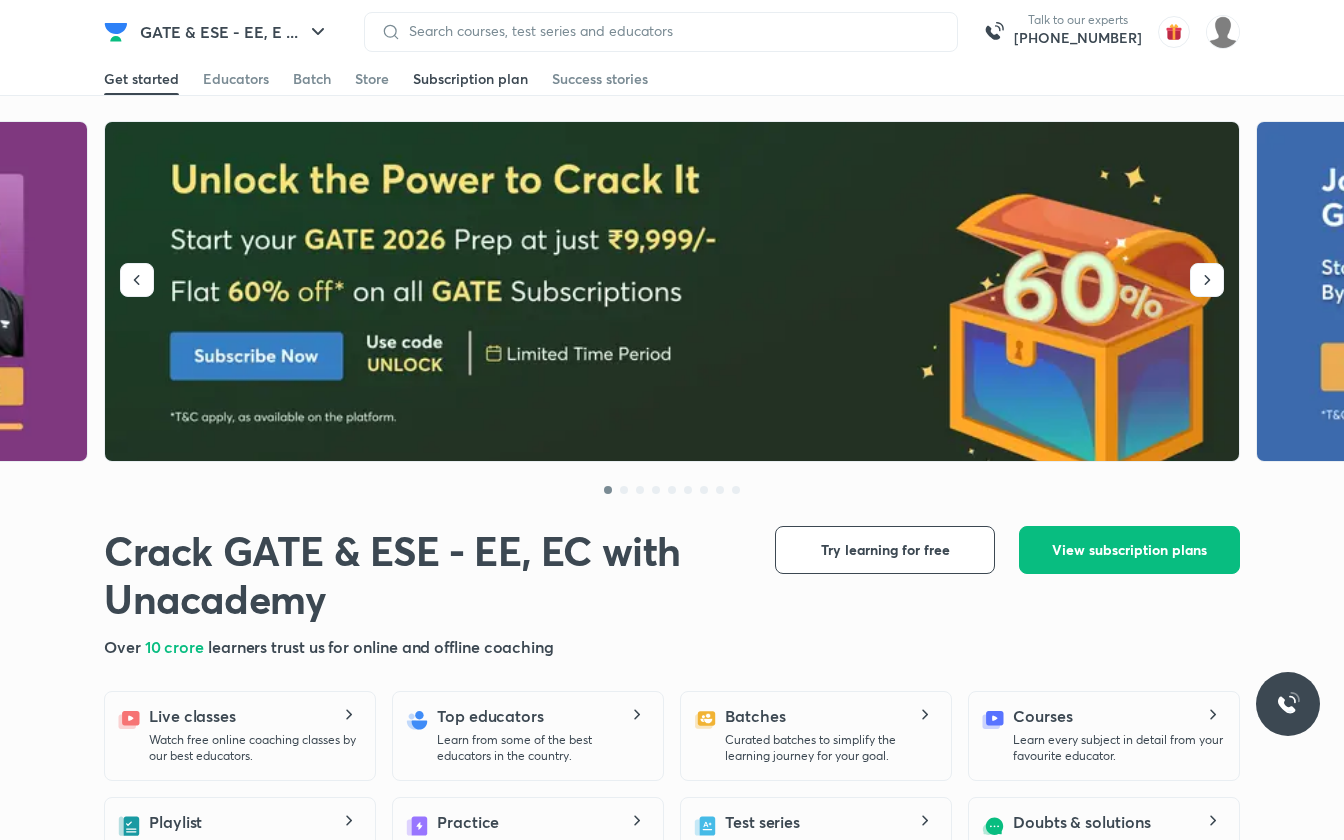 click on "Subscription plan" at bounding box center [470, 79] 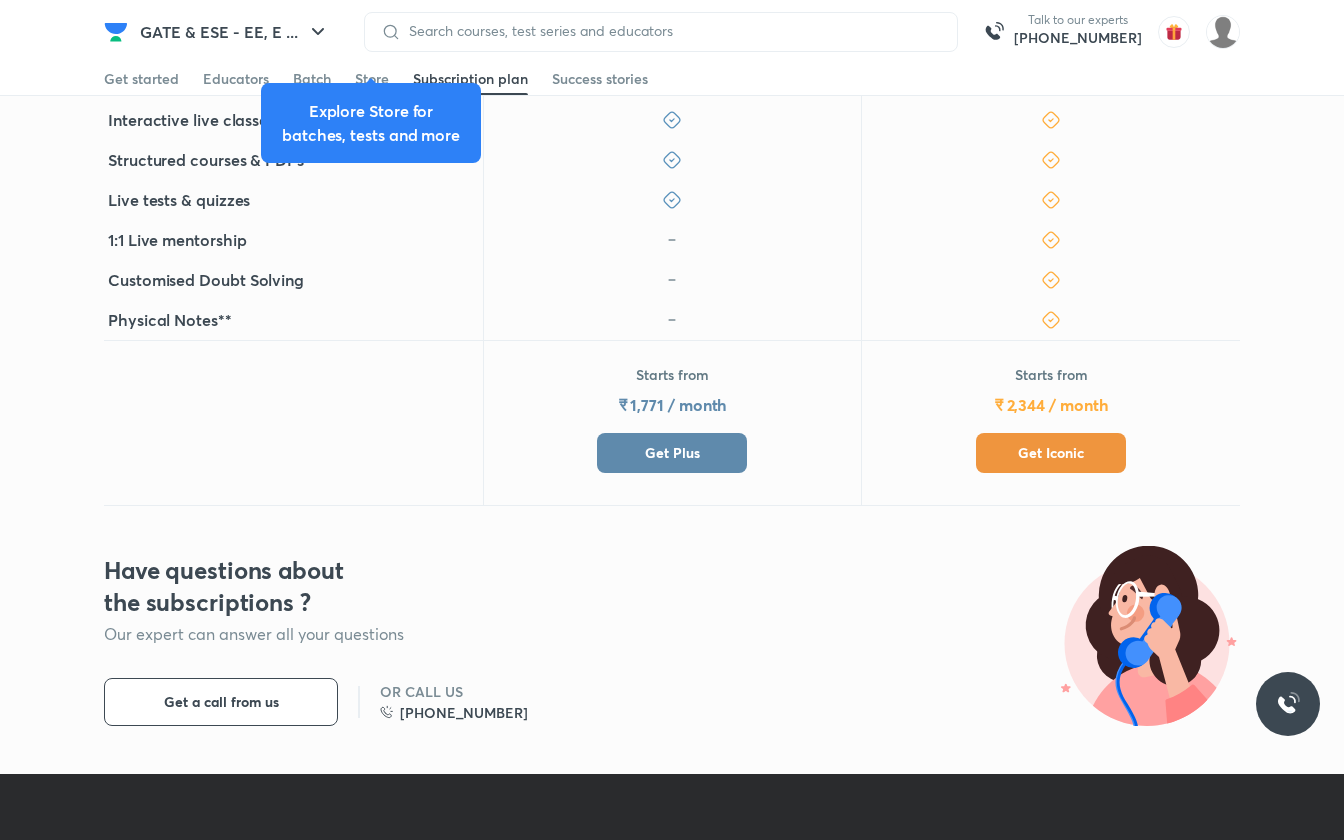 scroll, scrollTop: 602, scrollLeft: 0, axis: vertical 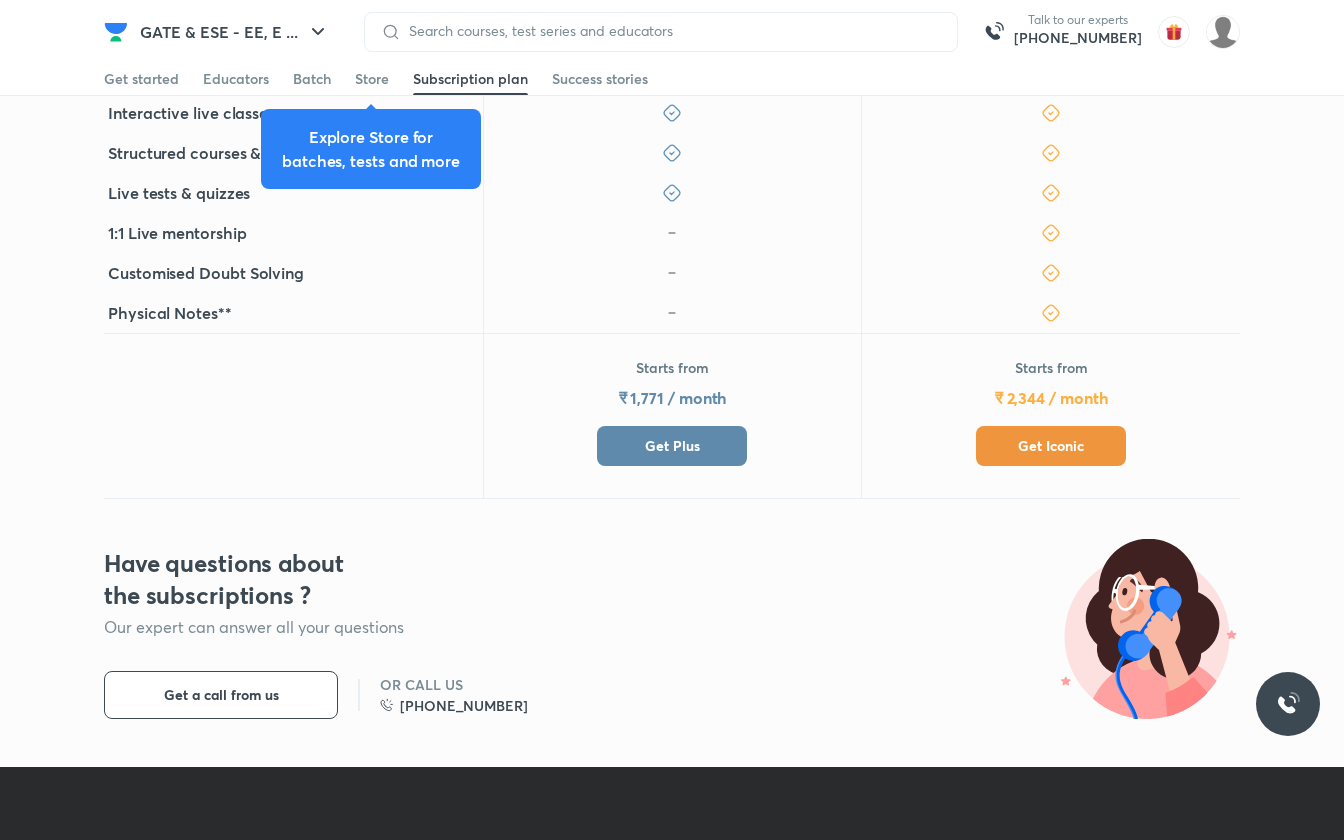 click at bounding box center [293, 416] 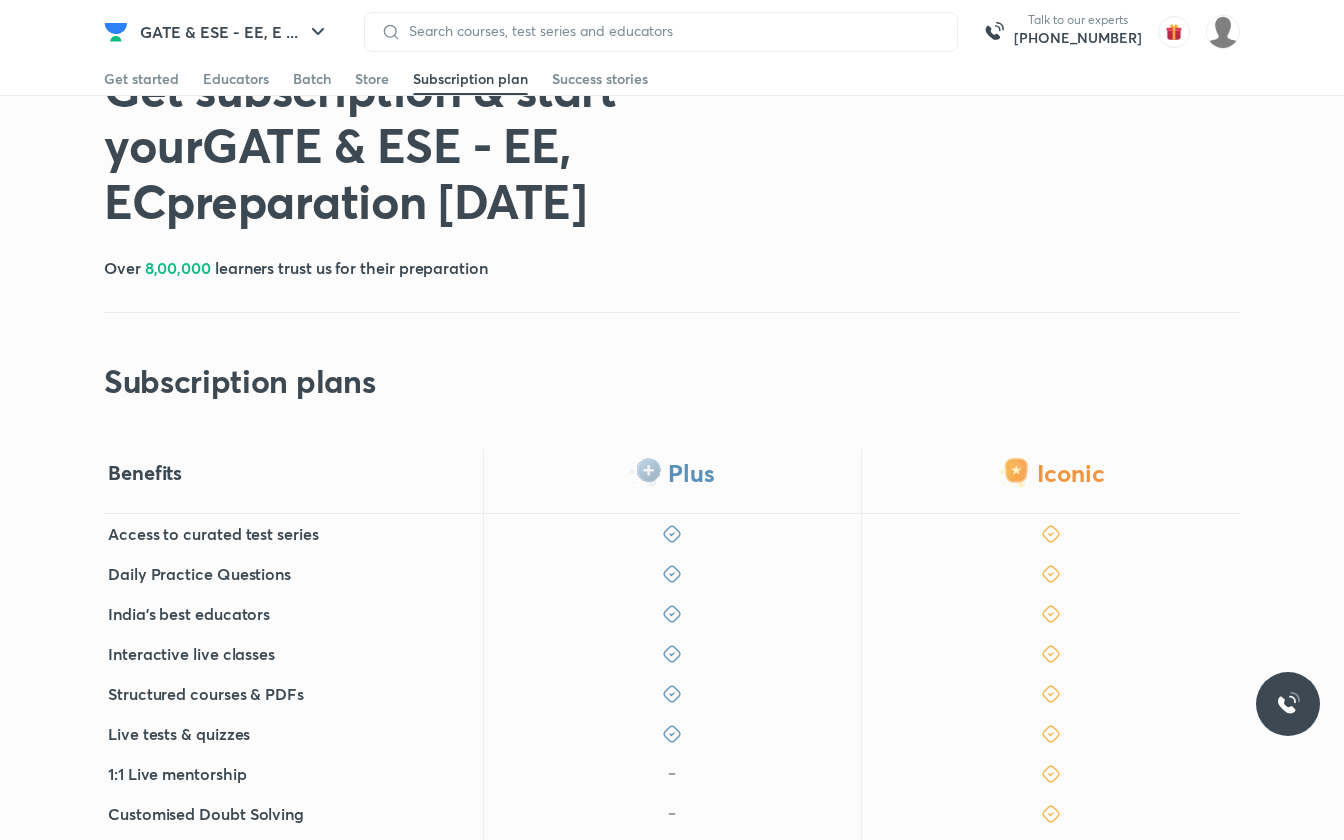 scroll, scrollTop: 0, scrollLeft: 0, axis: both 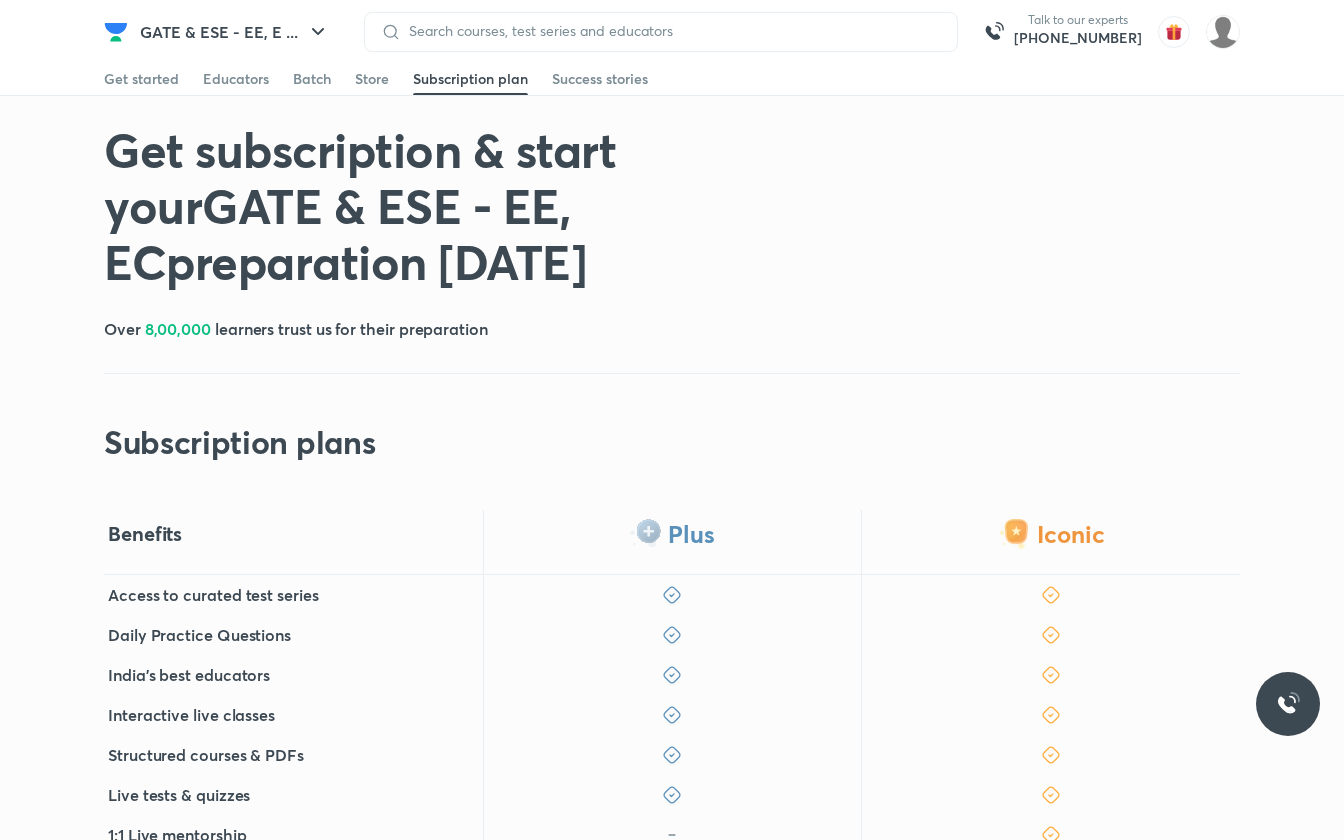 click on "Subscription plan" at bounding box center [470, 79] 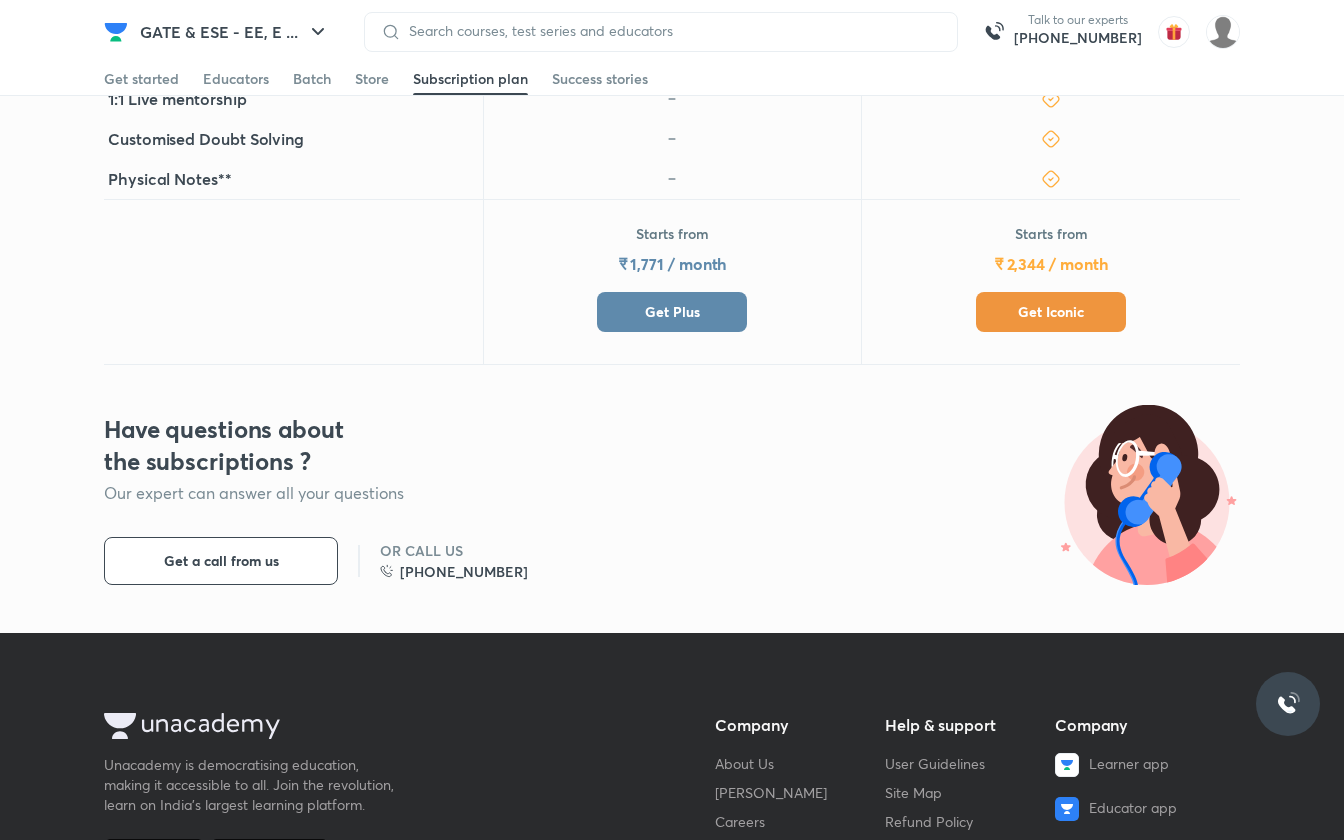 scroll, scrollTop: 747, scrollLeft: 0, axis: vertical 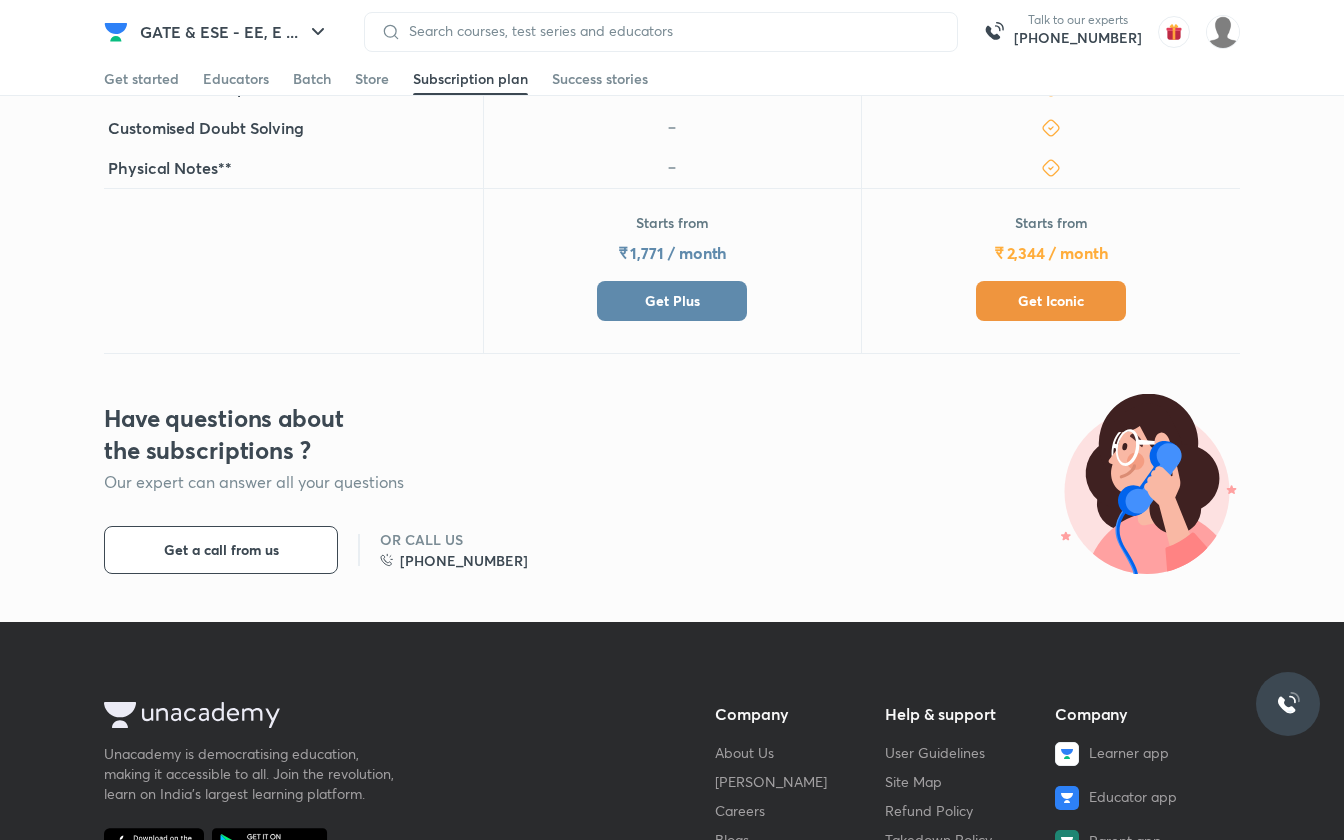 click on "Get Plus" at bounding box center [672, 301] 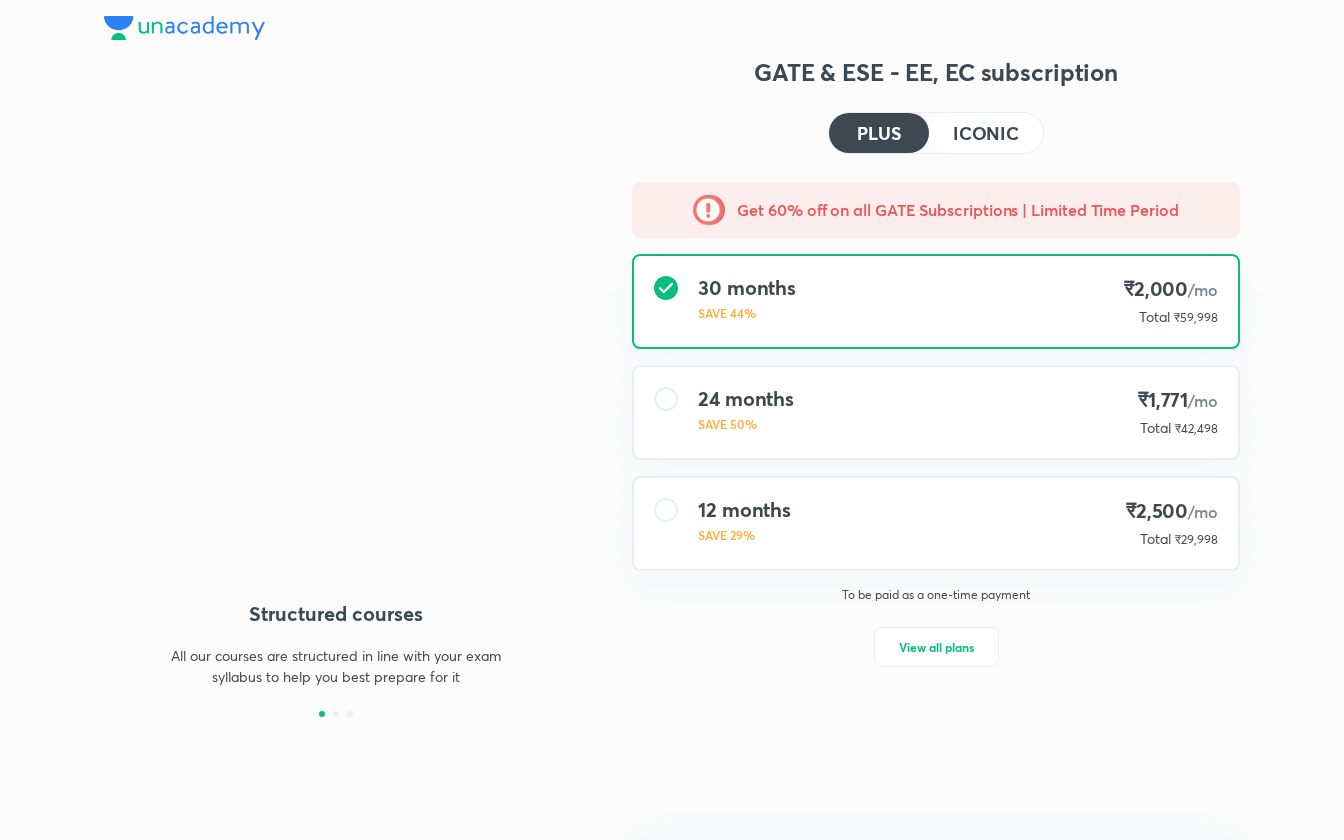 scroll, scrollTop: 0, scrollLeft: 0, axis: both 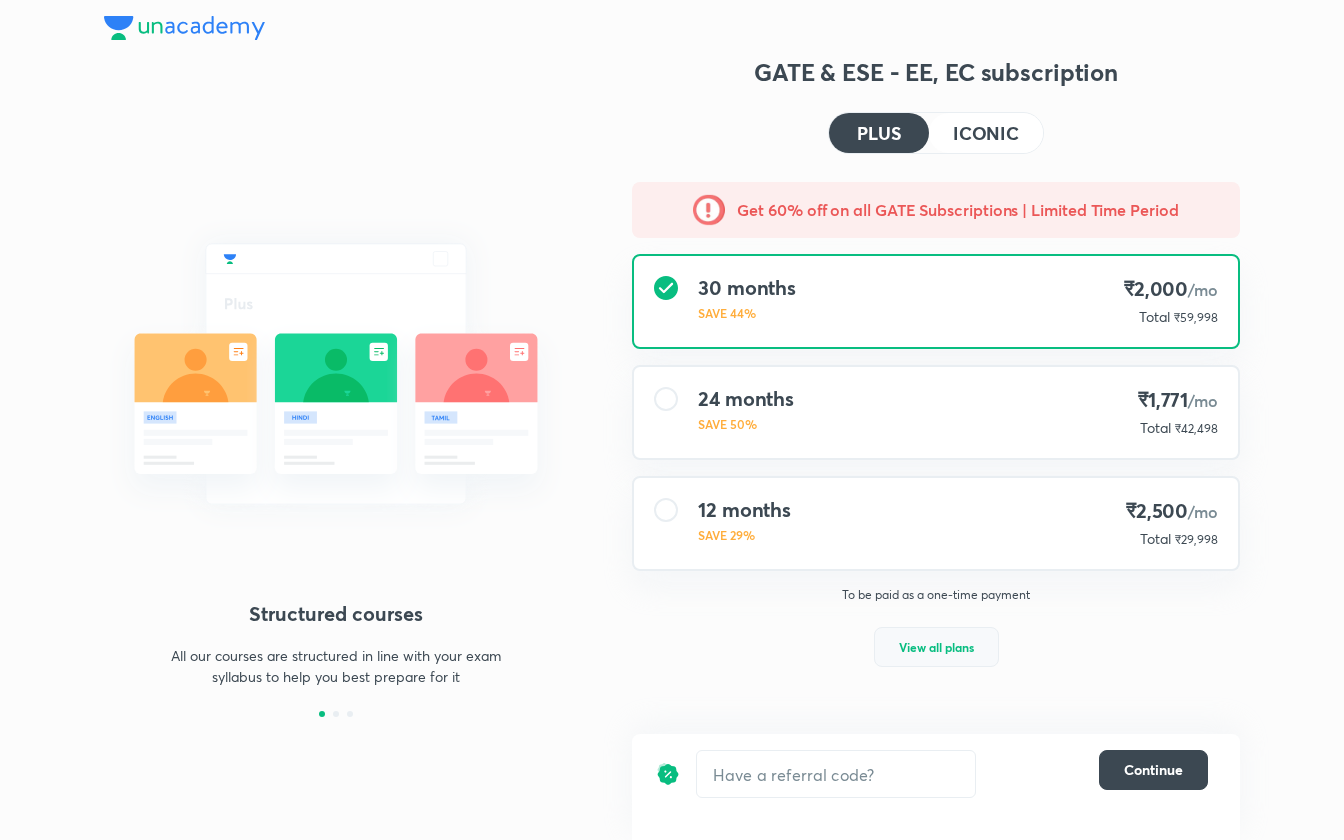 click on "View all plans" at bounding box center [936, 647] 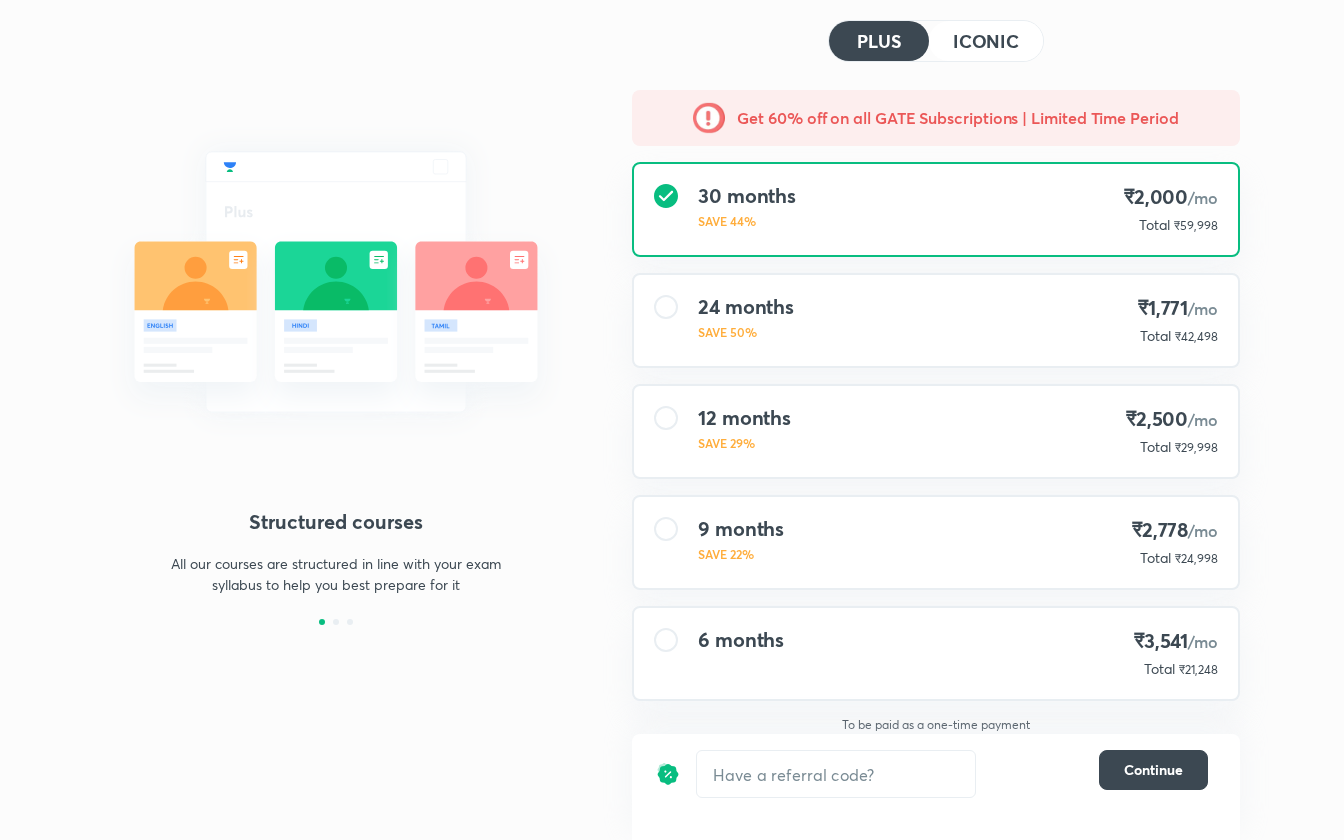 scroll, scrollTop: 101, scrollLeft: 0, axis: vertical 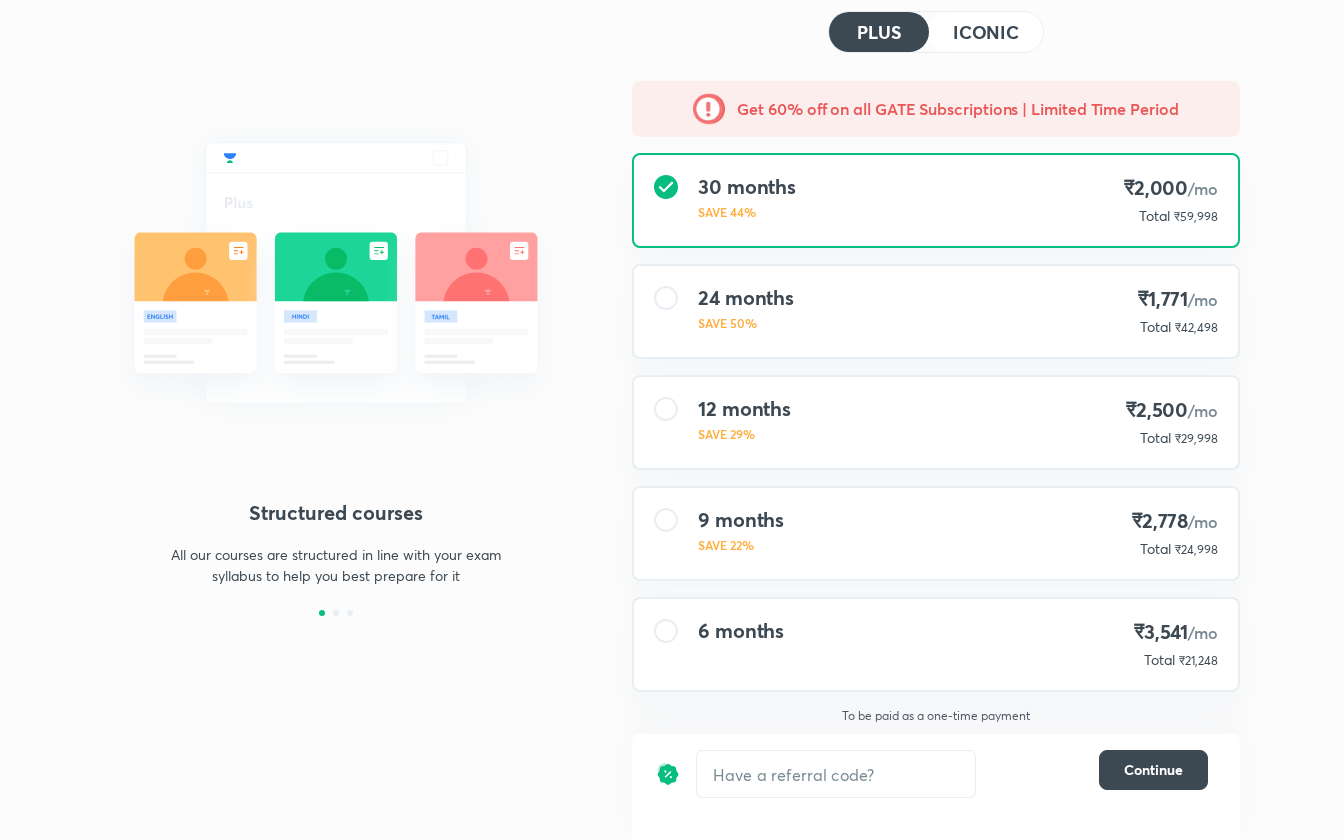 click at bounding box center (666, 631) 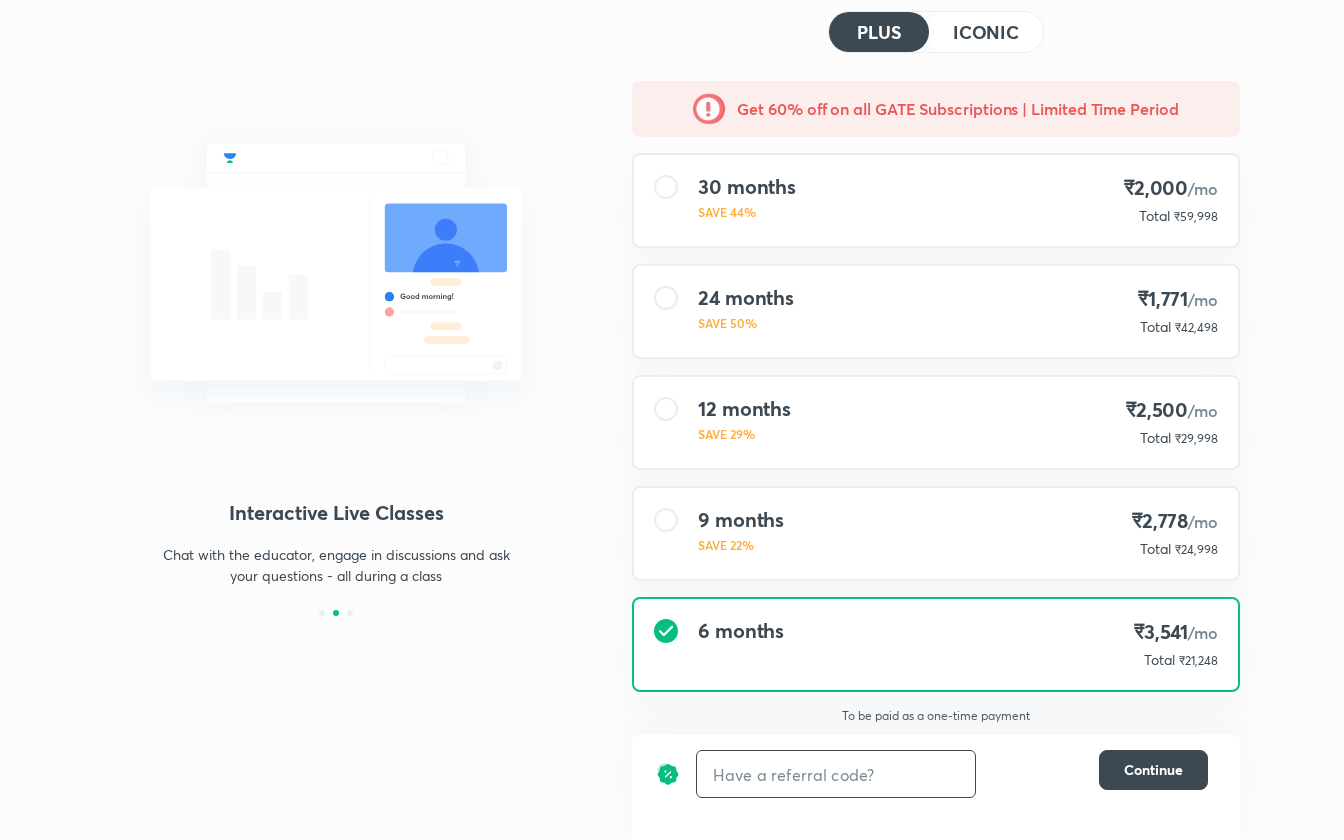 click at bounding box center (836, 774) 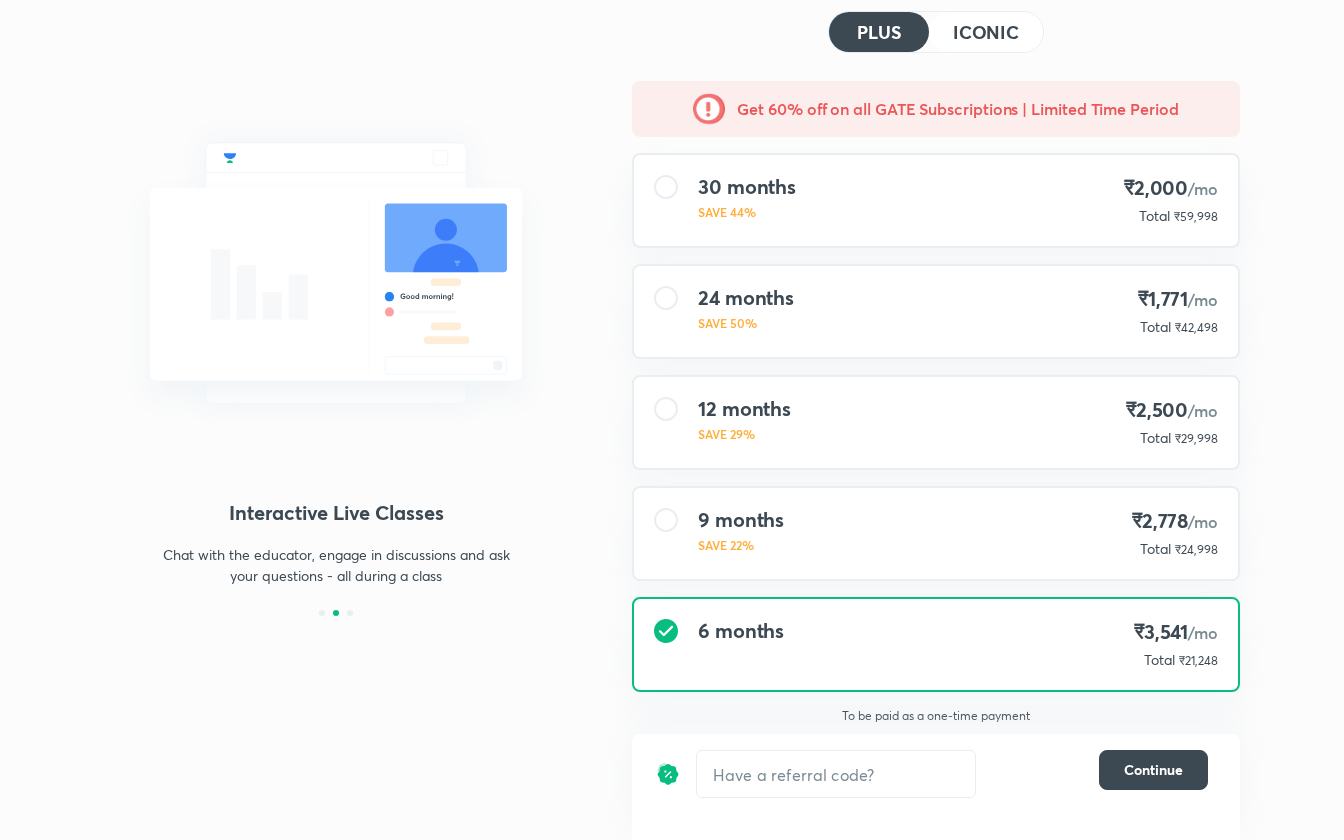 click on "Structured courses All our courses are structured in line with your exam syllabus to help you best prepare for it Interactive Live Classes Chat with the educator, engage in discussions and ask your questions - all during a class Live test and quizzes Take live Mock Tests curated in line with the exam pattern and stay on track with your preparation GATE & ESE - EE, EC subscription PLUS ICONIC Get 60% off on all GATE Subscriptions | Limited Time Period 30 months SAVE 44% ₹2,000  /mo Total ₹59,998 24 months SAVE 50% ₹1,771  /mo Total ₹42,498 12 months SAVE 29% ₹2,500  /mo Total ₹29,998 9 months SAVE 22% ₹2,778  /mo Total ₹24,998 6 months ₹3,541  /mo Total ₹21,248 To be paid as a one-time payment ​ Continue" at bounding box center [672, 397] 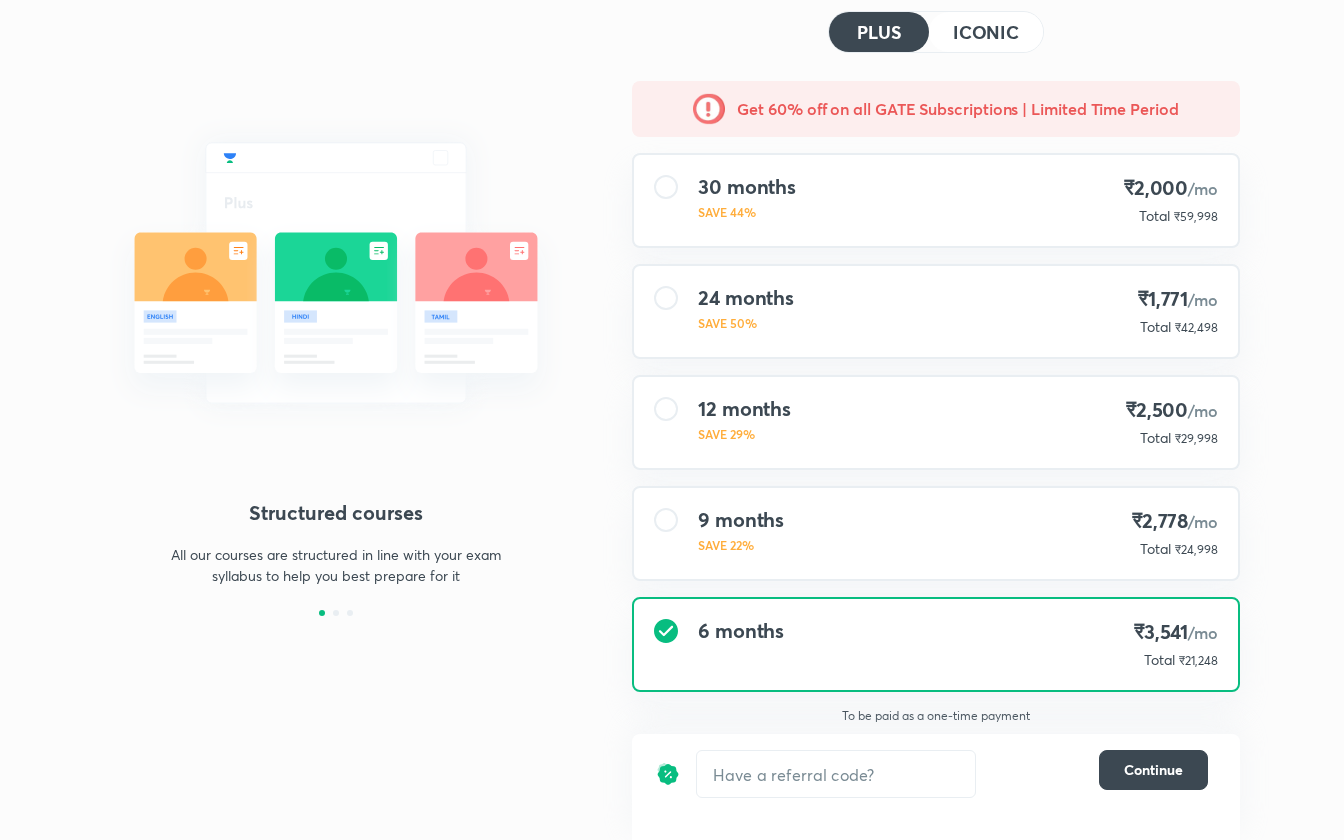 click on "ICONIC" at bounding box center [986, 32] 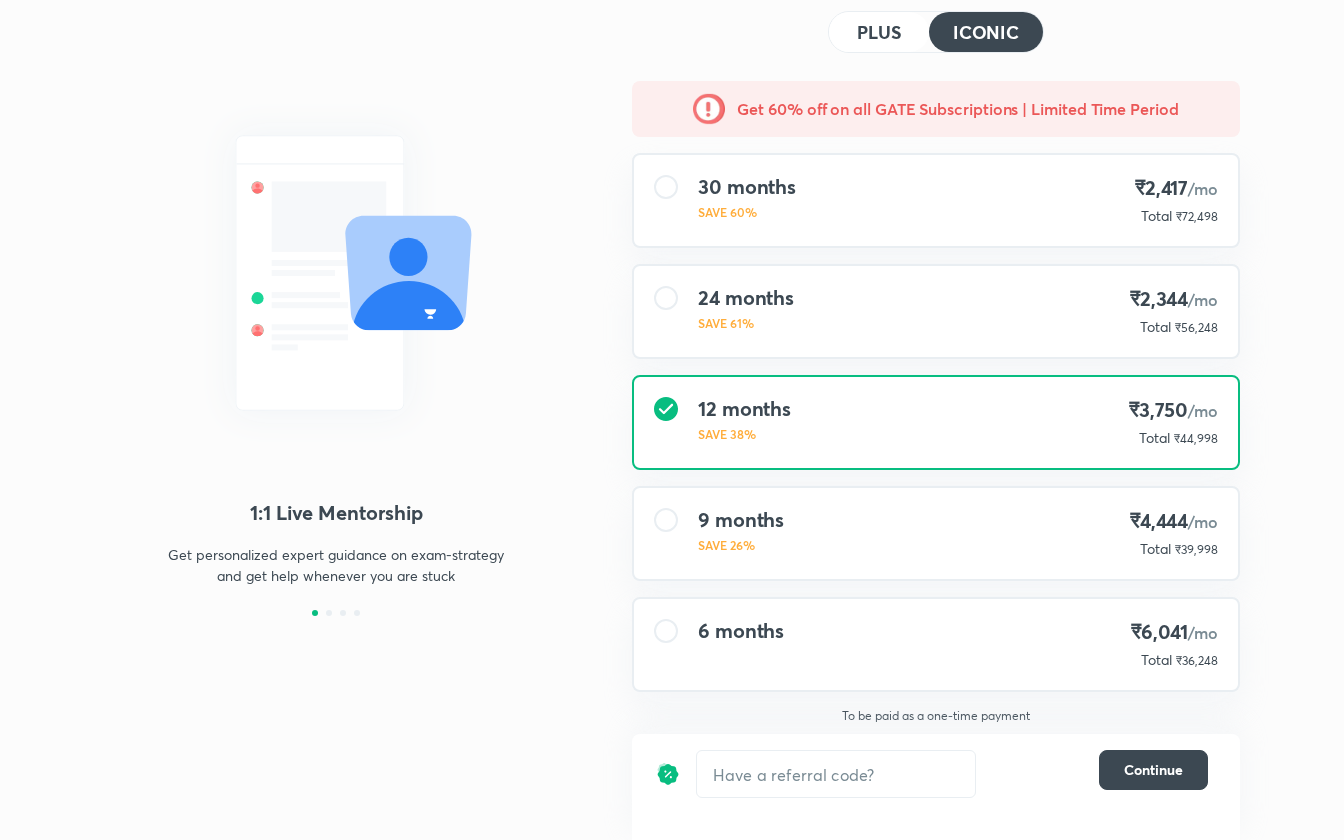 click at bounding box center [666, 631] 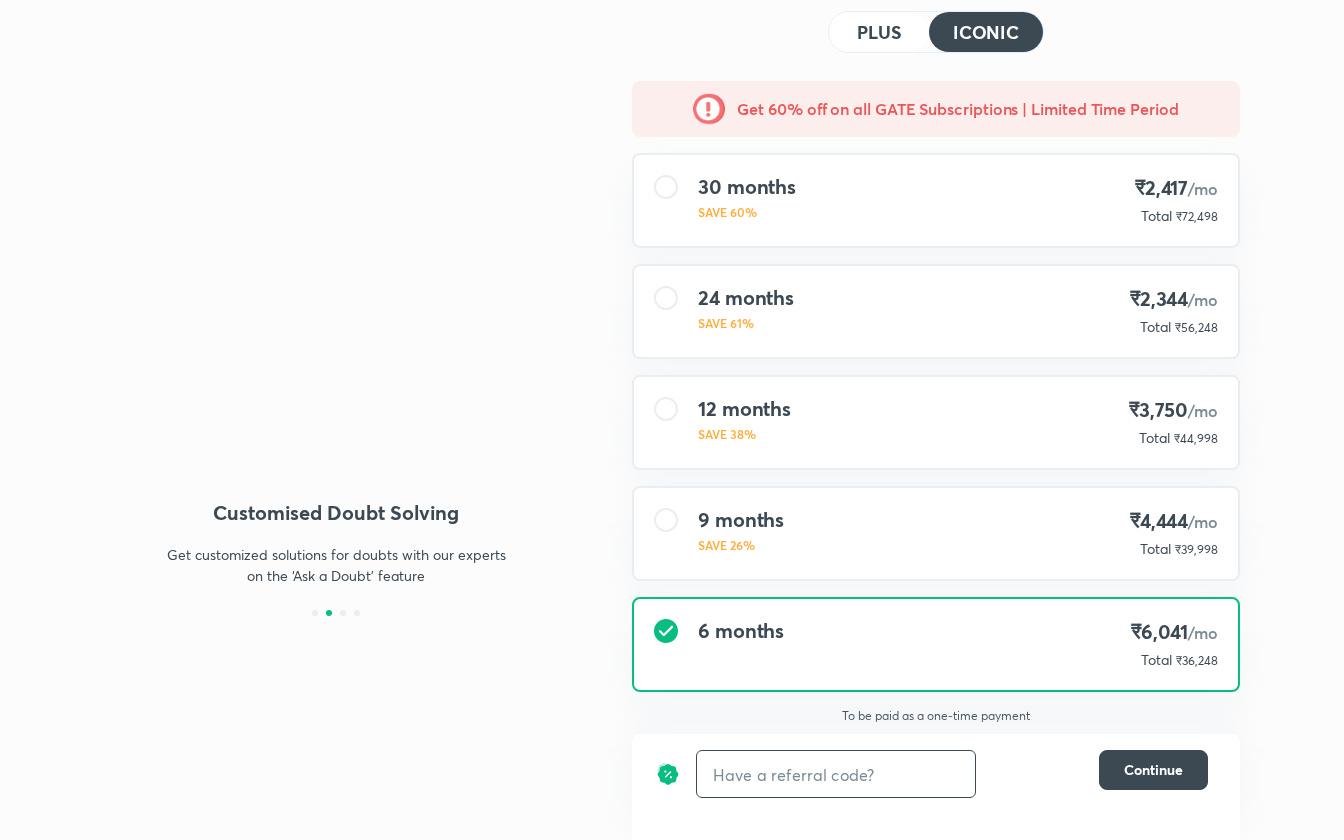 click at bounding box center [836, 774] 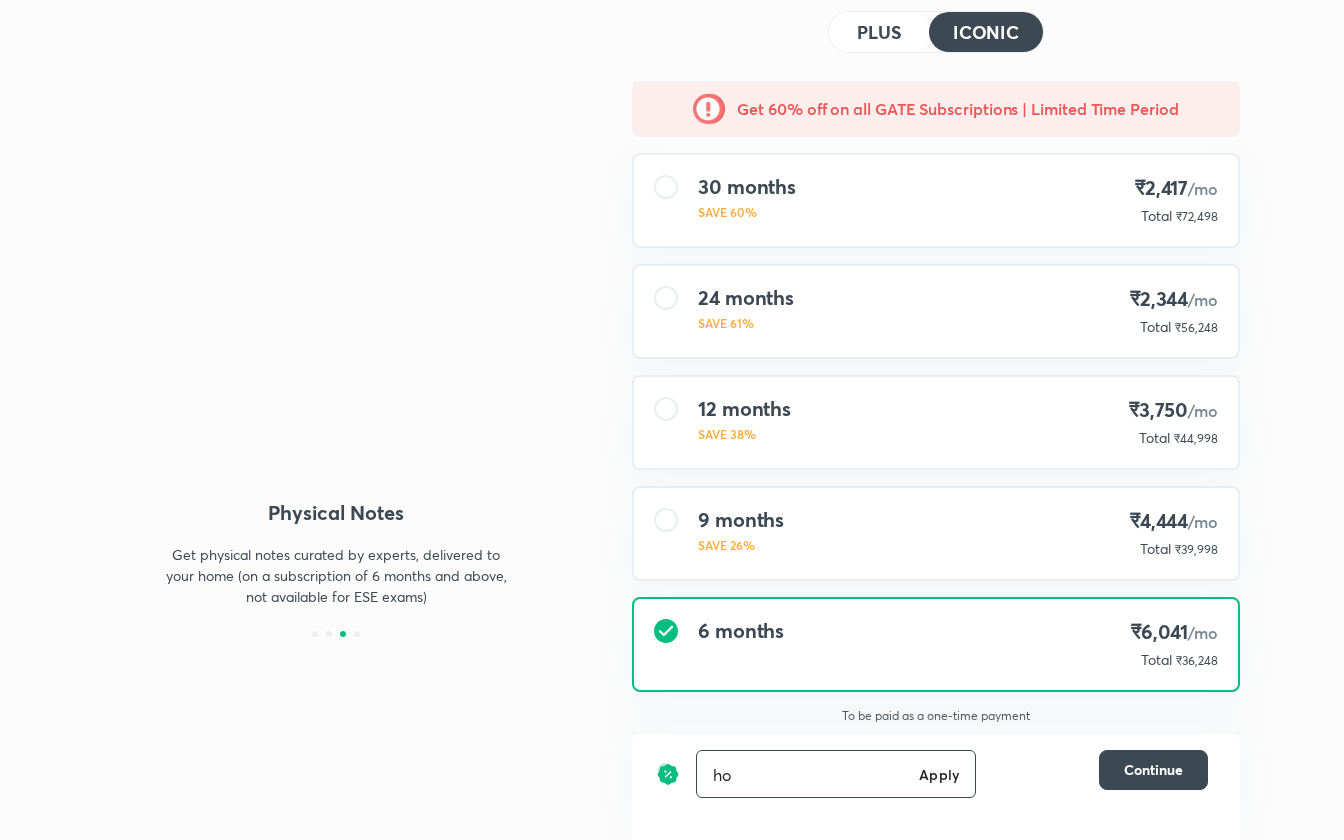 type on "h" 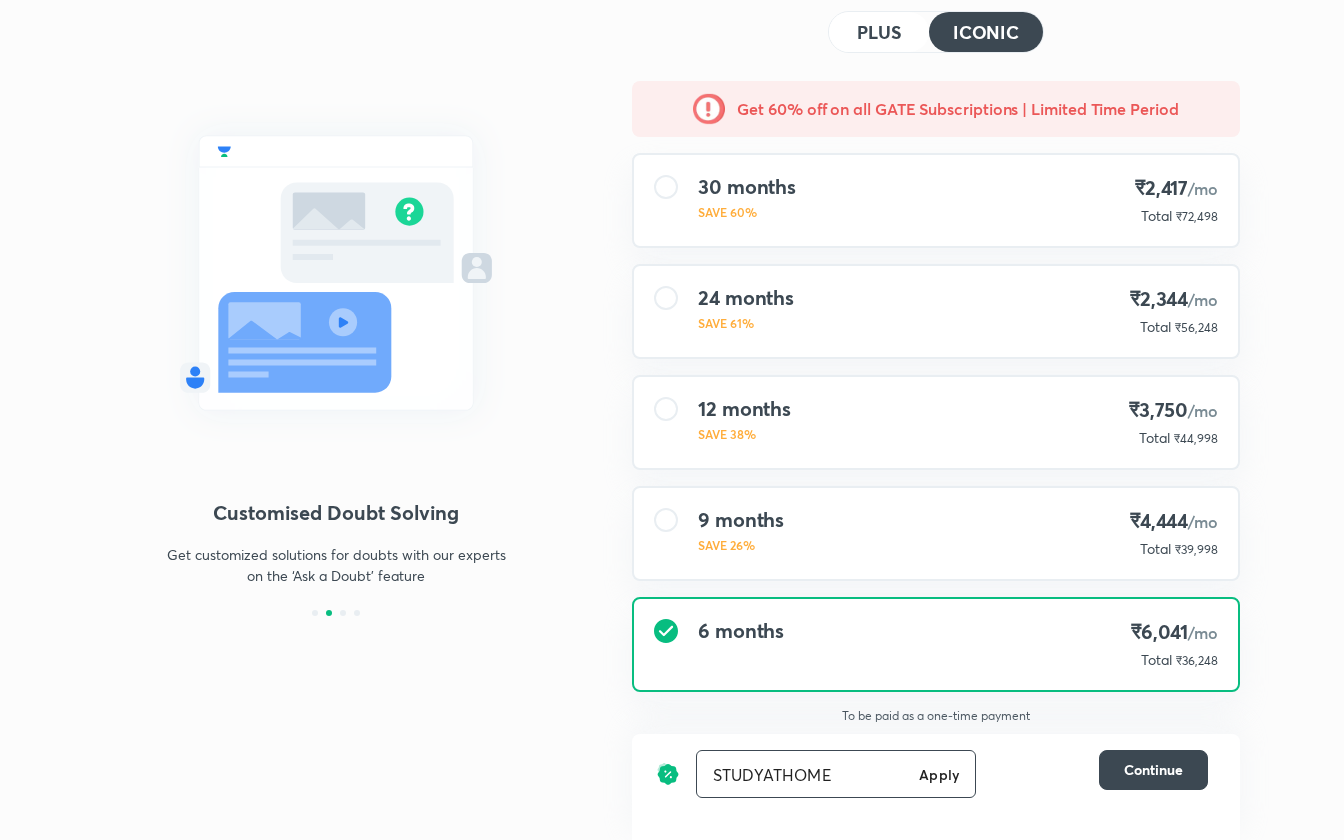 click on "STUDYATHOME" at bounding box center [804, 774] 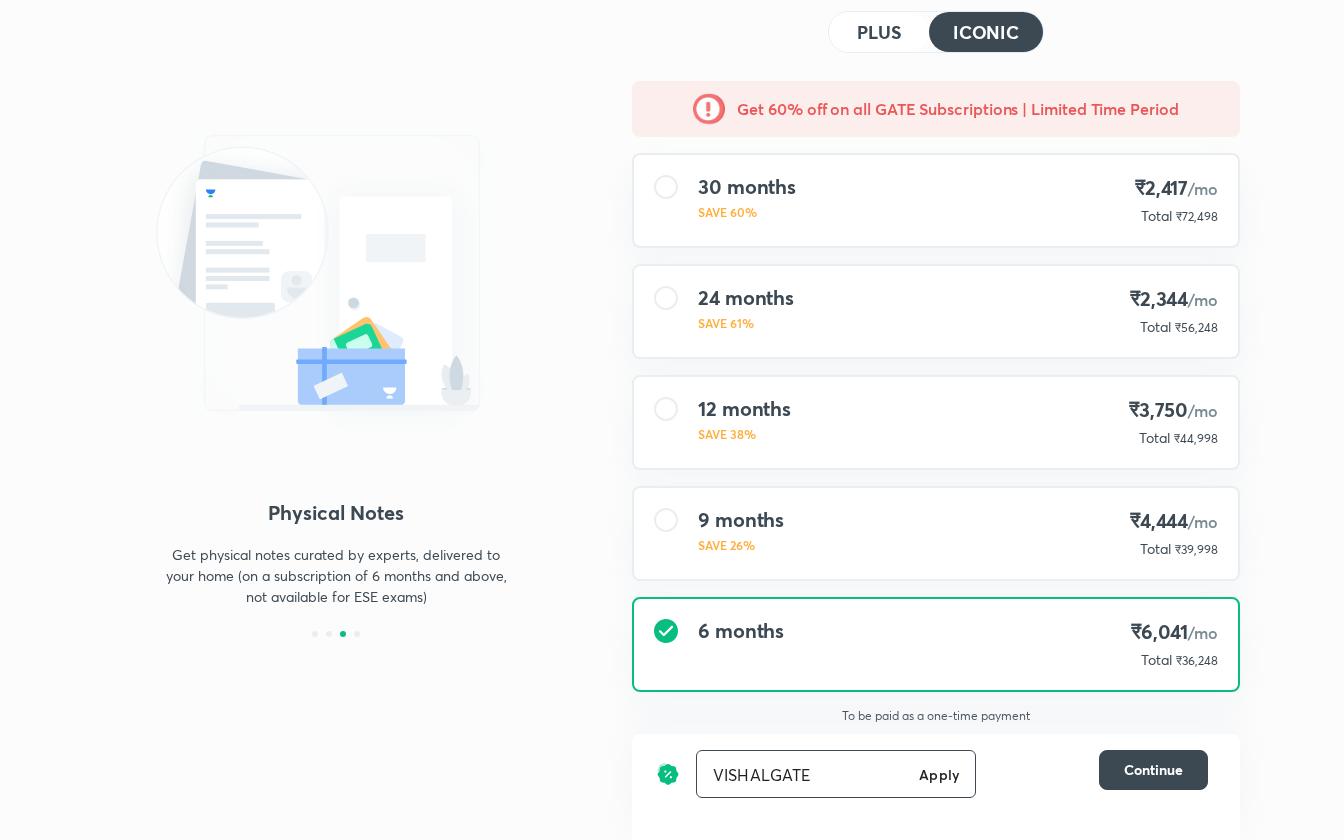 type on "VISHALGATE" 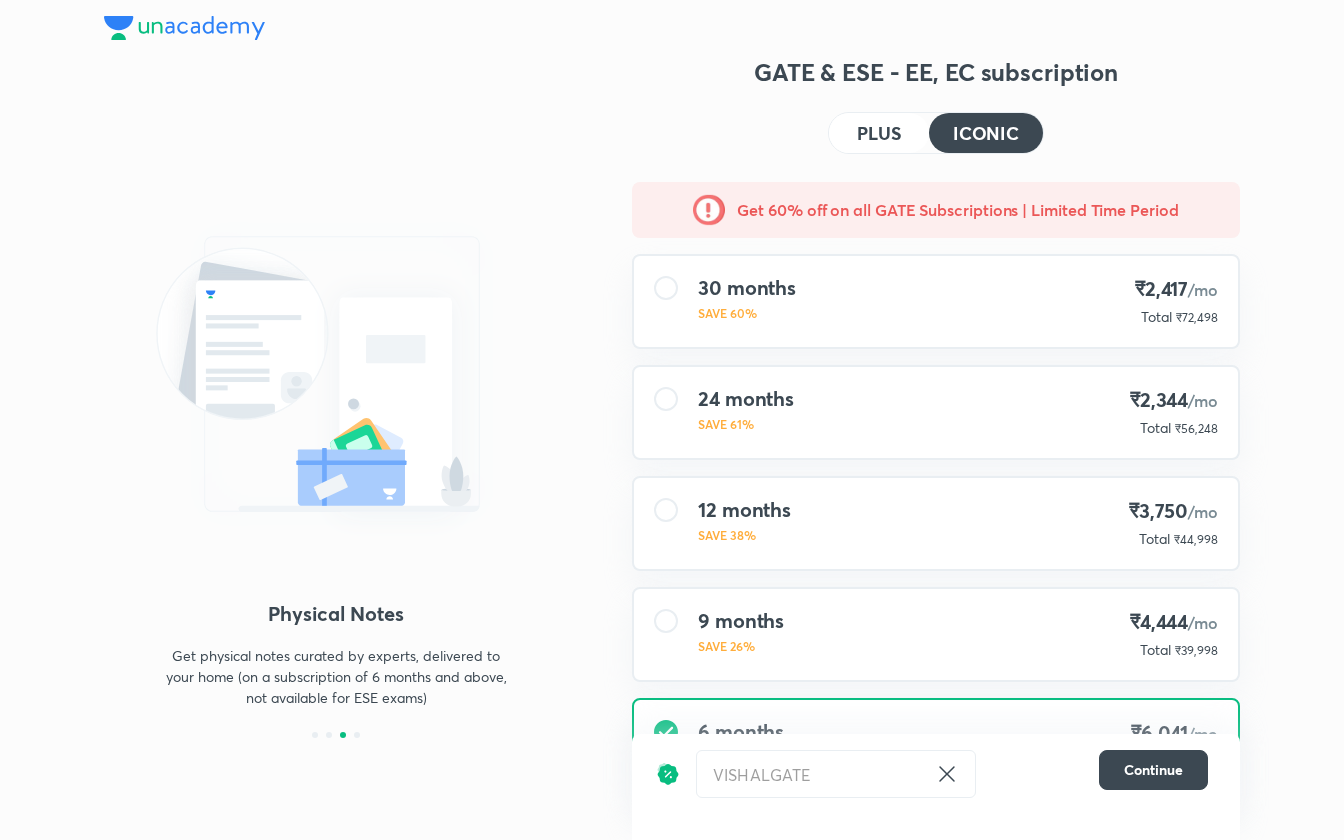 scroll, scrollTop: 101, scrollLeft: 0, axis: vertical 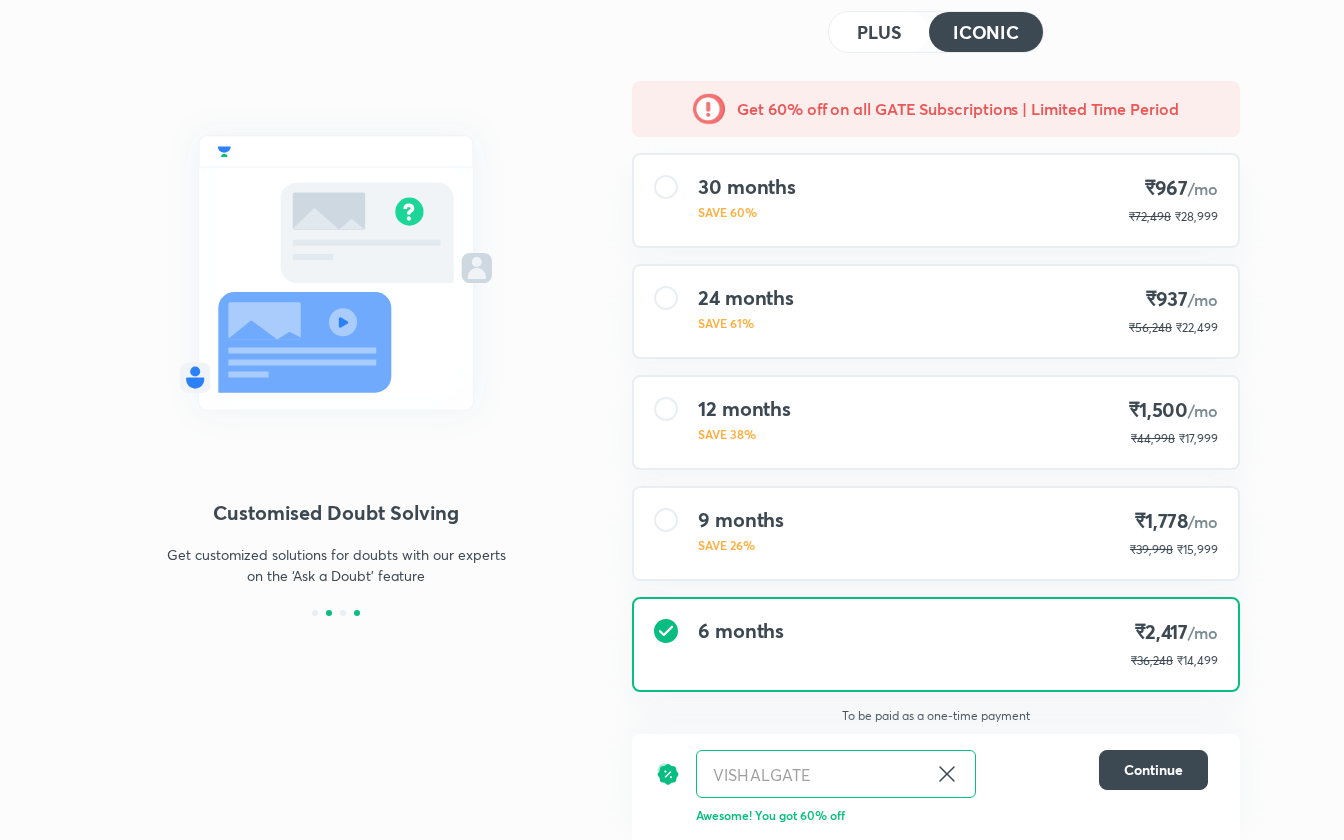 click at bounding box center (357, 613) 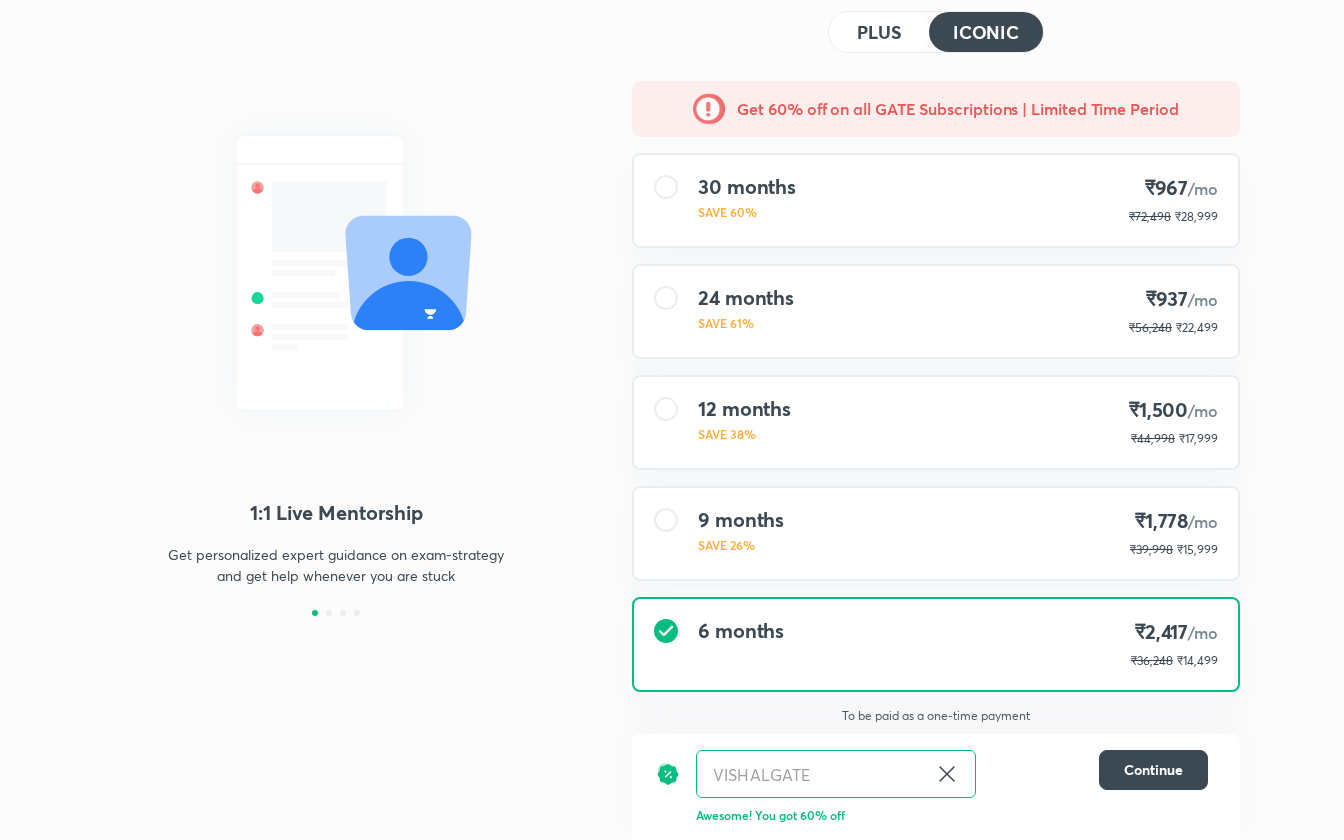 scroll, scrollTop: 0, scrollLeft: 0, axis: both 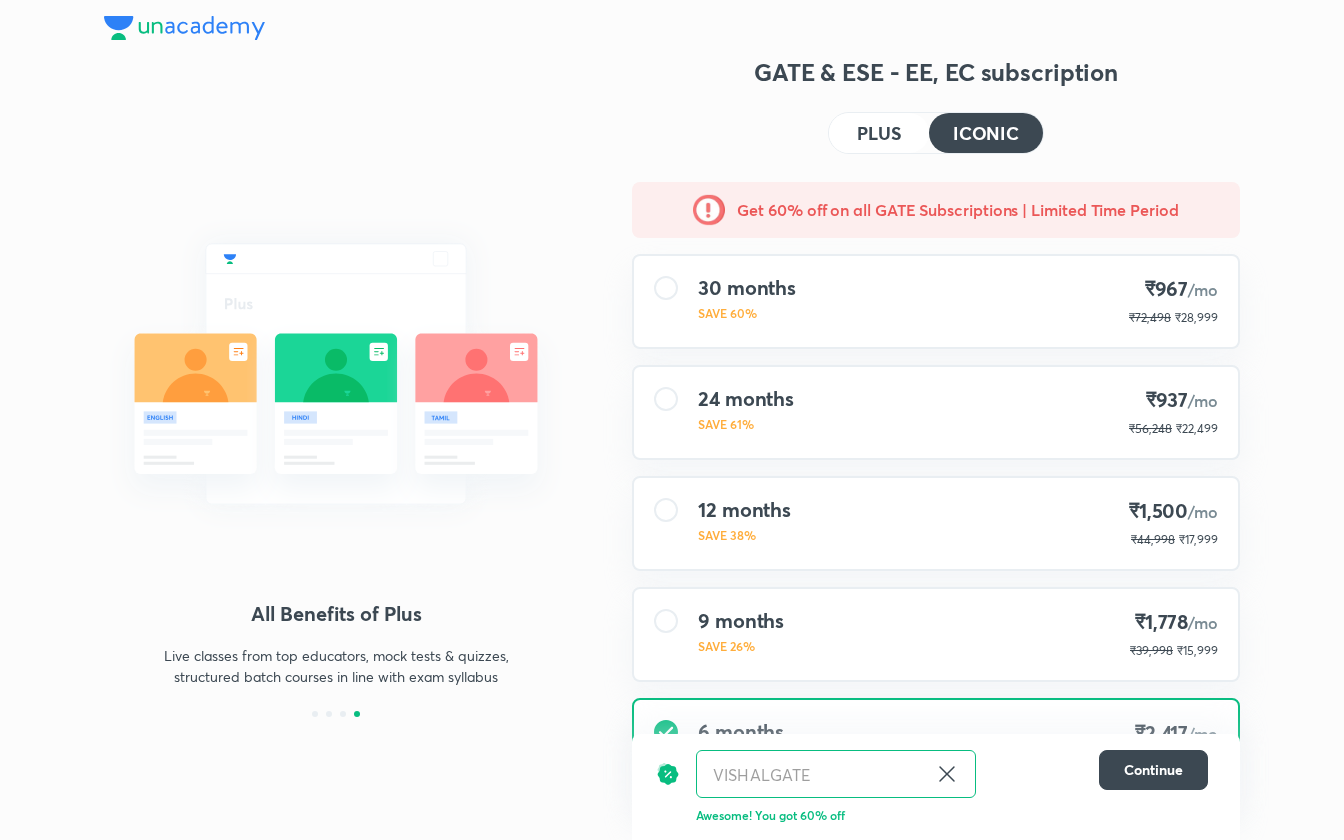 click at bounding box center (184, 28) 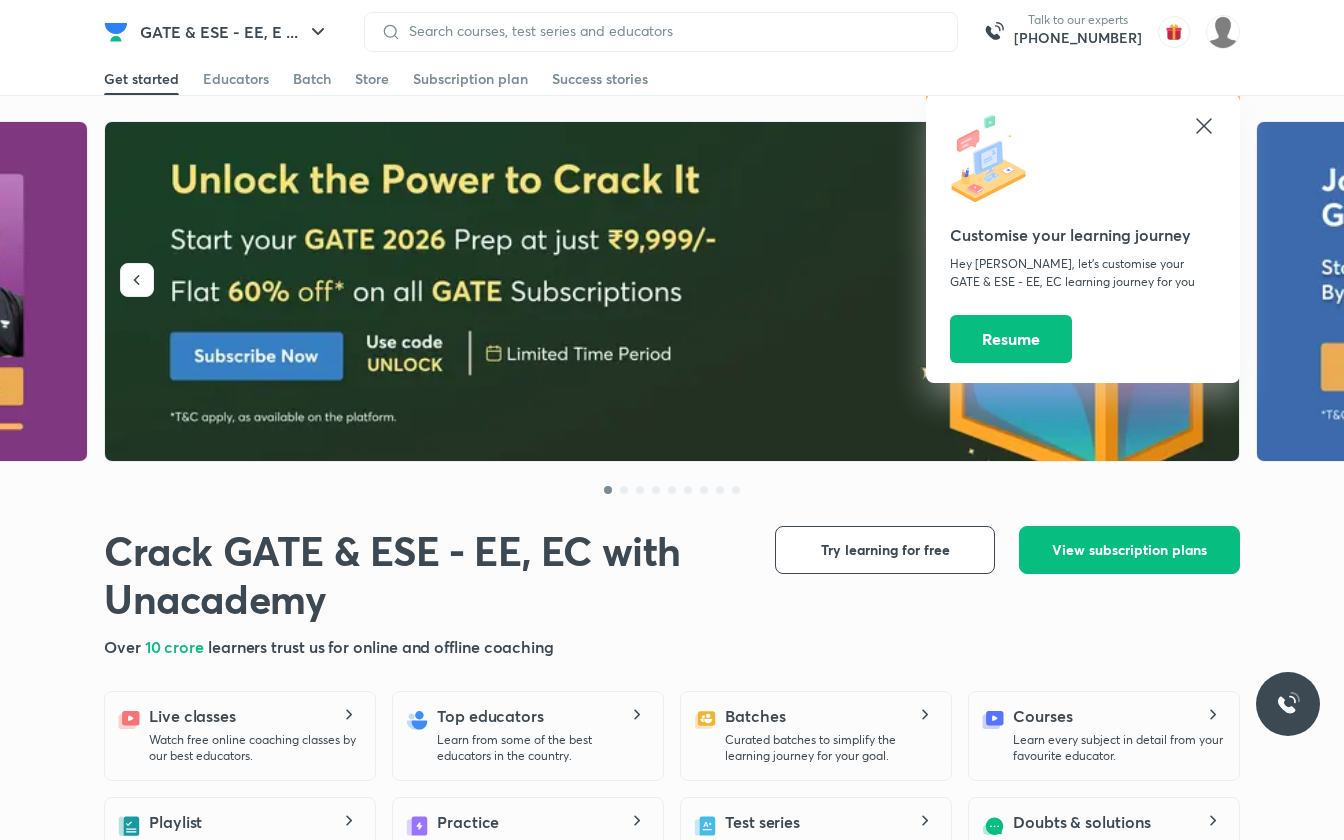 scroll, scrollTop: 0, scrollLeft: 0, axis: both 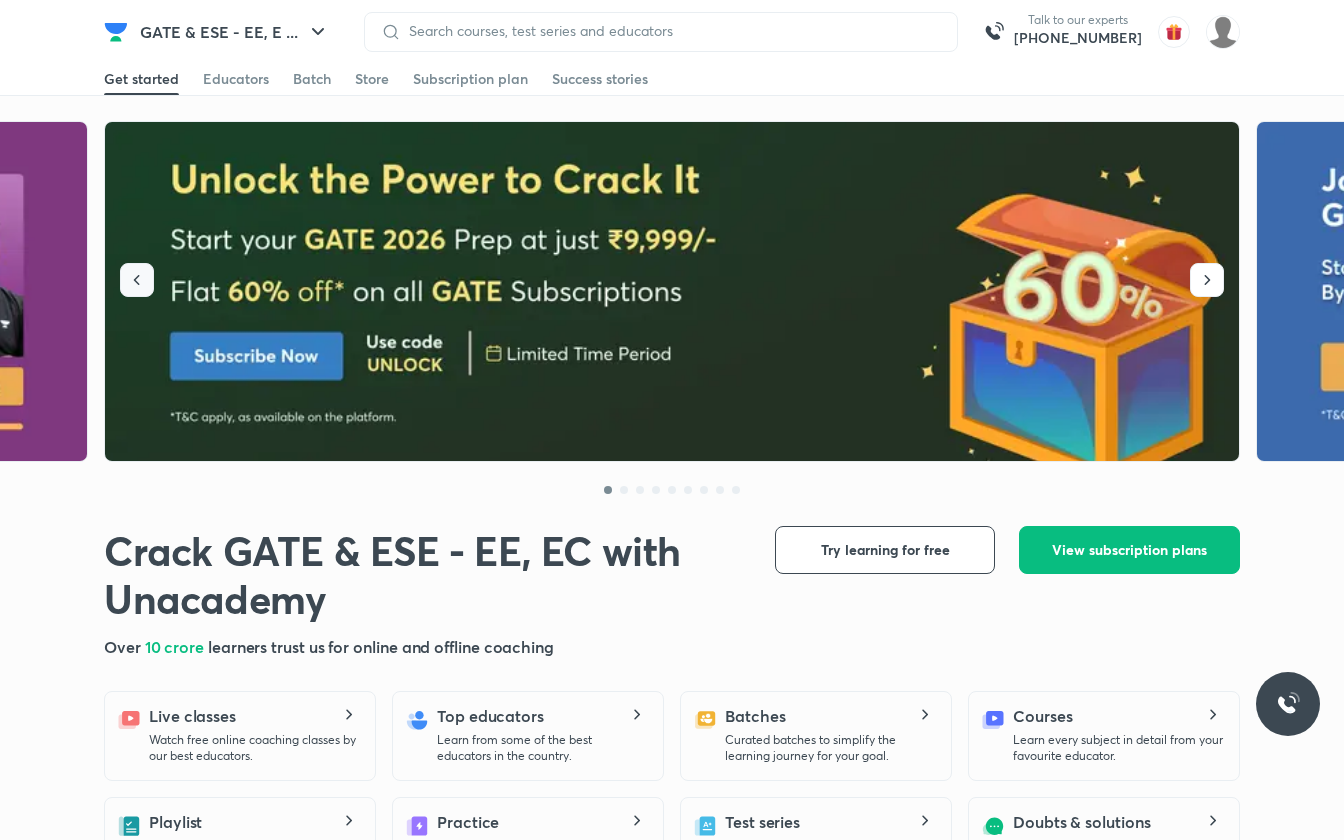 click 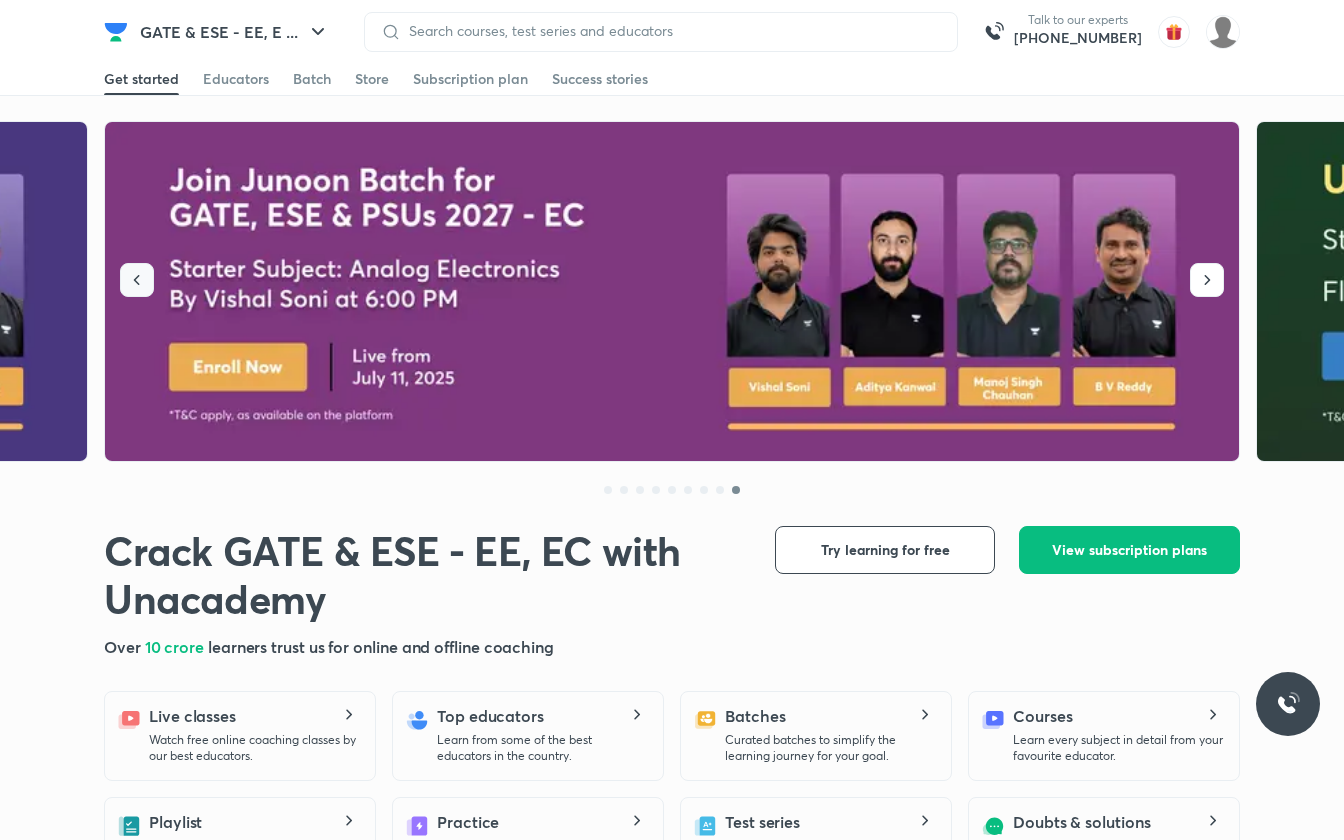 click 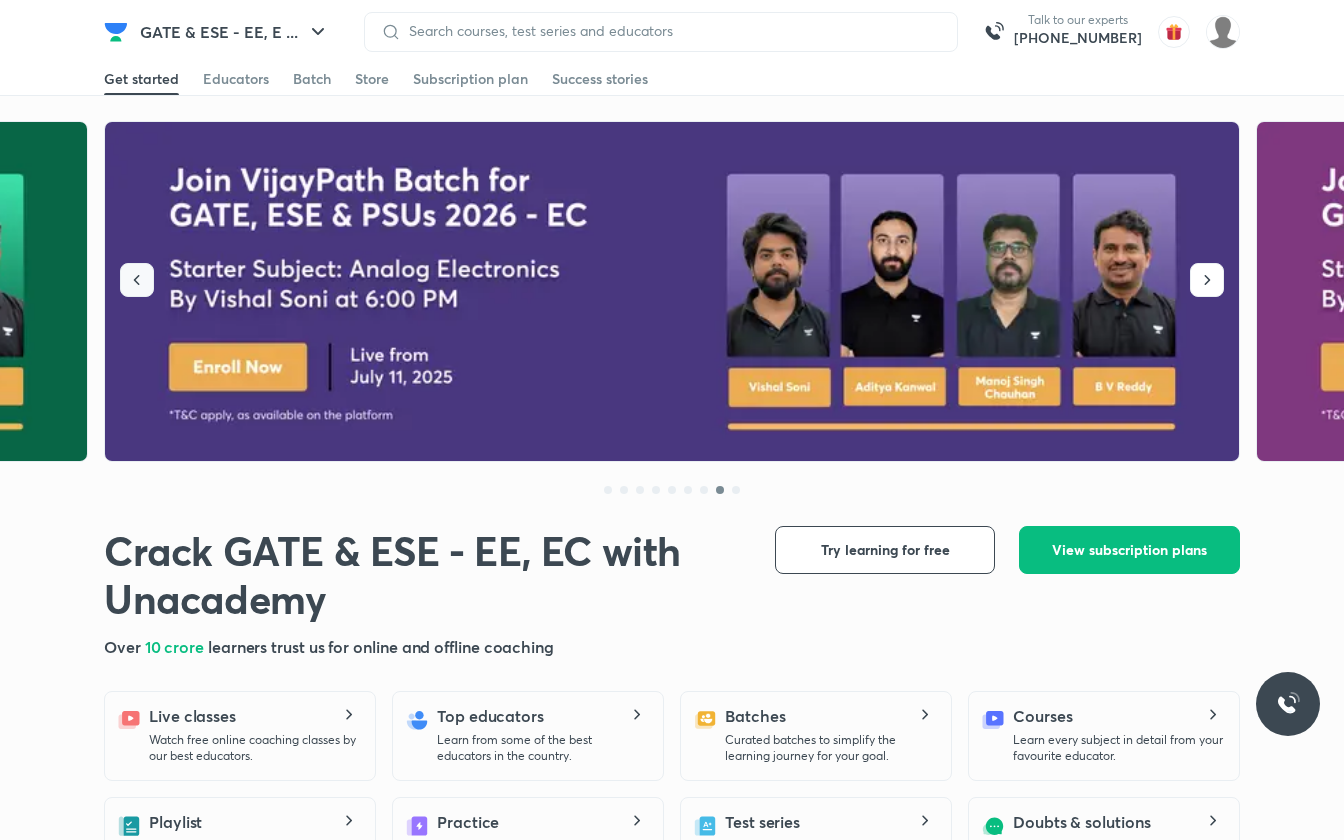 click 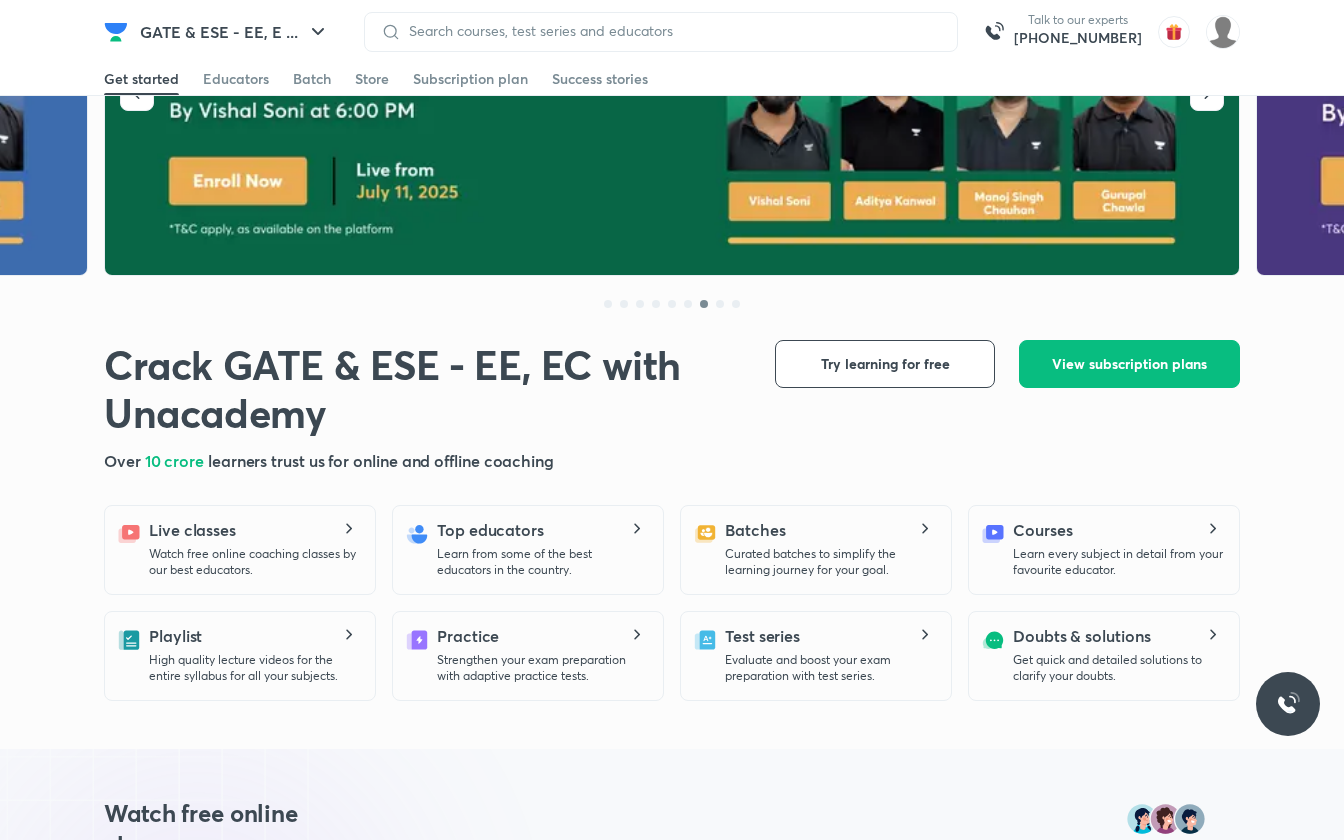 scroll, scrollTop: 0, scrollLeft: 0, axis: both 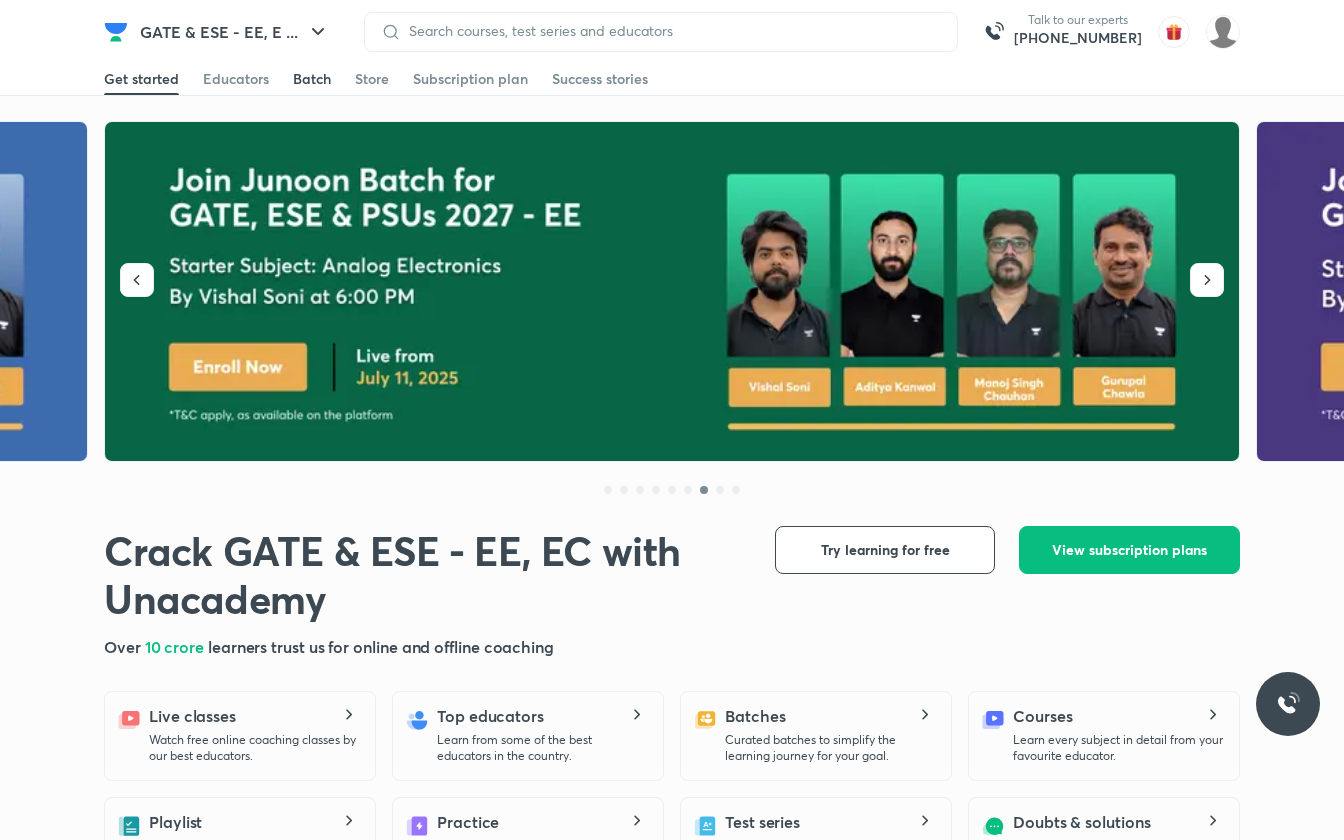 click on "Batch" at bounding box center [312, 79] 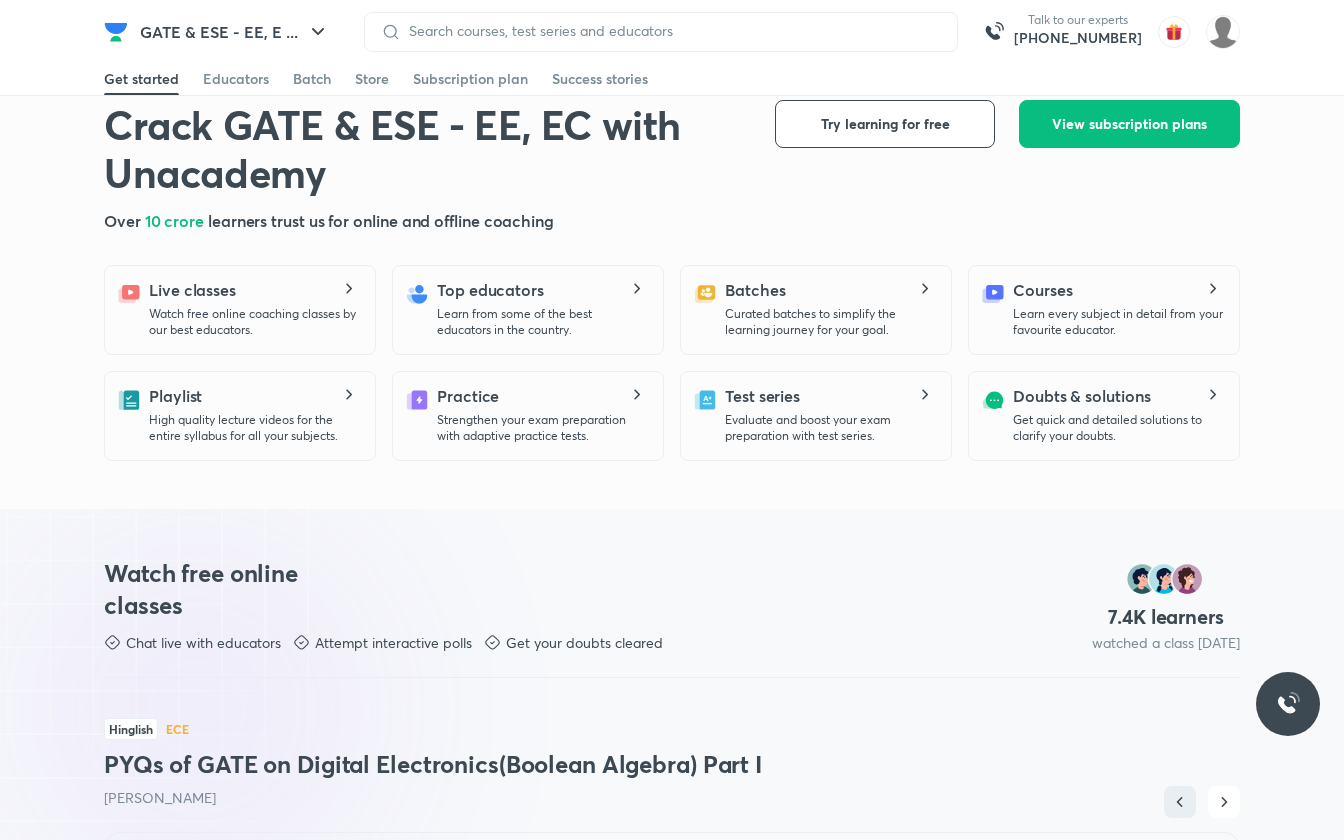 scroll, scrollTop: 0, scrollLeft: 0, axis: both 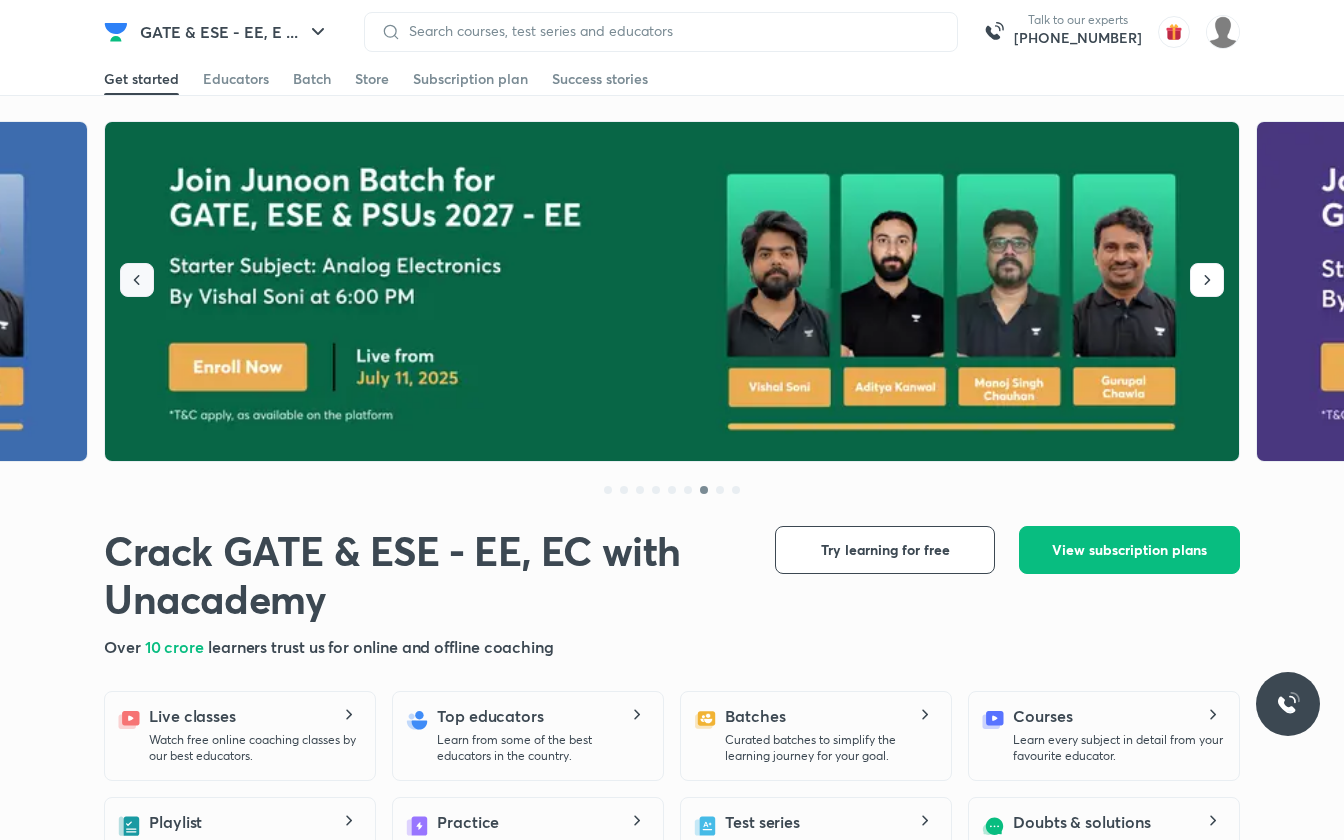 click at bounding box center [137, 280] 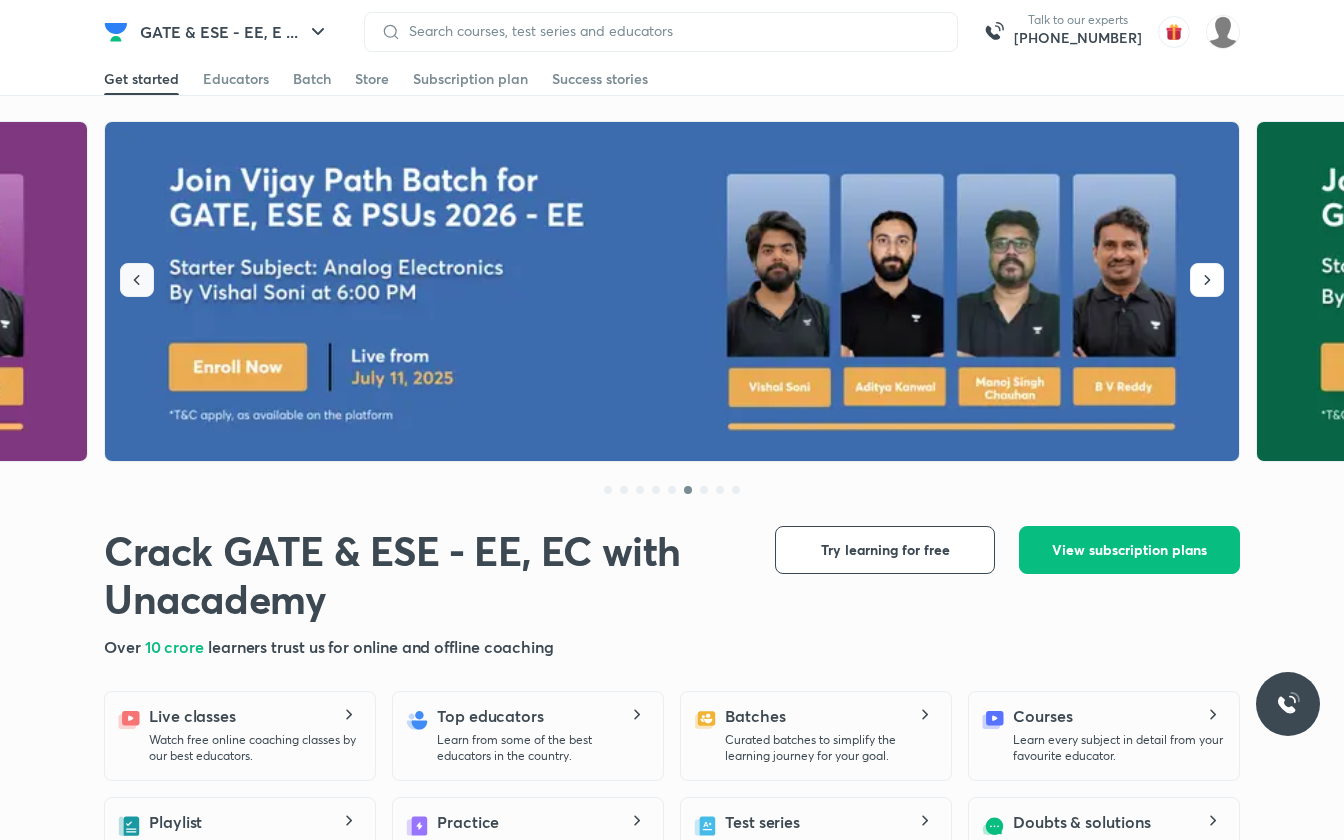 click at bounding box center (137, 280) 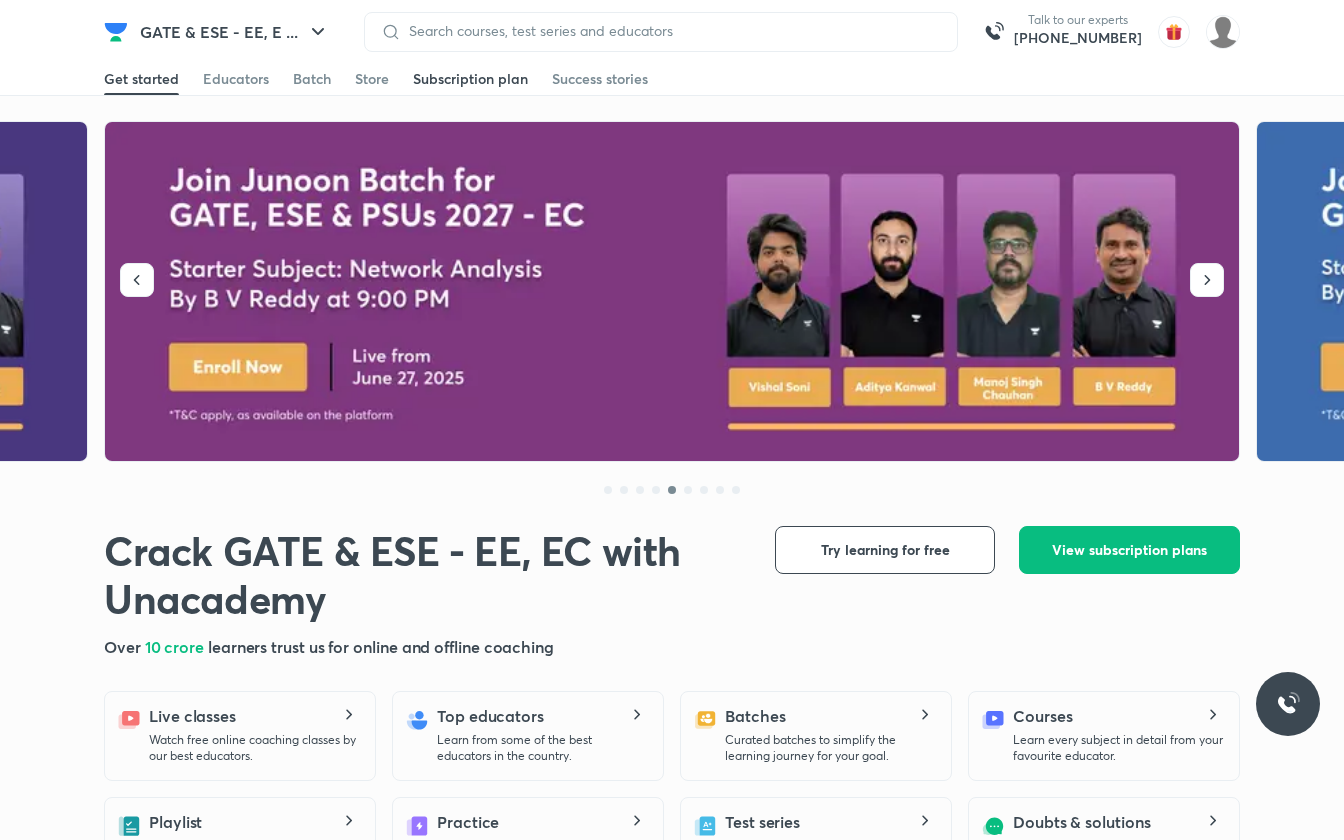 click on "Subscription plan" at bounding box center [470, 79] 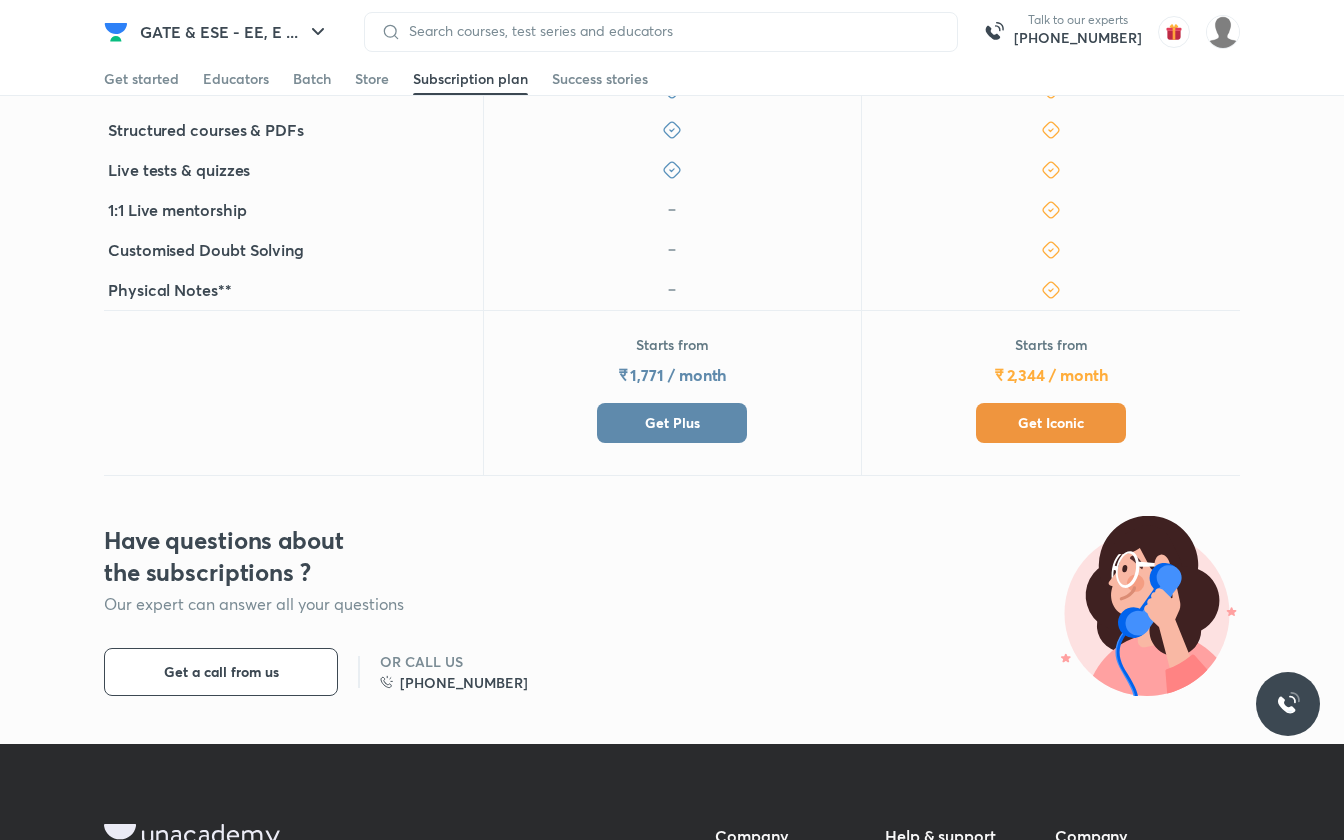 scroll, scrollTop: 622, scrollLeft: 0, axis: vertical 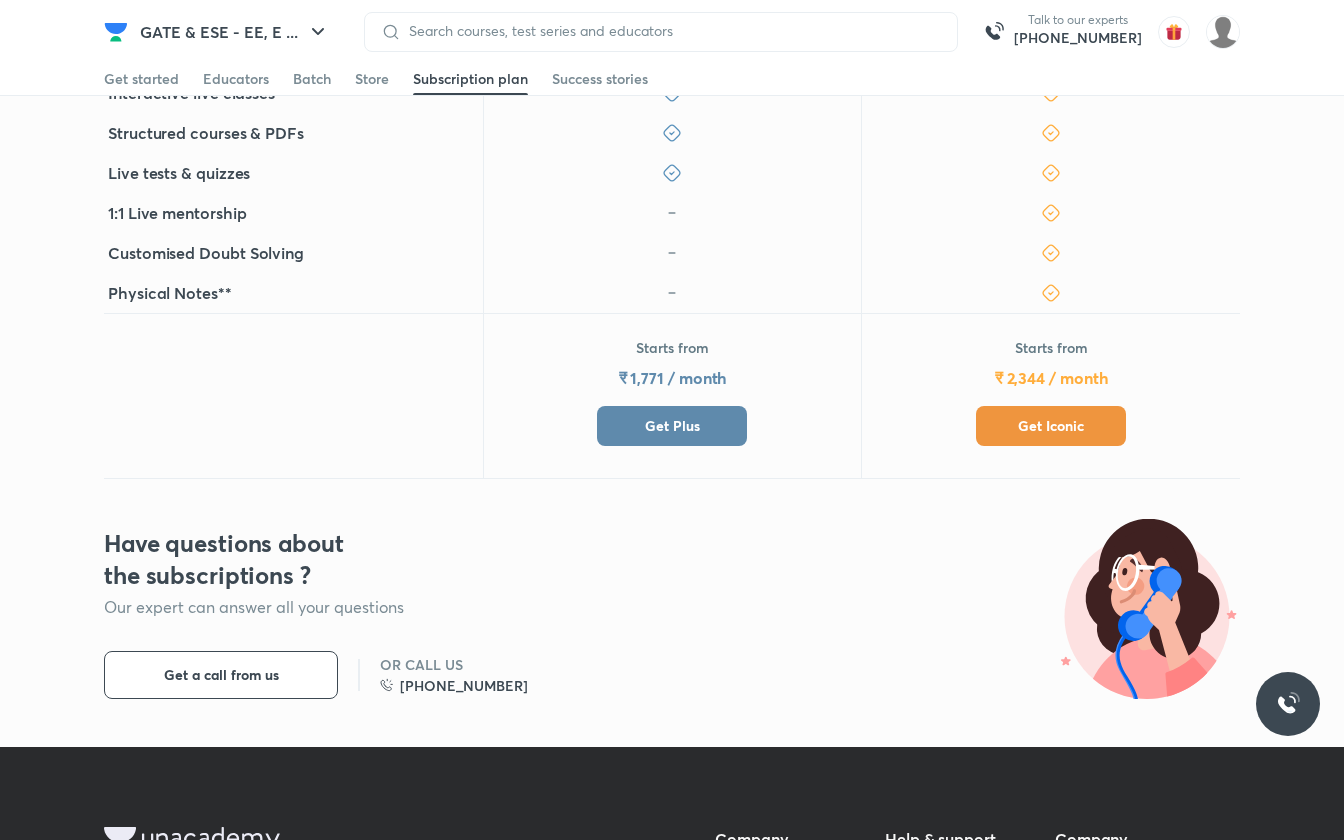 click on "Get Plus" at bounding box center [672, 426] 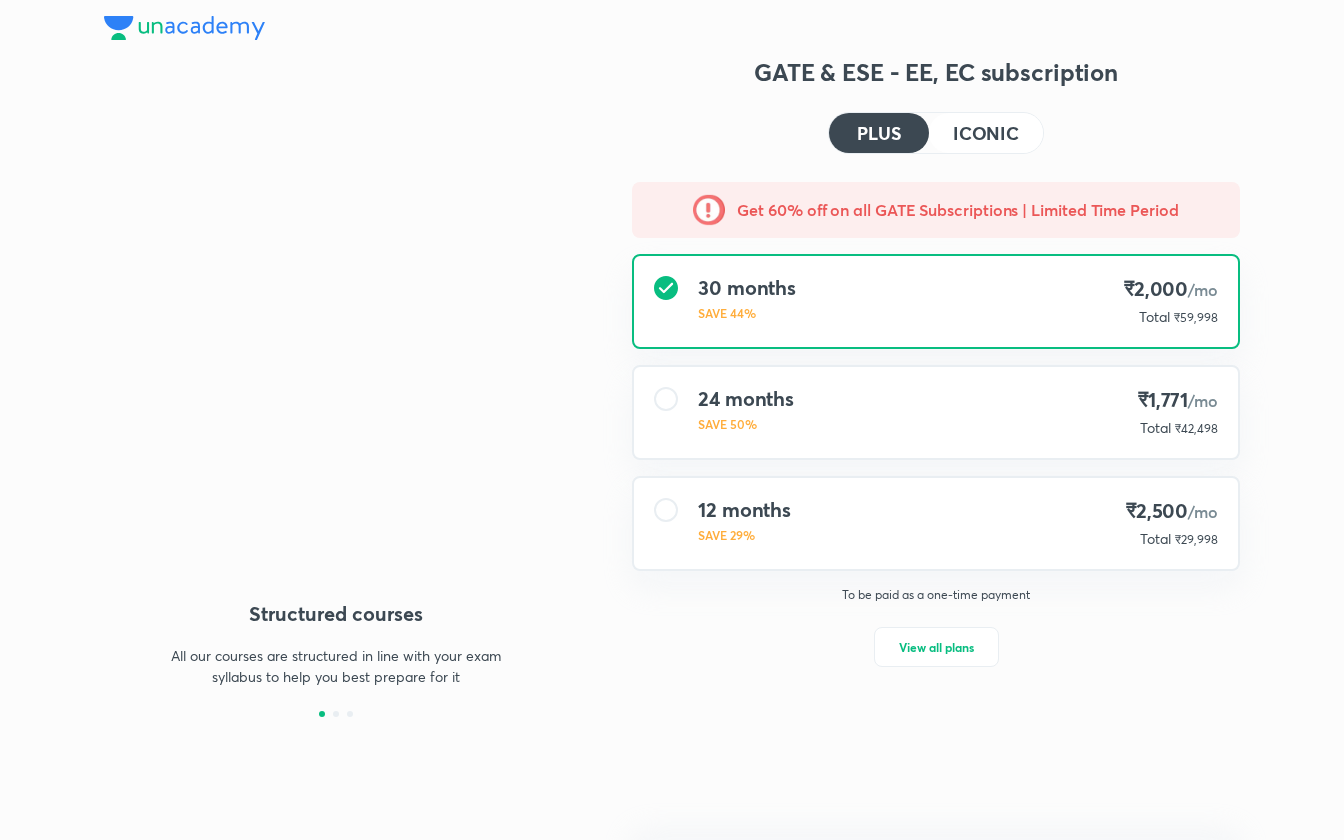 scroll, scrollTop: 0, scrollLeft: 0, axis: both 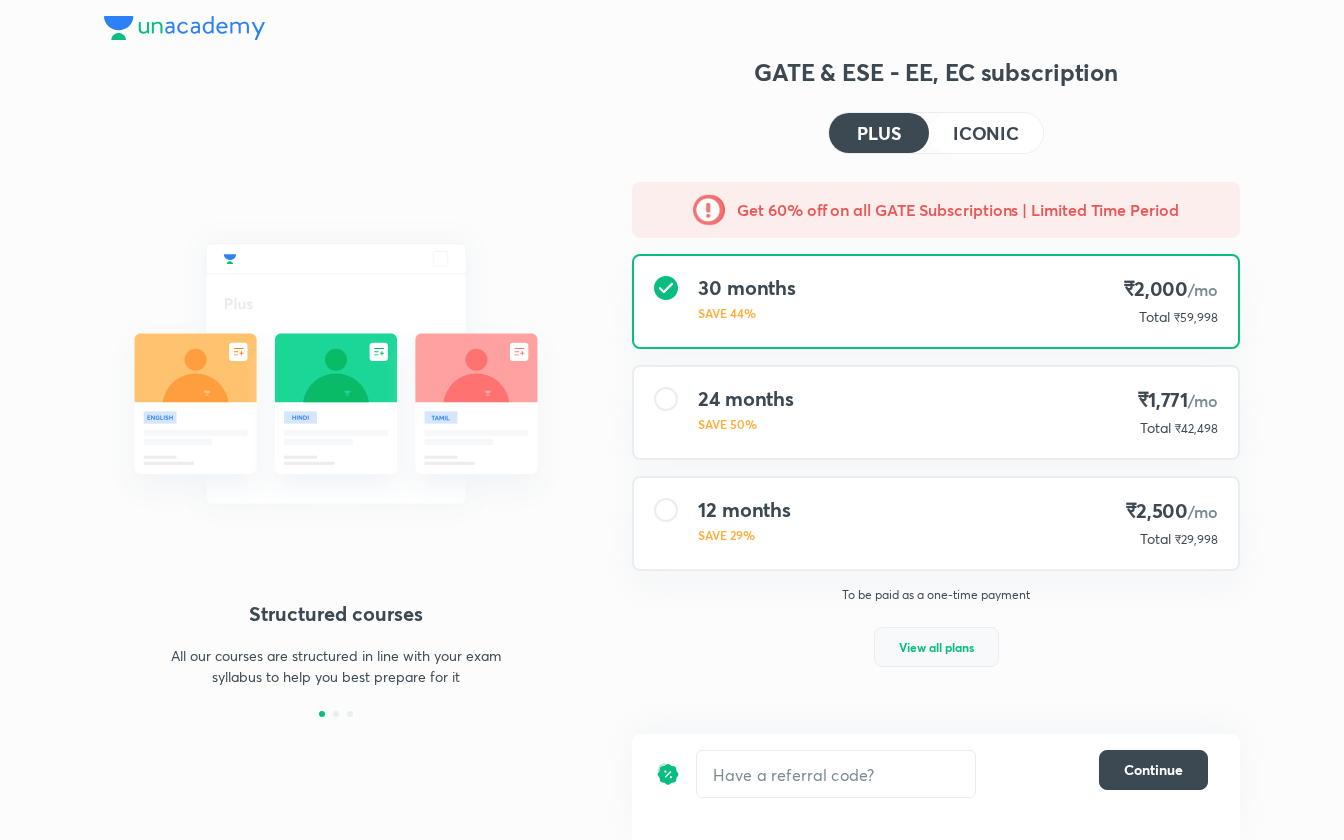 click on "View all plans" at bounding box center [936, 647] 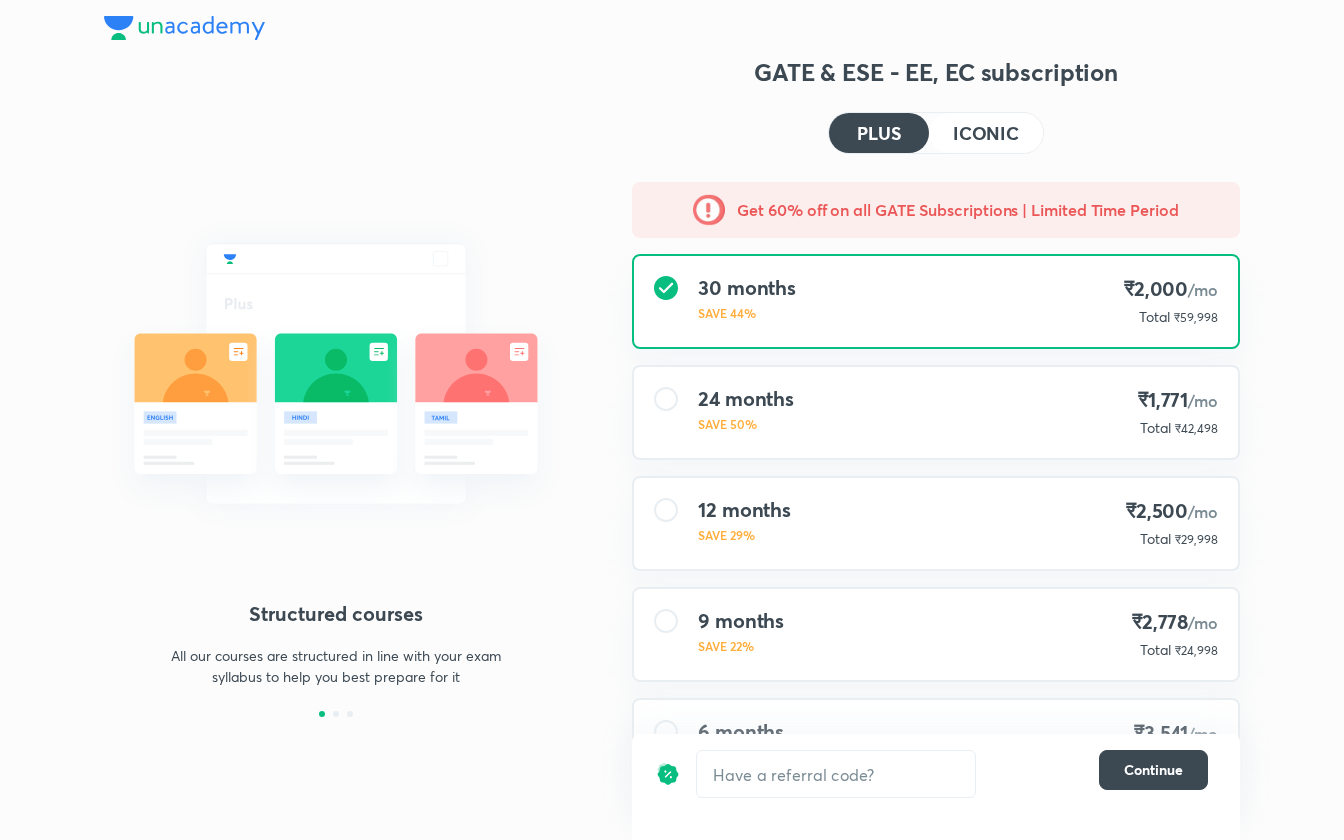 scroll, scrollTop: 101, scrollLeft: 0, axis: vertical 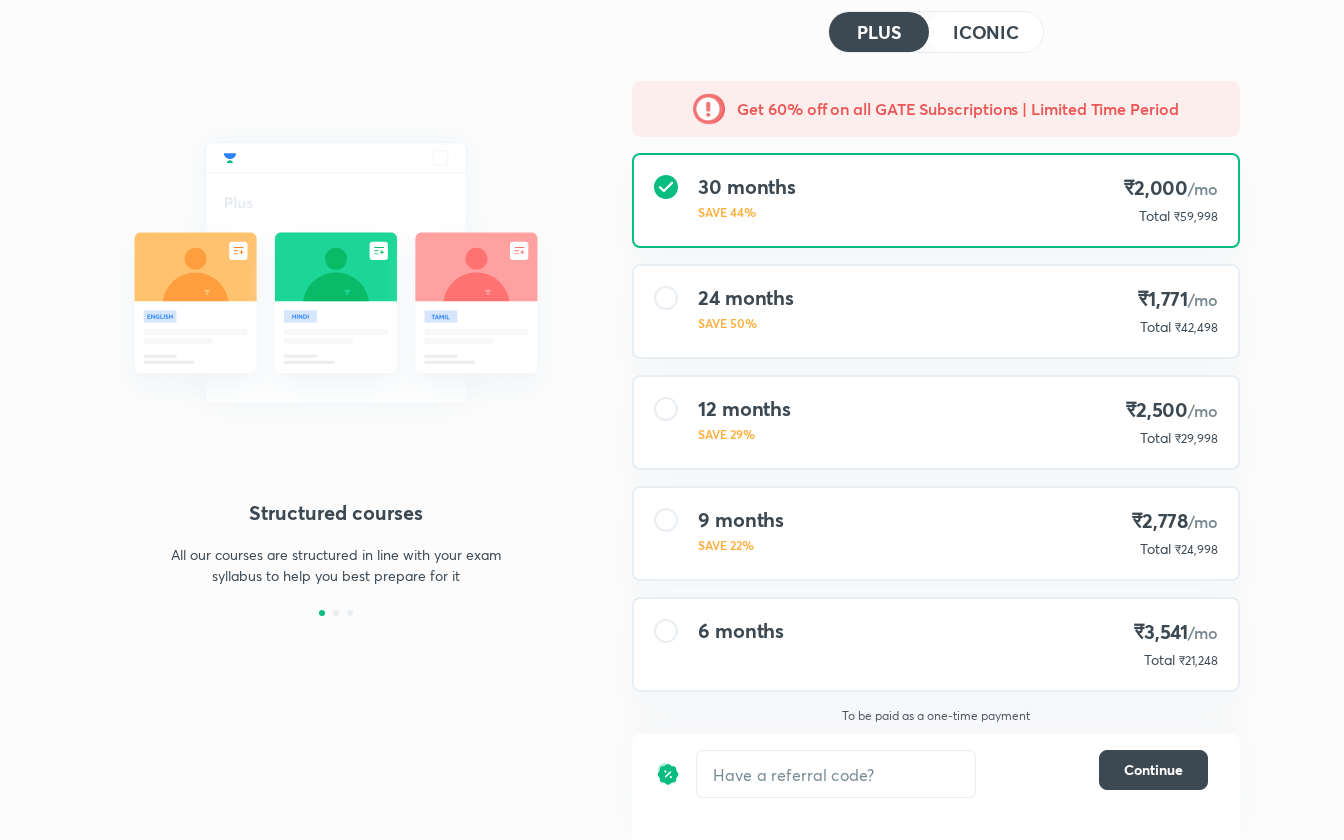 click on "6 months" at bounding box center (741, 631) 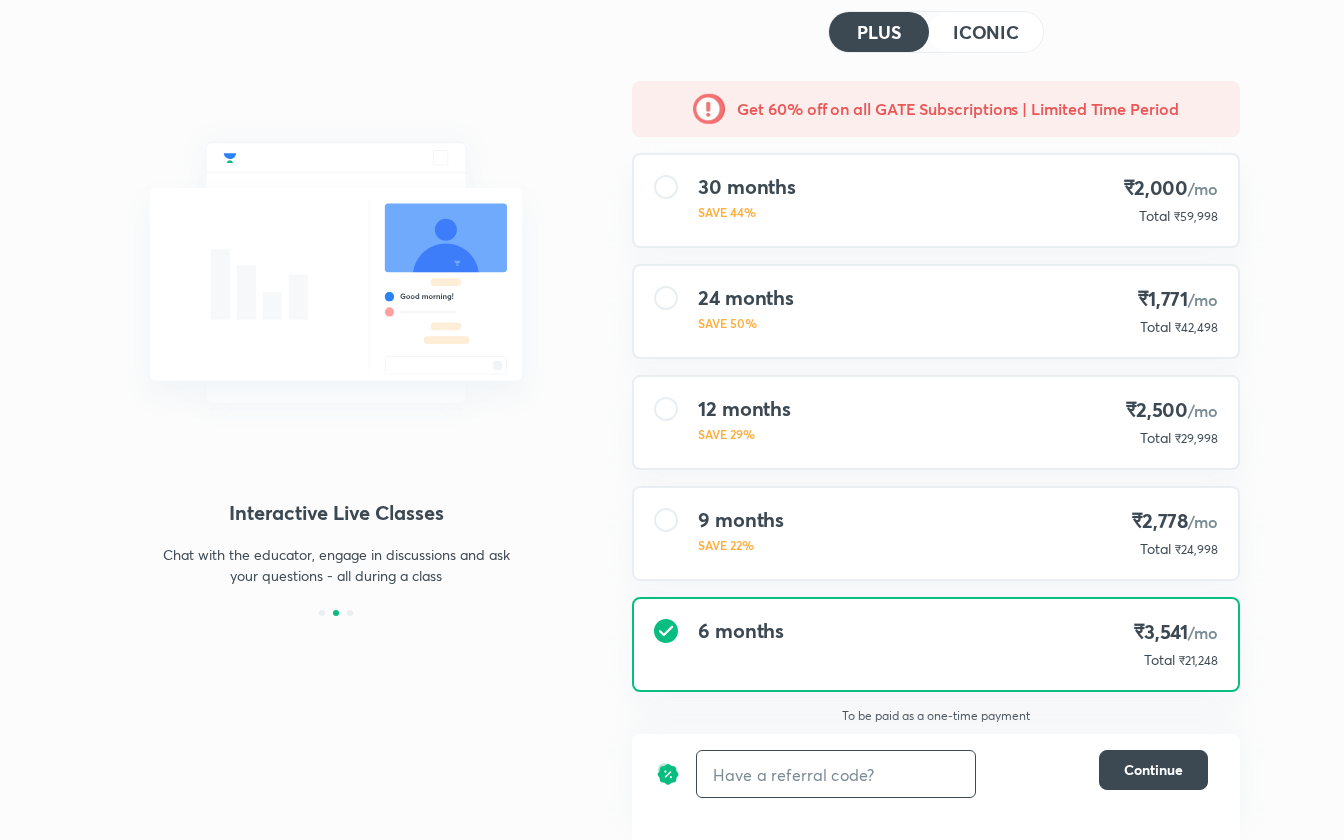 click at bounding box center [836, 774] 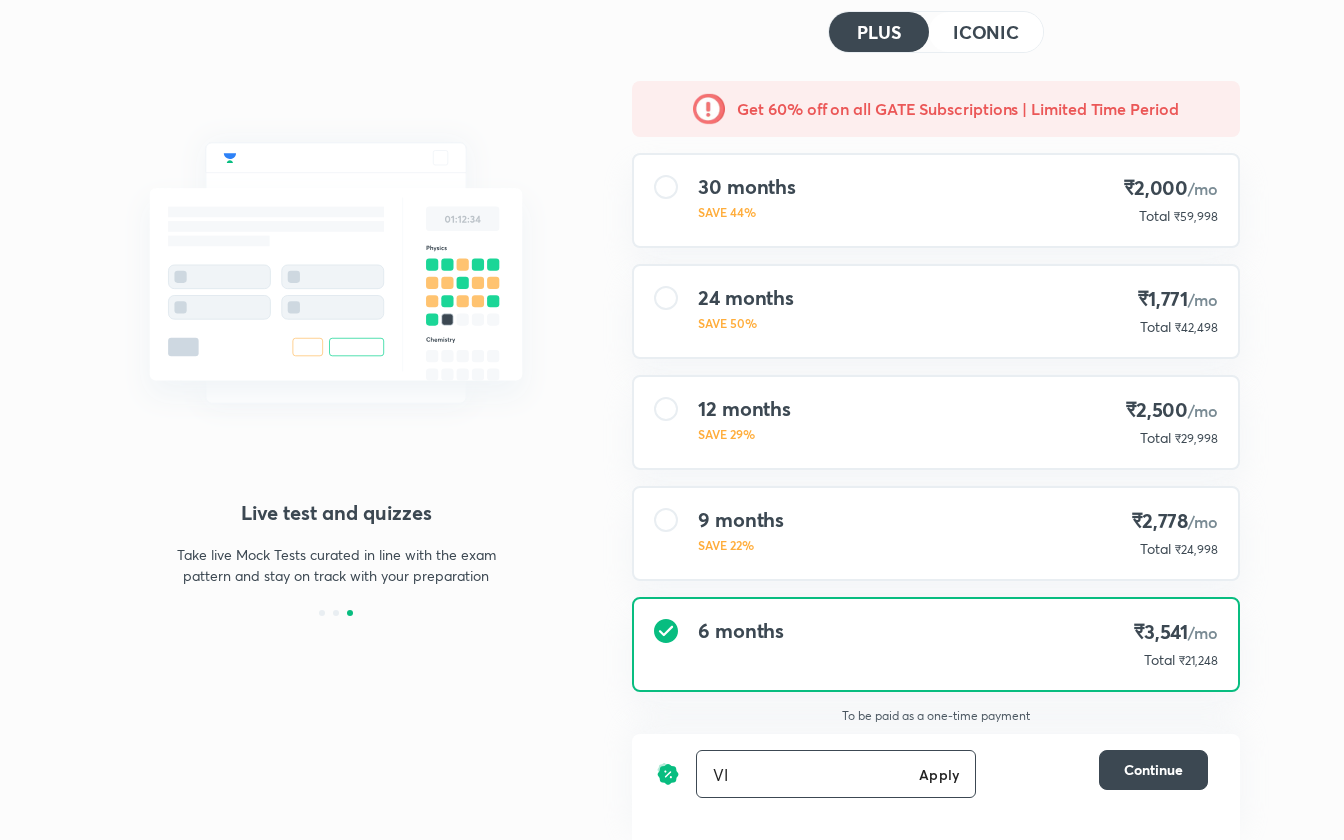 type on "V" 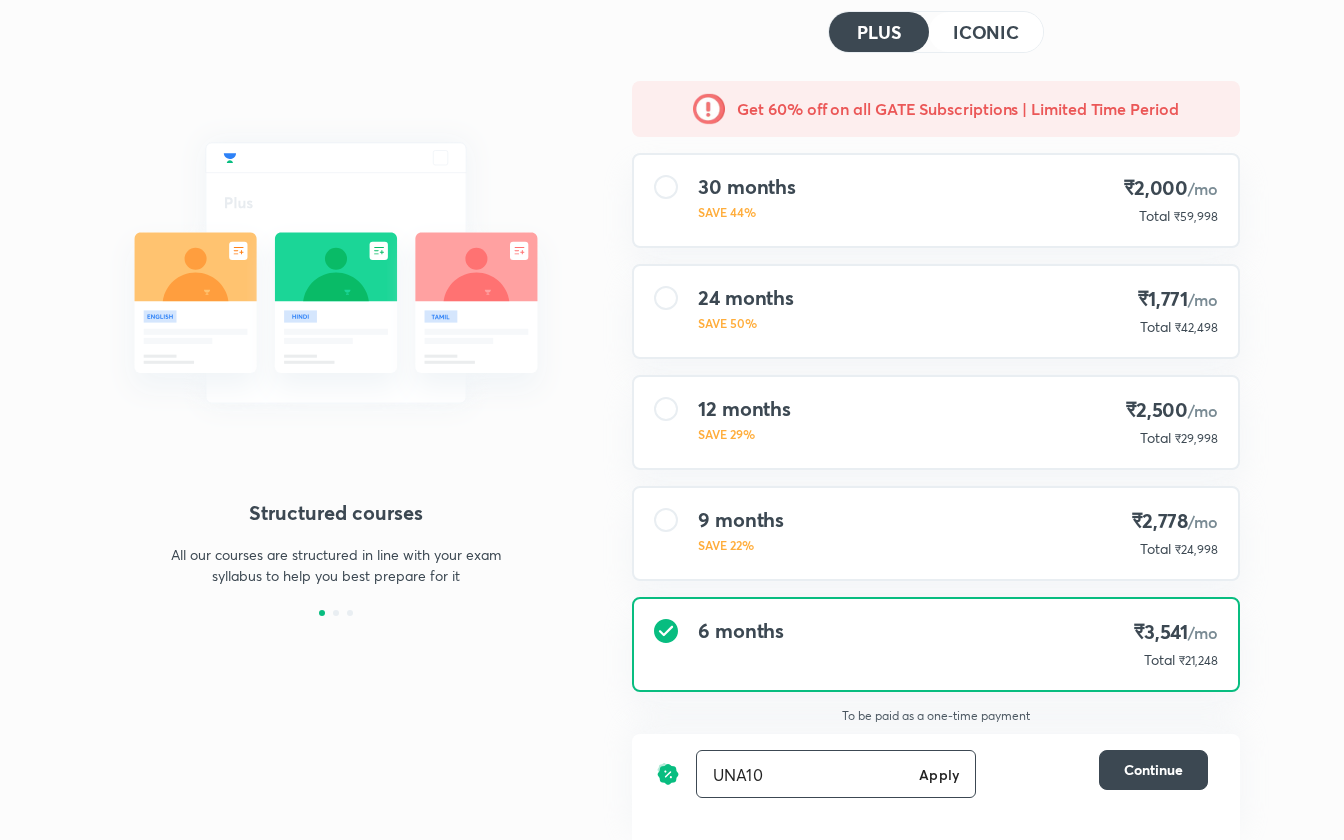 type on "UNA10" 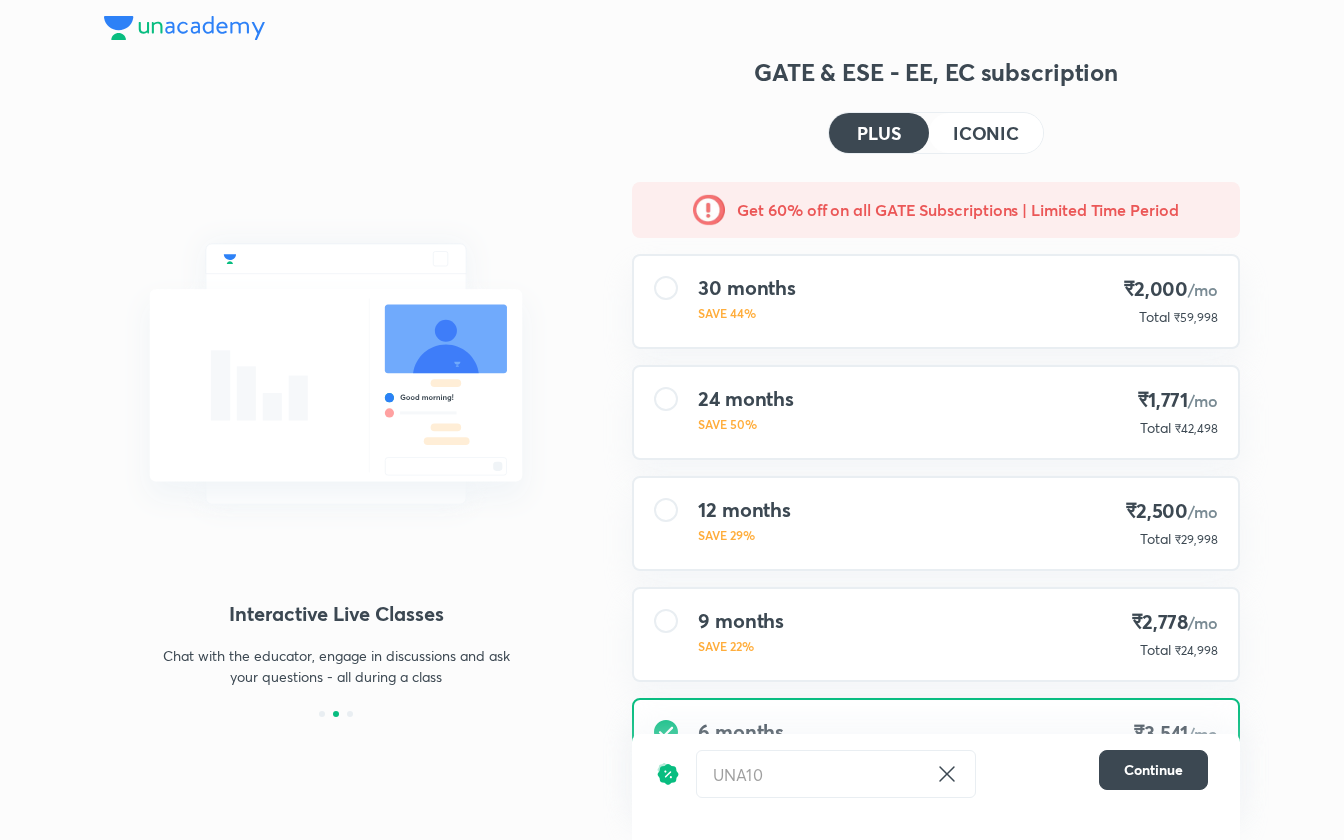 scroll, scrollTop: 101, scrollLeft: 0, axis: vertical 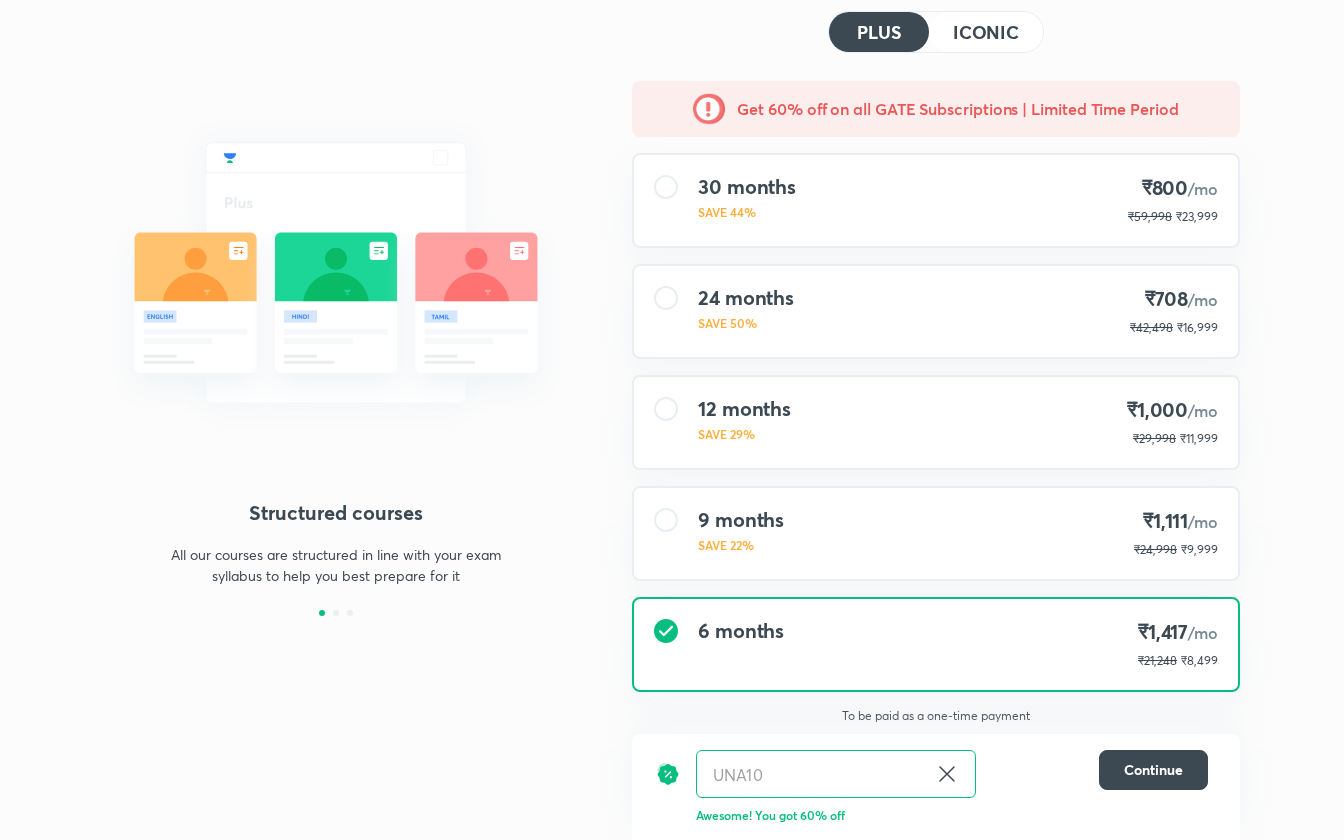click on "ICONIC" at bounding box center (986, 32) 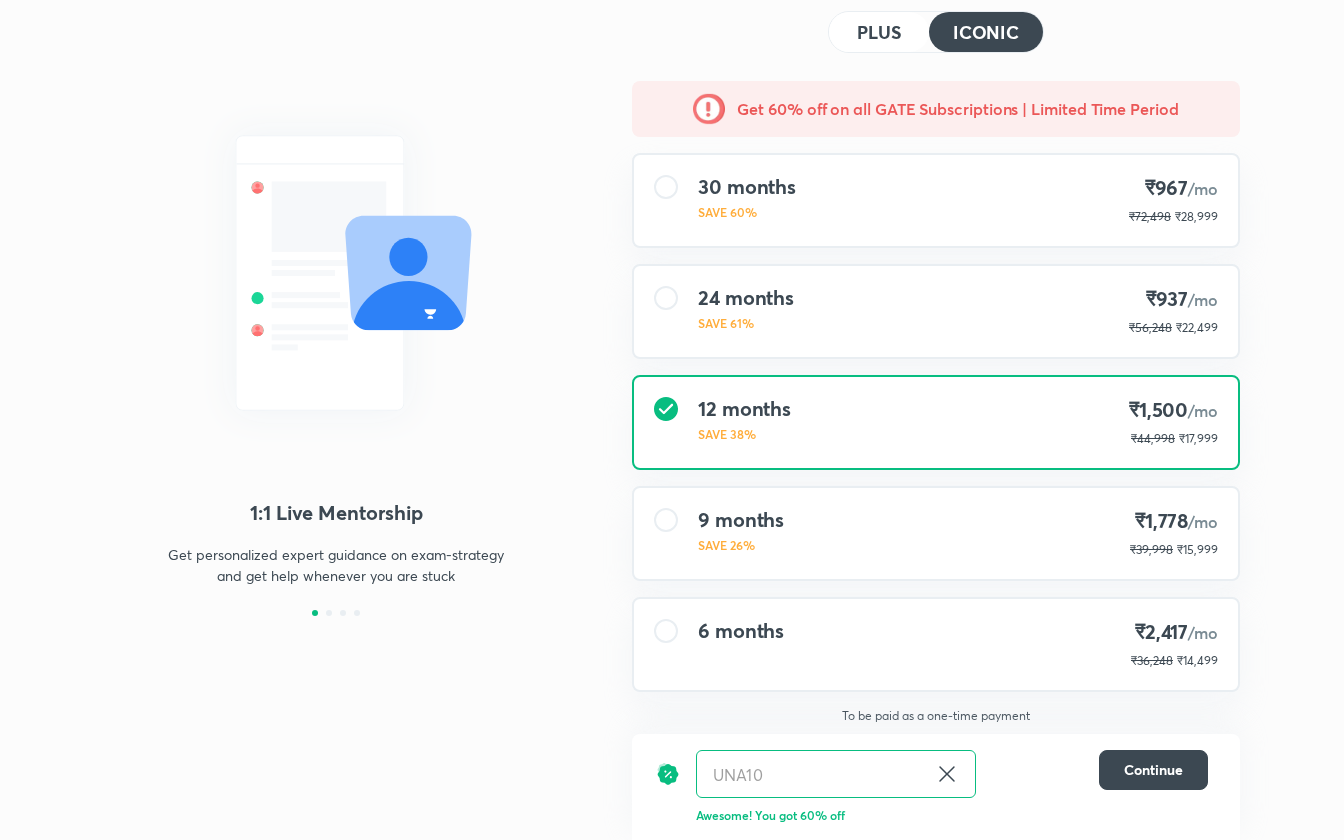 click on "6 months" at bounding box center (741, 644) 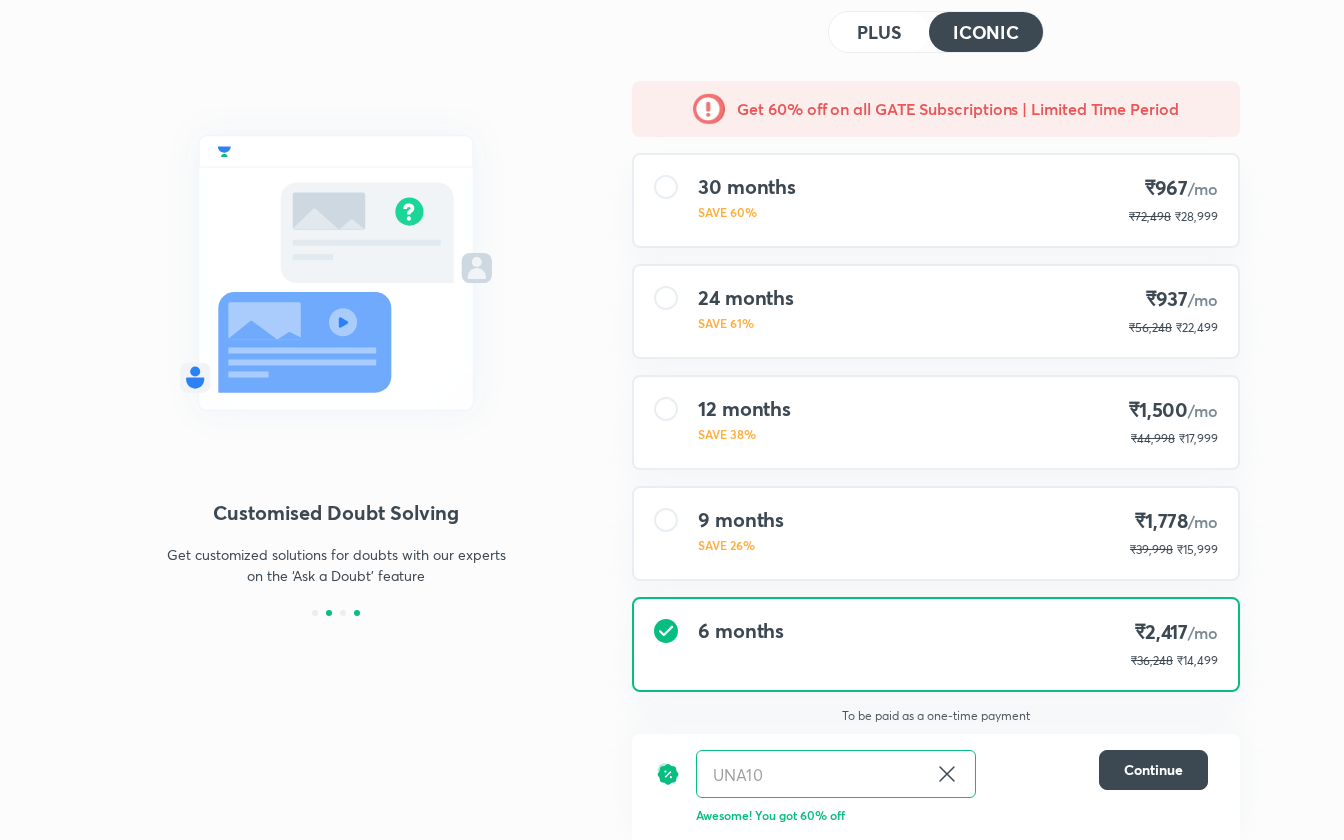click at bounding box center (357, 613) 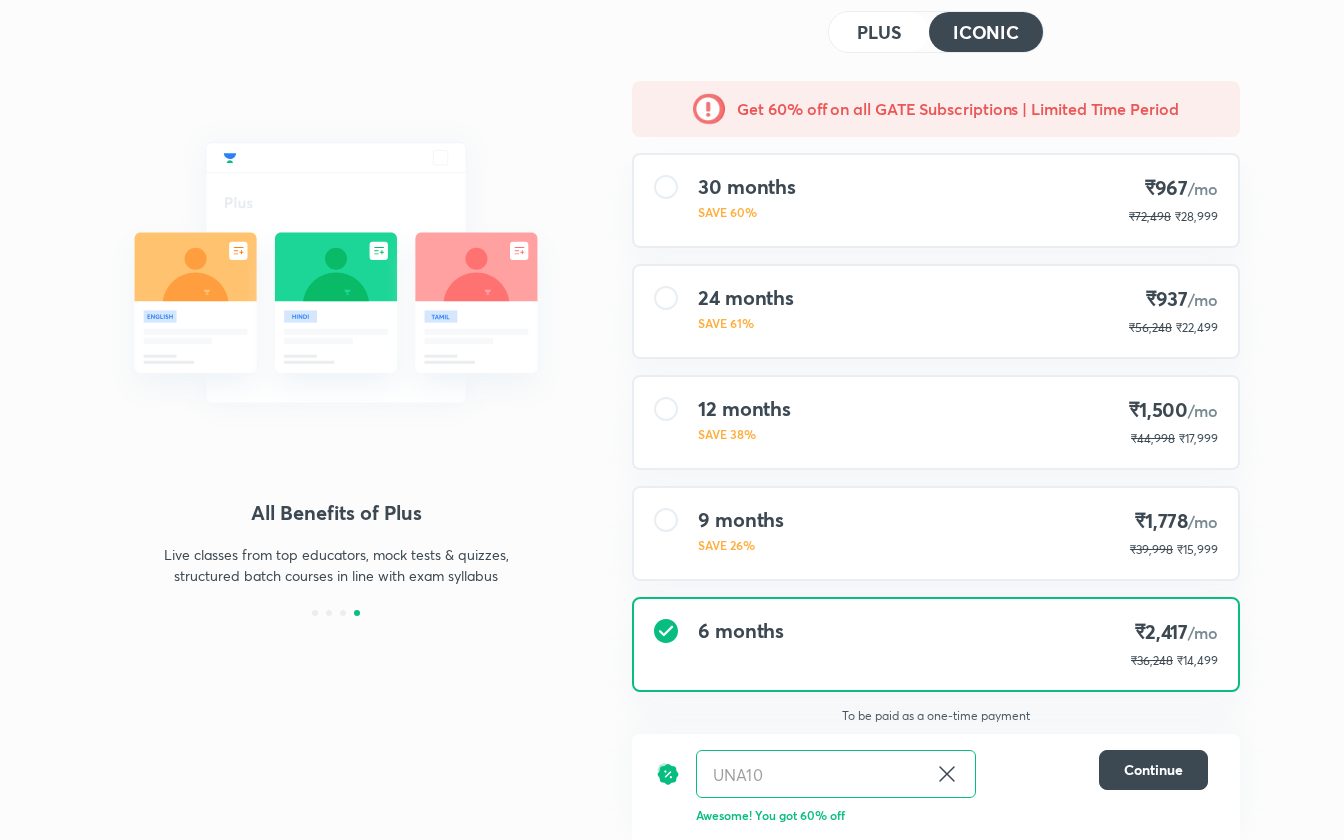 scroll, scrollTop: 0, scrollLeft: 0, axis: both 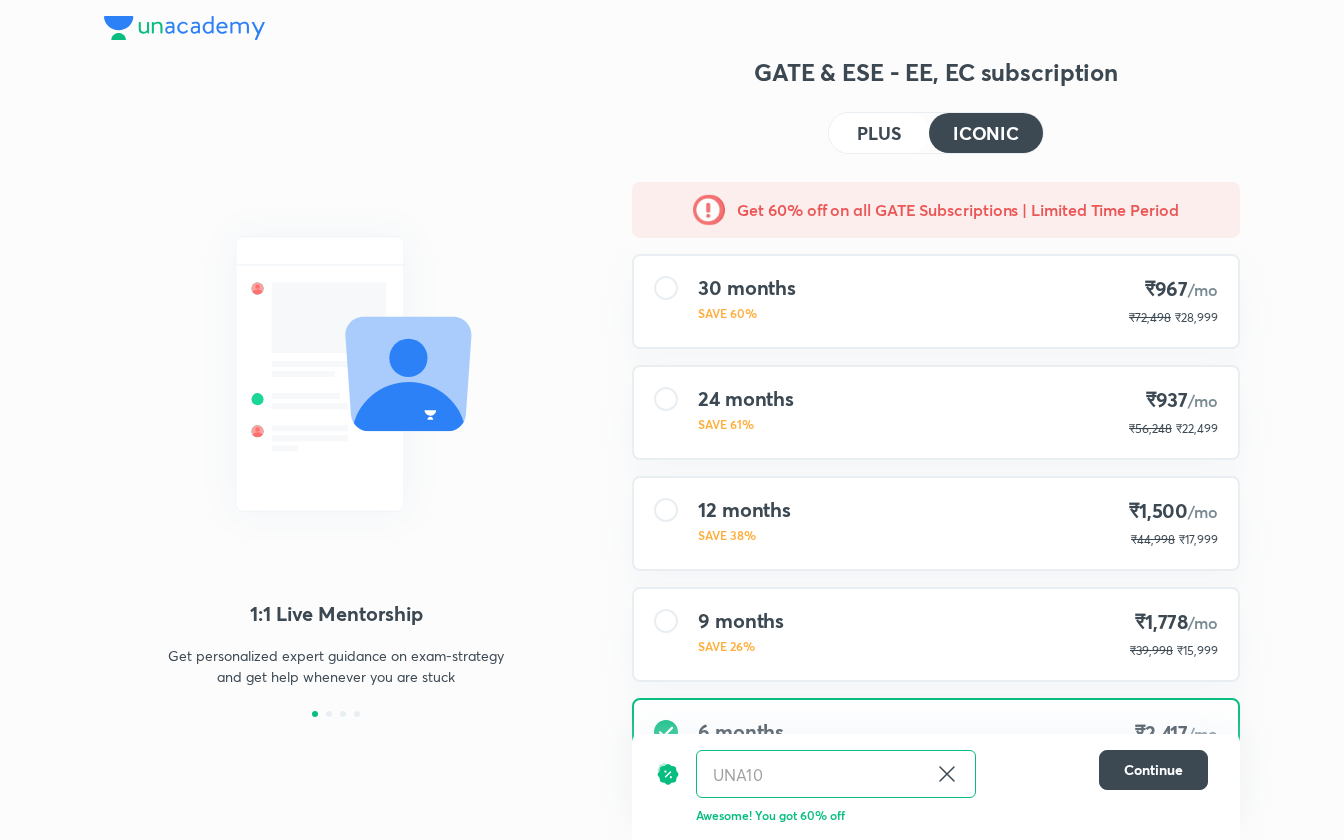 click at bounding box center [184, 28] 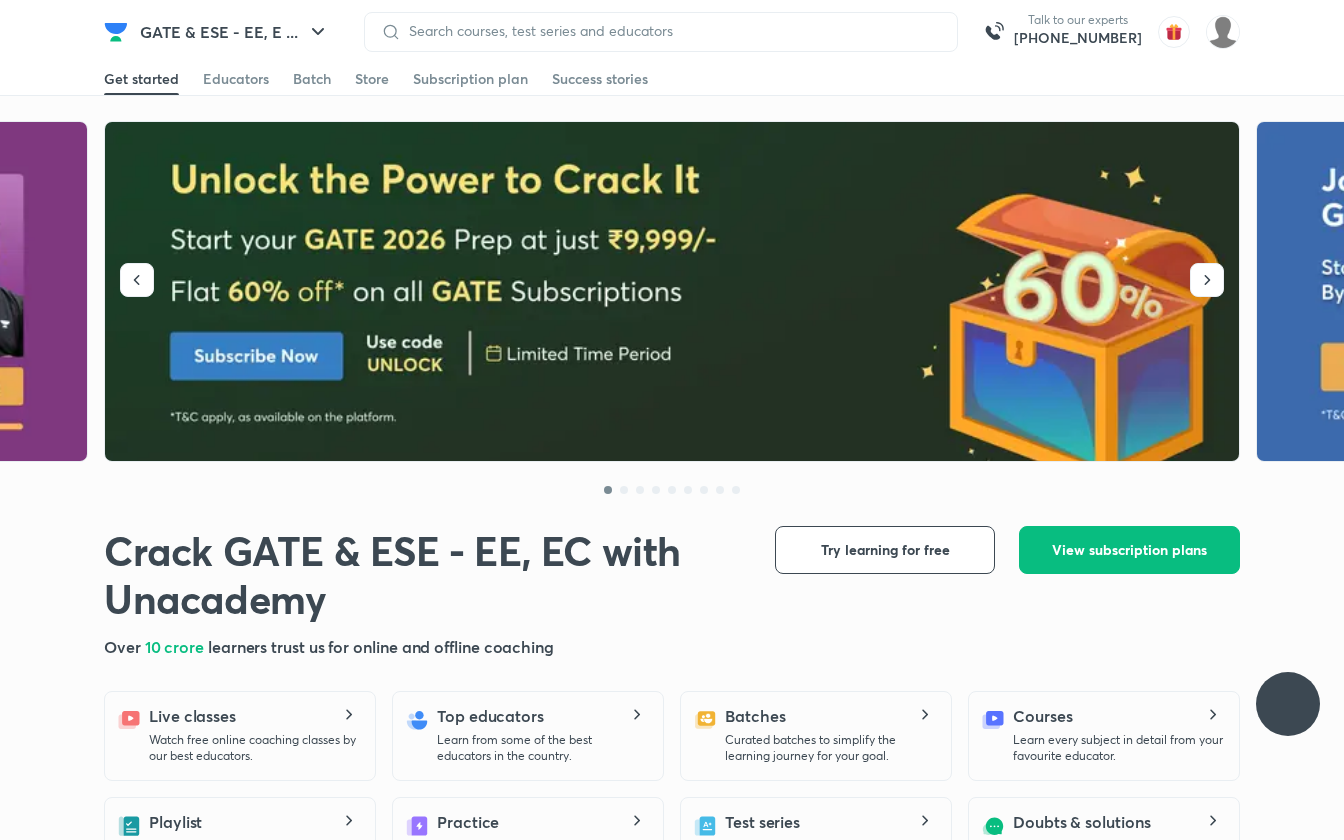 scroll, scrollTop: 0, scrollLeft: 0, axis: both 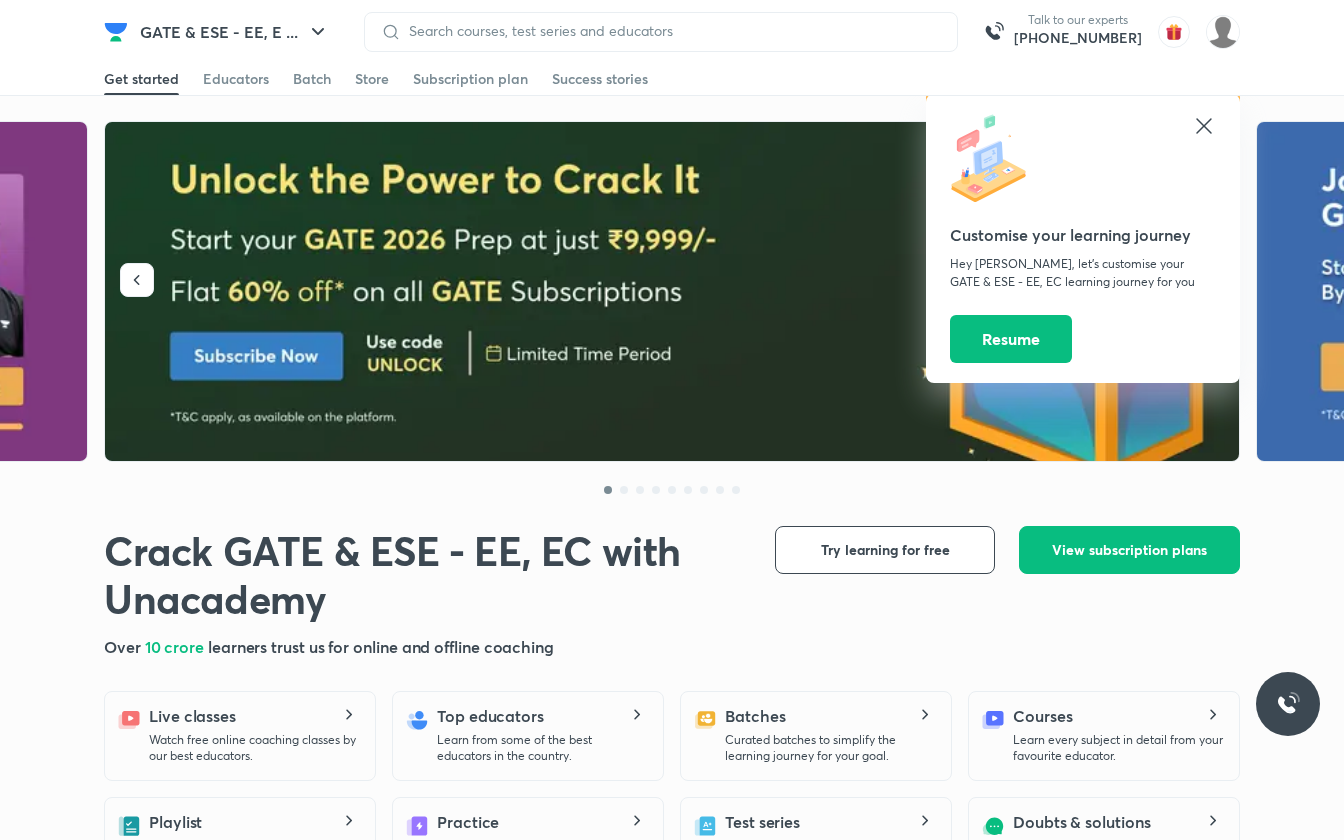 click 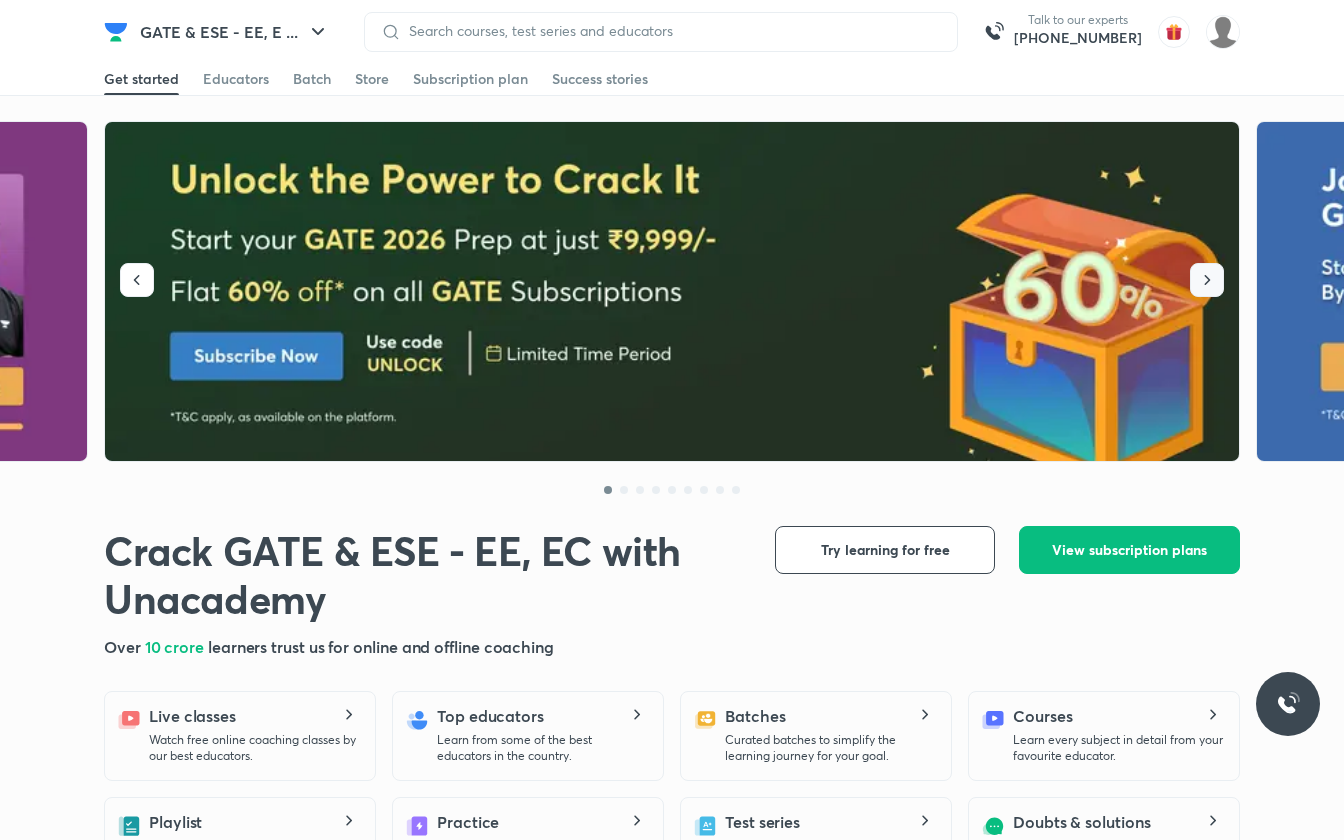 click 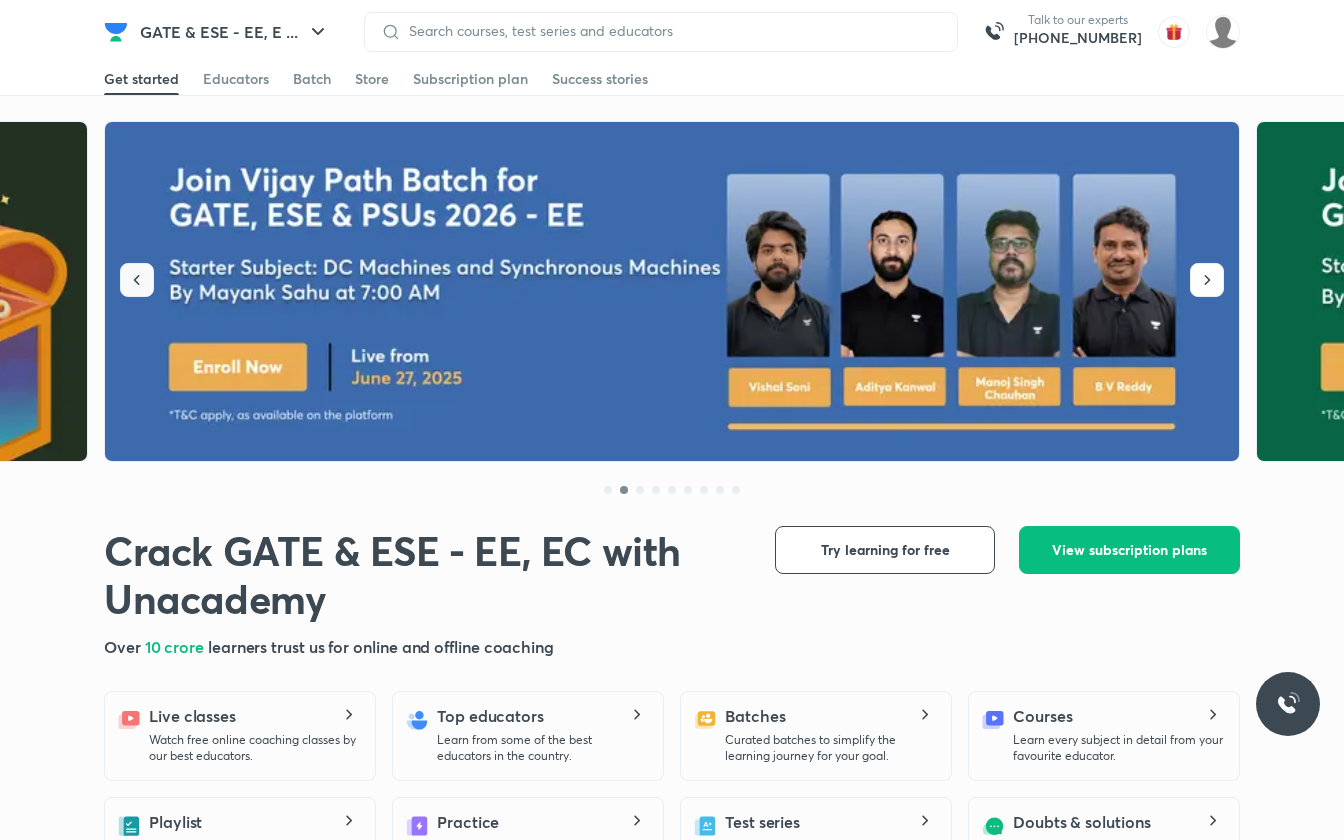 click 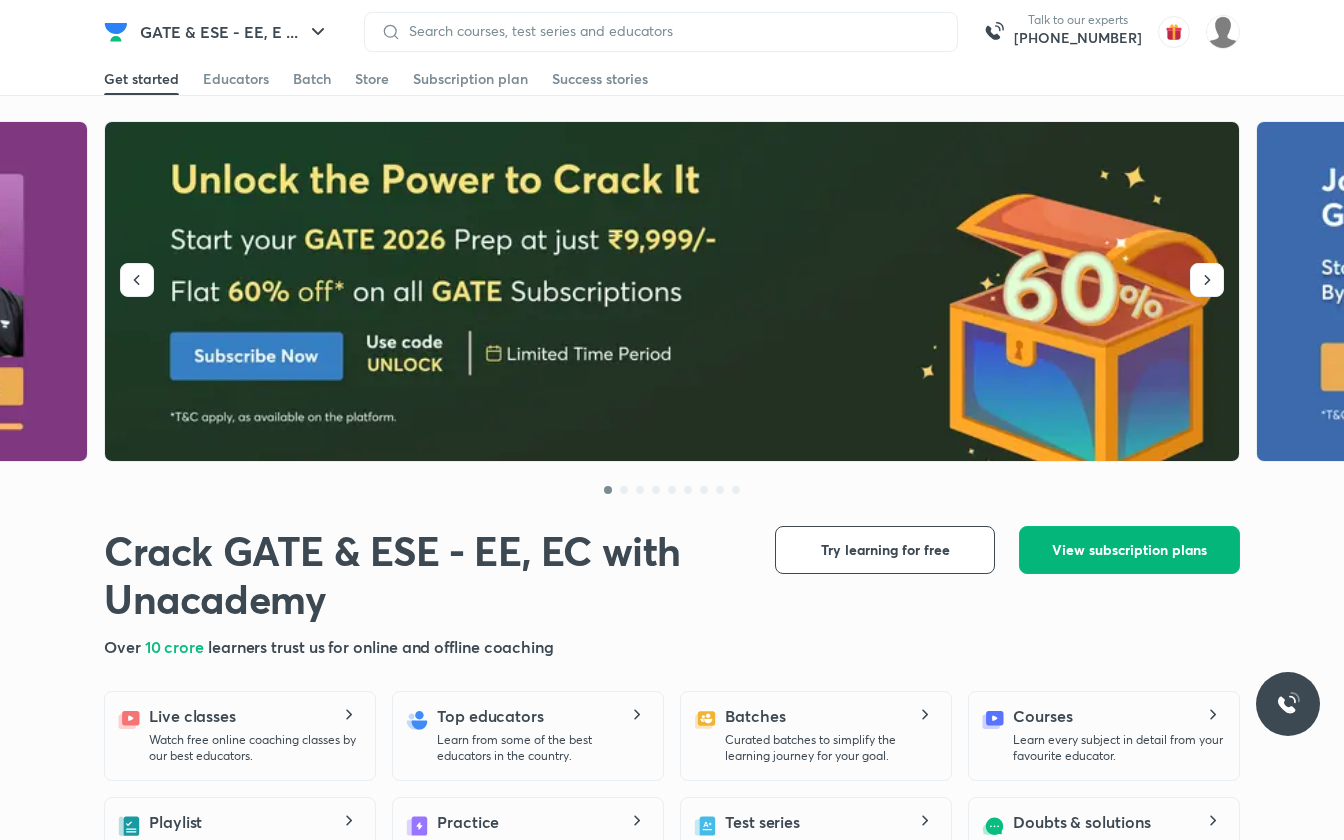 click on "View subscription plans" at bounding box center [1129, 550] 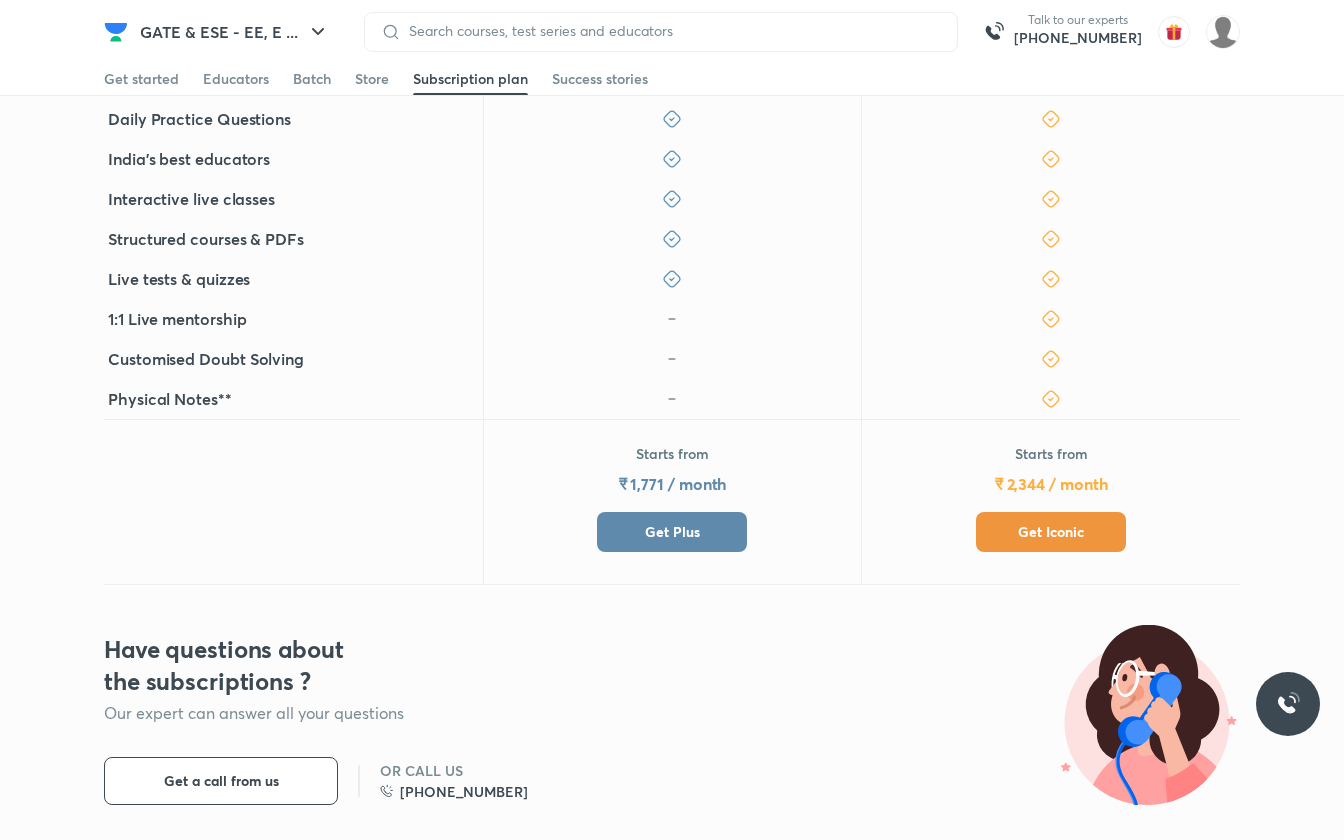 scroll, scrollTop: 514, scrollLeft: 0, axis: vertical 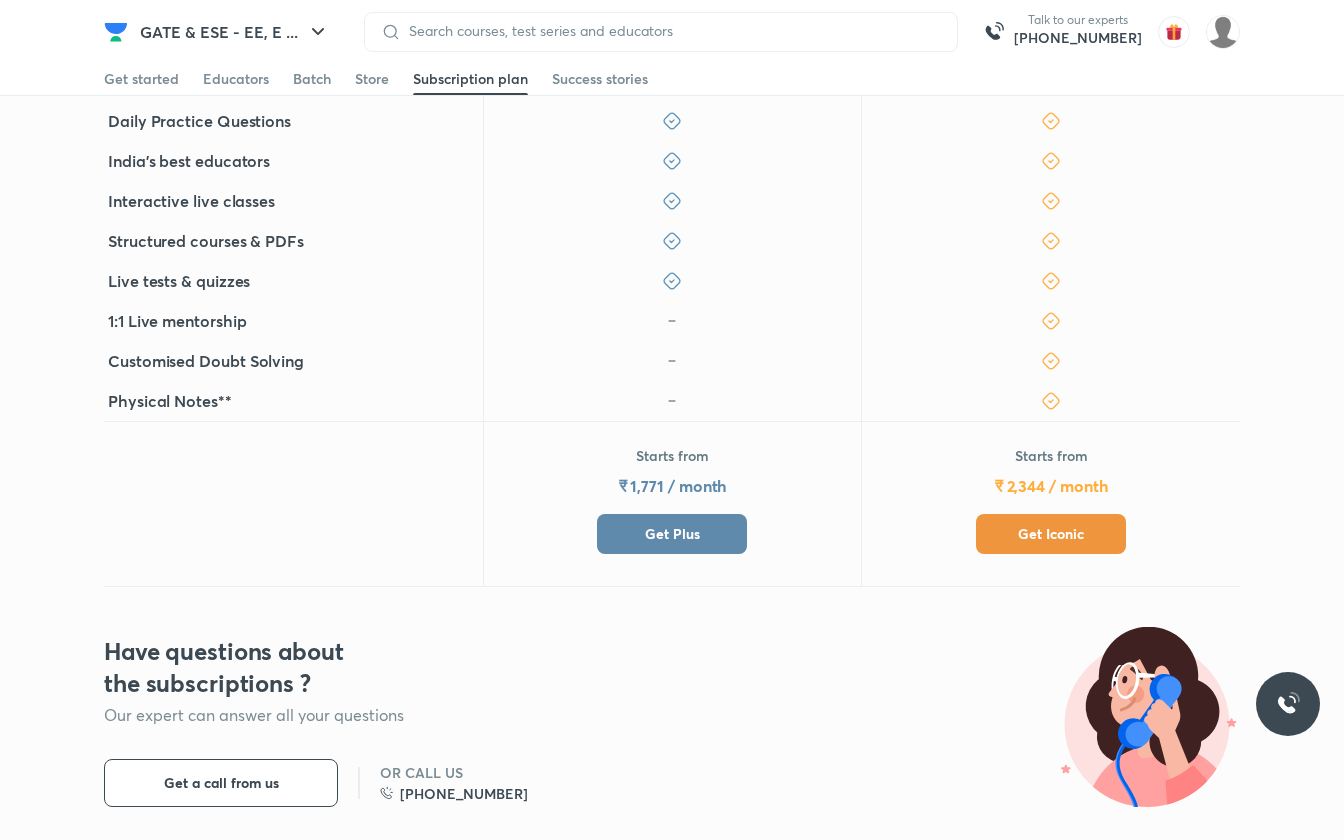 click on "Get Iconic" at bounding box center [1051, 534] 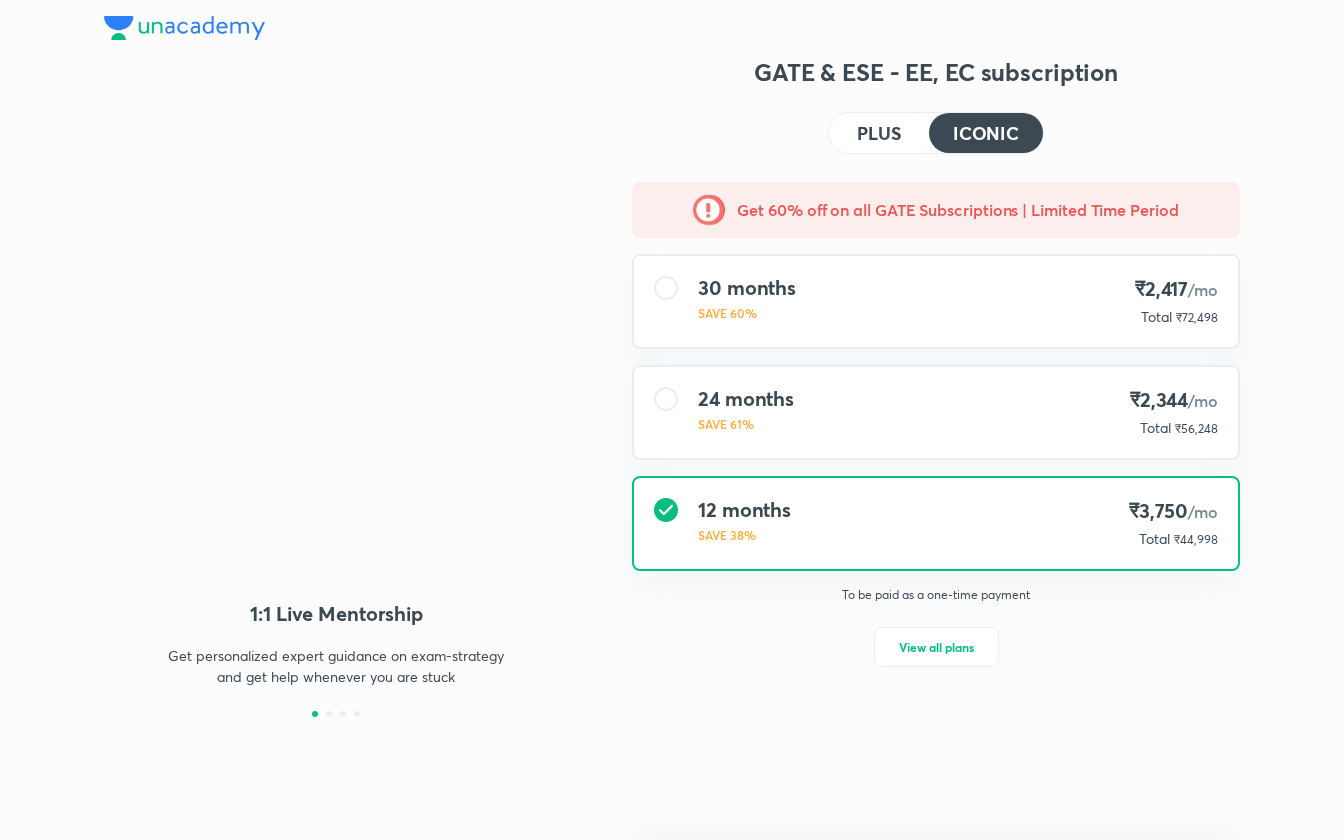 scroll, scrollTop: 0, scrollLeft: 0, axis: both 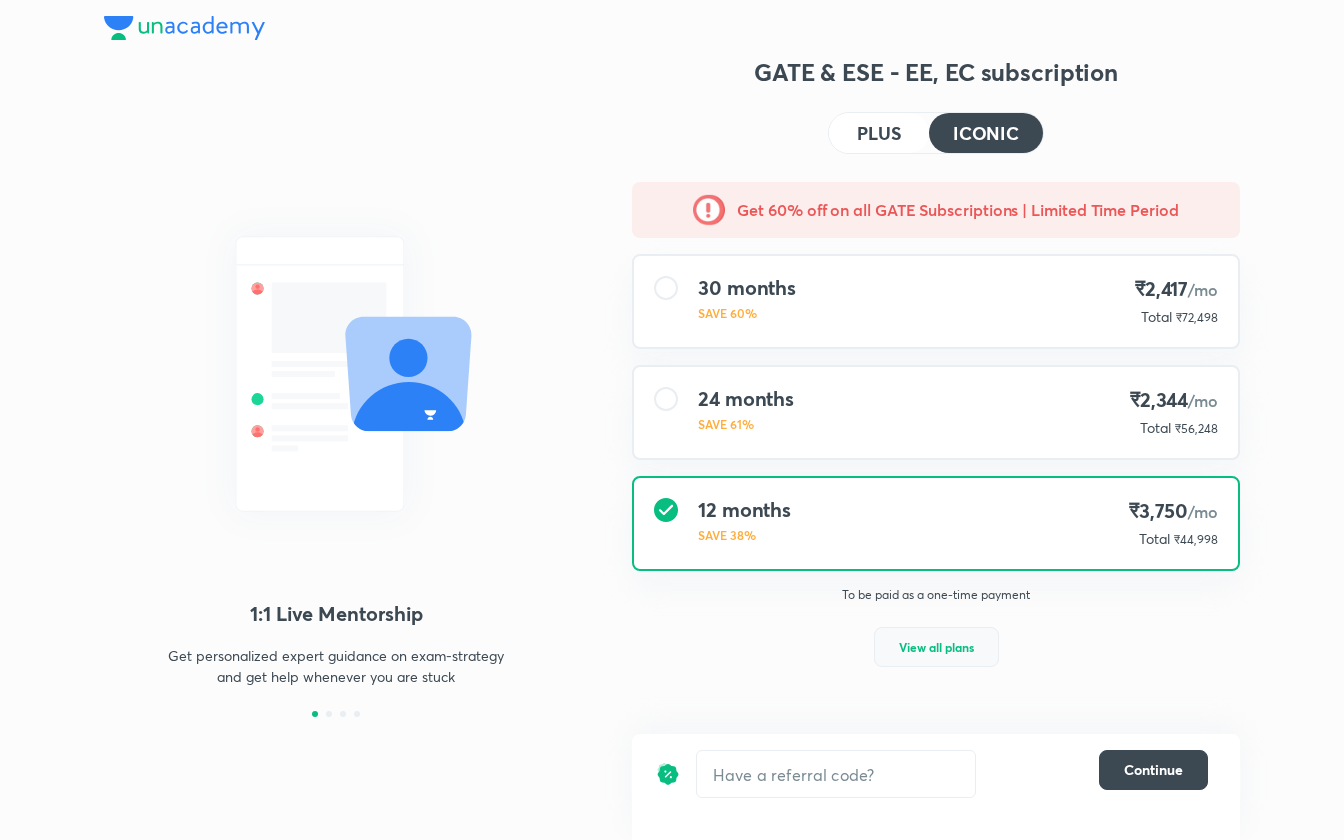 click on "View all plans" at bounding box center (936, 647) 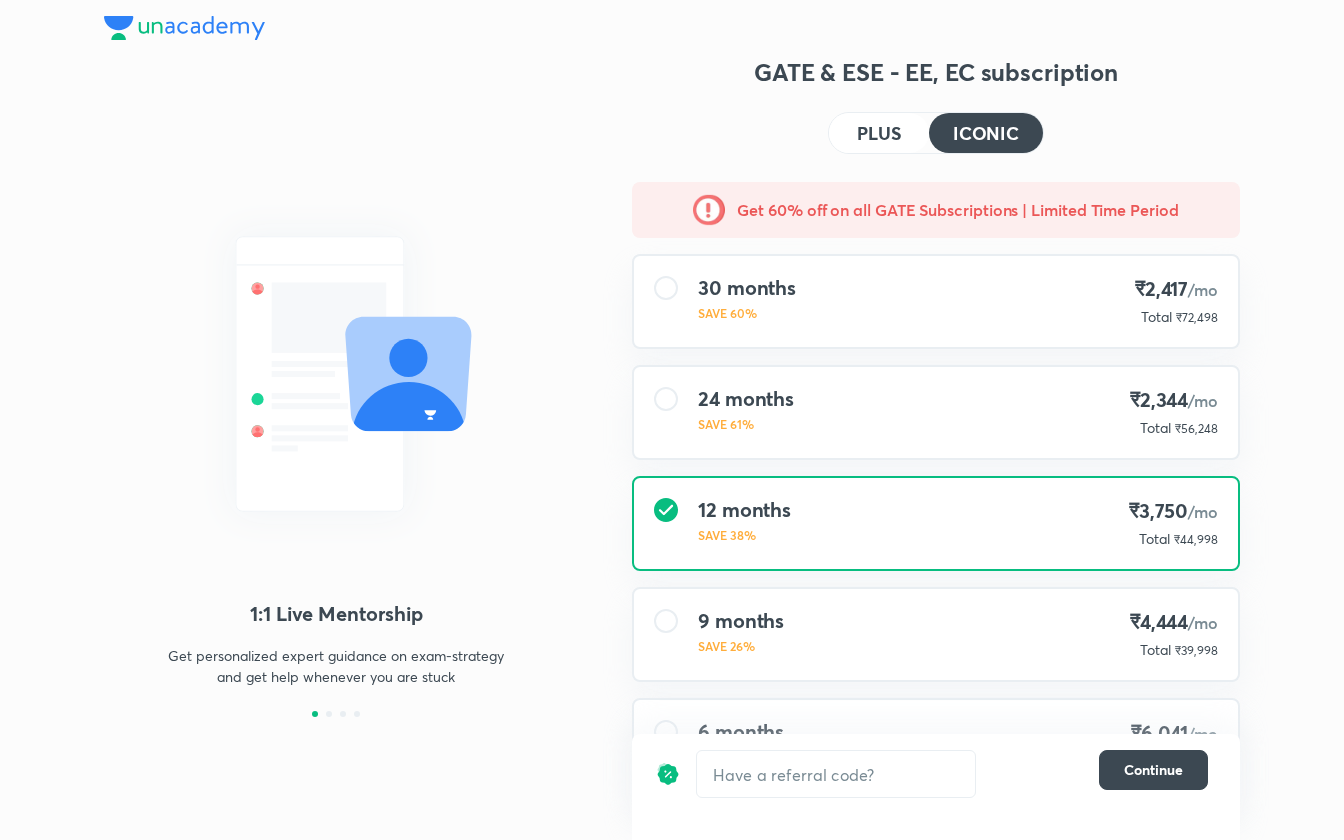 scroll, scrollTop: 101, scrollLeft: 0, axis: vertical 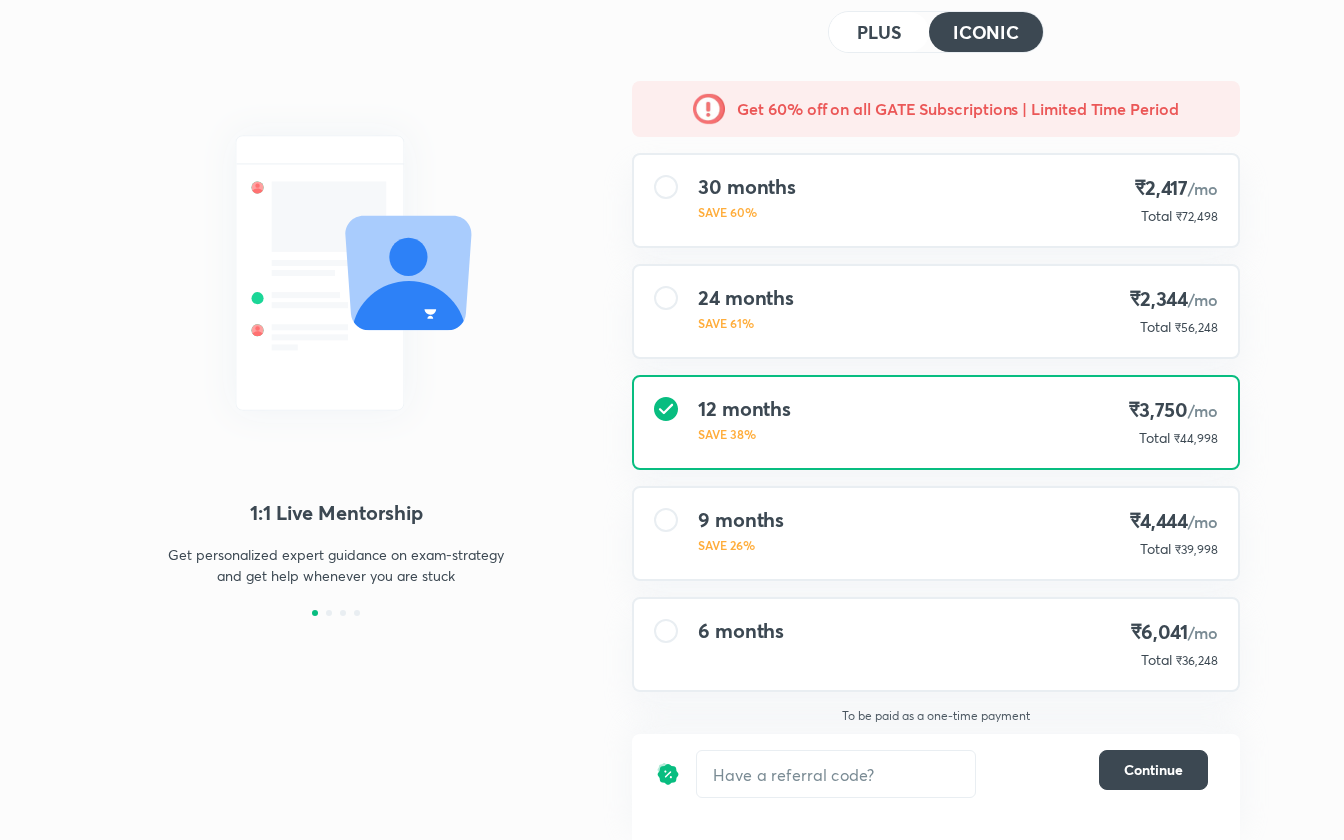 click on "6 months" at bounding box center (741, 631) 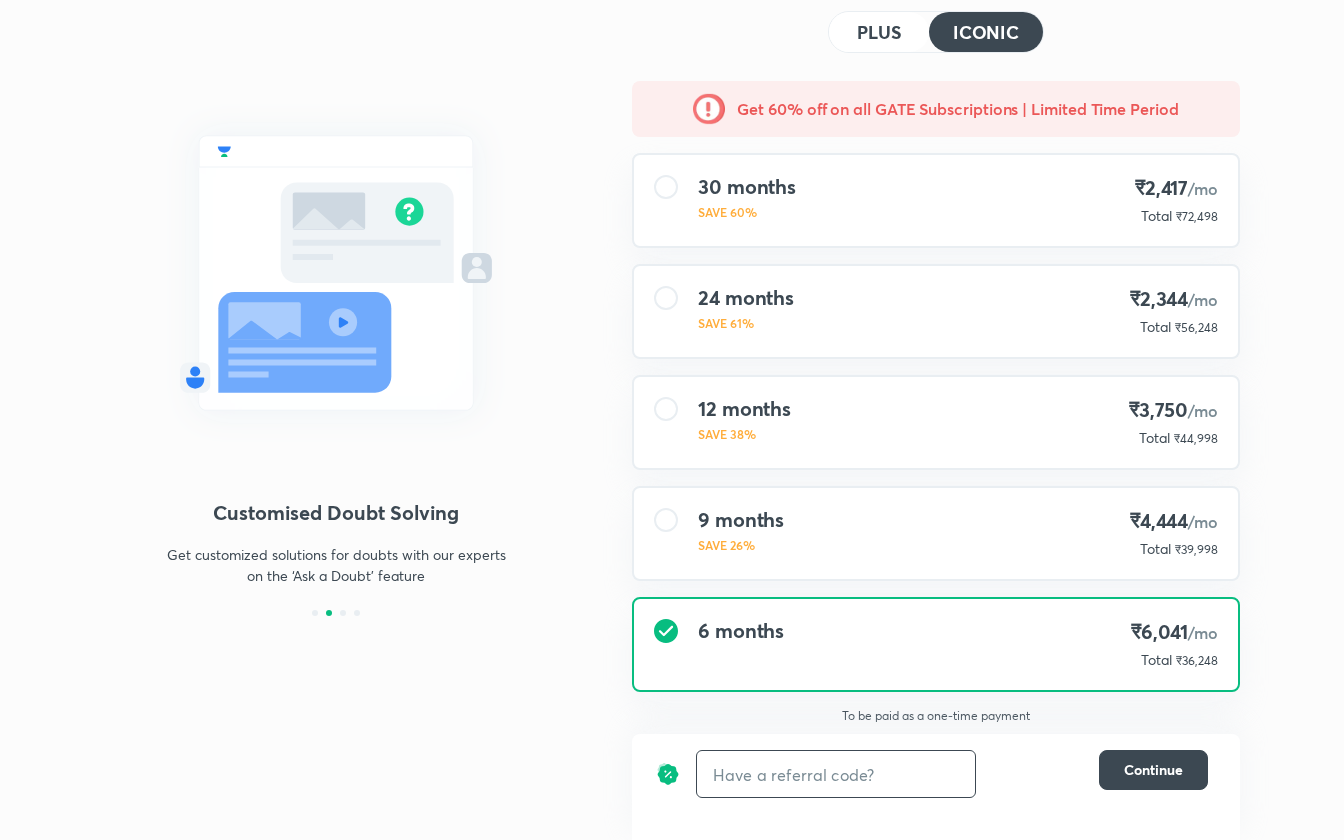 click at bounding box center [836, 774] 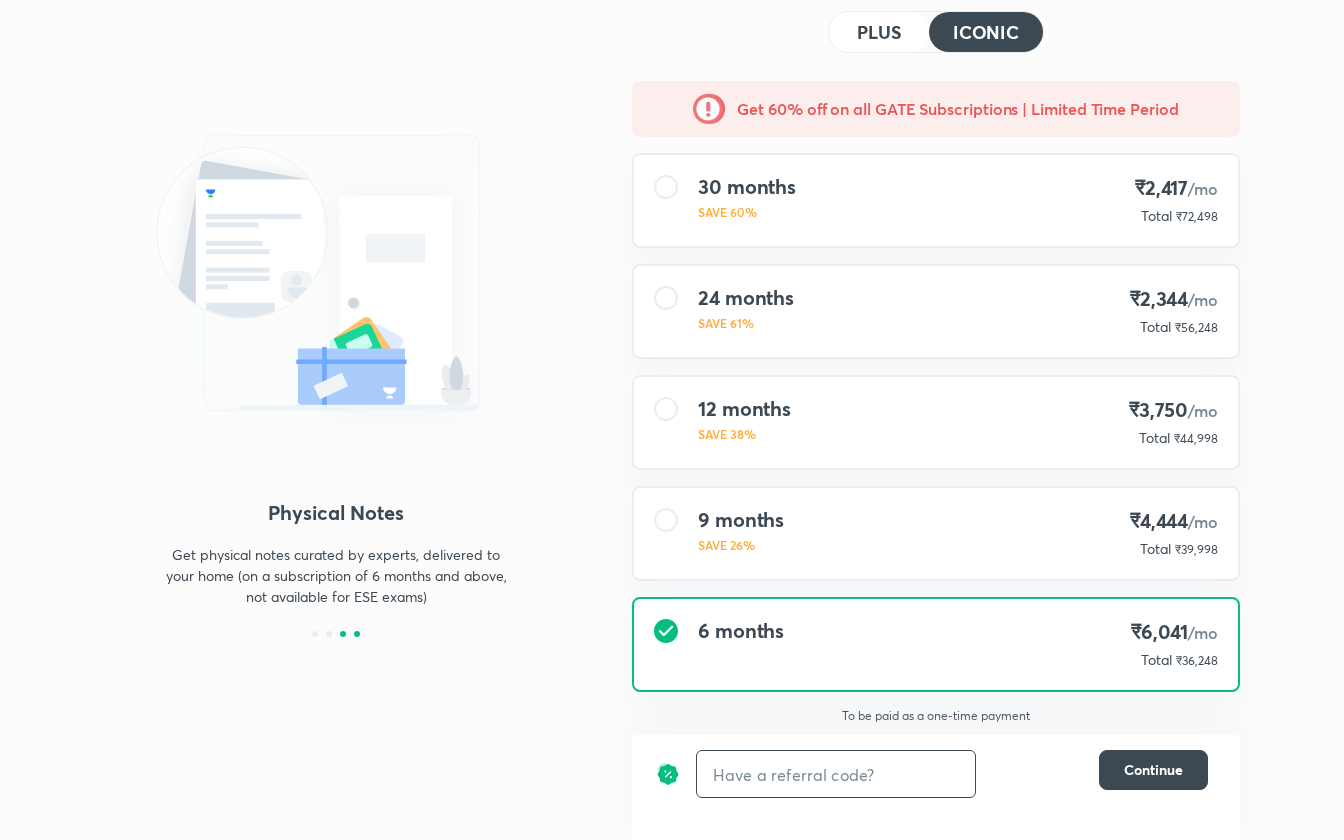 click at bounding box center (357, 634) 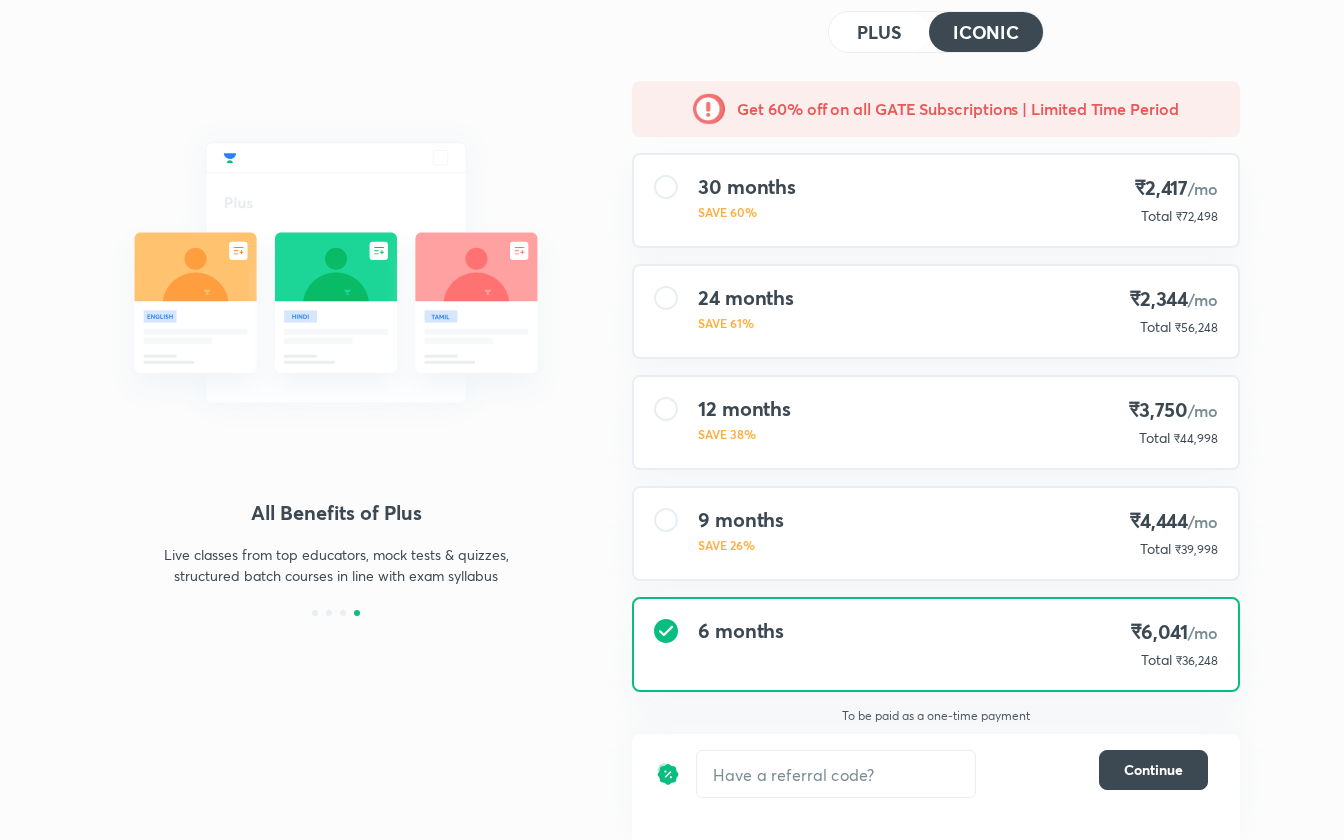 click on "1:1 Live Mentorship Get personalized expert guidance on exam-strategy and get help whenever you are stuck Customised Doubt Solving Get customized solutions for doubts with our experts on the ‘Ask a Doubt’ feature Physical Notes Get physical notes curated by experts, delivered to your home (on a subscription of 6 months and above, not available for ESE exams) All Benefits of Plus Live classes from top educators, mock tests & quizzes, structured batch courses in line with exam syllabus" at bounding box center (336, 397) 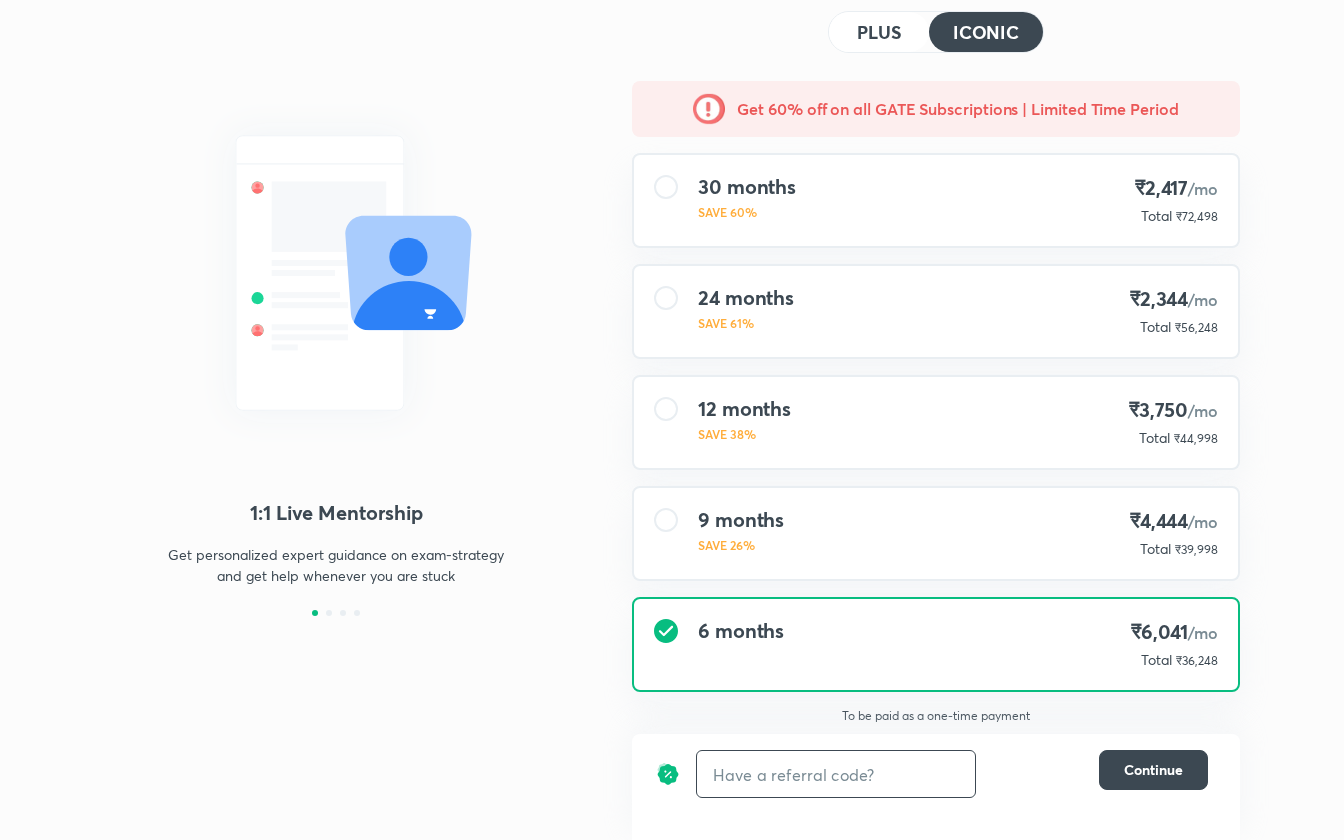 click at bounding box center (836, 774) 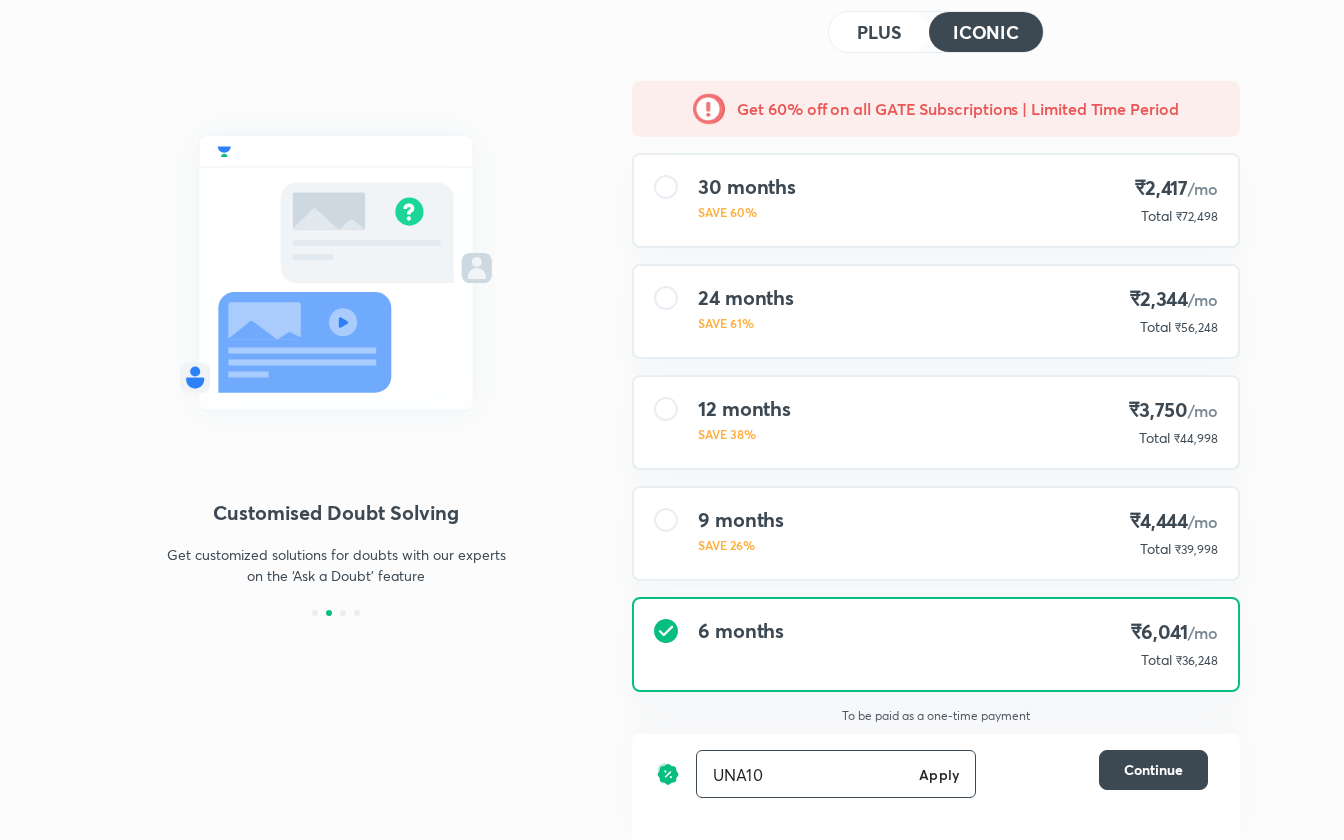 type on "UNA10" 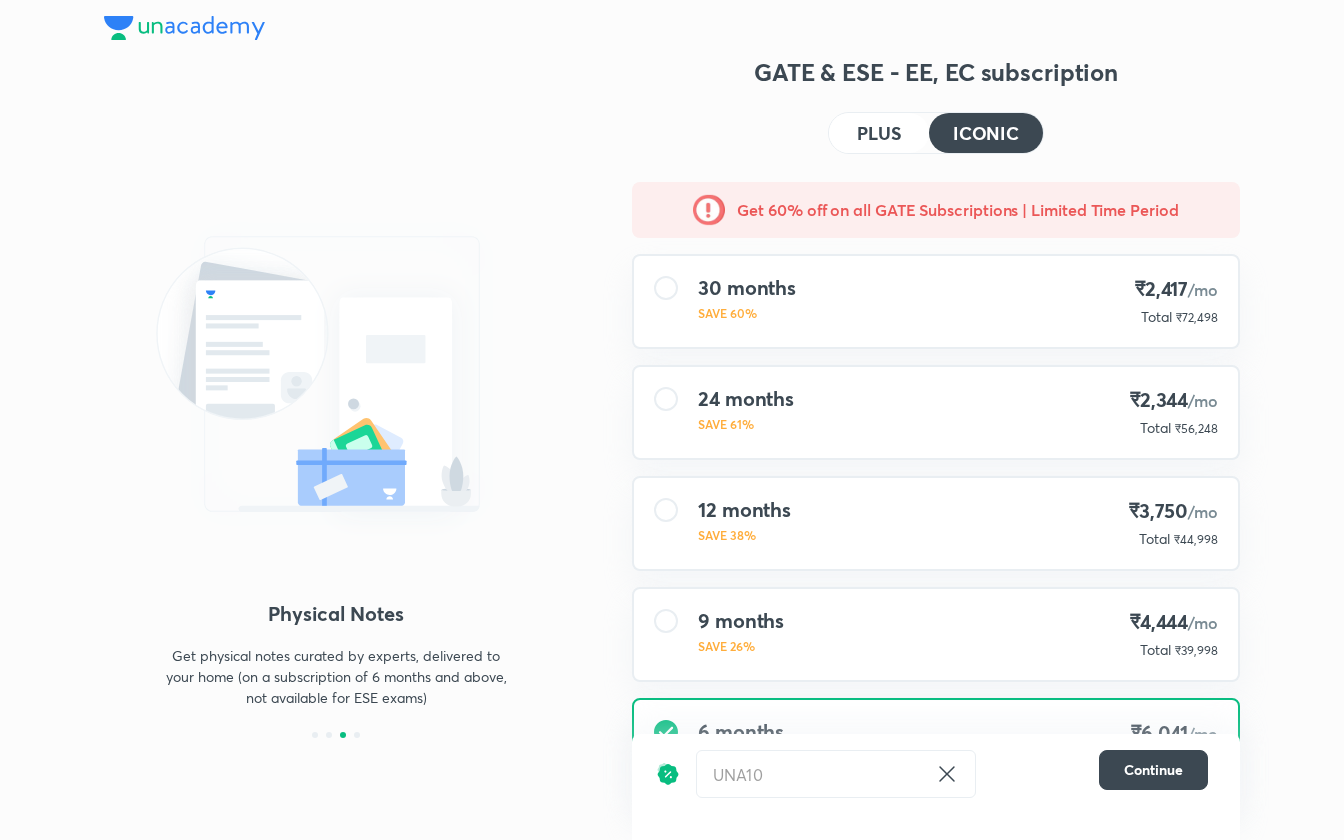 scroll, scrollTop: 101, scrollLeft: 0, axis: vertical 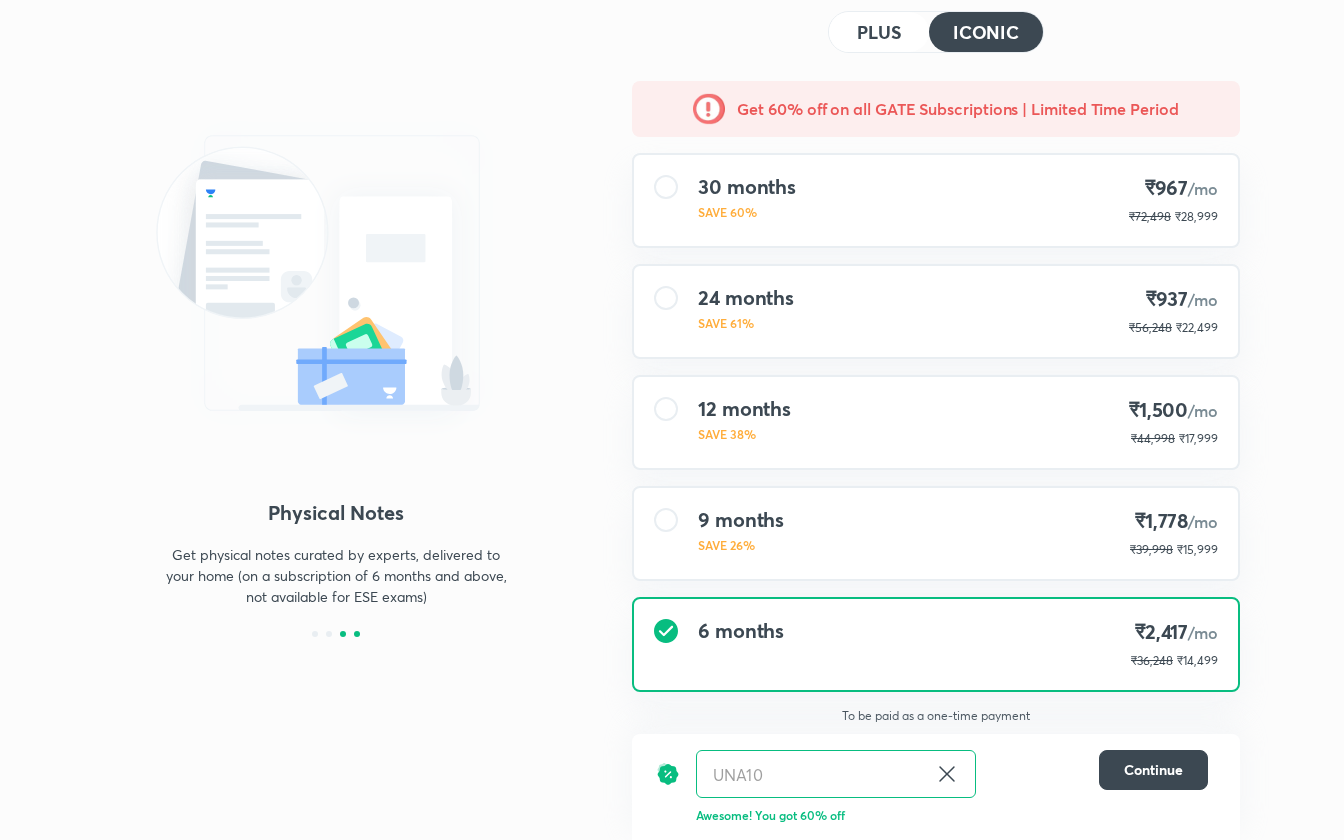 click at bounding box center (357, 634) 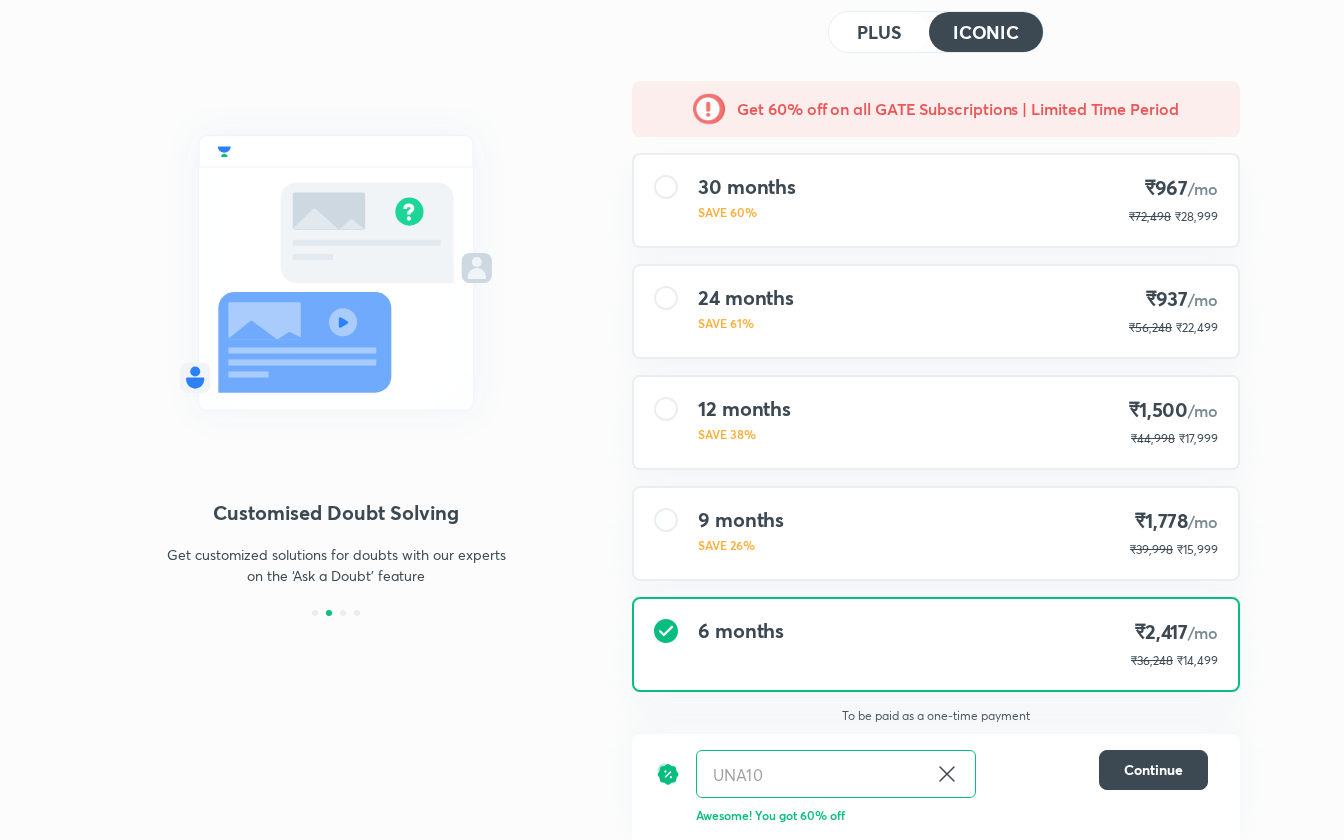 click 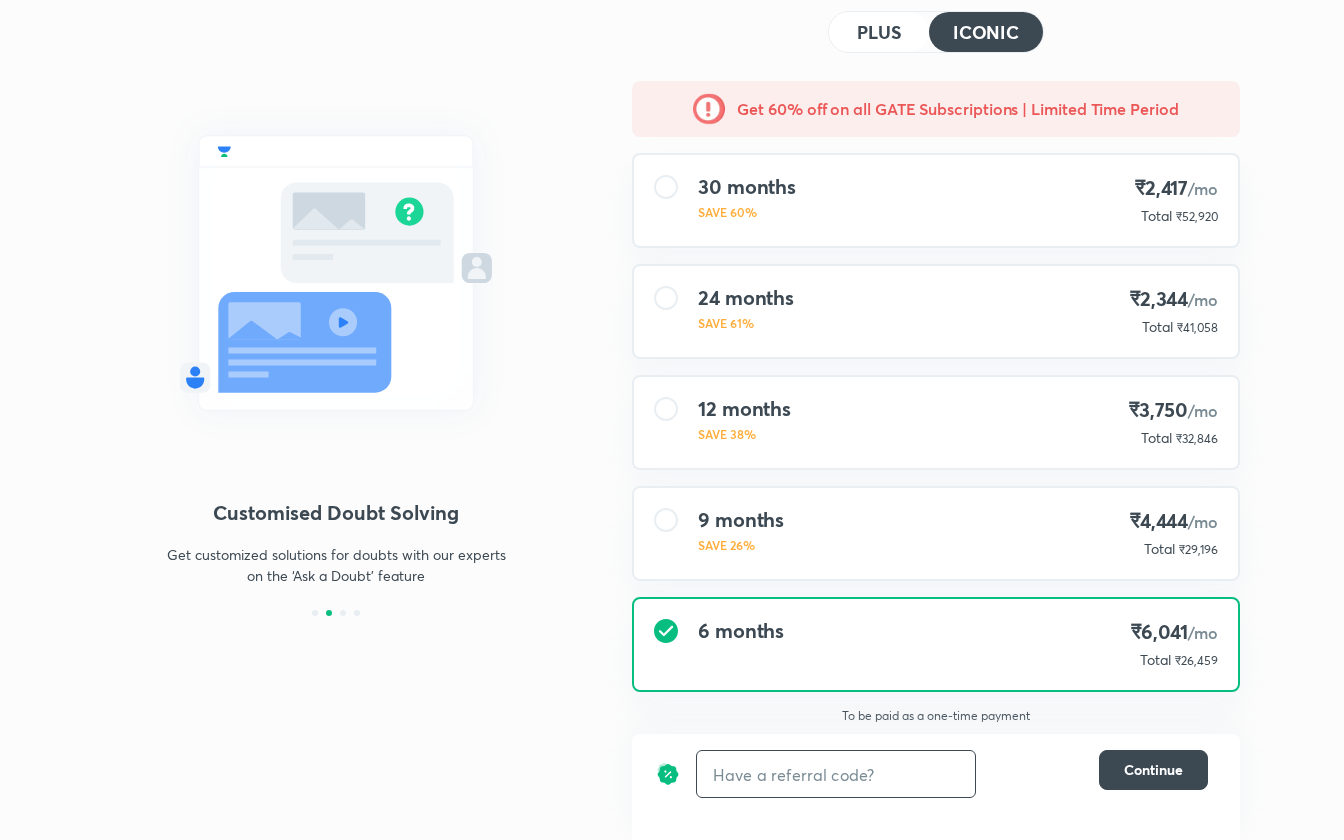 scroll, scrollTop: 0, scrollLeft: 0, axis: both 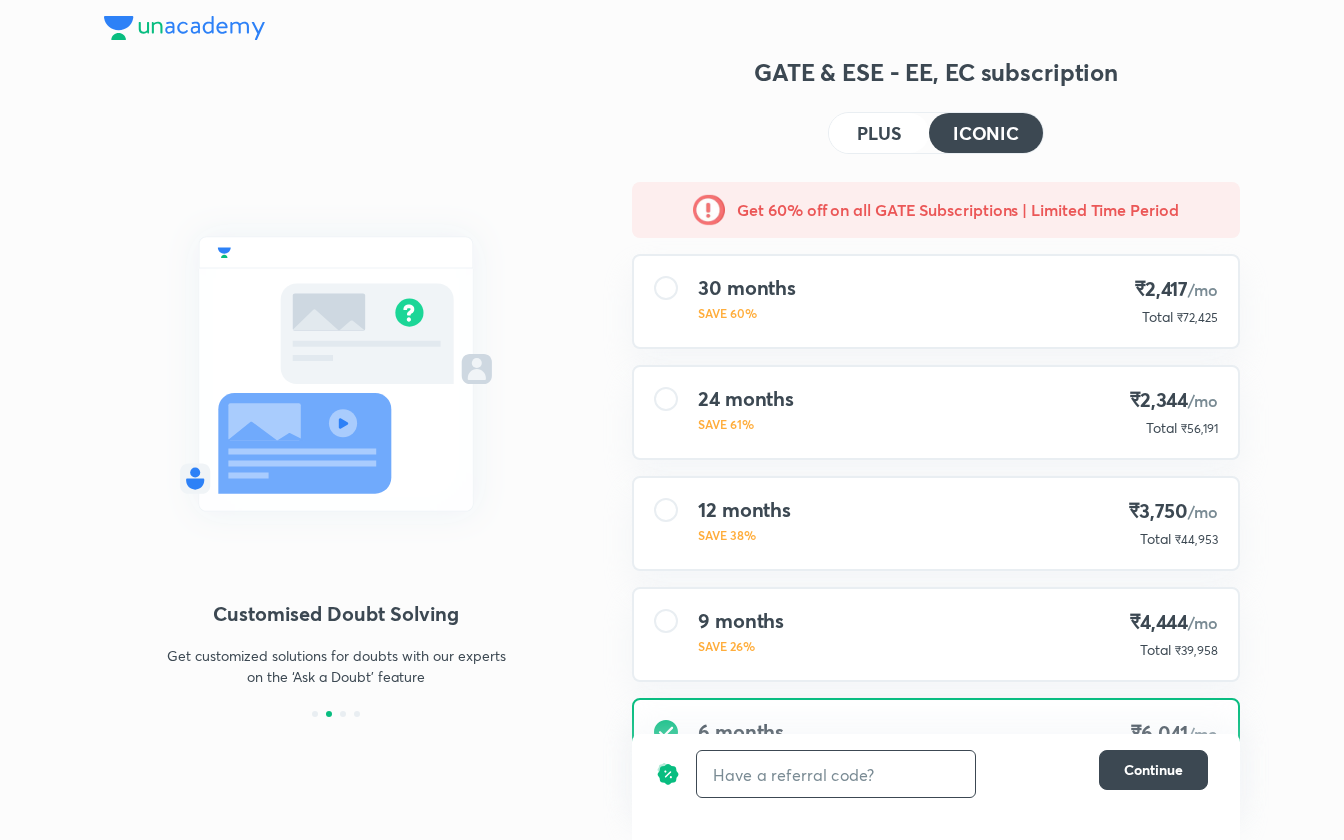 click at bounding box center [836, 774] 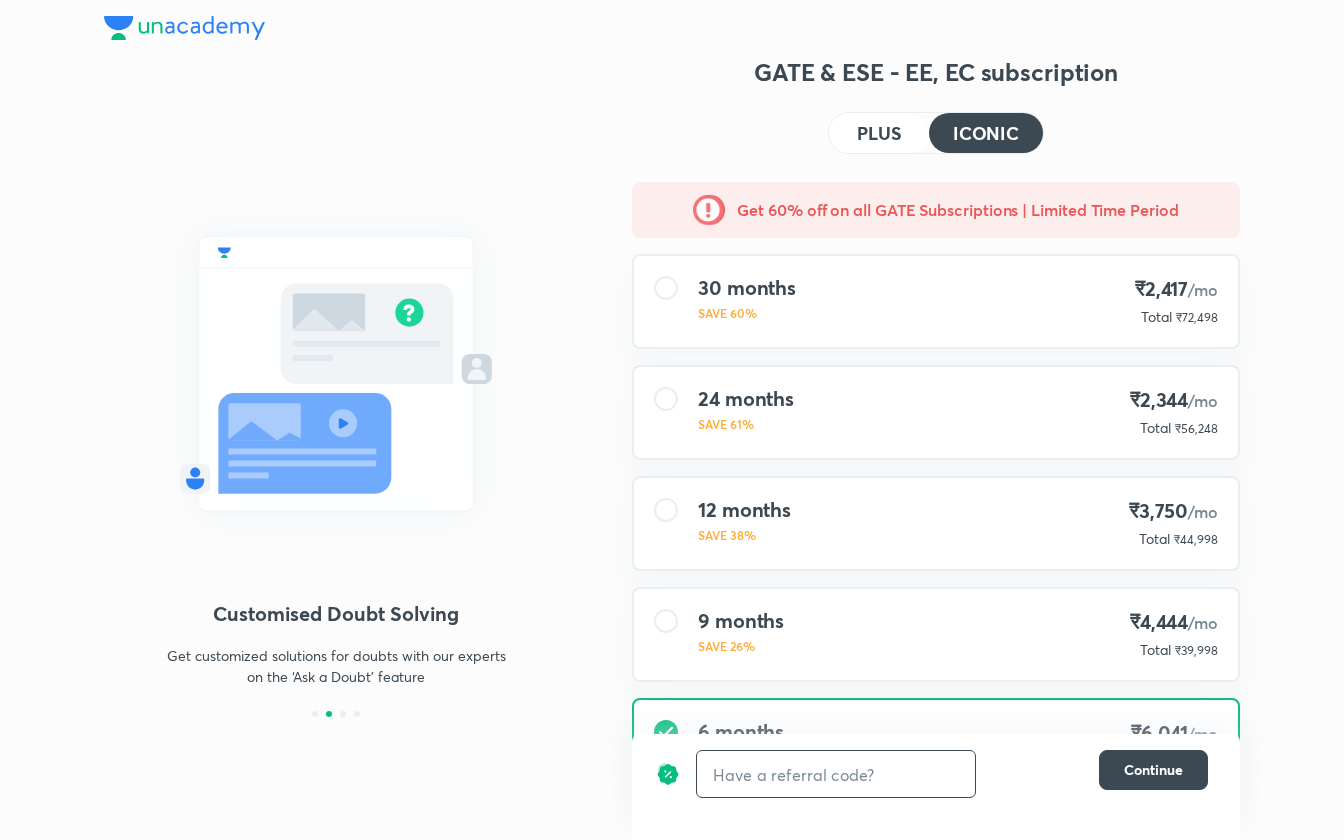 scroll, scrollTop: 101, scrollLeft: 0, axis: vertical 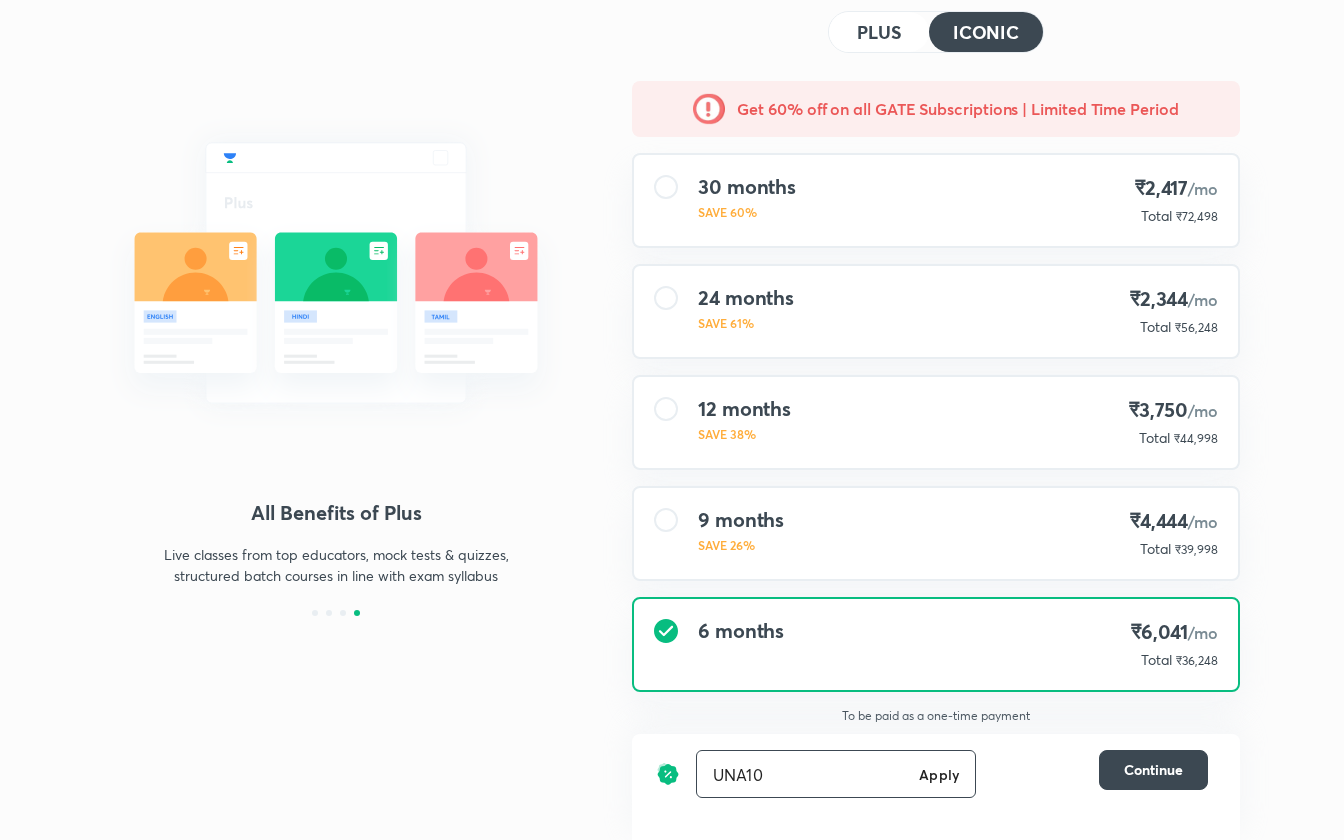 type on "UNA10" 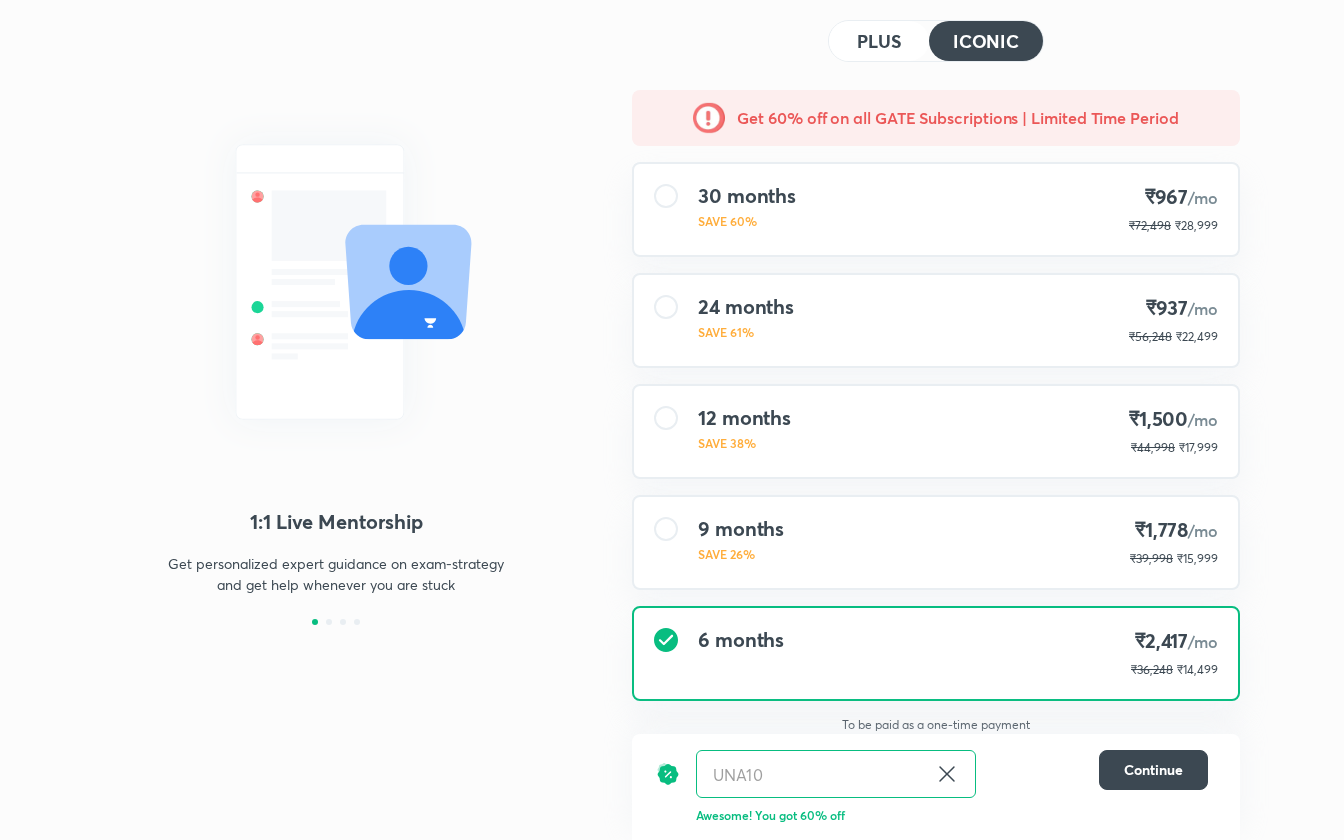 scroll, scrollTop: 101, scrollLeft: 0, axis: vertical 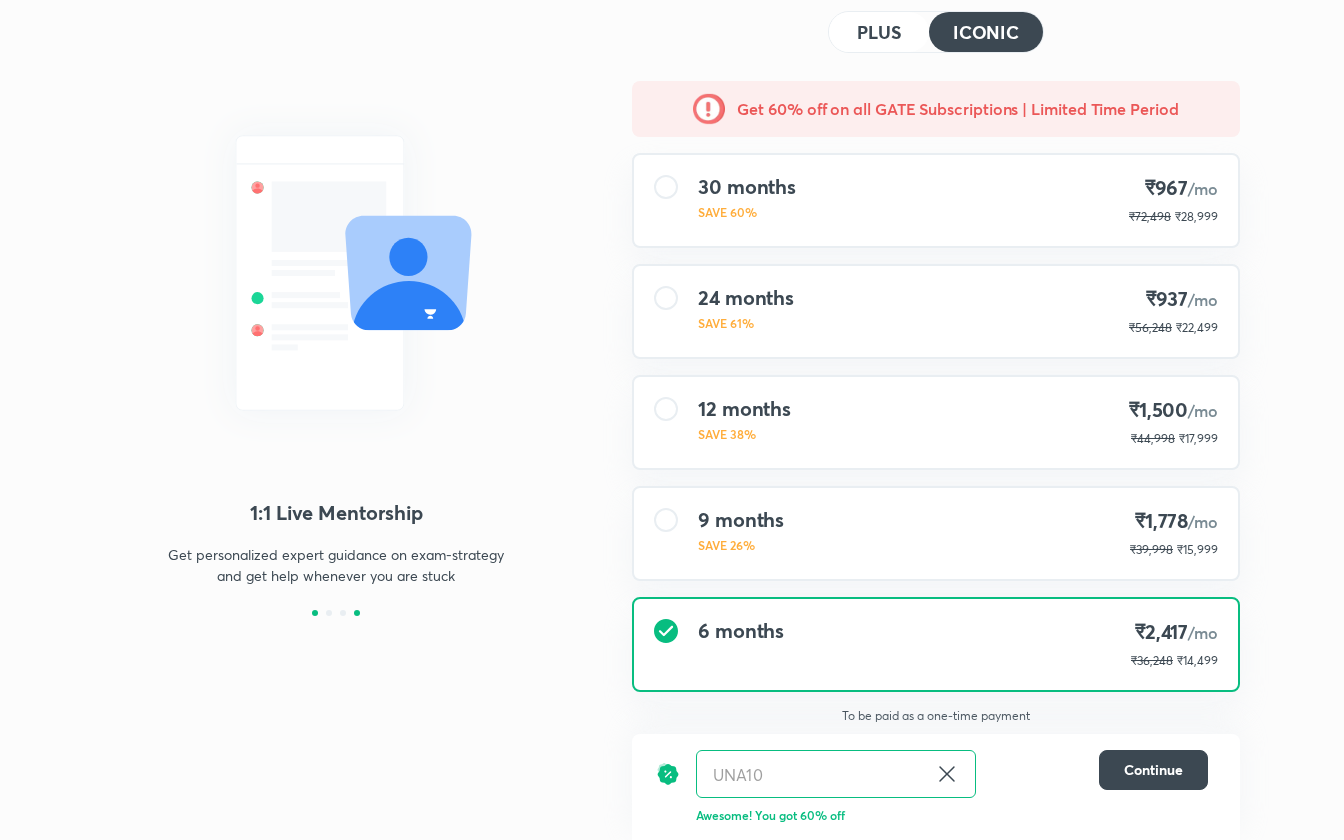 click at bounding box center [357, 613] 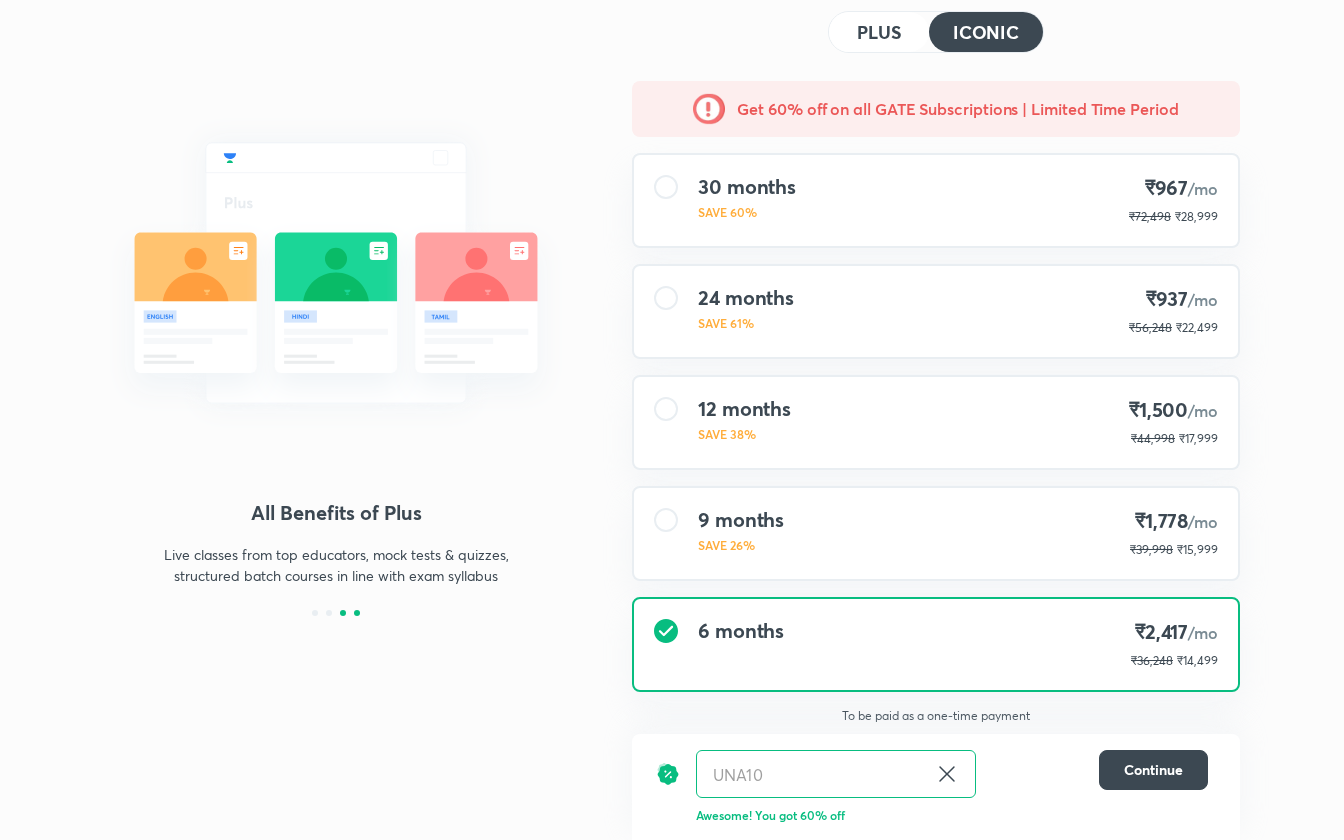 click at bounding box center (343, 613) 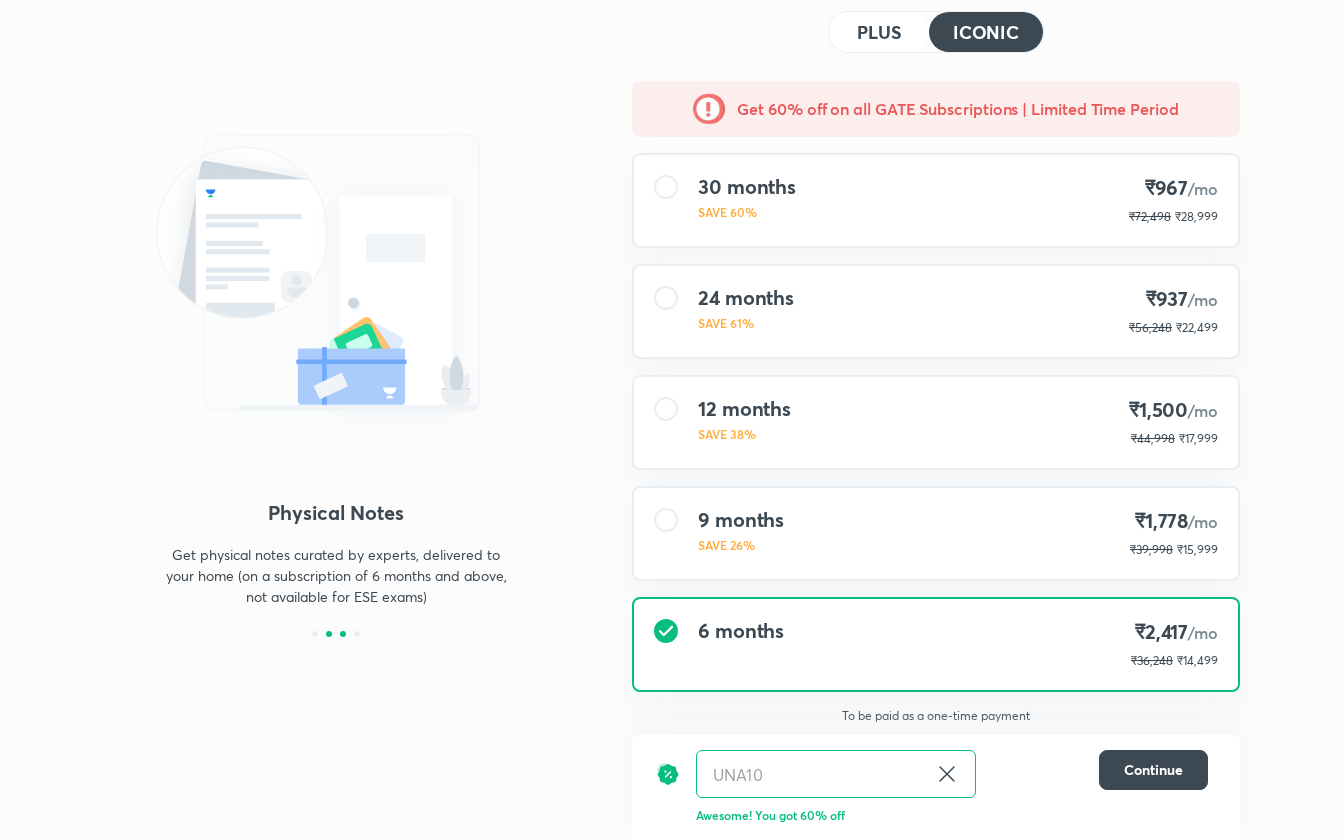 click at bounding box center (329, 634) 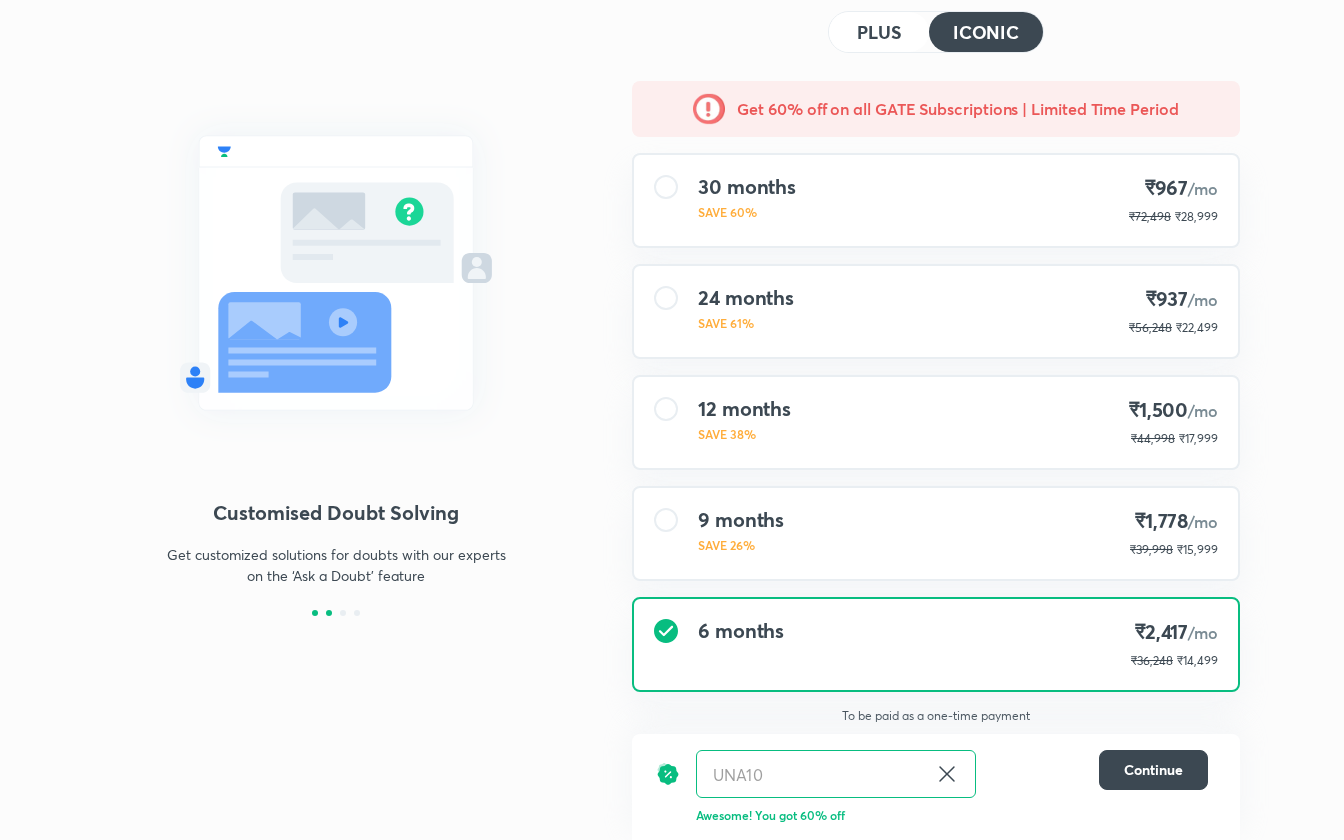click at bounding box center [315, 613] 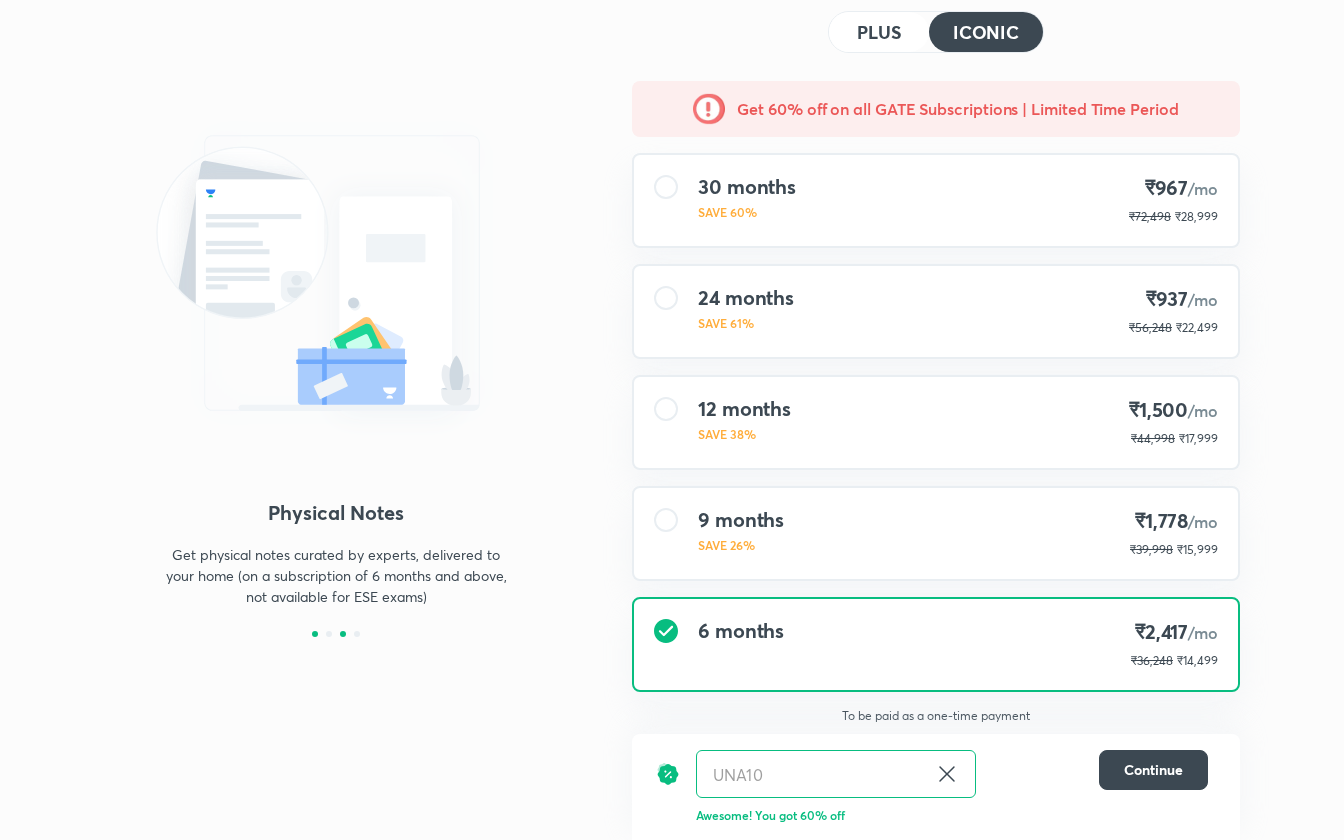 click at bounding box center [315, 634] 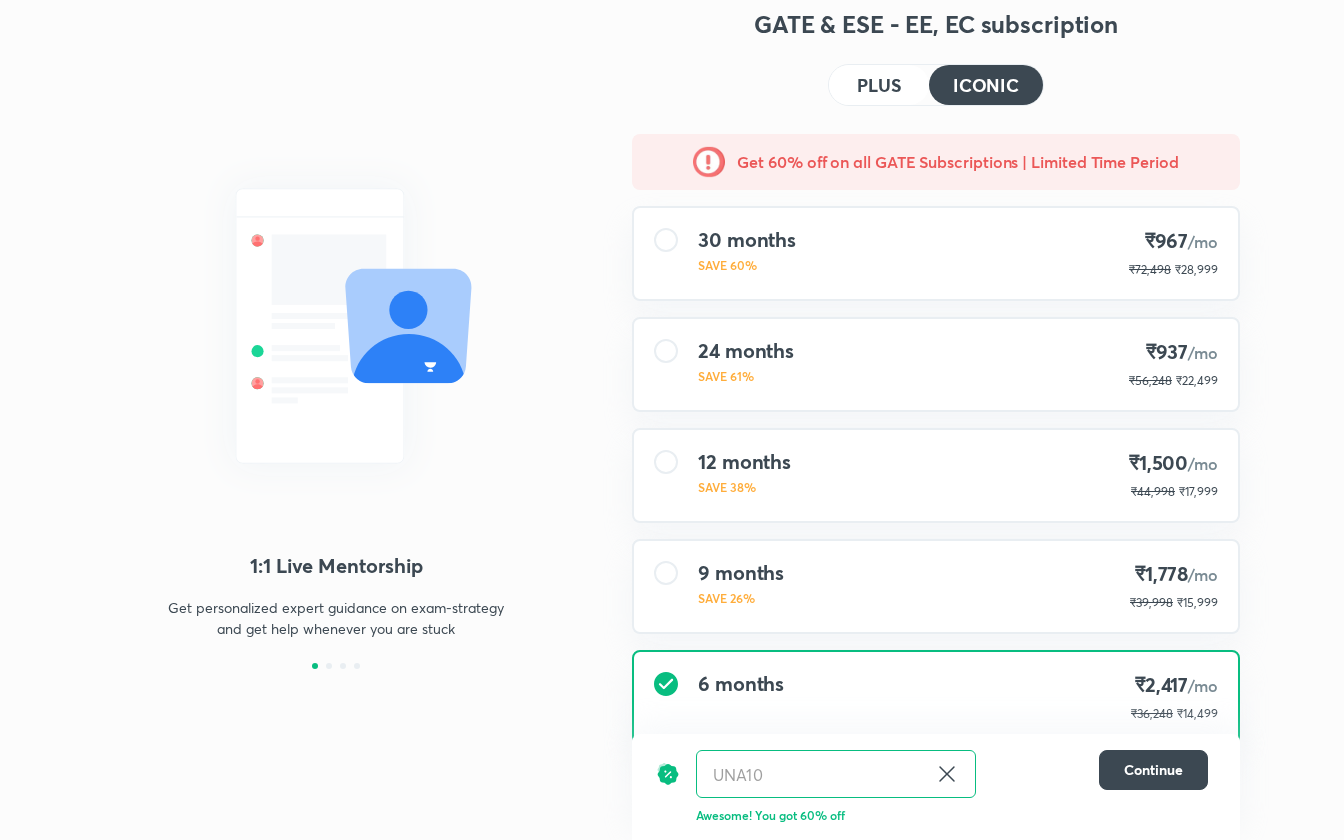 scroll, scrollTop: 101, scrollLeft: 0, axis: vertical 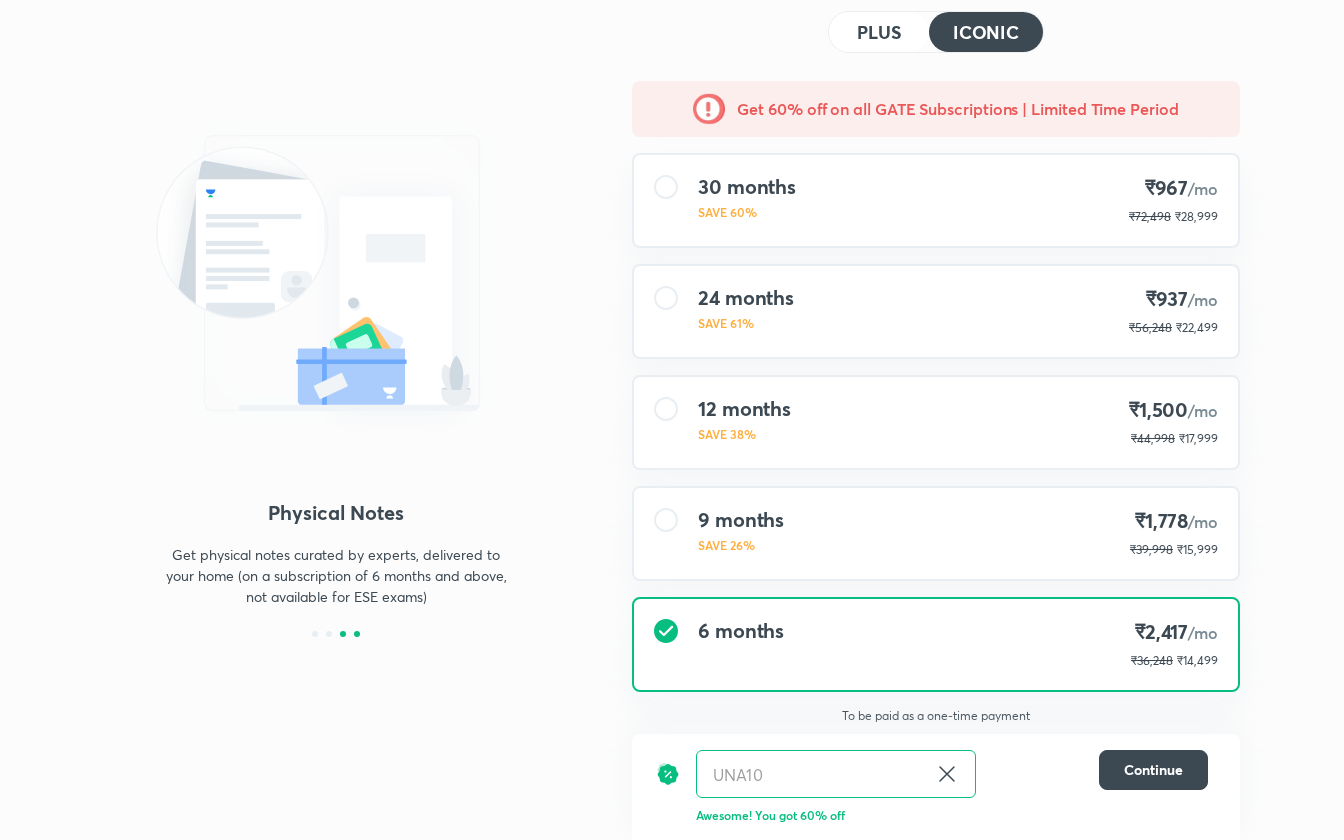 click at bounding box center [357, 634] 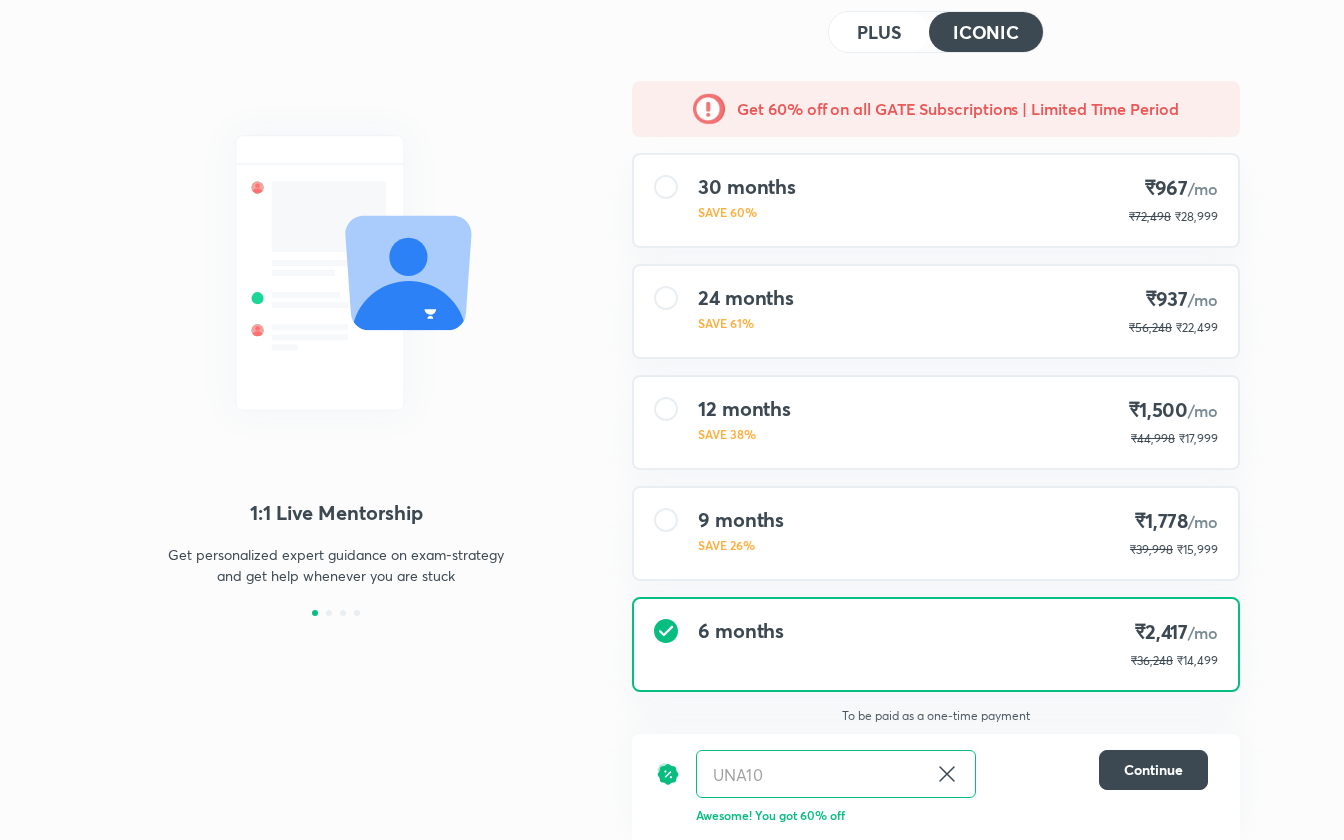 click 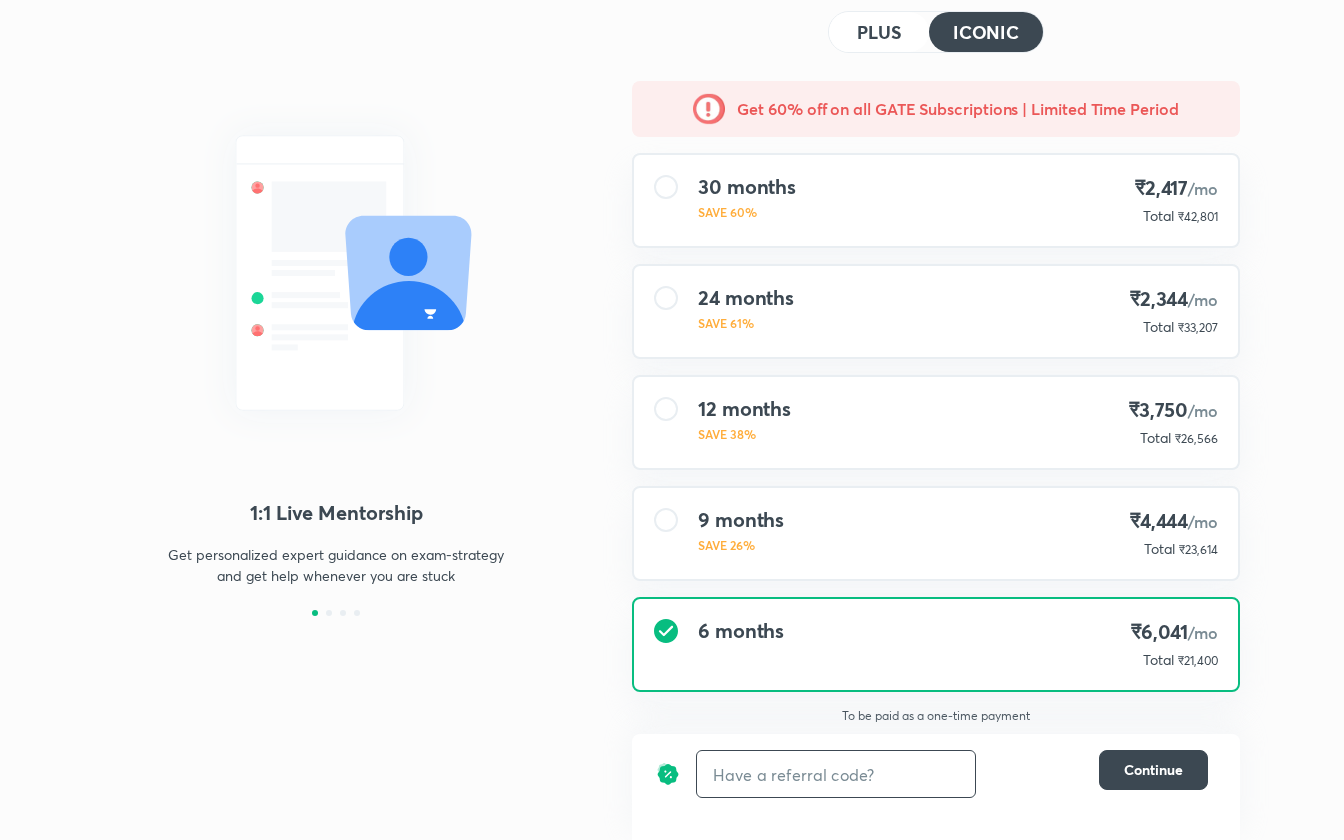 scroll, scrollTop: 0, scrollLeft: 0, axis: both 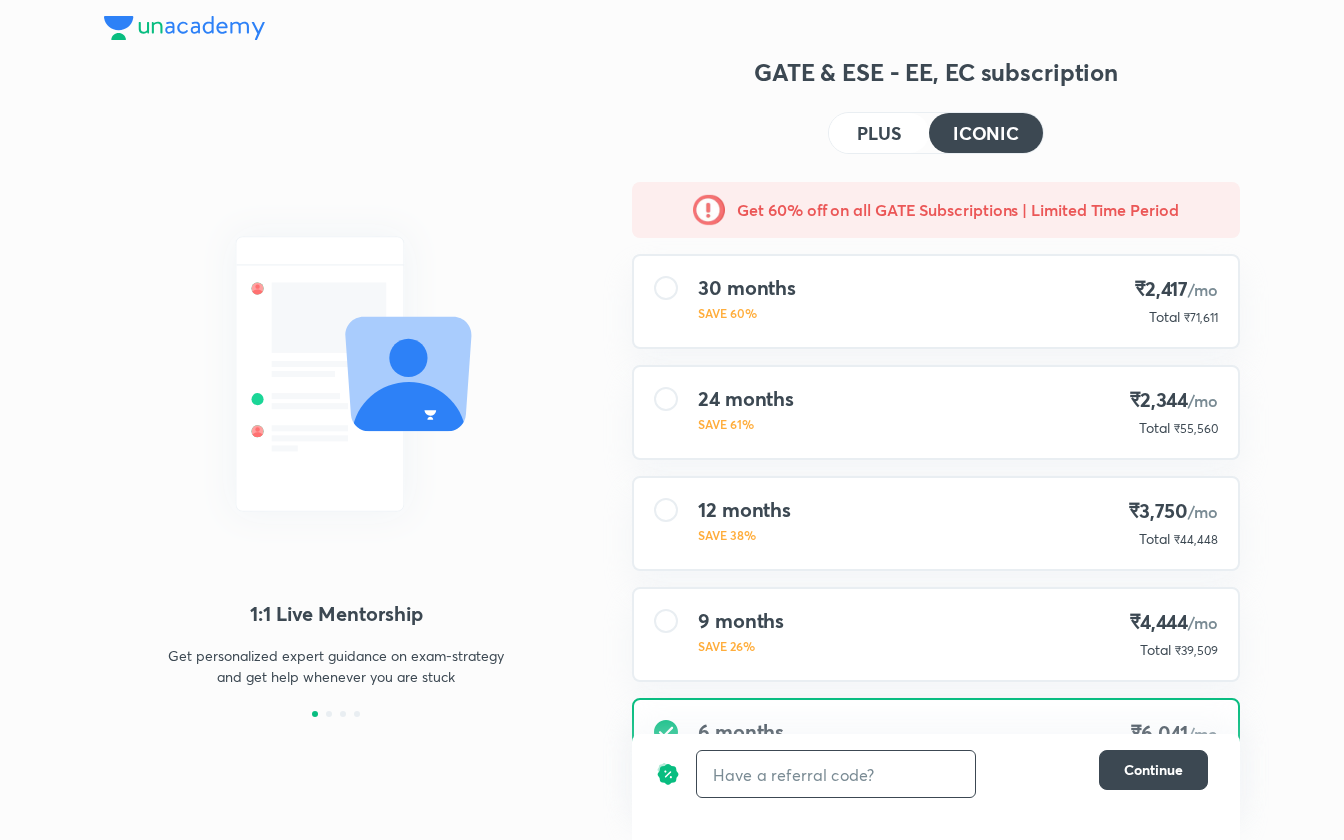 click at bounding box center [836, 774] 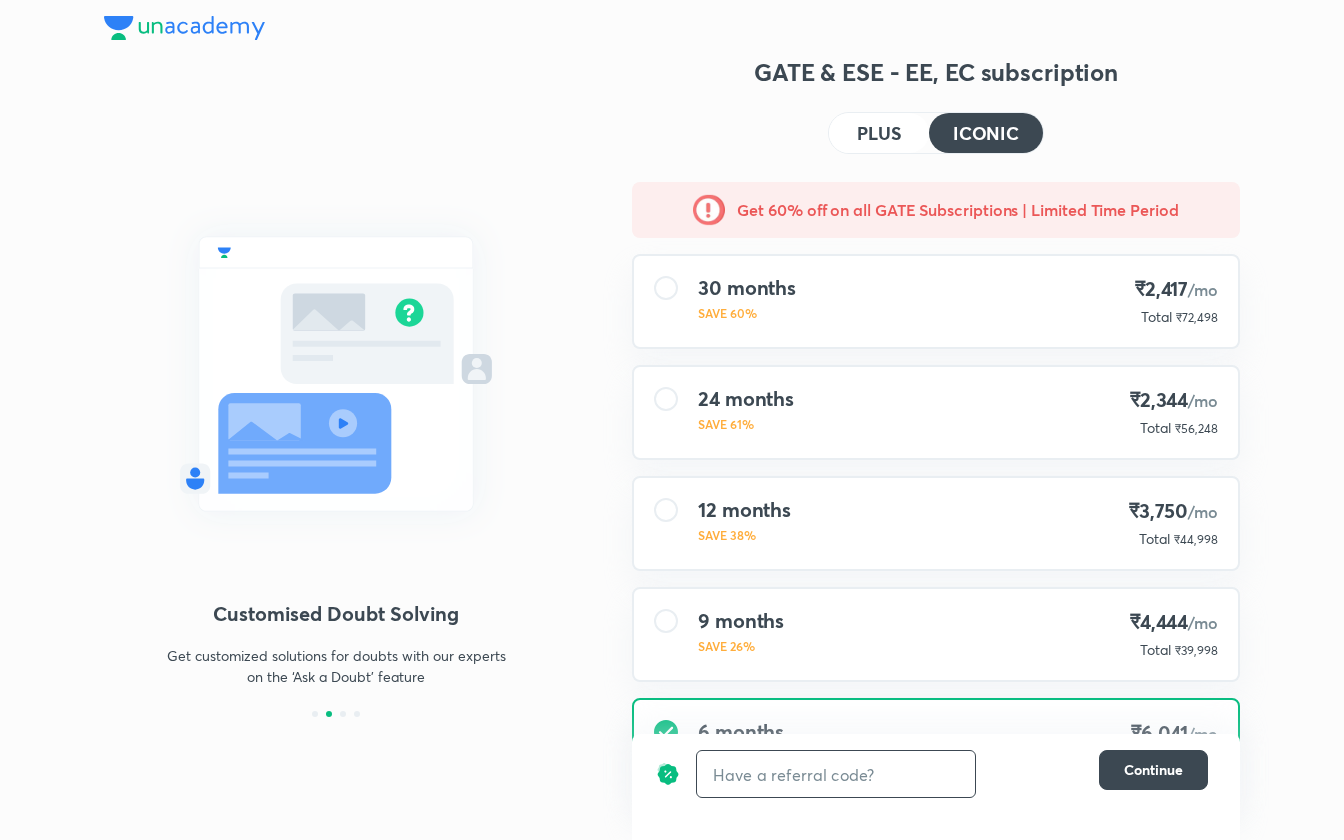 scroll, scrollTop: 101, scrollLeft: 0, axis: vertical 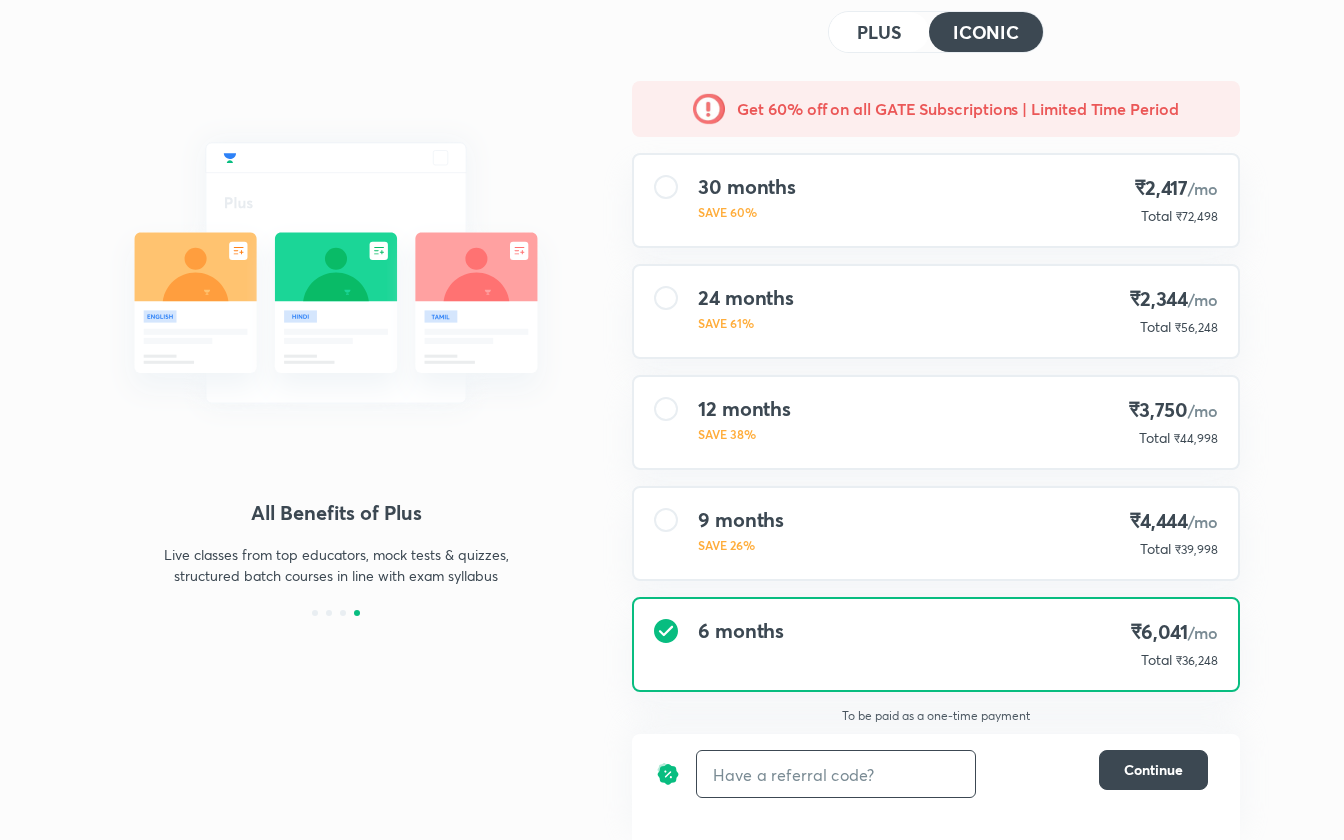 click at bounding box center (836, 774) 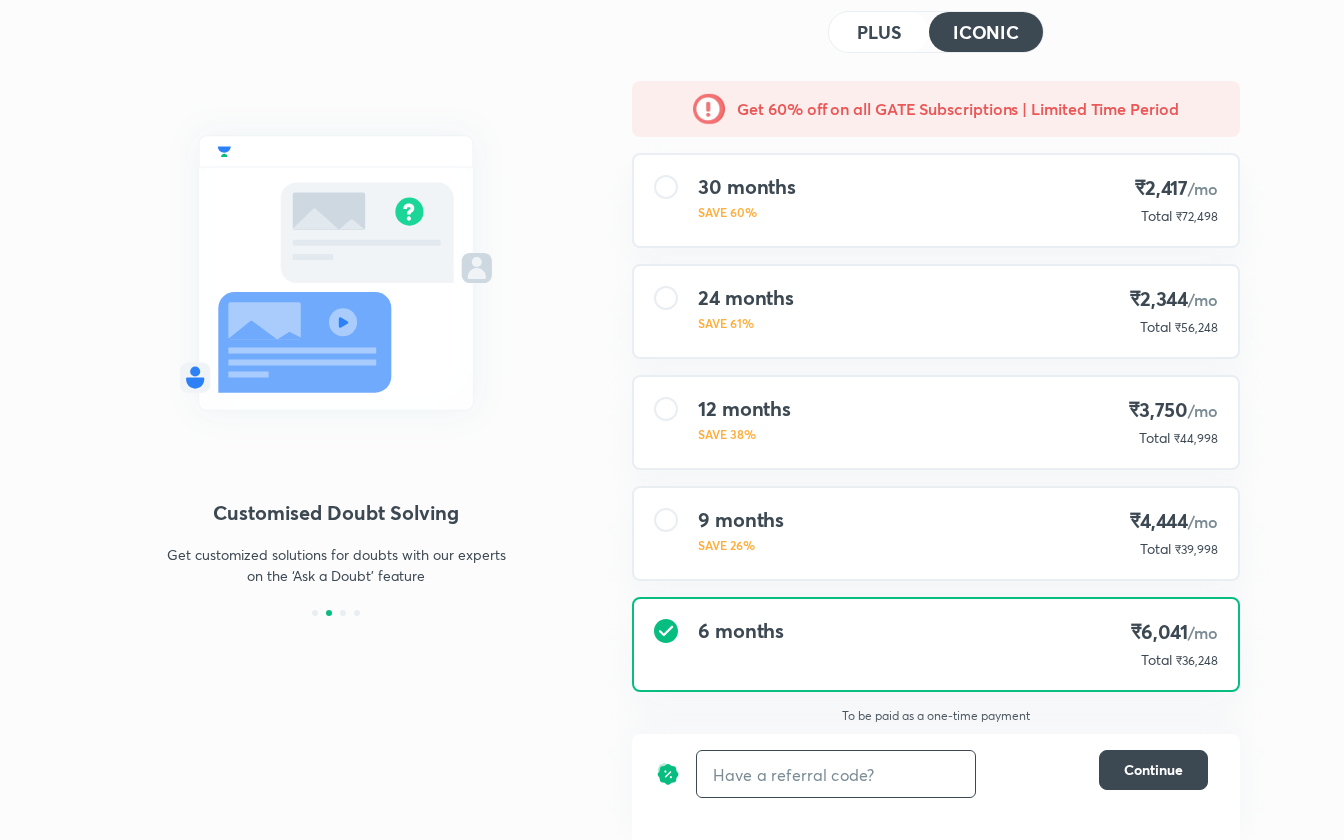 click on "ICONIC" at bounding box center [986, 32] 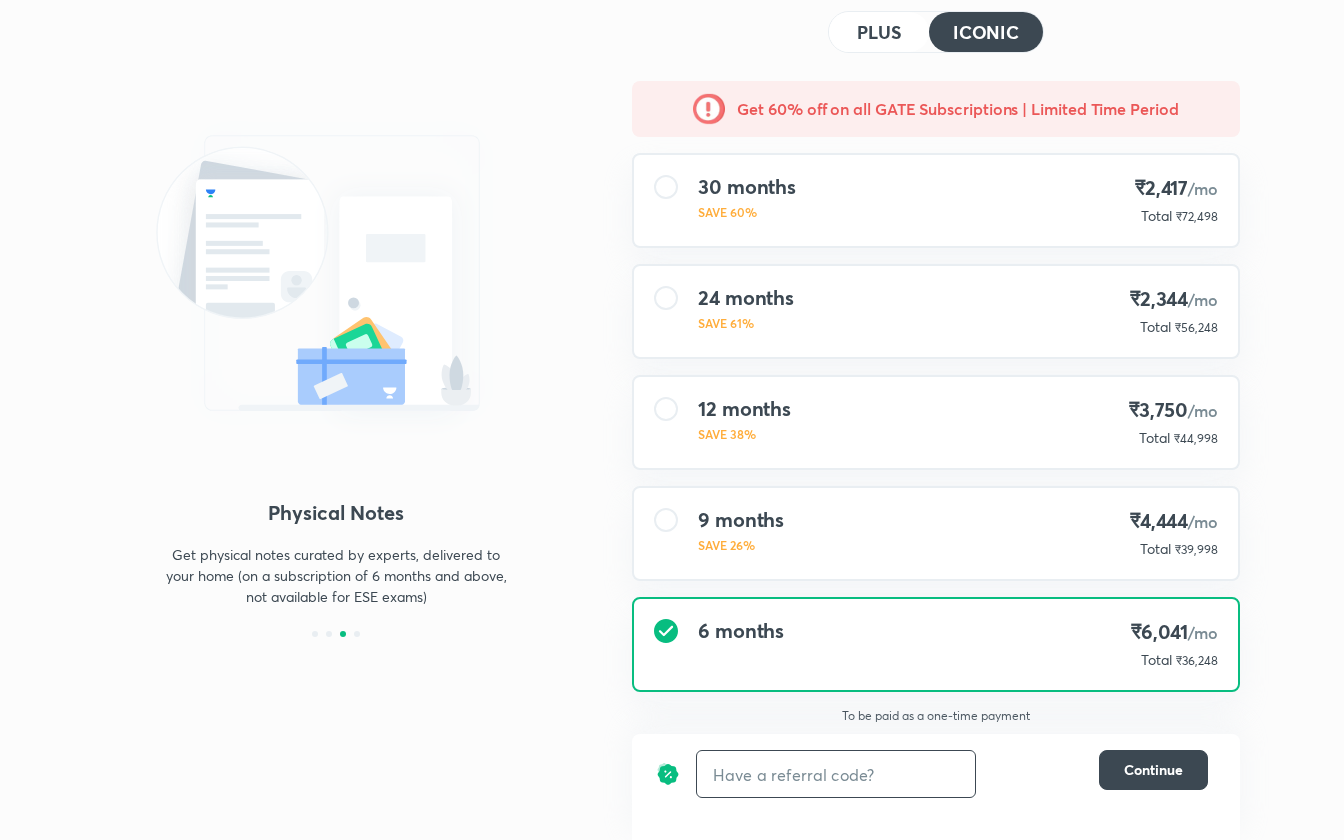 click at bounding box center [836, 774] 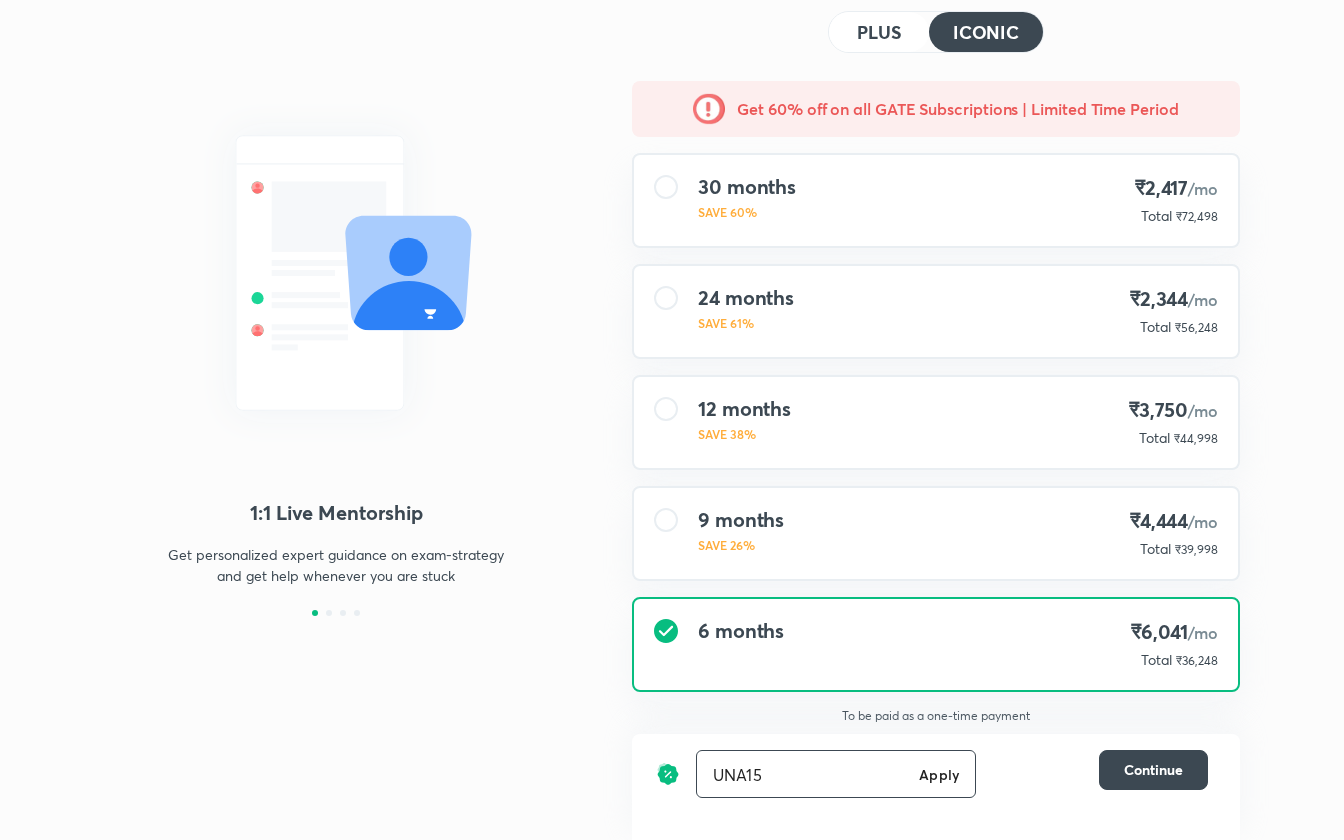 click on "Apply" at bounding box center [939, 774] 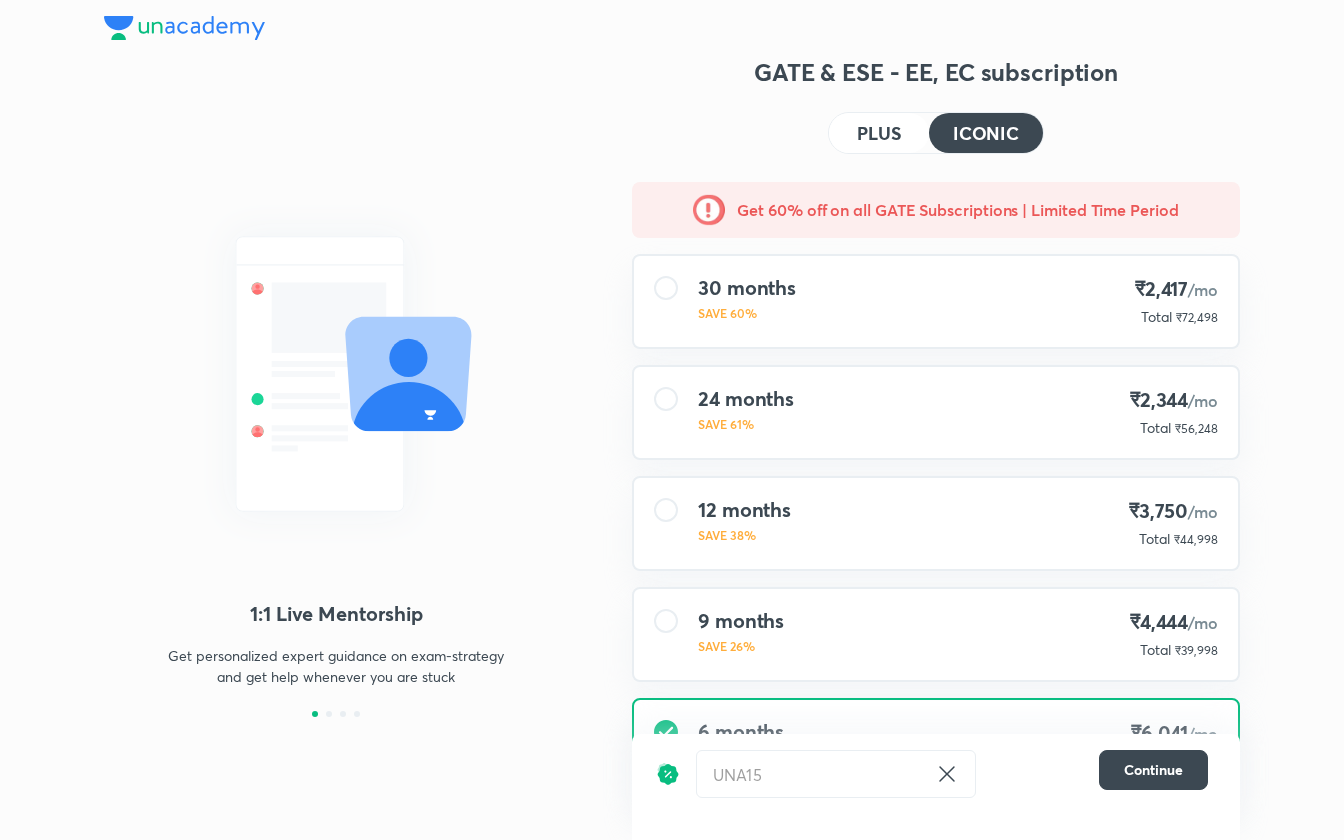 scroll, scrollTop: 101, scrollLeft: 0, axis: vertical 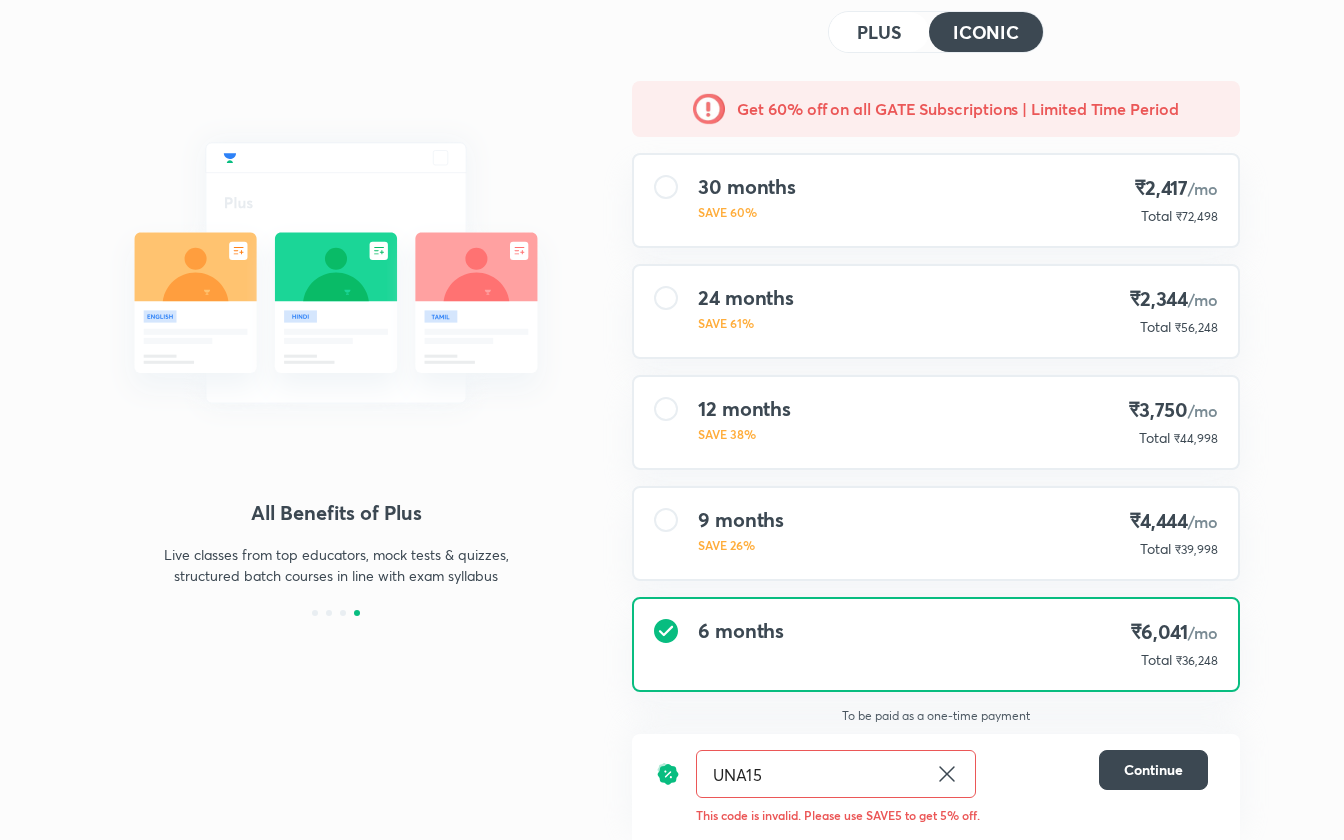click on "UNA15" at bounding box center [812, 774] 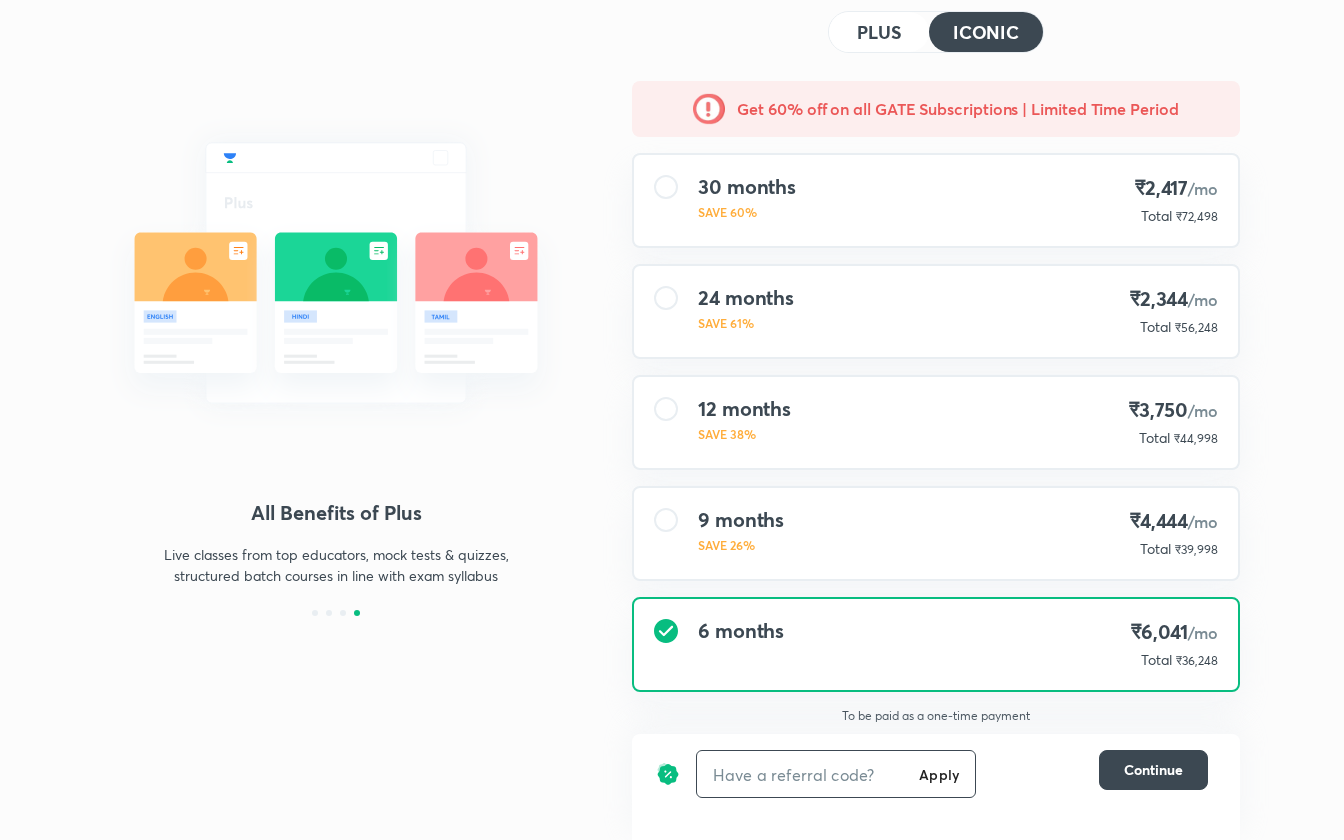 scroll, scrollTop: 0, scrollLeft: 0, axis: both 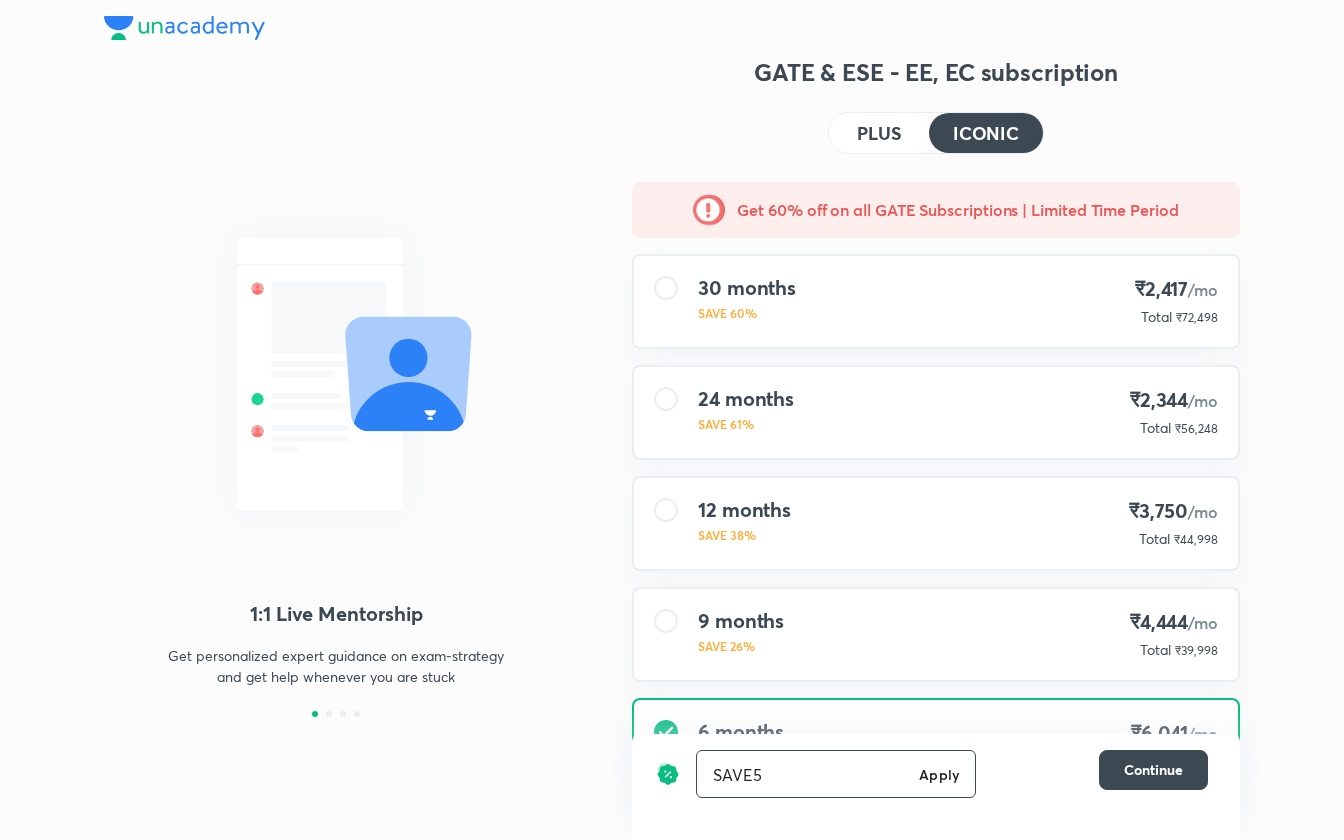 type on "SAVE5" 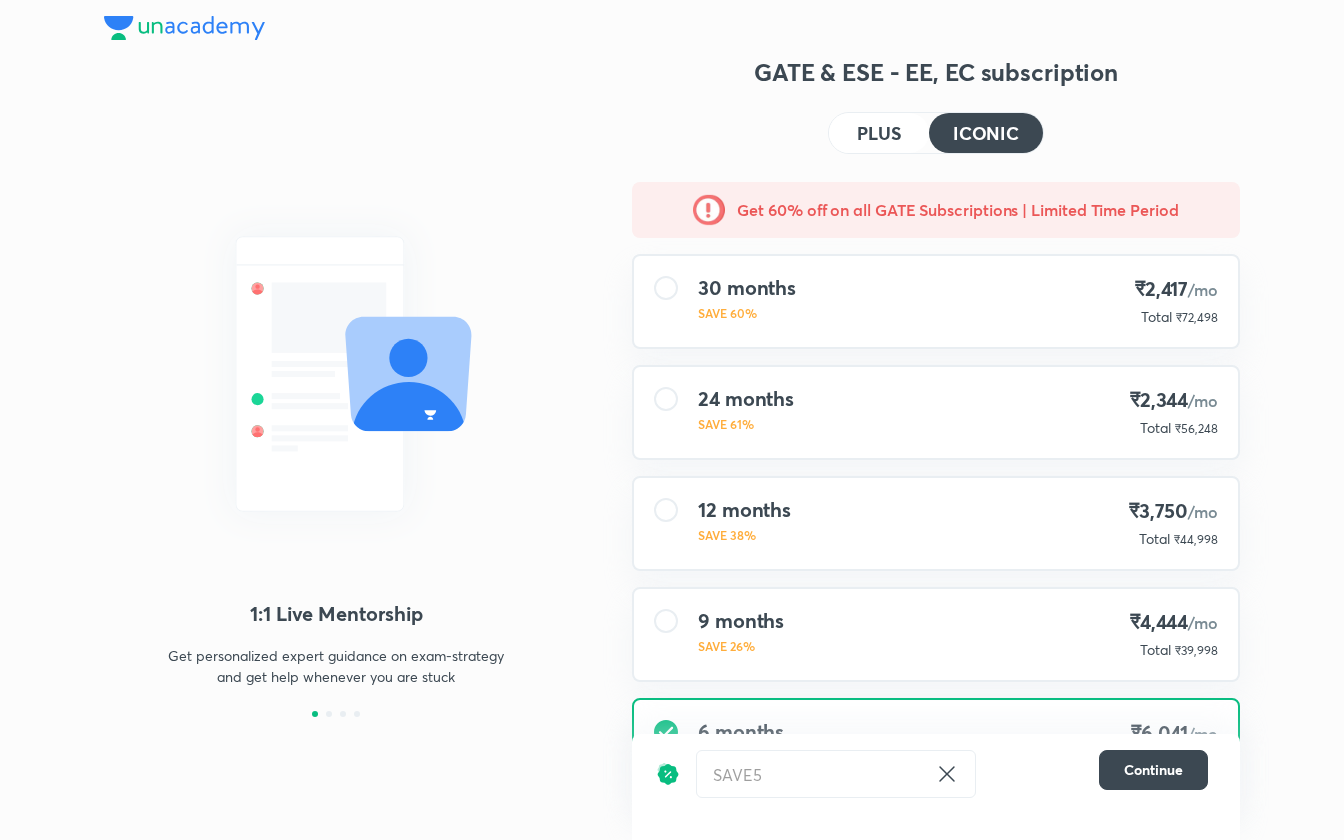 scroll, scrollTop: 101, scrollLeft: 0, axis: vertical 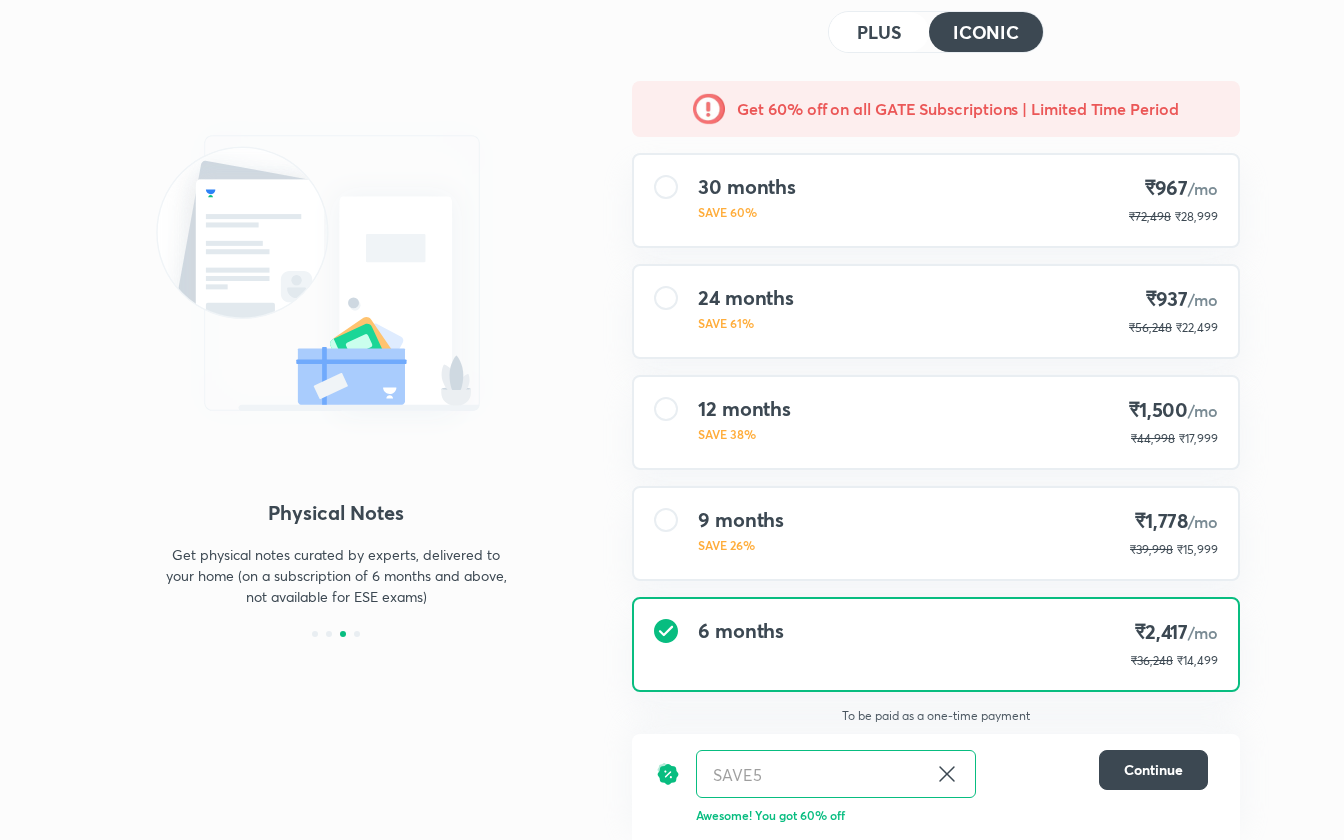 click 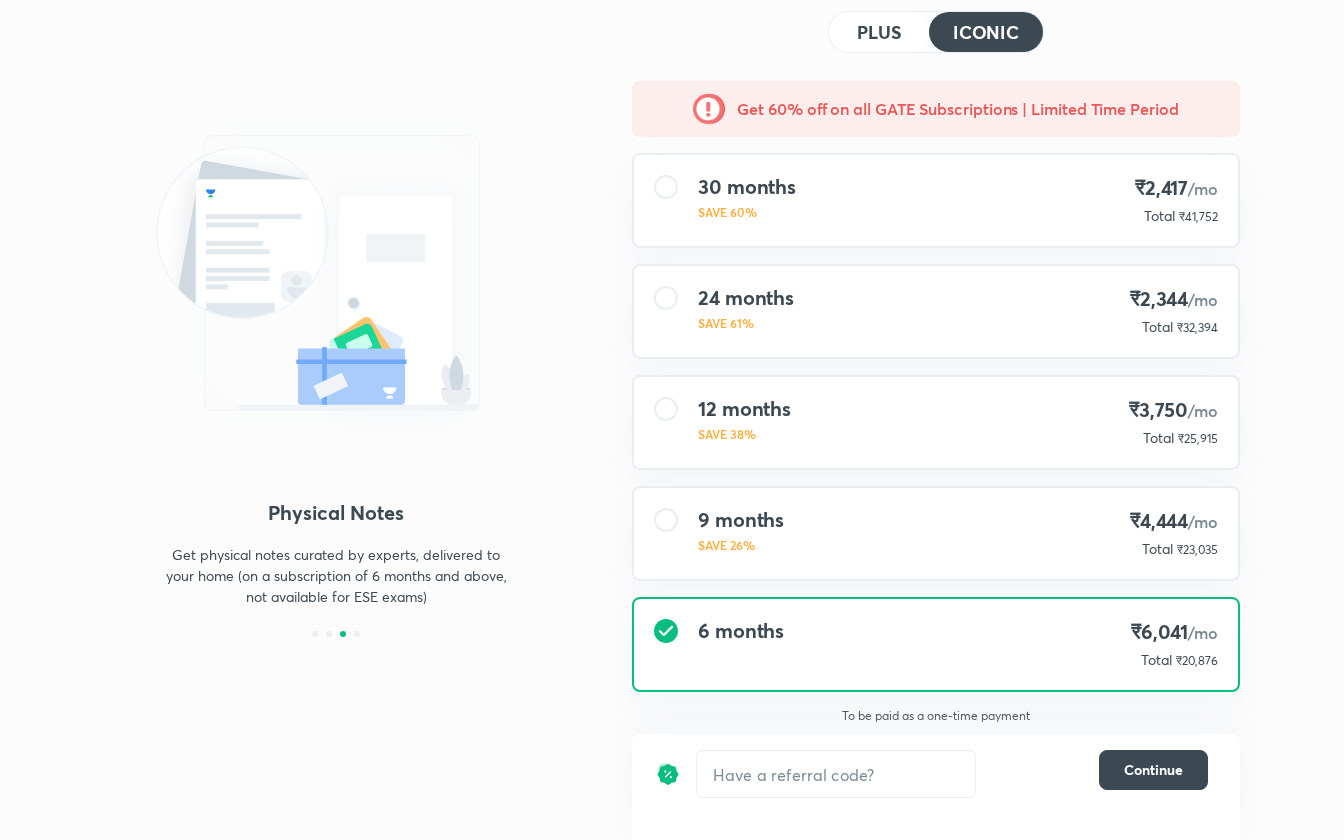 scroll, scrollTop: 0, scrollLeft: 0, axis: both 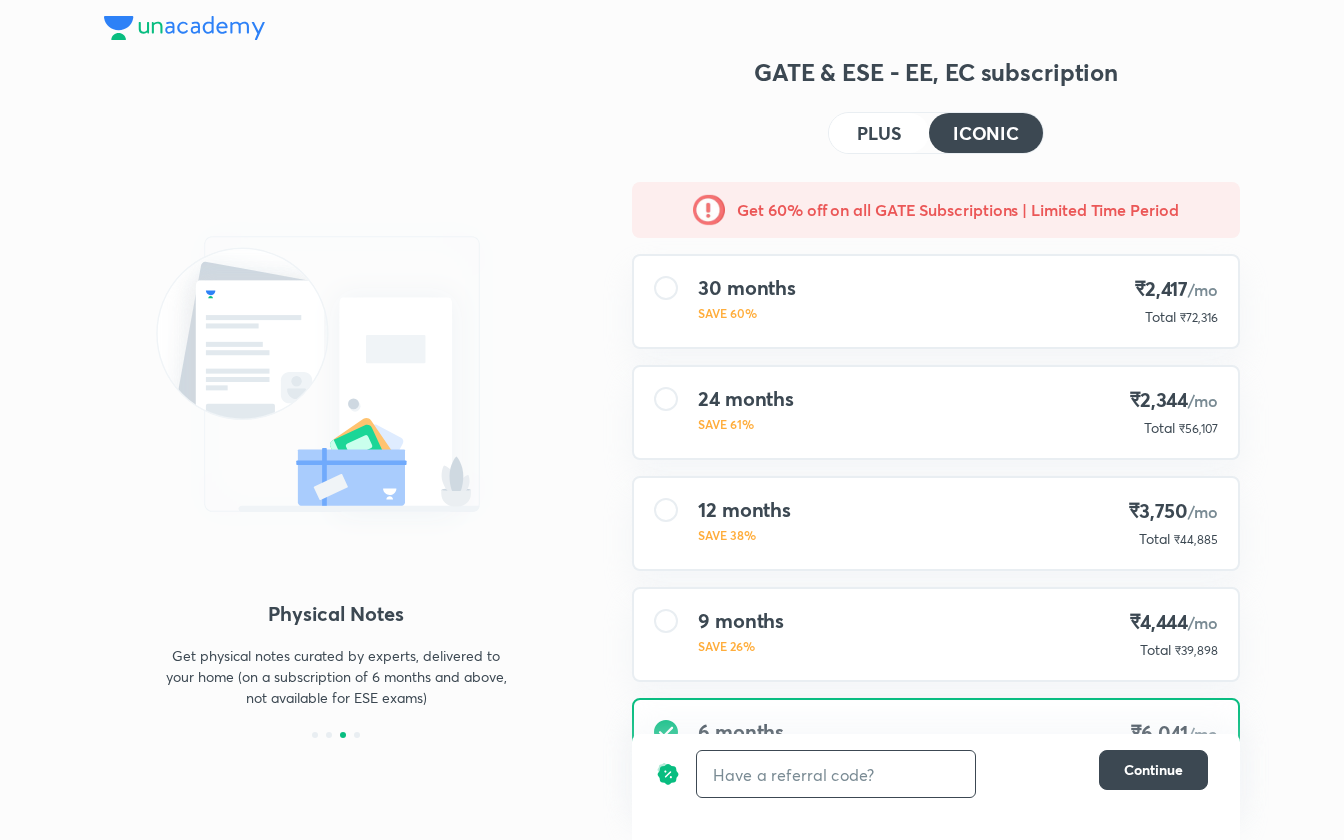 click at bounding box center [836, 774] 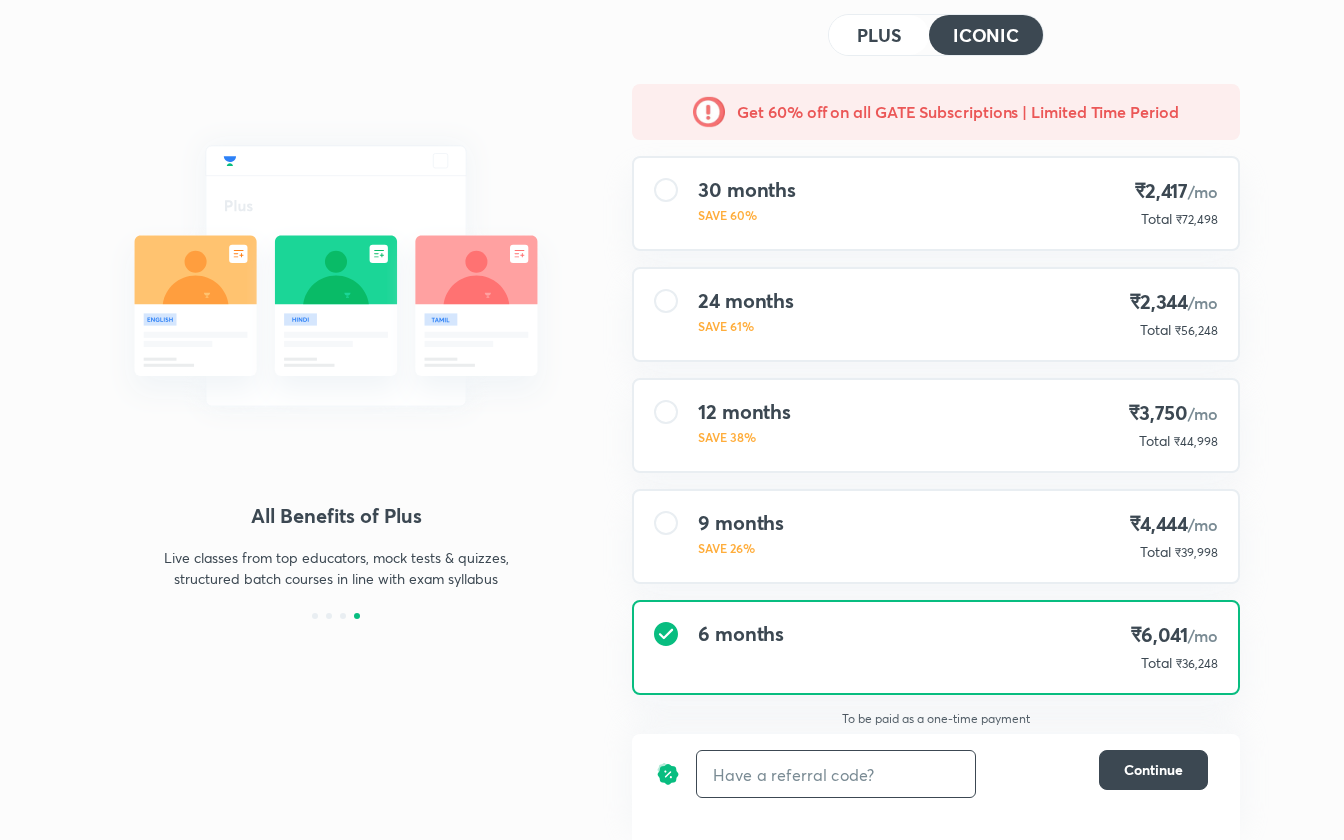 scroll, scrollTop: 101, scrollLeft: 0, axis: vertical 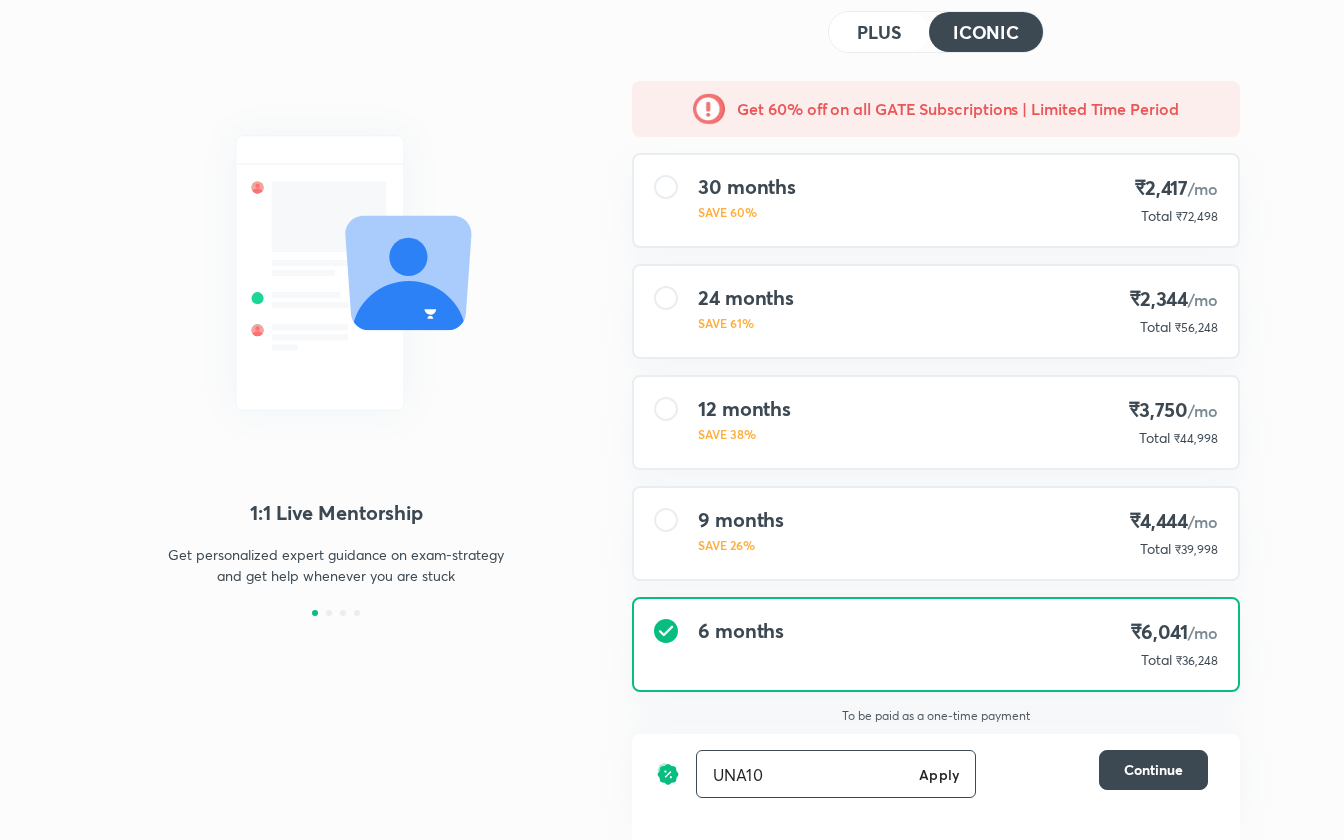 type on "UNA10" 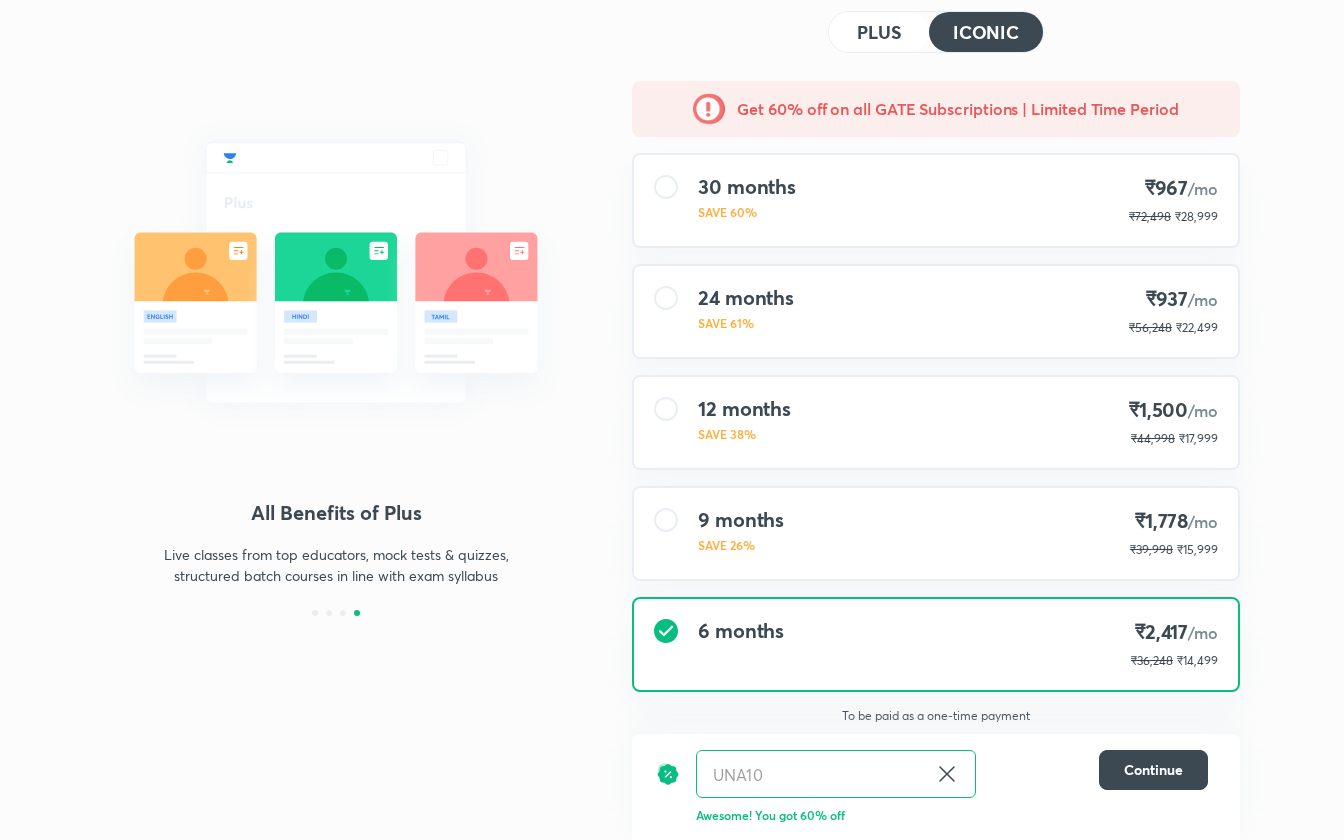scroll, scrollTop: 0, scrollLeft: 0, axis: both 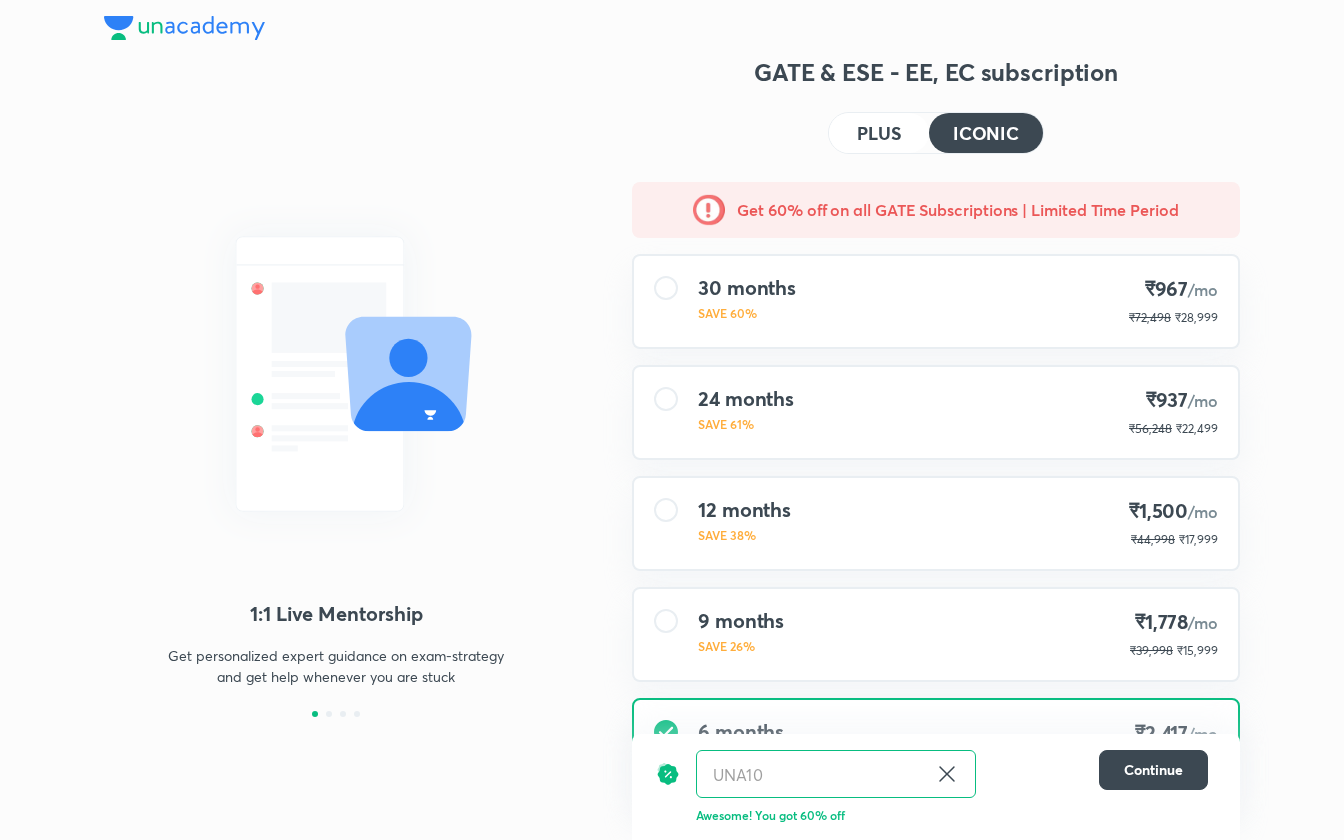 click on "PLUS" at bounding box center (879, 133) 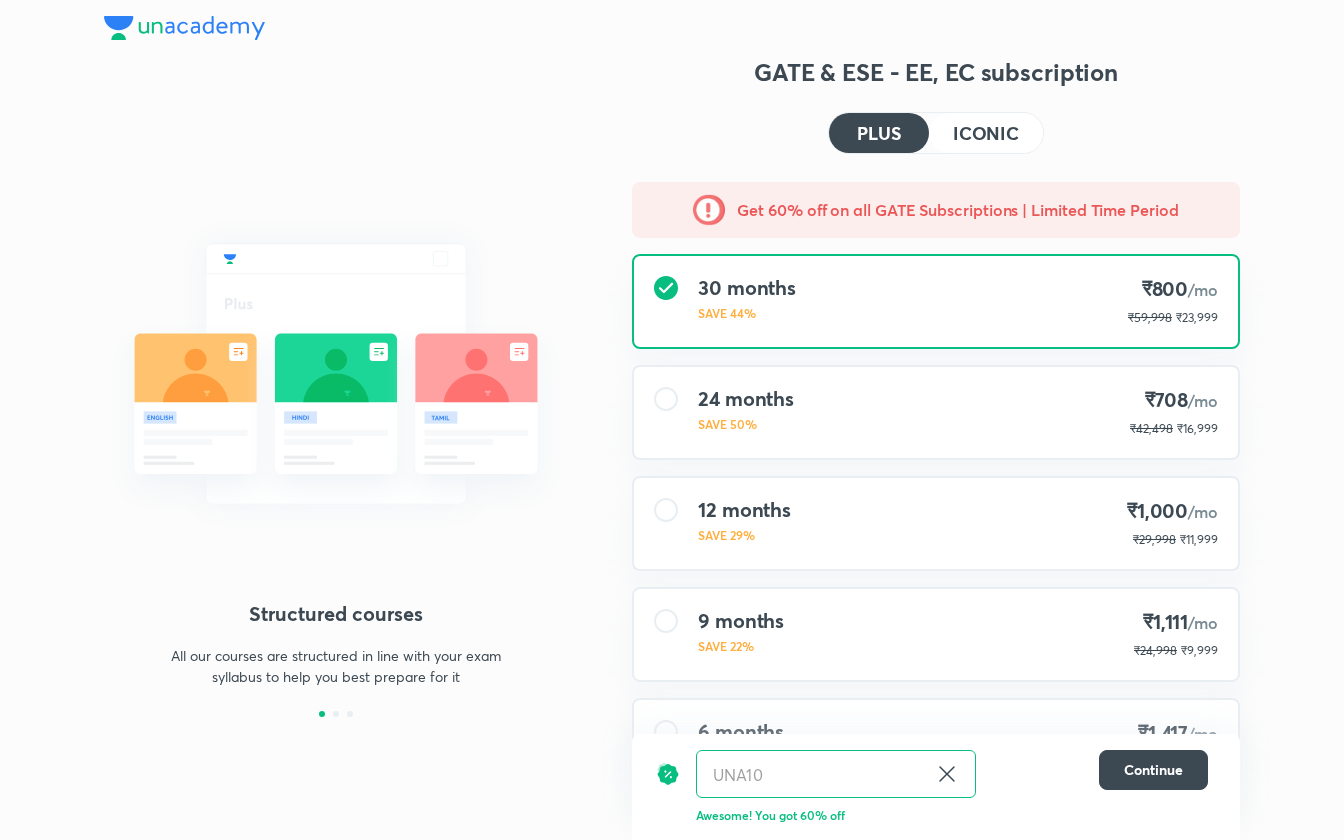 scroll, scrollTop: 101, scrollLeft: 0, axis: vertical 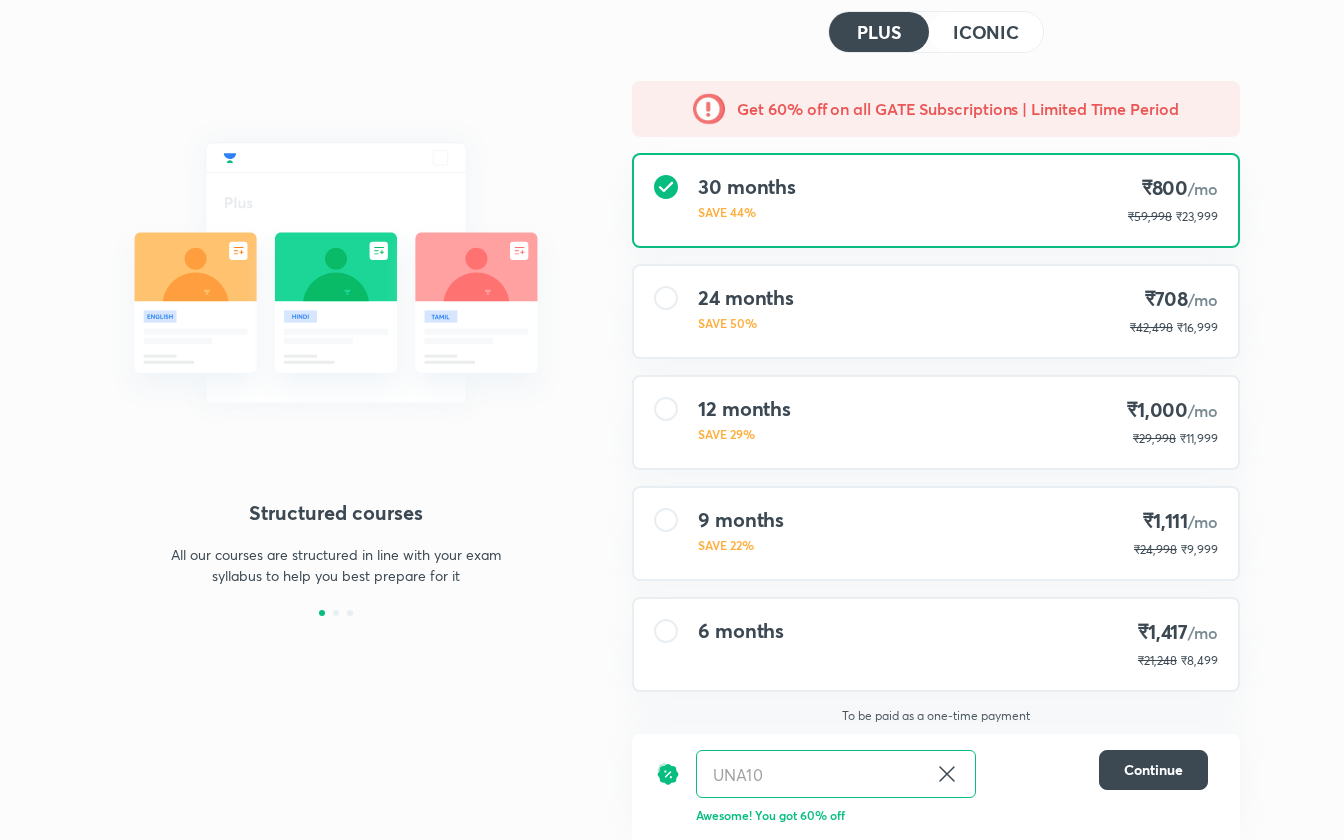 click at bounding box center (666, 631) 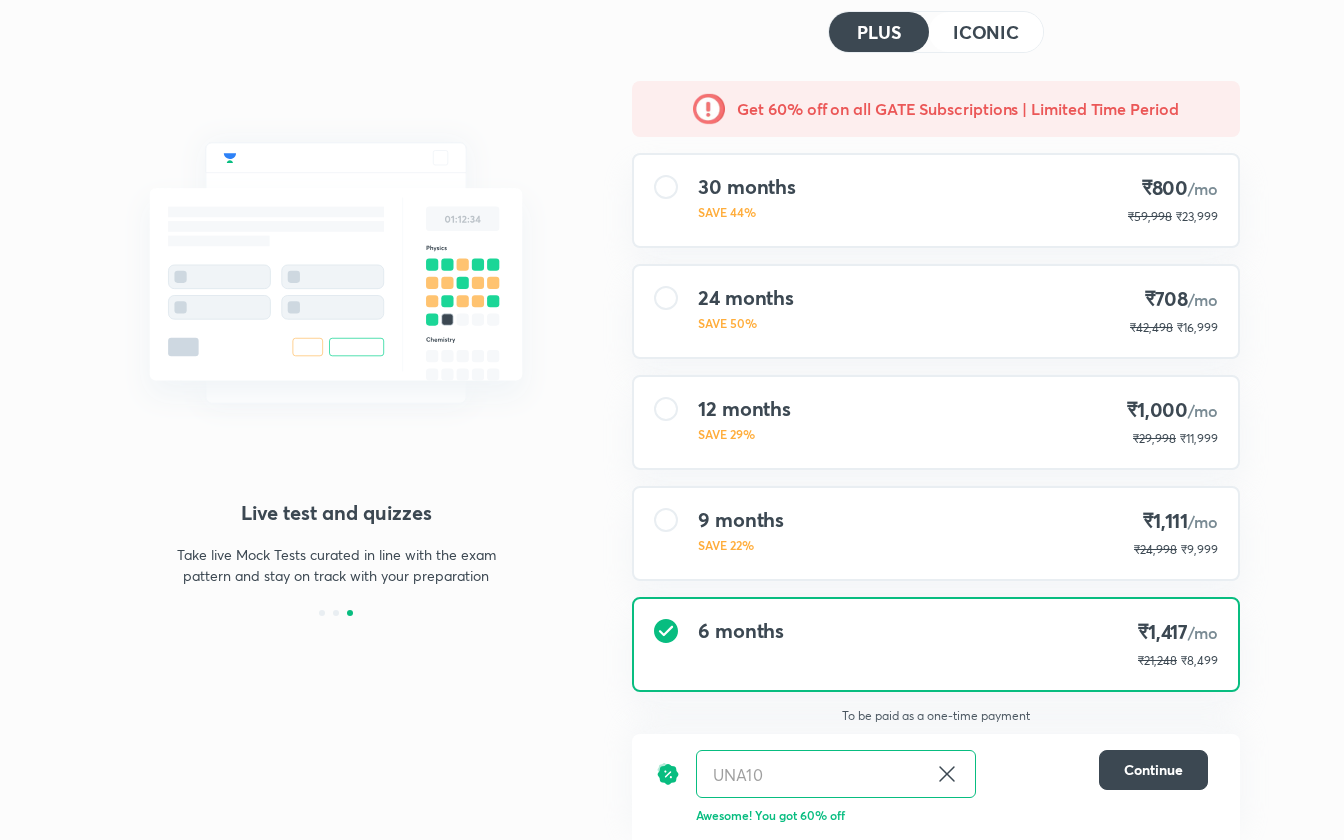 click 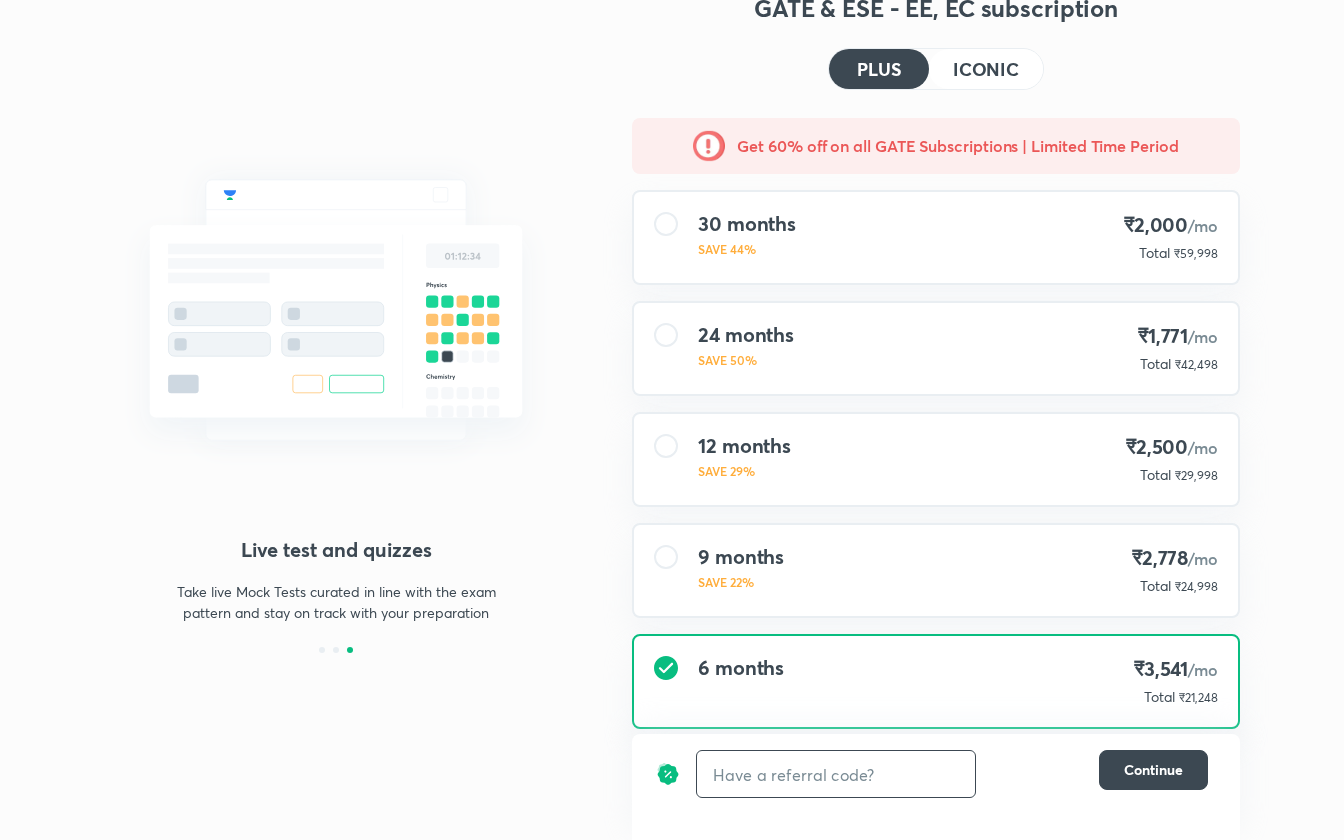 scroll, scrollTop: 101, scrollLeft: 0, axis: vertical 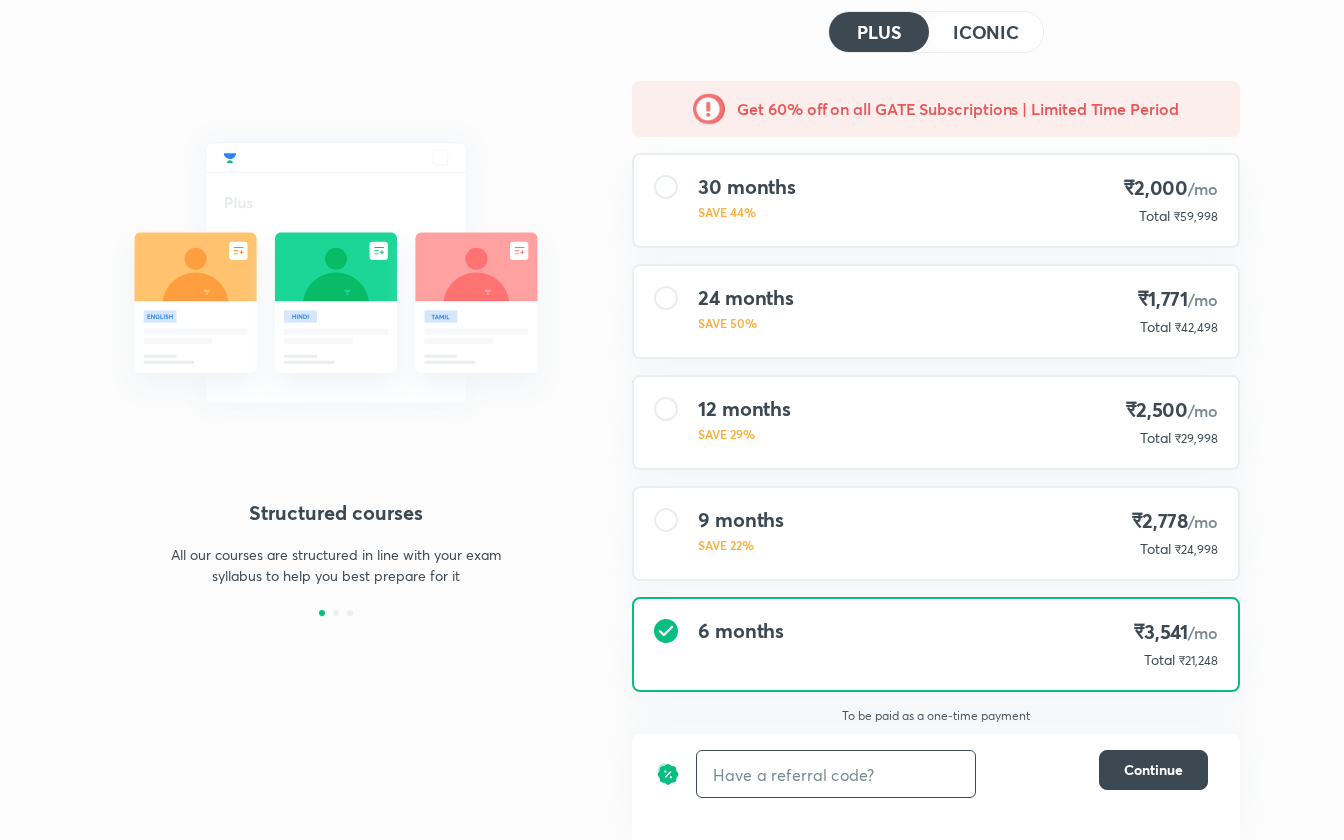 click on "ICONIC" at bounding box center [986, 32] 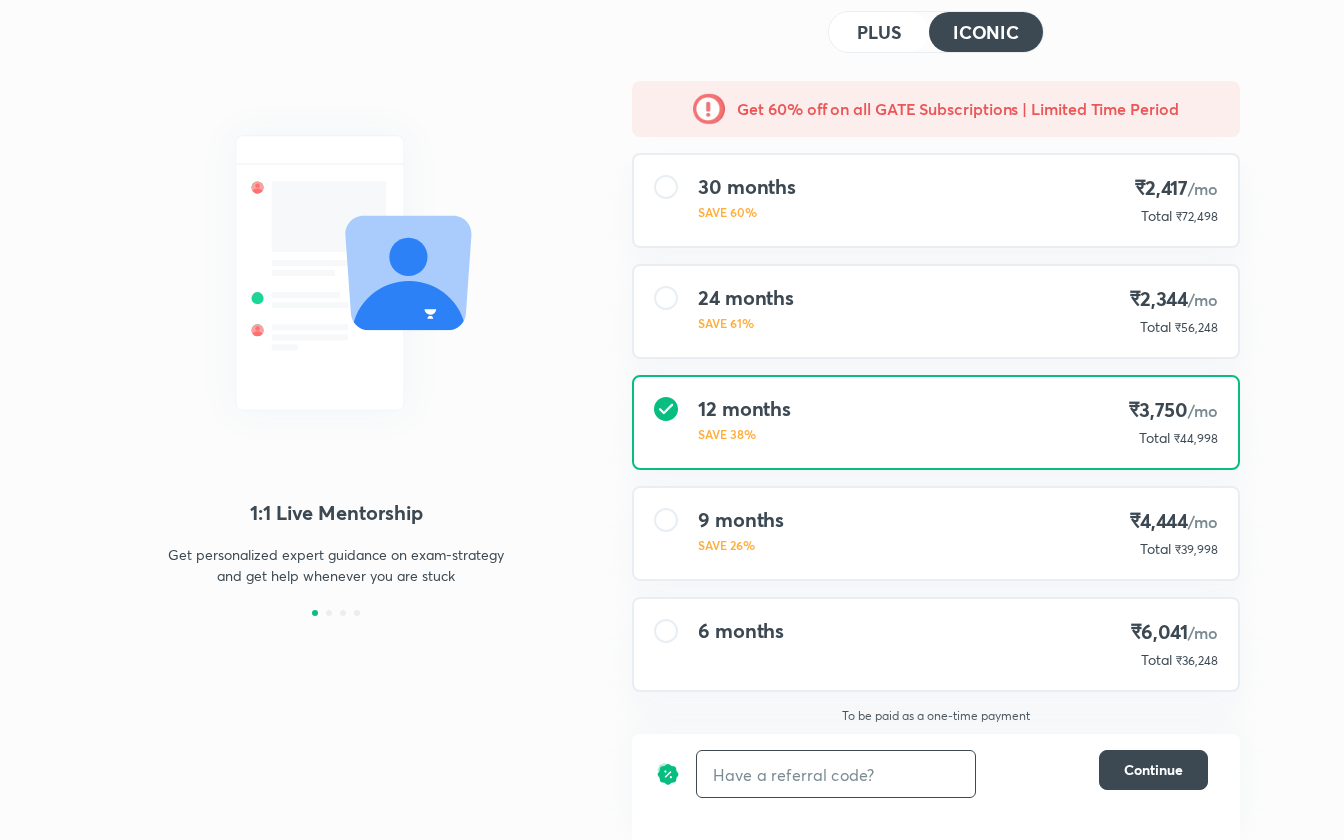 click on "6 months" at bounding box center [741, 644] 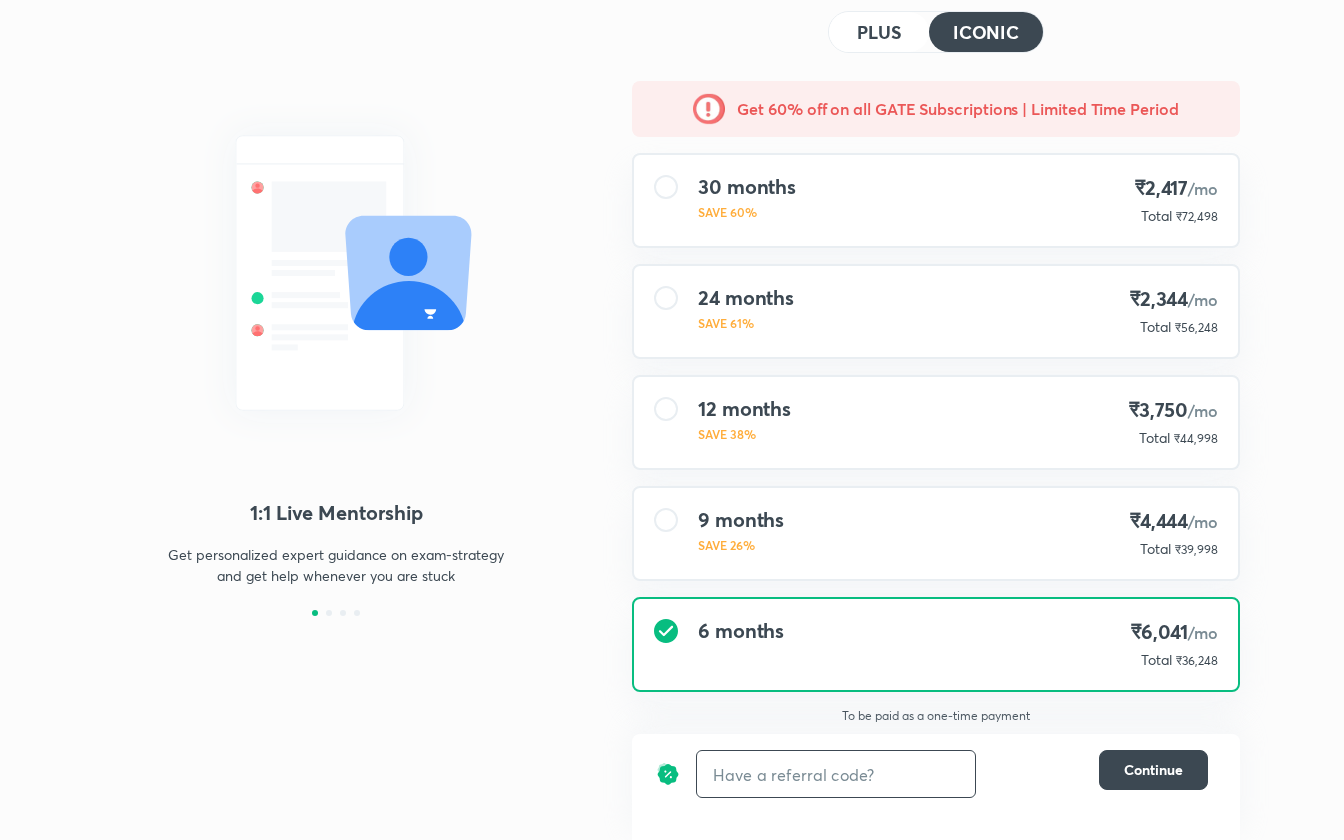 click at bounding box center (836, 774) 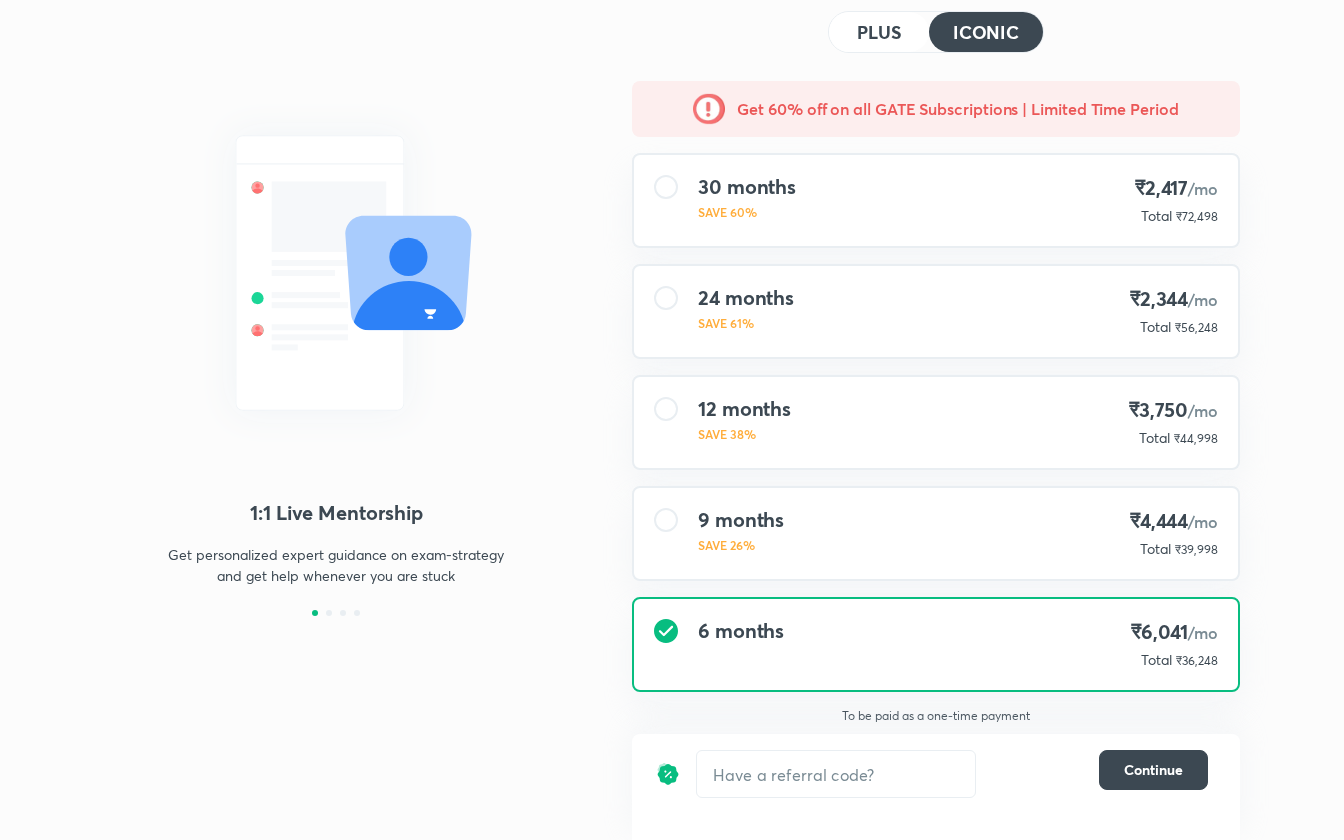 click on "9 months SAVE 26% ₹4,444  /mo Total ₹39,998" at bounding box center [936, 533] 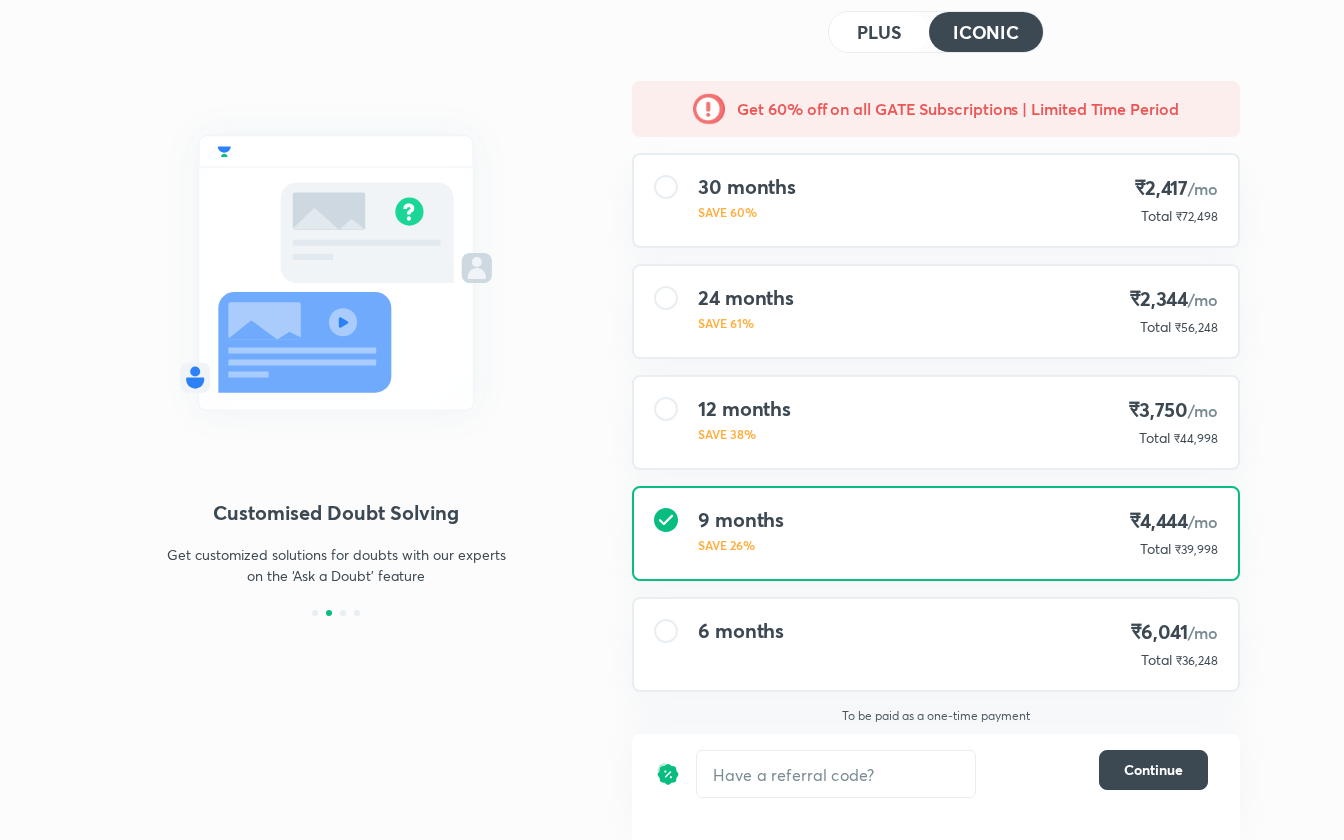 click on "24 months SAVE 61% ₹2,344  /mo Total ₹56,248" at bounding box center (936, 311) 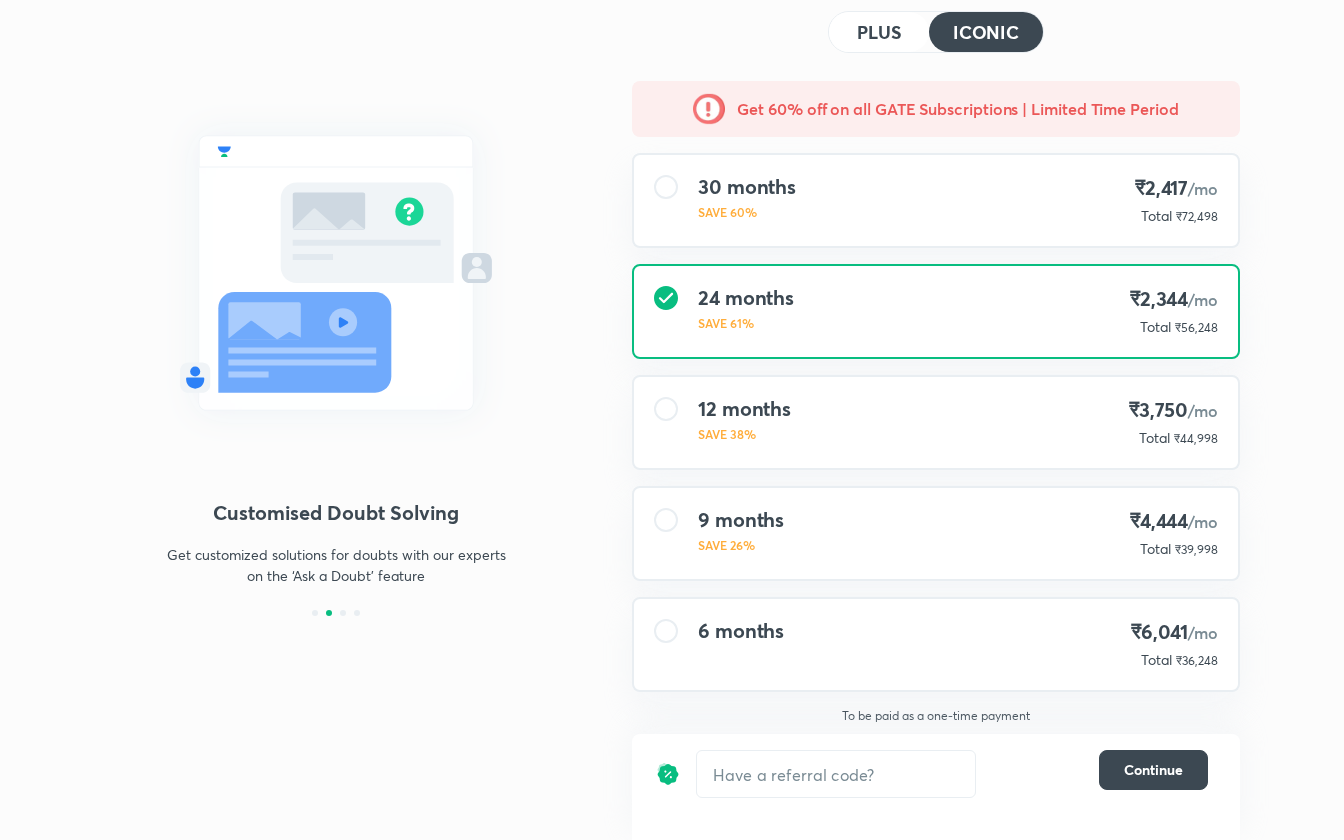 click on "12 months SAVE 38% ₹3,750  /mo Total ₹44,998" at bounding box center [936, 422] 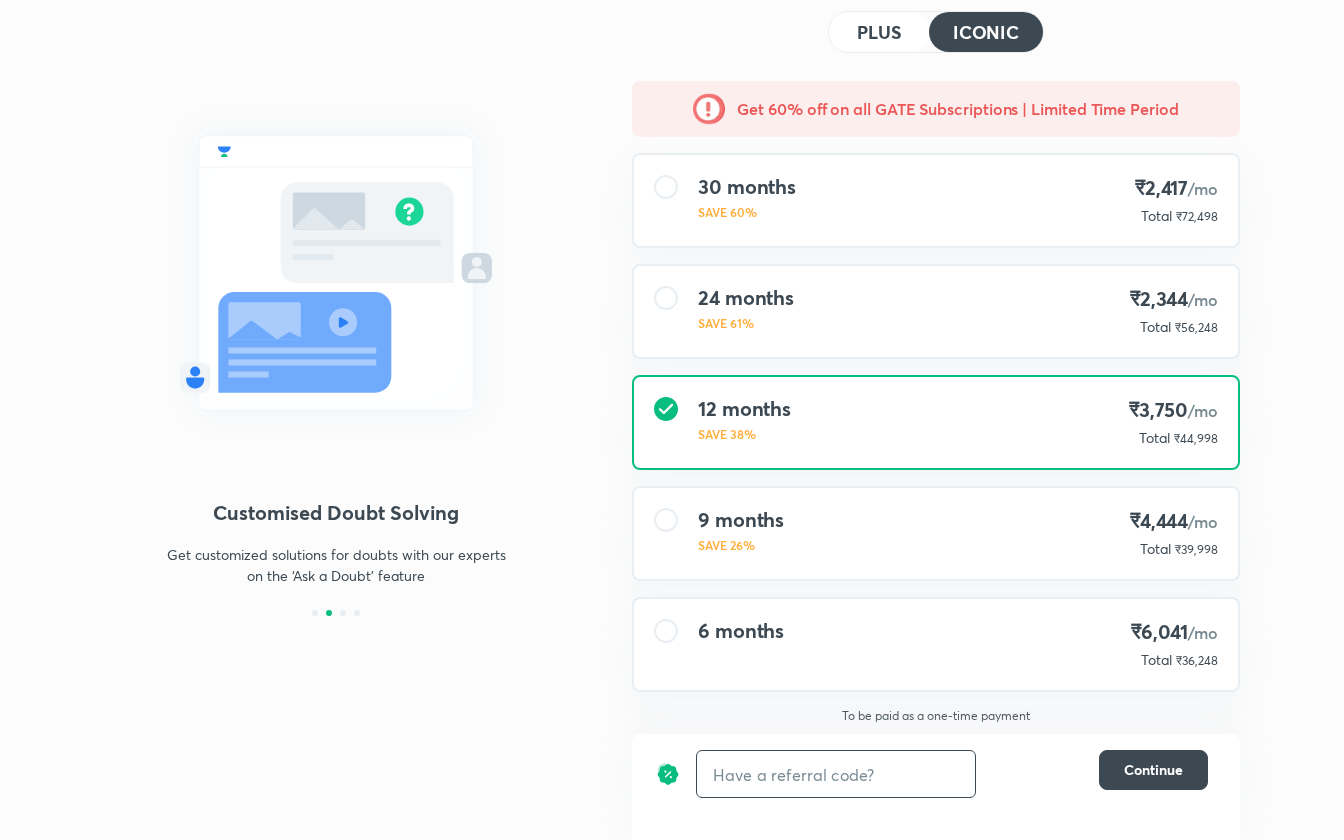 click at bounding box center (836, 774) 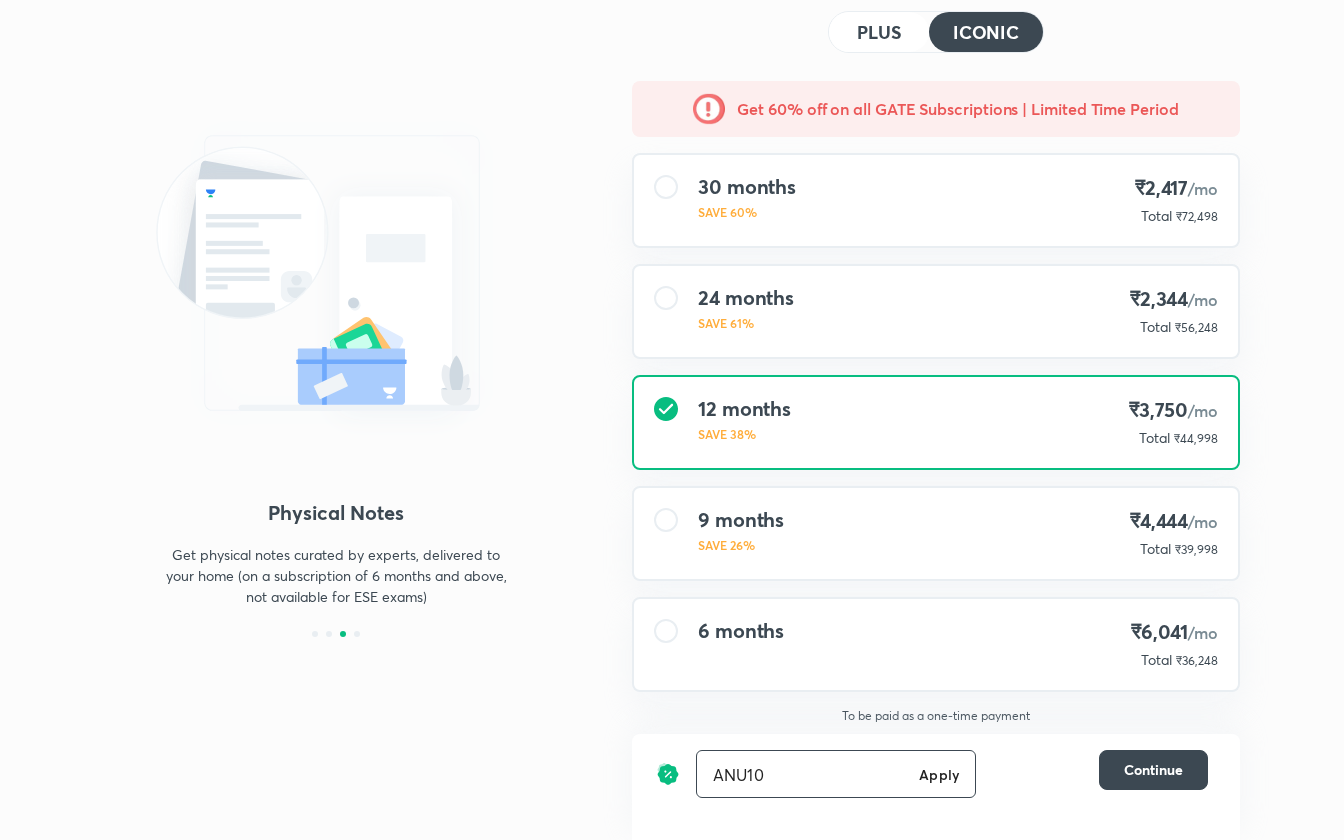 type on "ANU10" 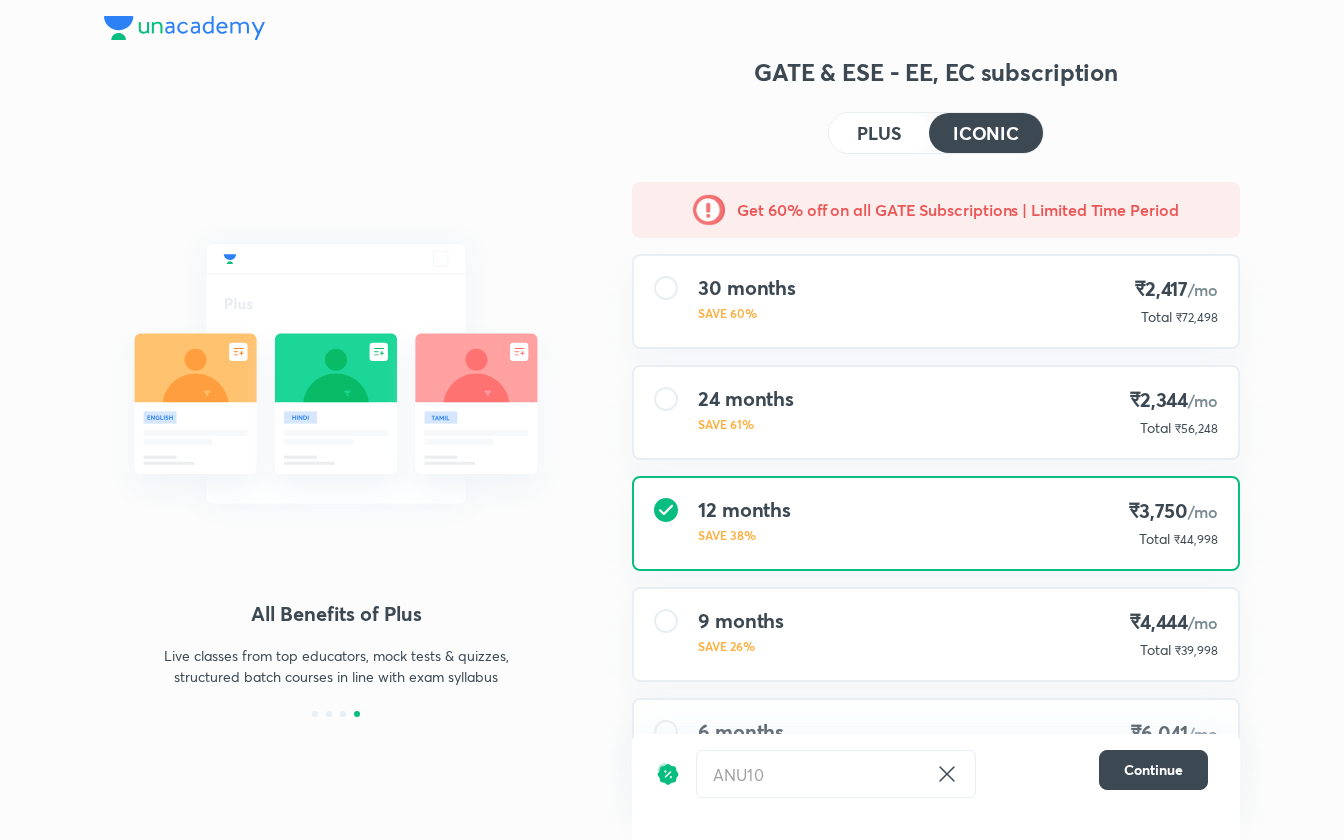 scroll, scrollTop: 101, scrollLeft: 0, axis: vertical 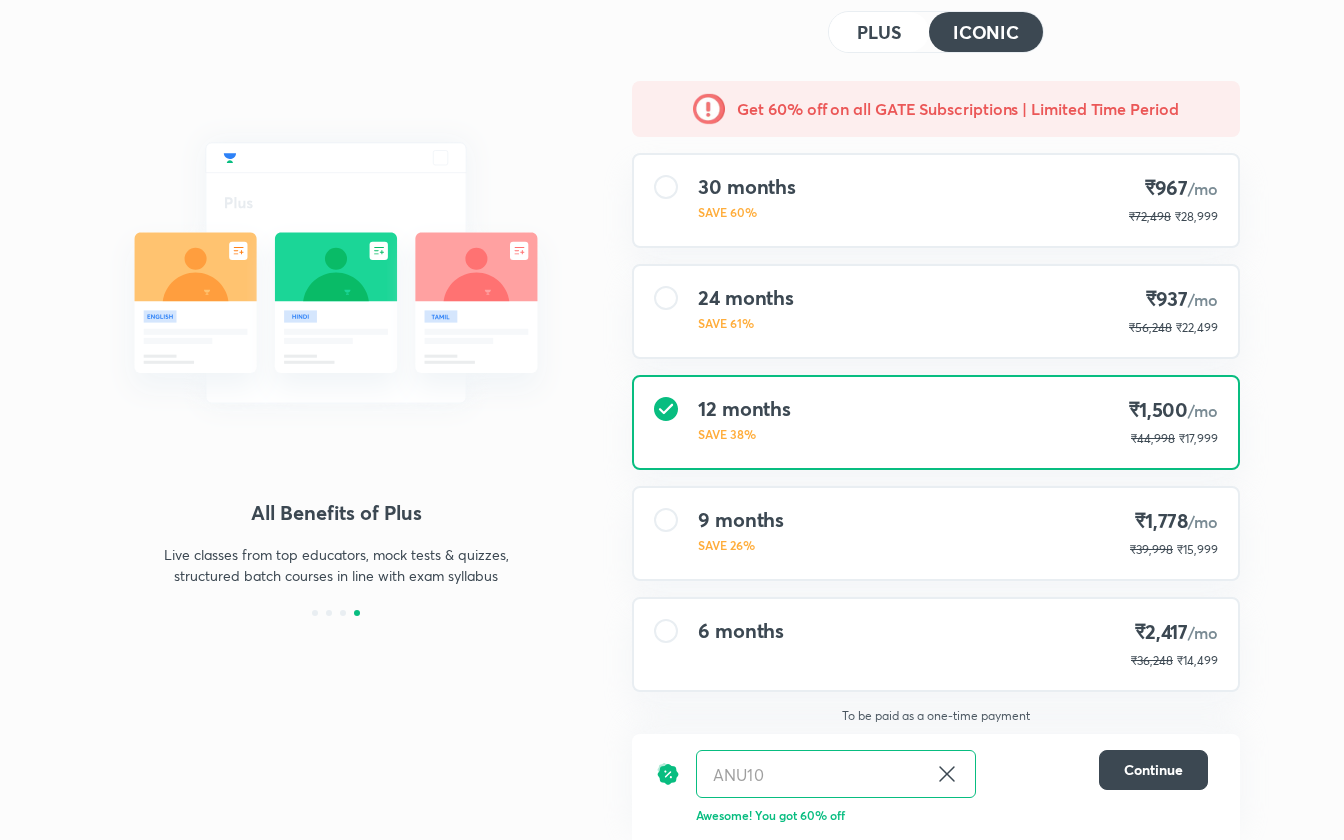click on "9 months SAVE 26% ₹1,778  /mo ₹39,998 ₹15,999" at bounding box center (936, 533) 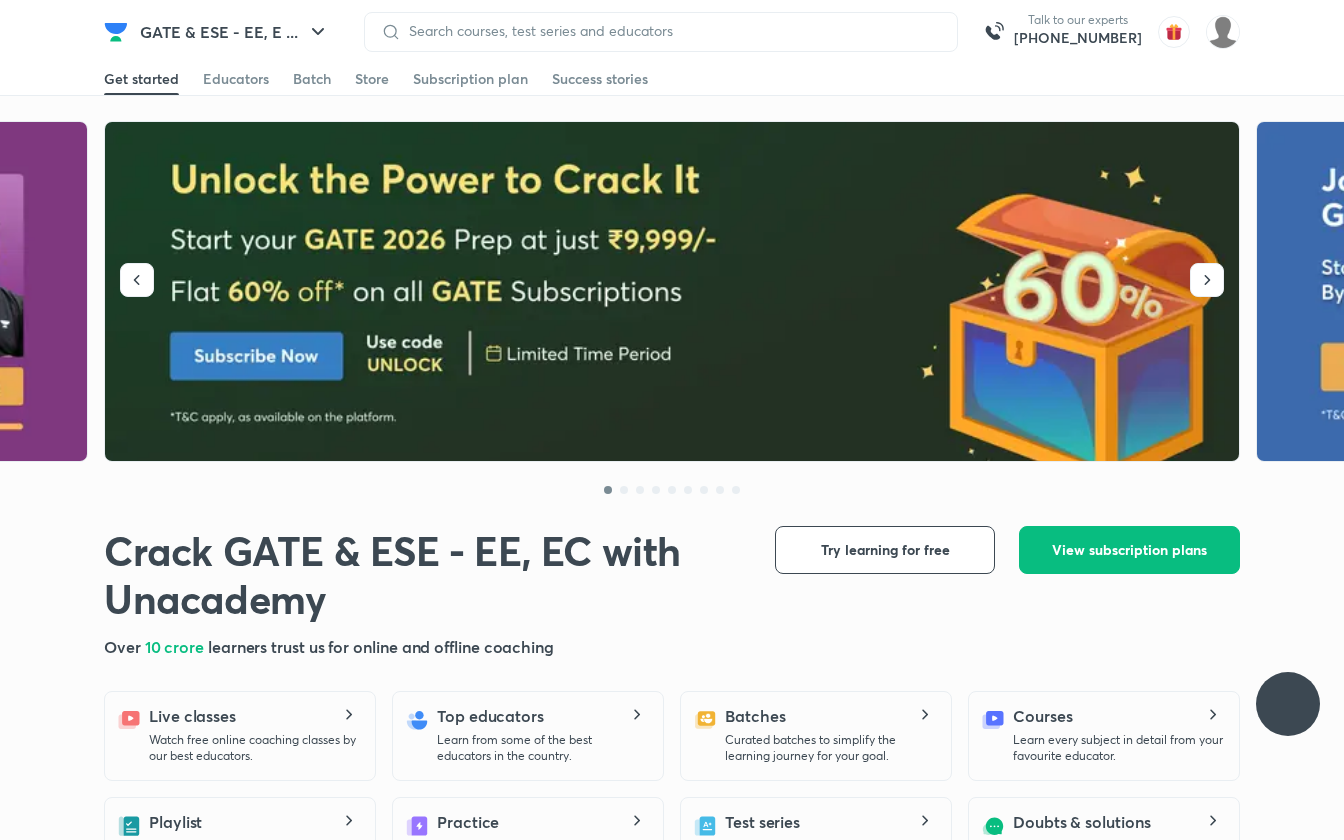 scroll, scrollTop: 0, scrollLeft: 0, axis: both 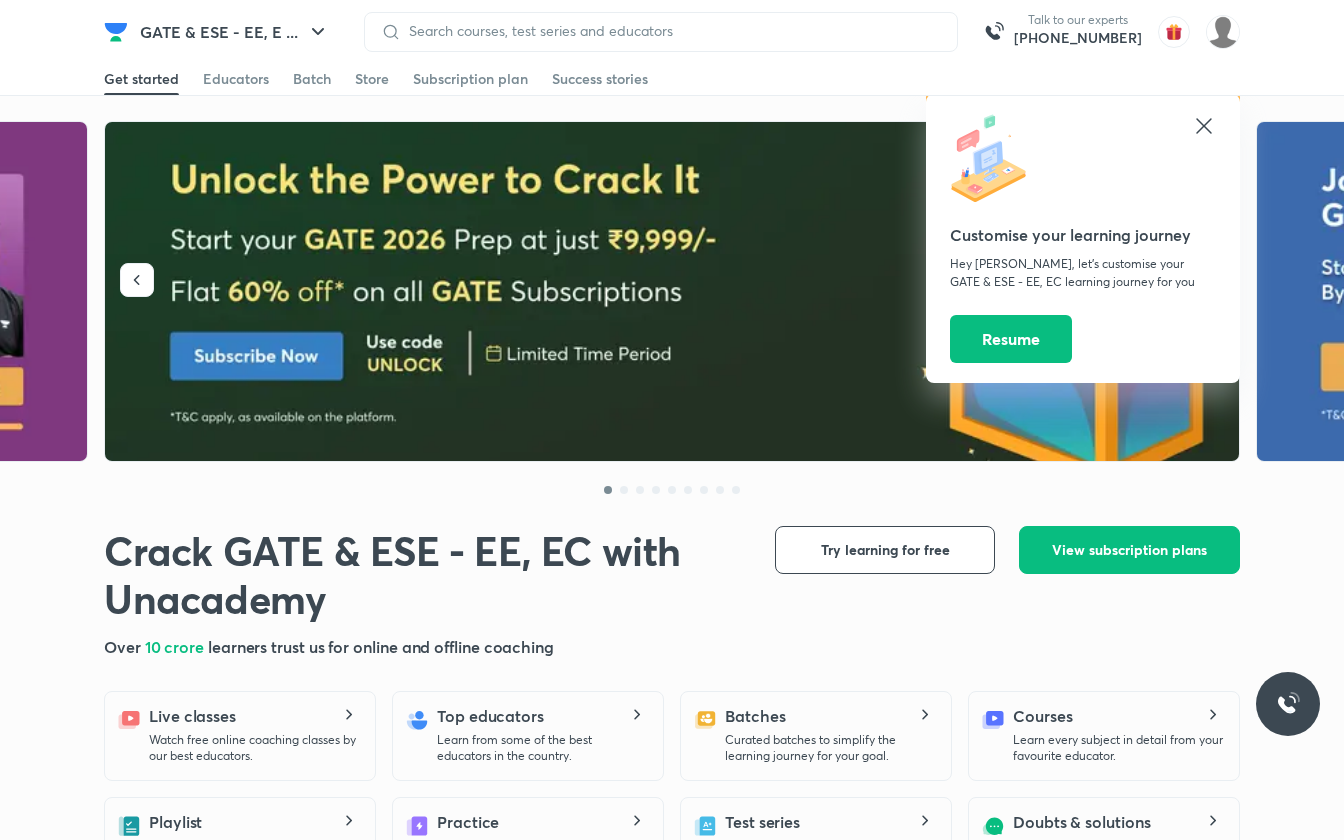 click 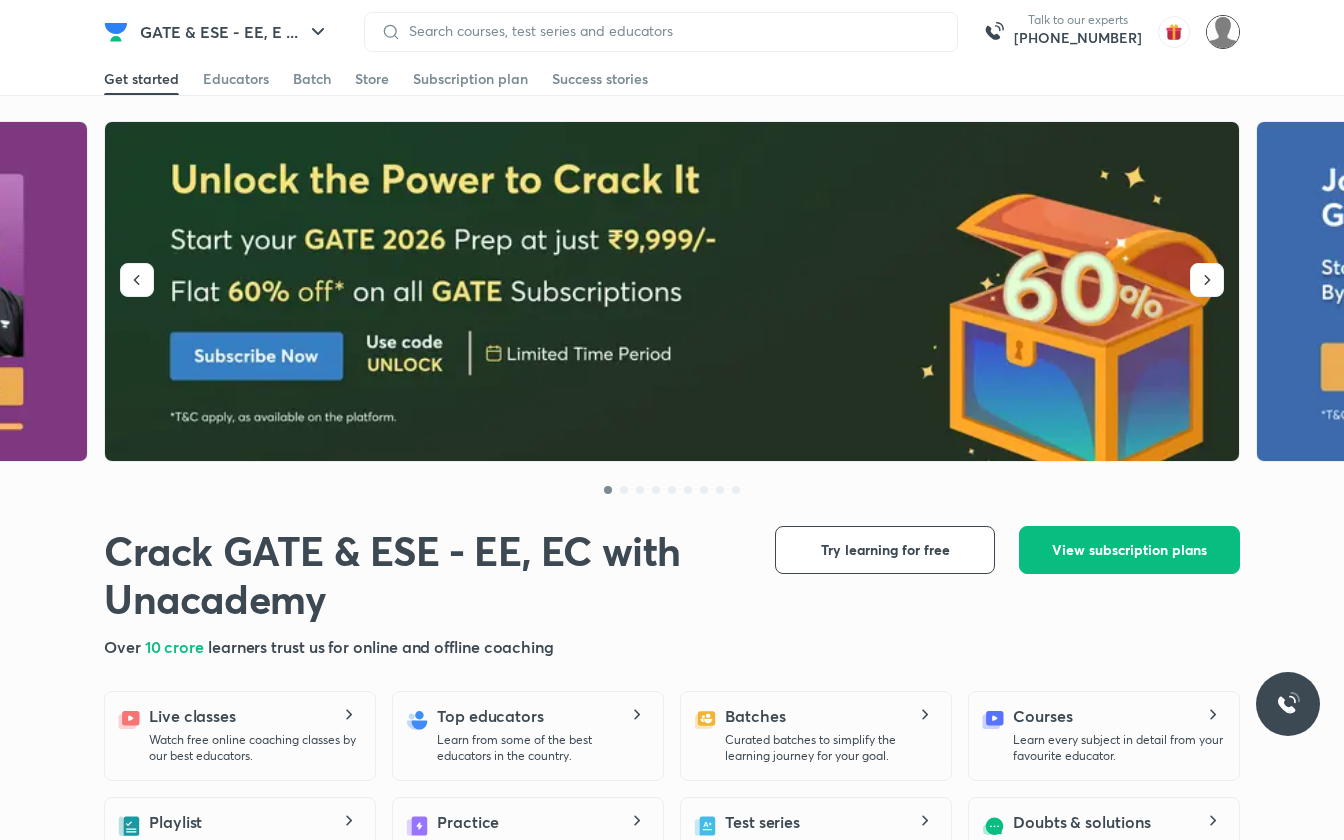 click at bounding box center (1223, 32) 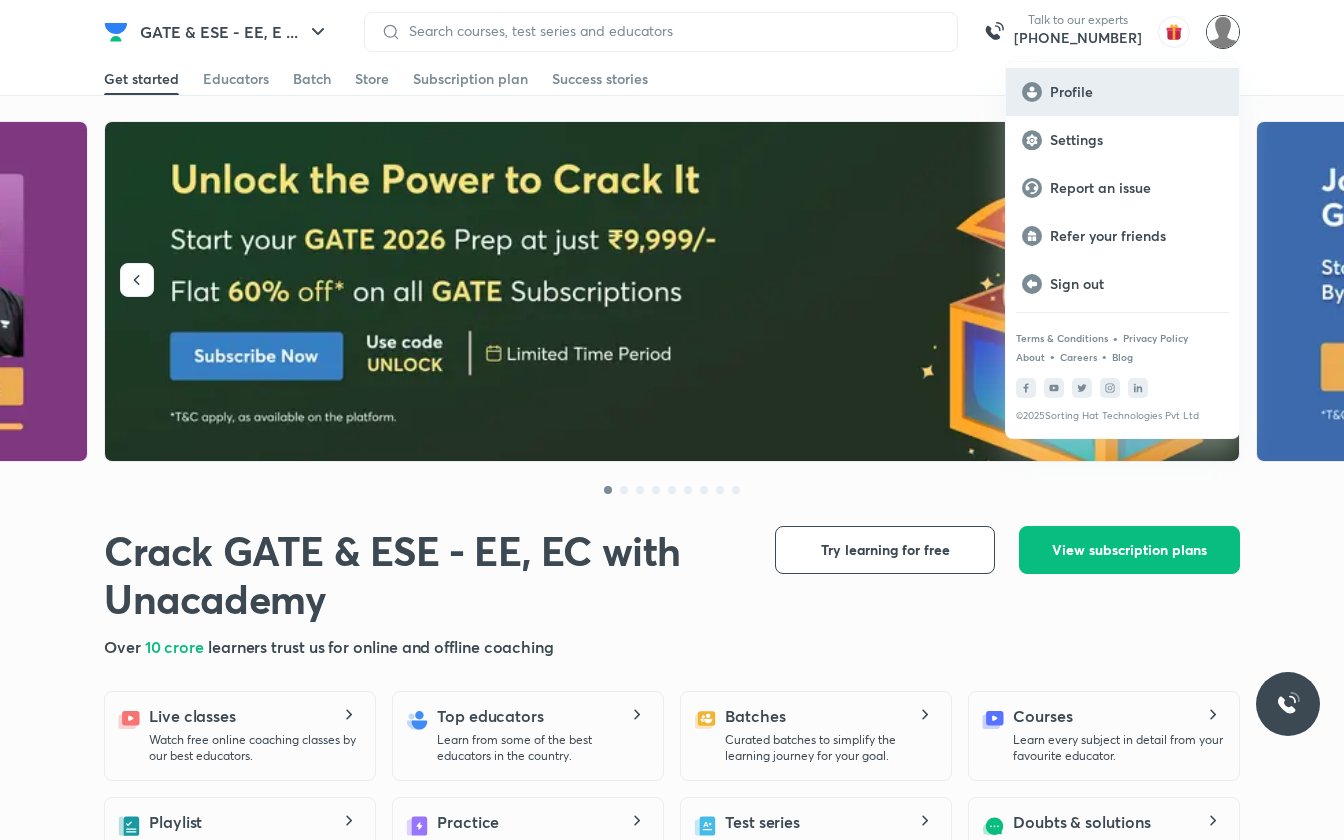 click on "Profile" at bounding box center (1136, 92) 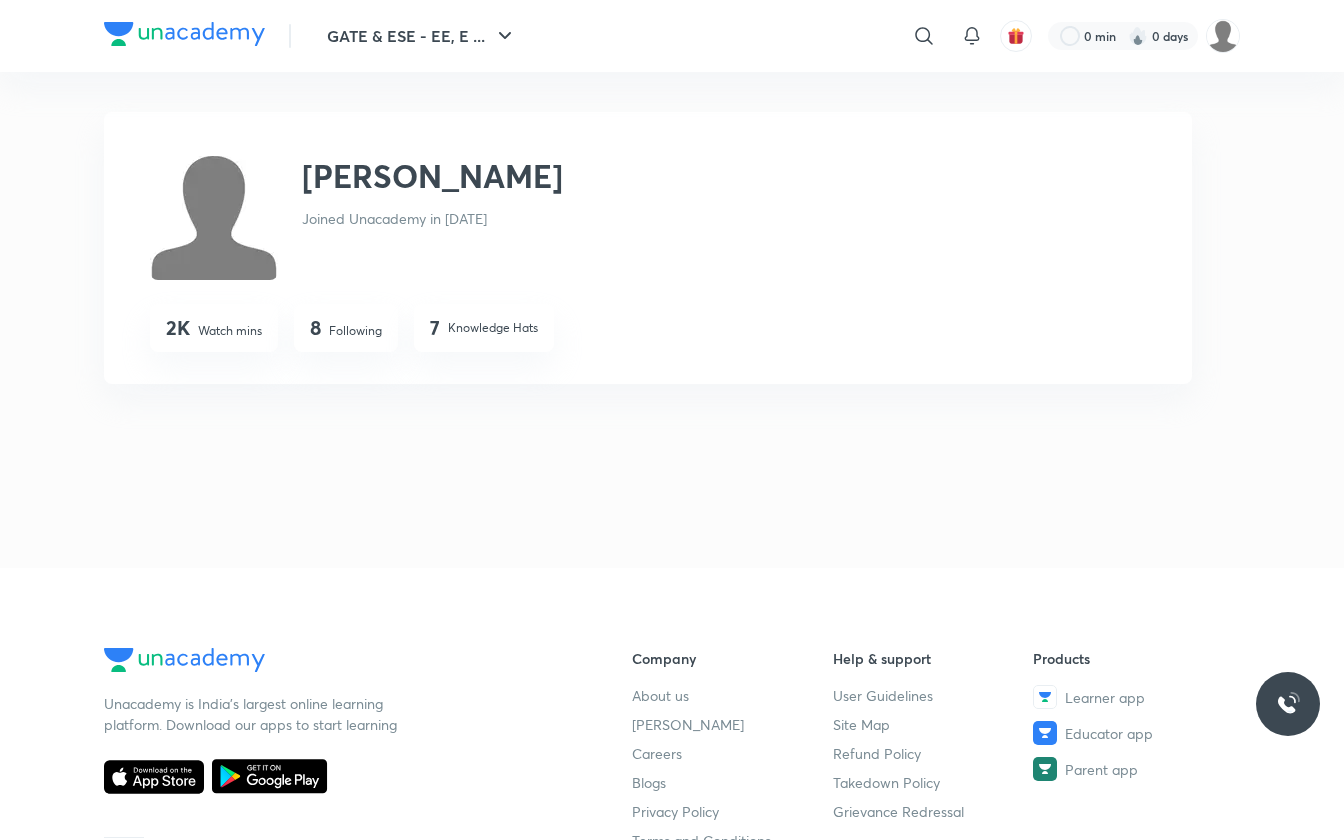 click on "Watch mins" at bounding box center [230, 331] 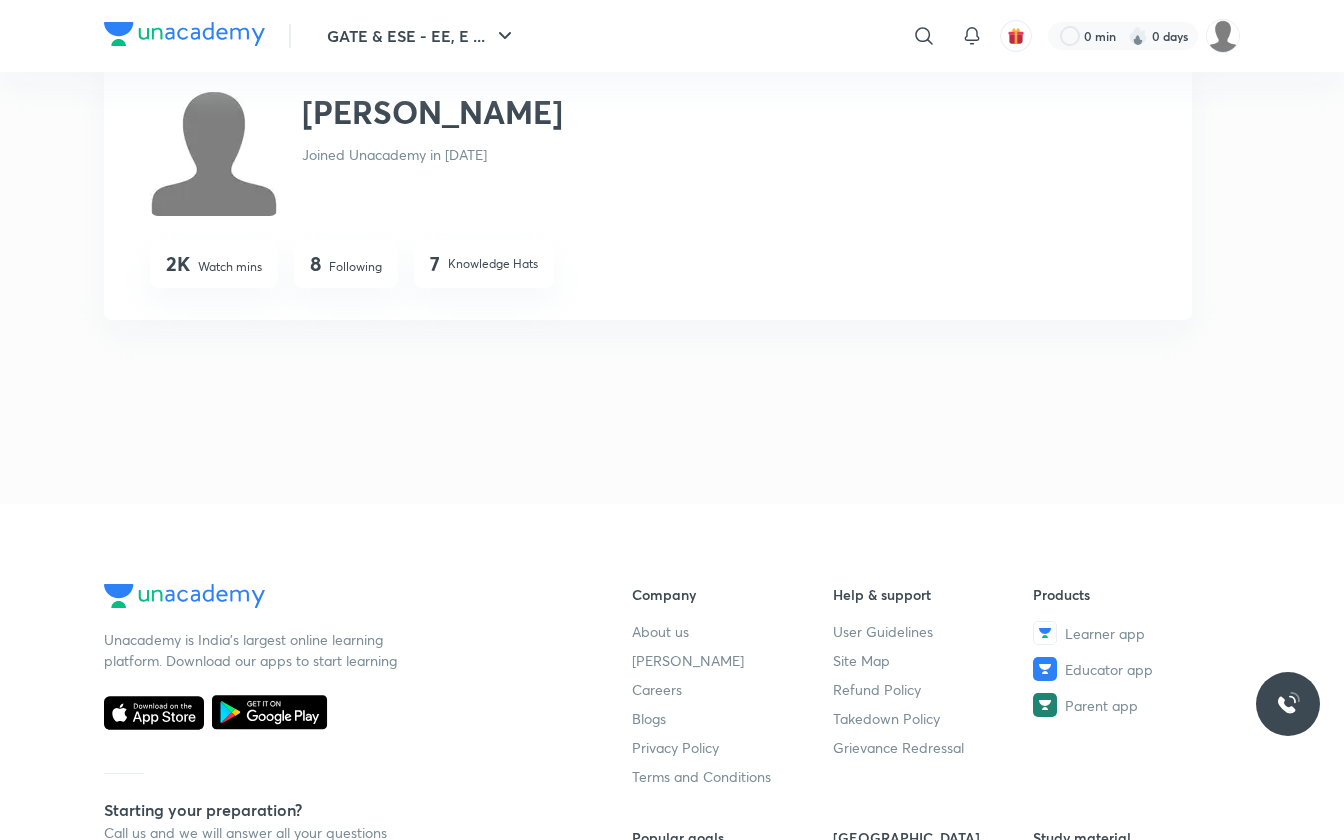 scroll, scrollTop: 0, scrollLeft: 0, axis: both 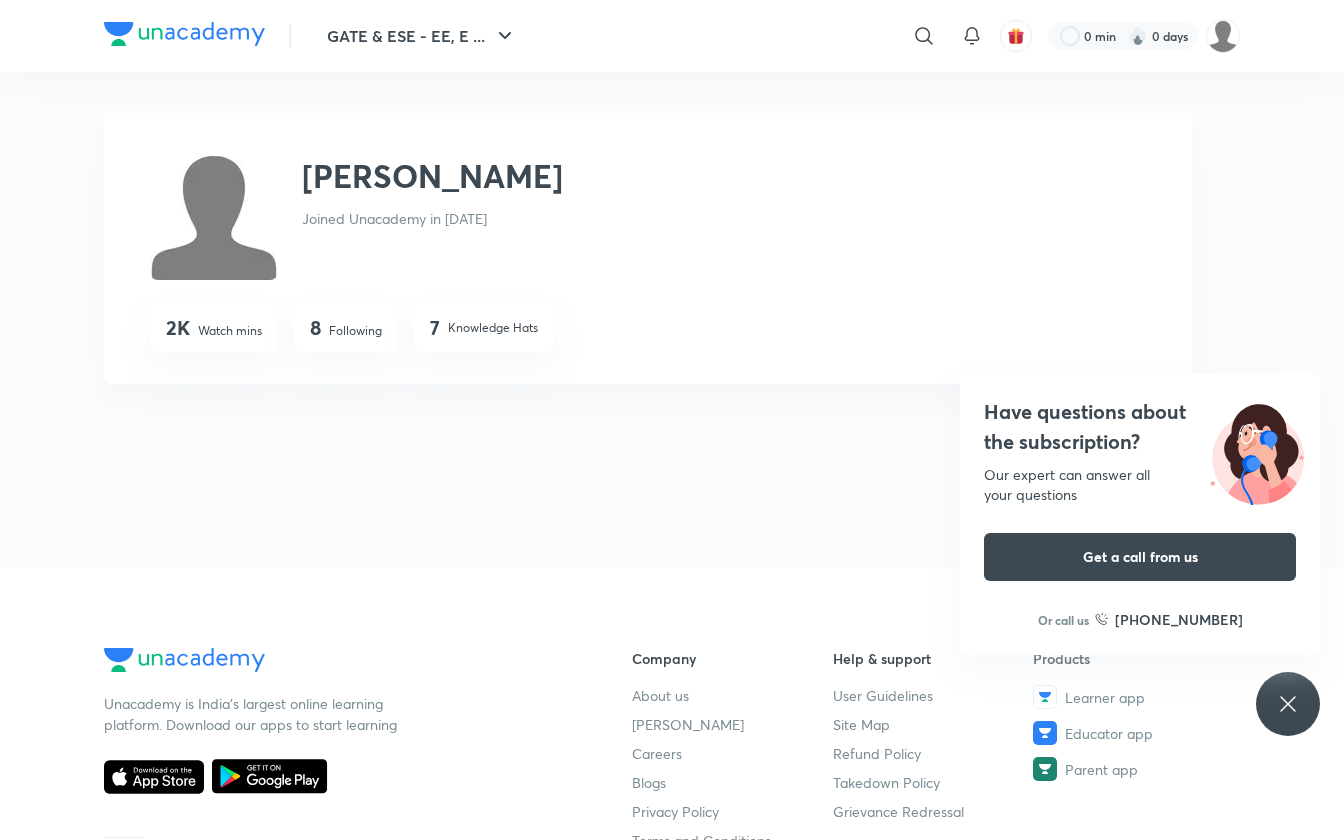 click on "Obul Pathi Obul Pathi Joined Unacademy in Jun 2020 2K Watch mins 8 Following 7 Knowledge Hats" at bounding box center (672, 320) 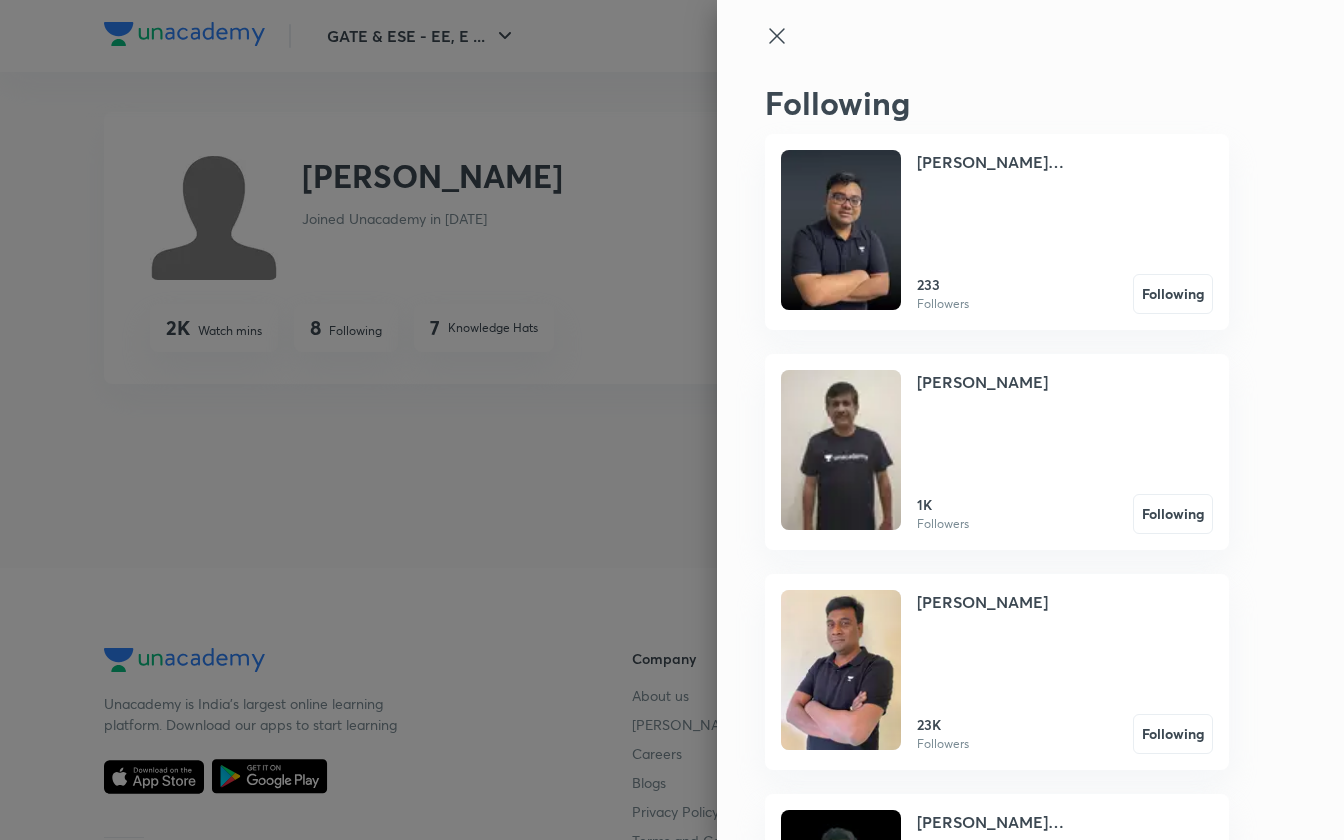 click at bounding box center (672, 420) 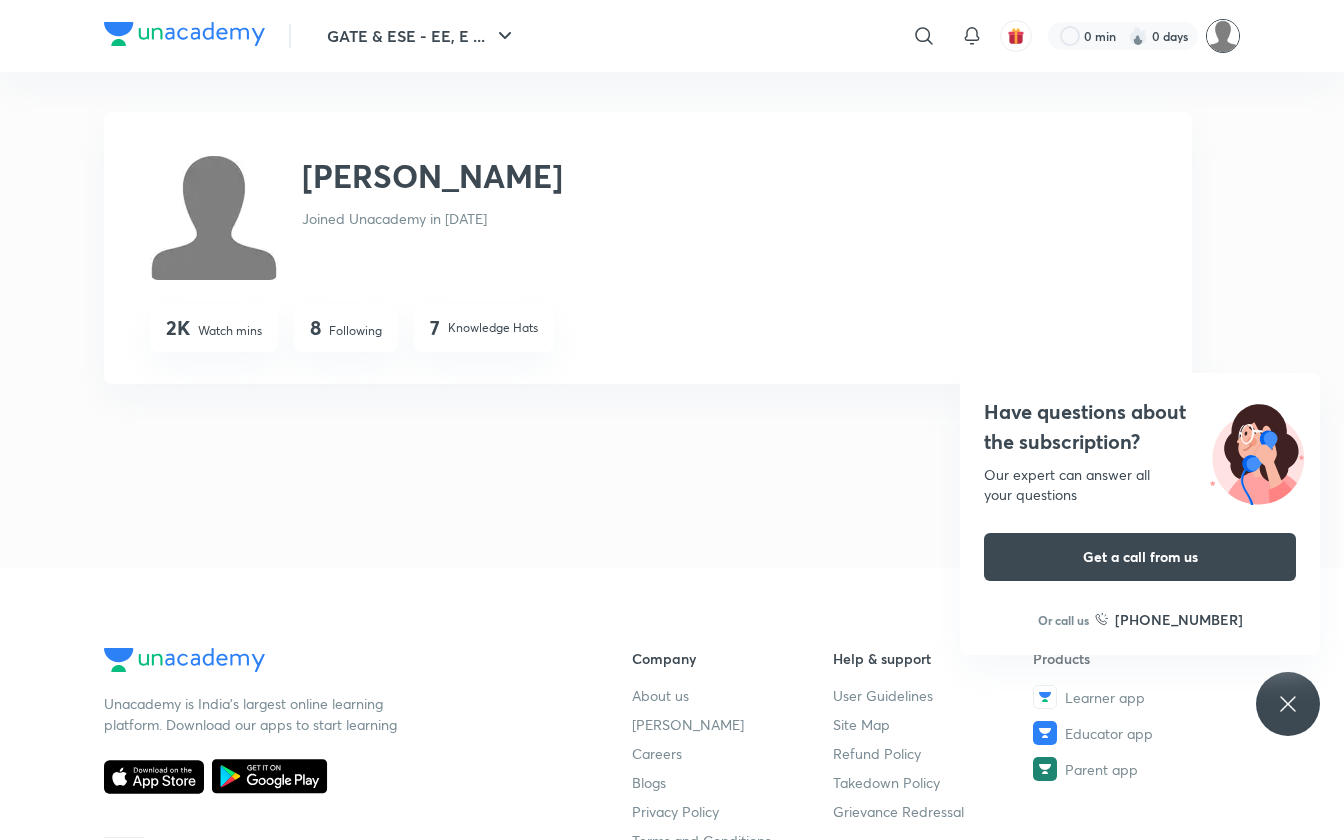 click at bounding box center (1223, 36) 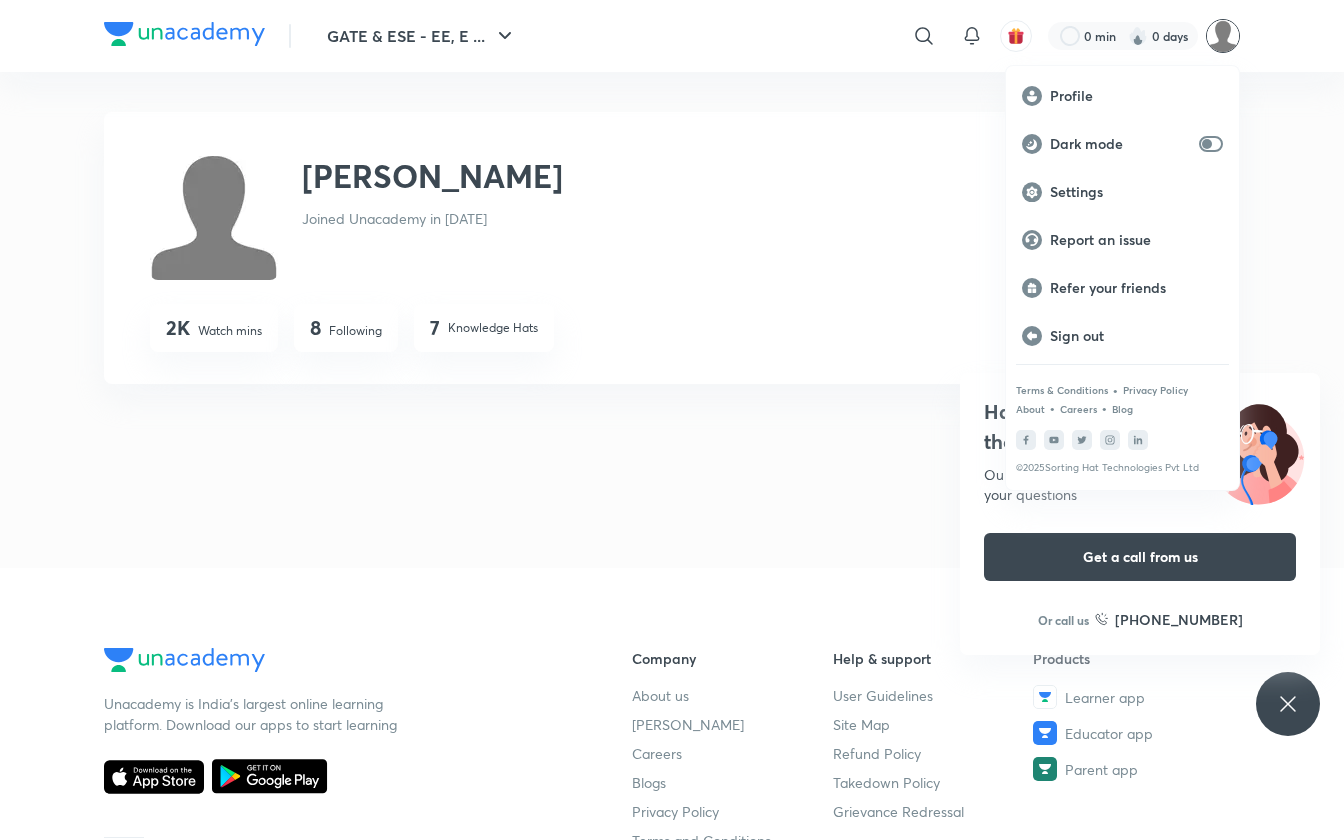 click at bounding box center (672, 420) 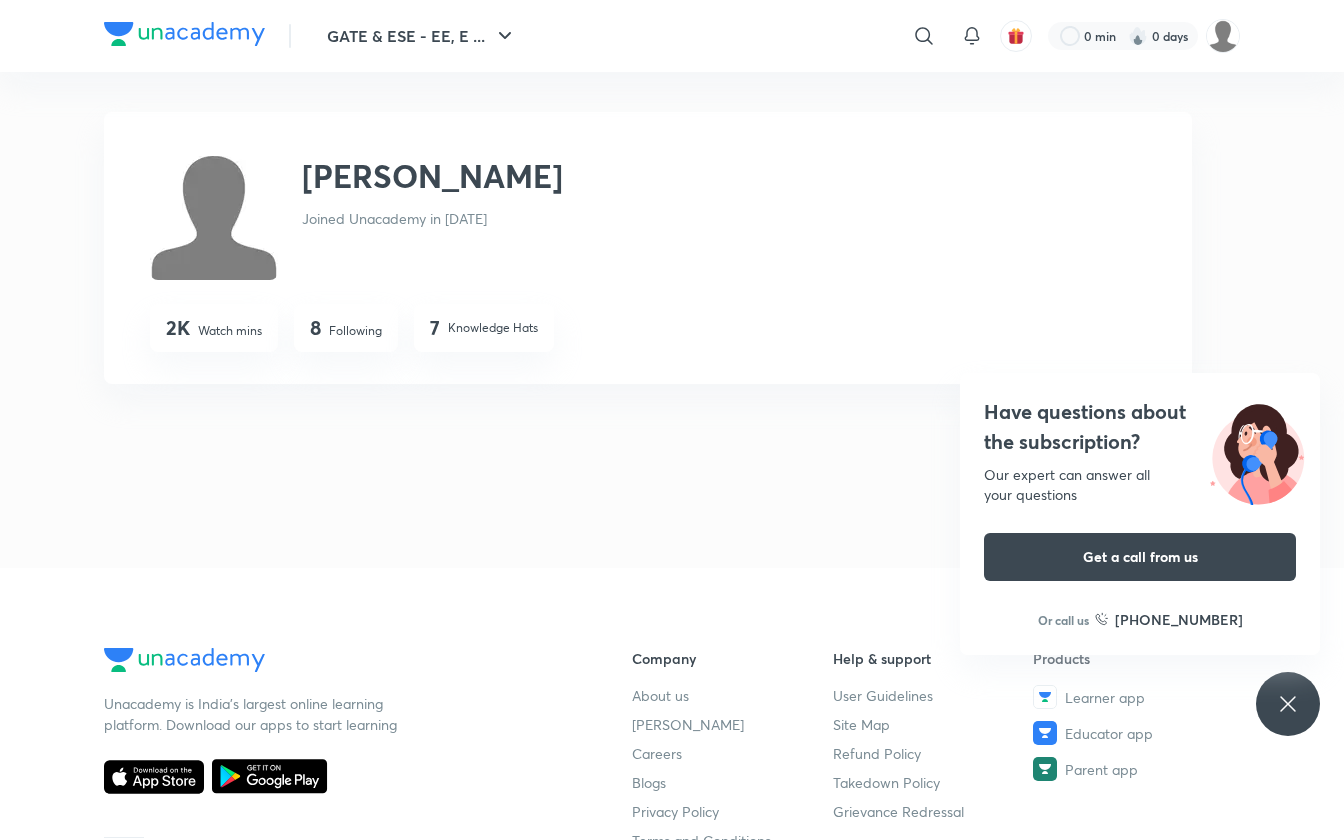 click on "Watch mins" at bounding box center (230, 331) 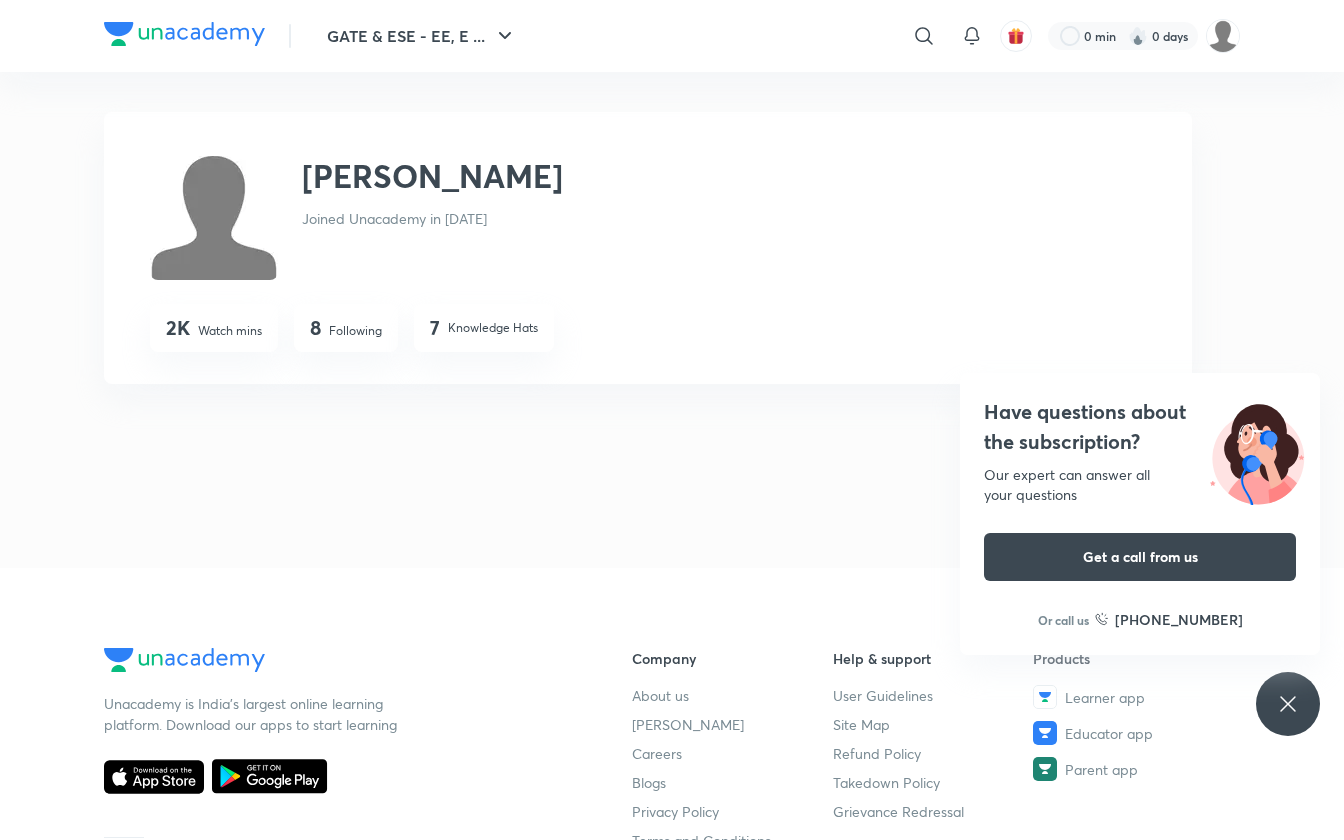click on "Obul Pathi" at bounding box center [432, 176] 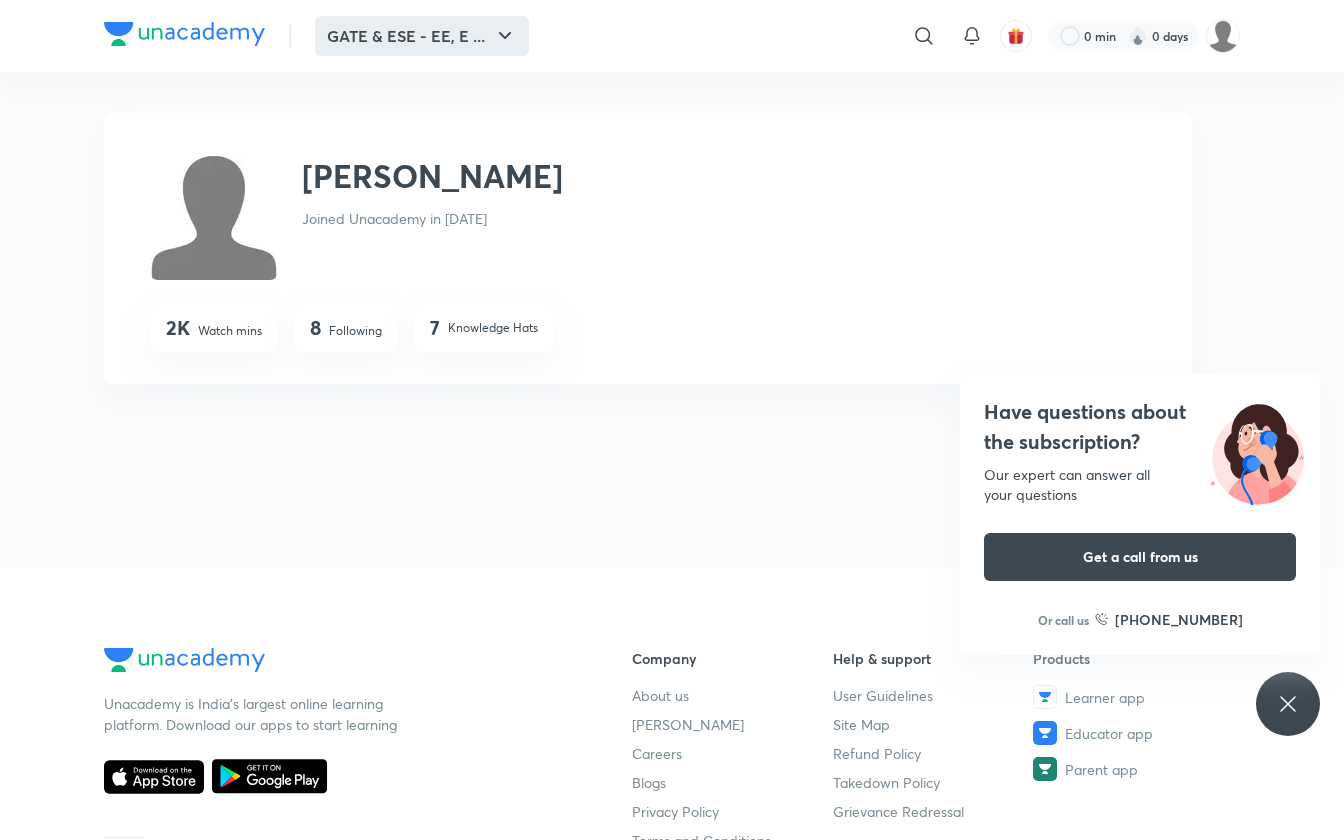 click 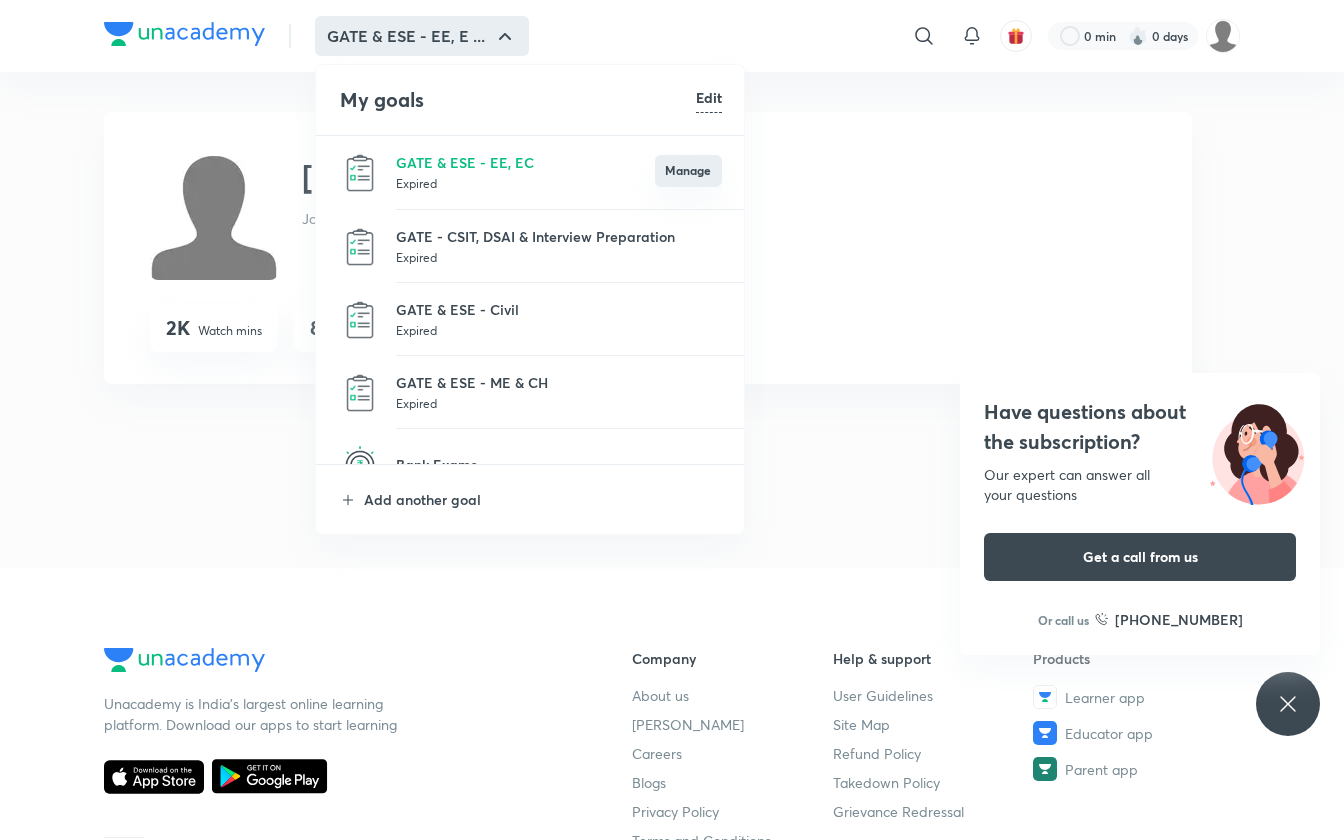 click on "Manage" at bounding box center [688, 171] 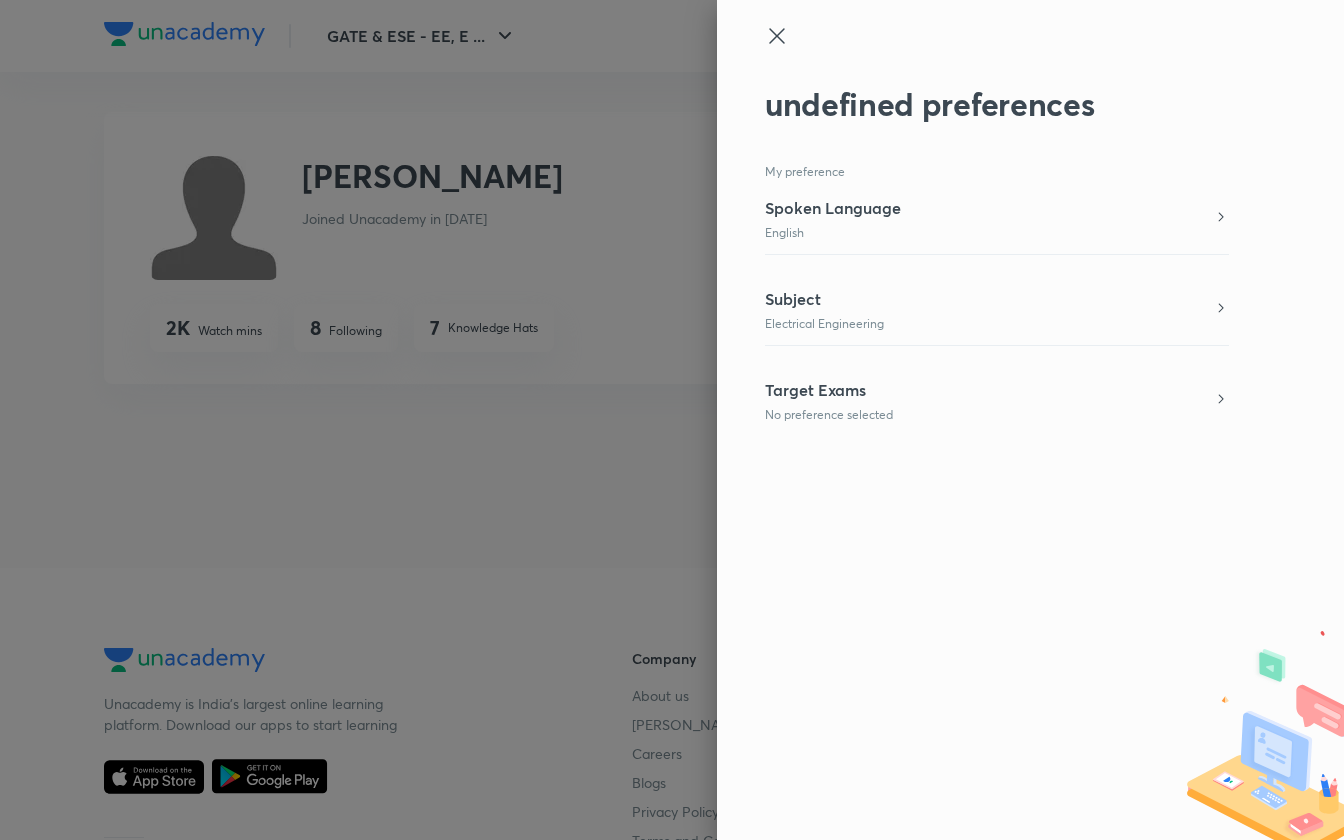 click 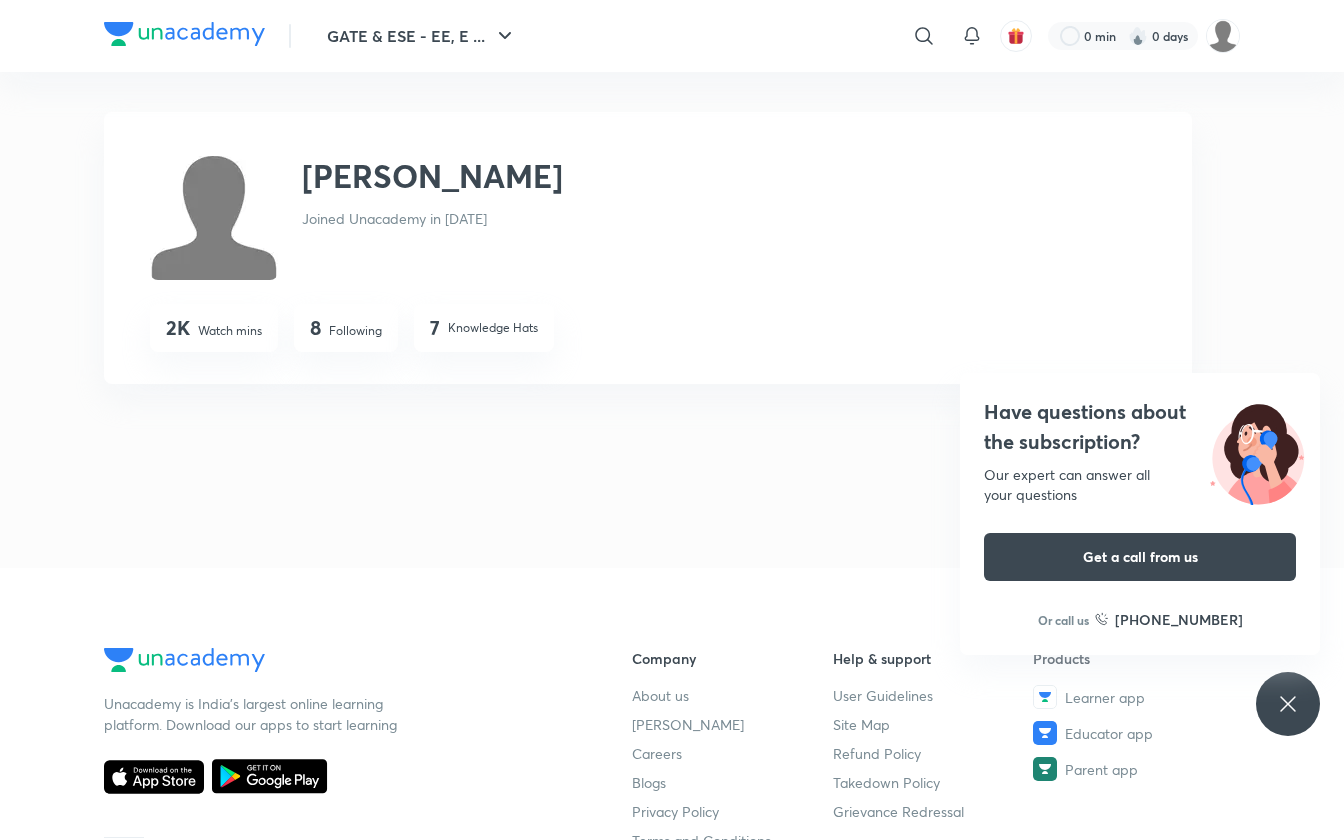 click on "Obul Pathi Obul Pathi Joined Unacademy in Jun 2020 2K Watch mins 8 Following 7 Knowledge Hats" at bounding box center [672, 320] 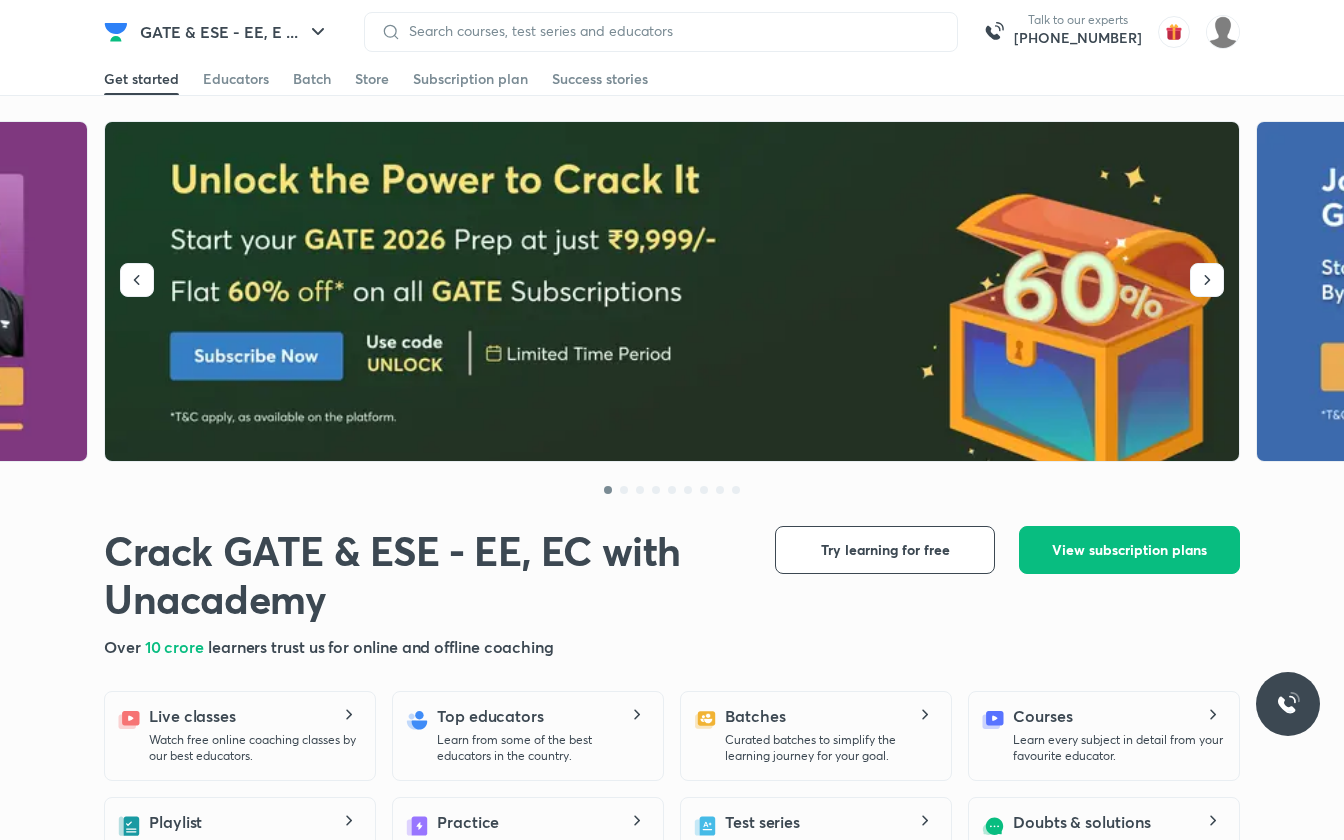 scroll, scrollTop: 0, scrollLeft: 0, axis: both 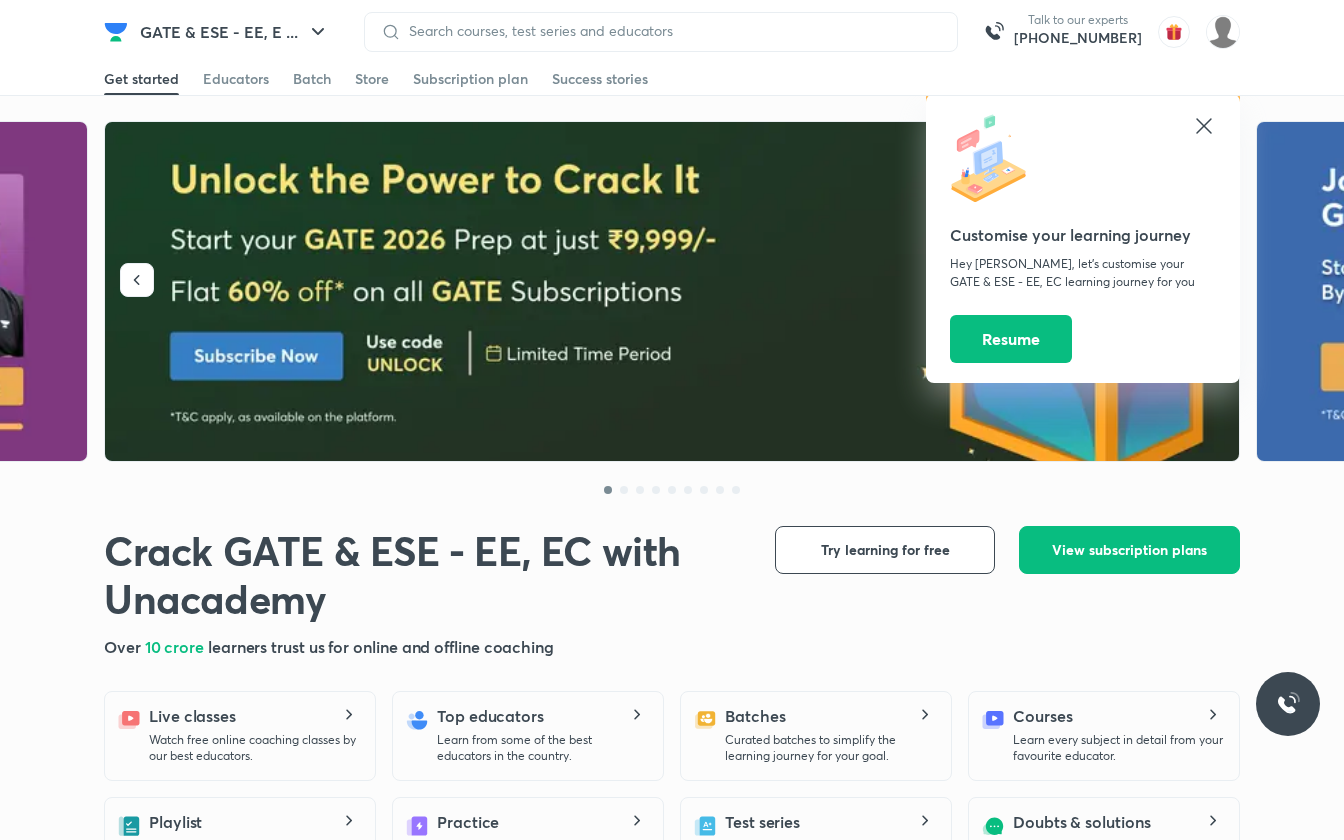 click 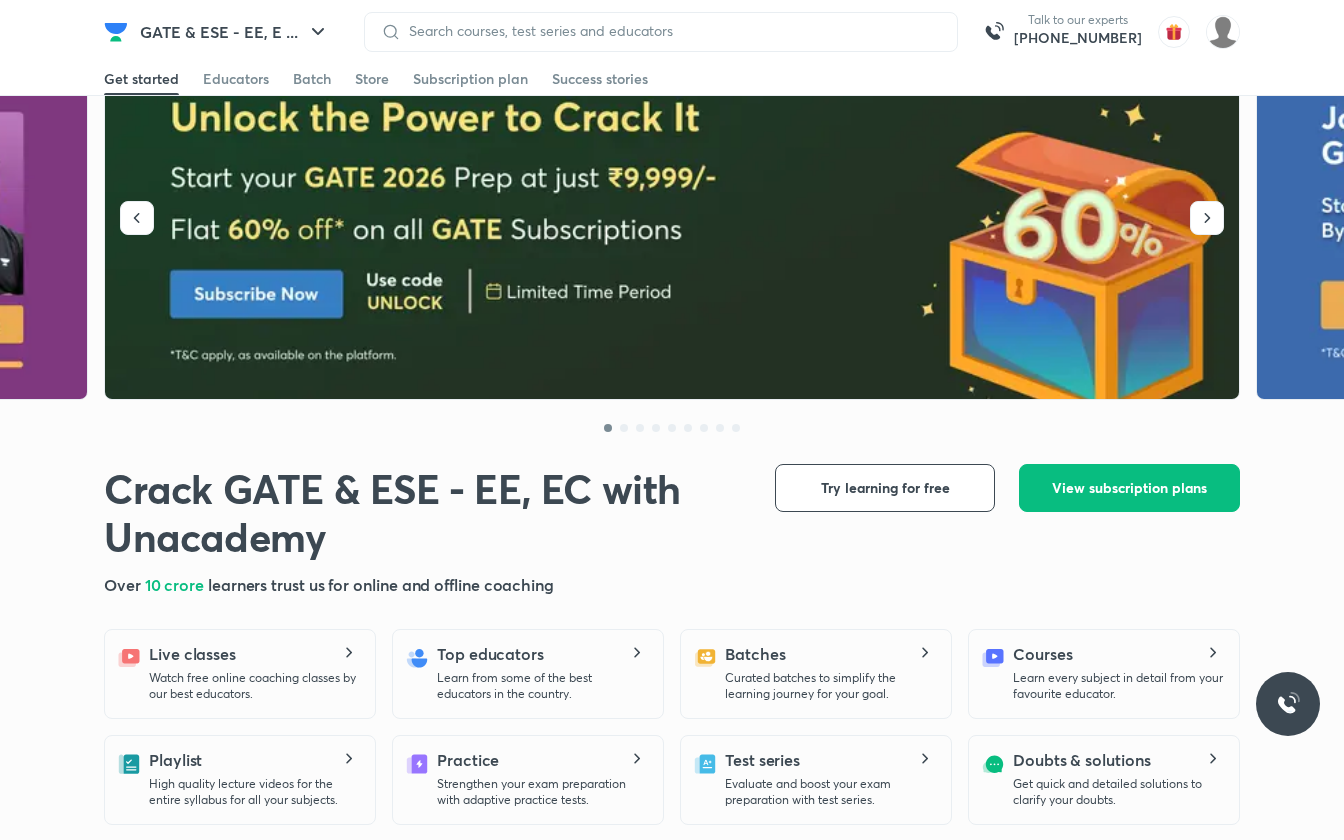 scroll, scrollTop: 265, scrollLeft: 0, axis: vertical 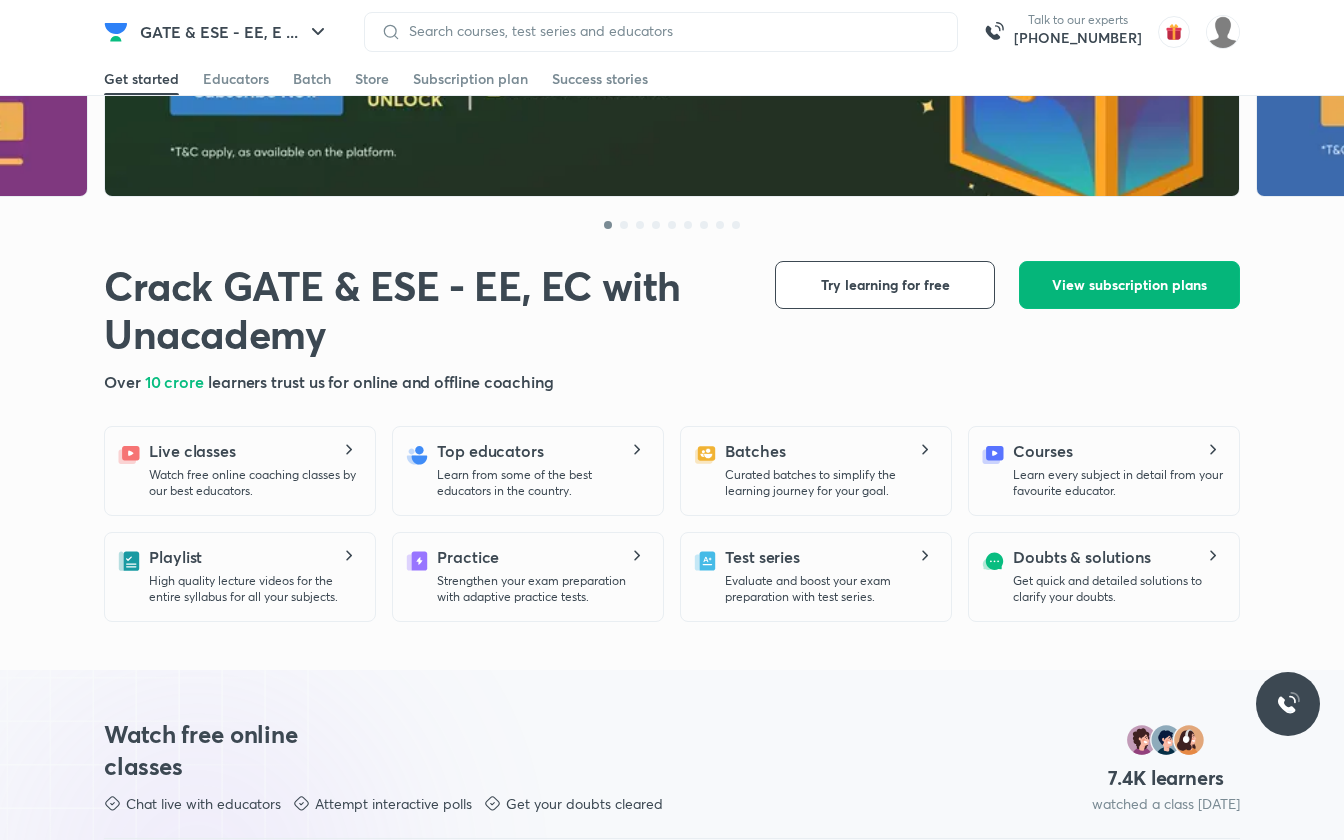click on "View subscription plans" at bounding box center (1129, 285) 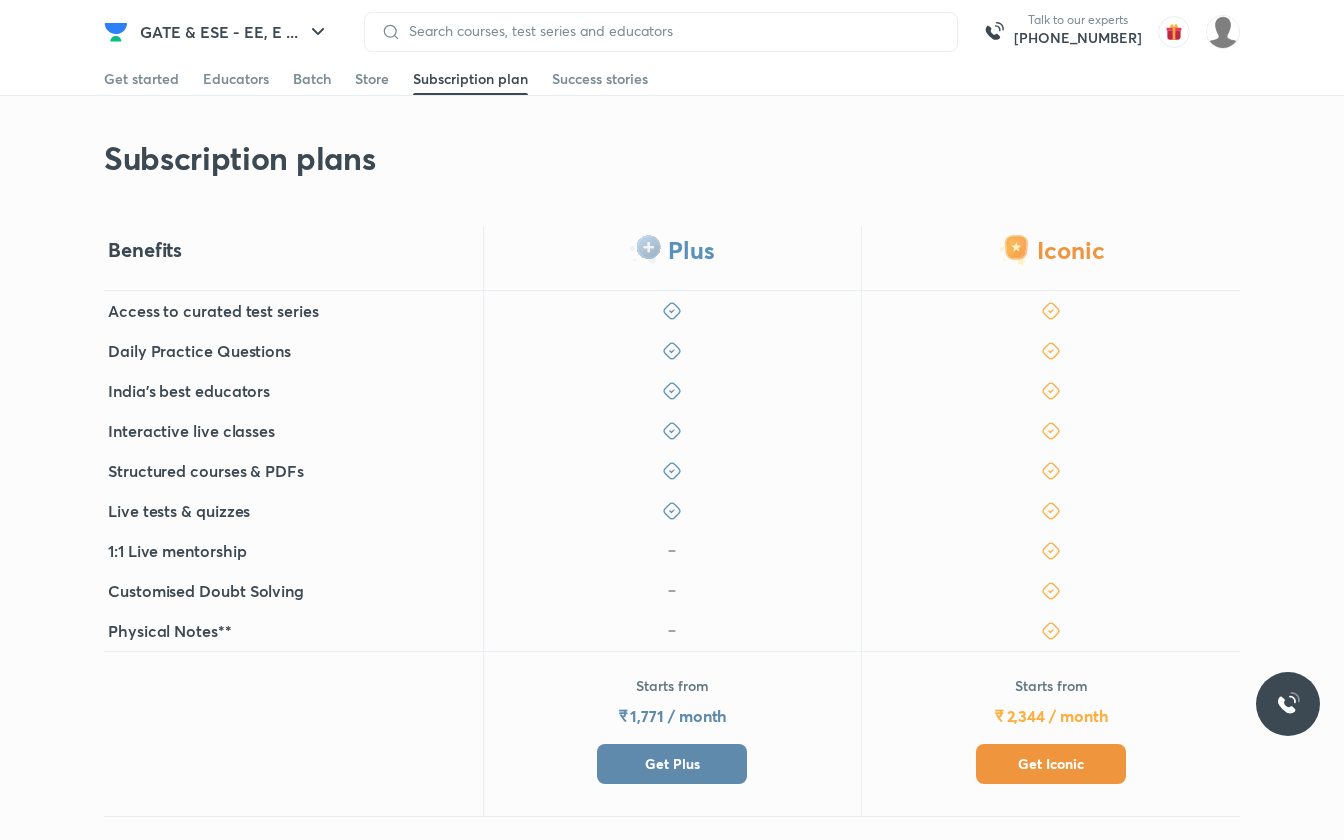 scroll, scrollTop: 282, scrollLeft: 0, axis: vertical 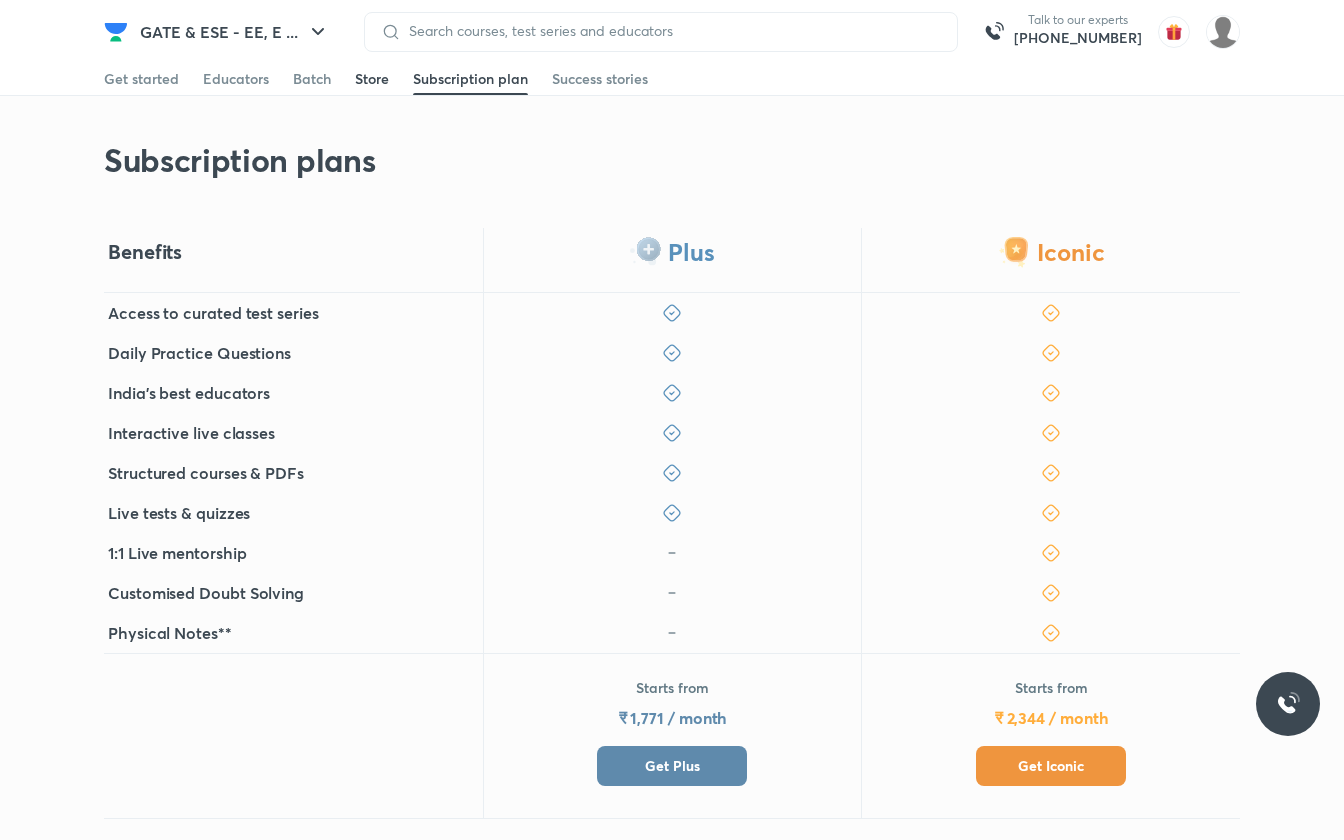 click on "Store" at bounding box center (372, 79) 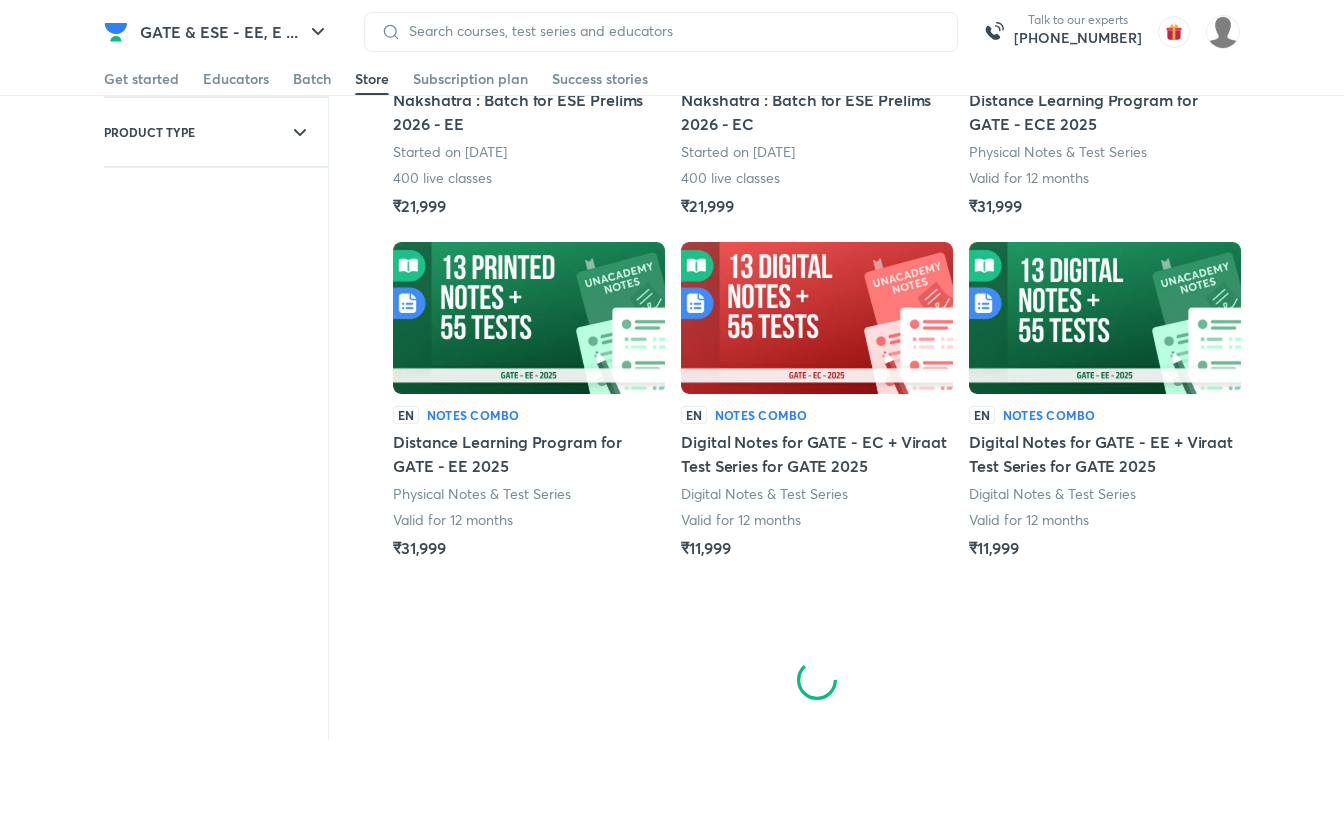 scroll, scrollTop: 183, scrollLeft: 0, axis: vertical 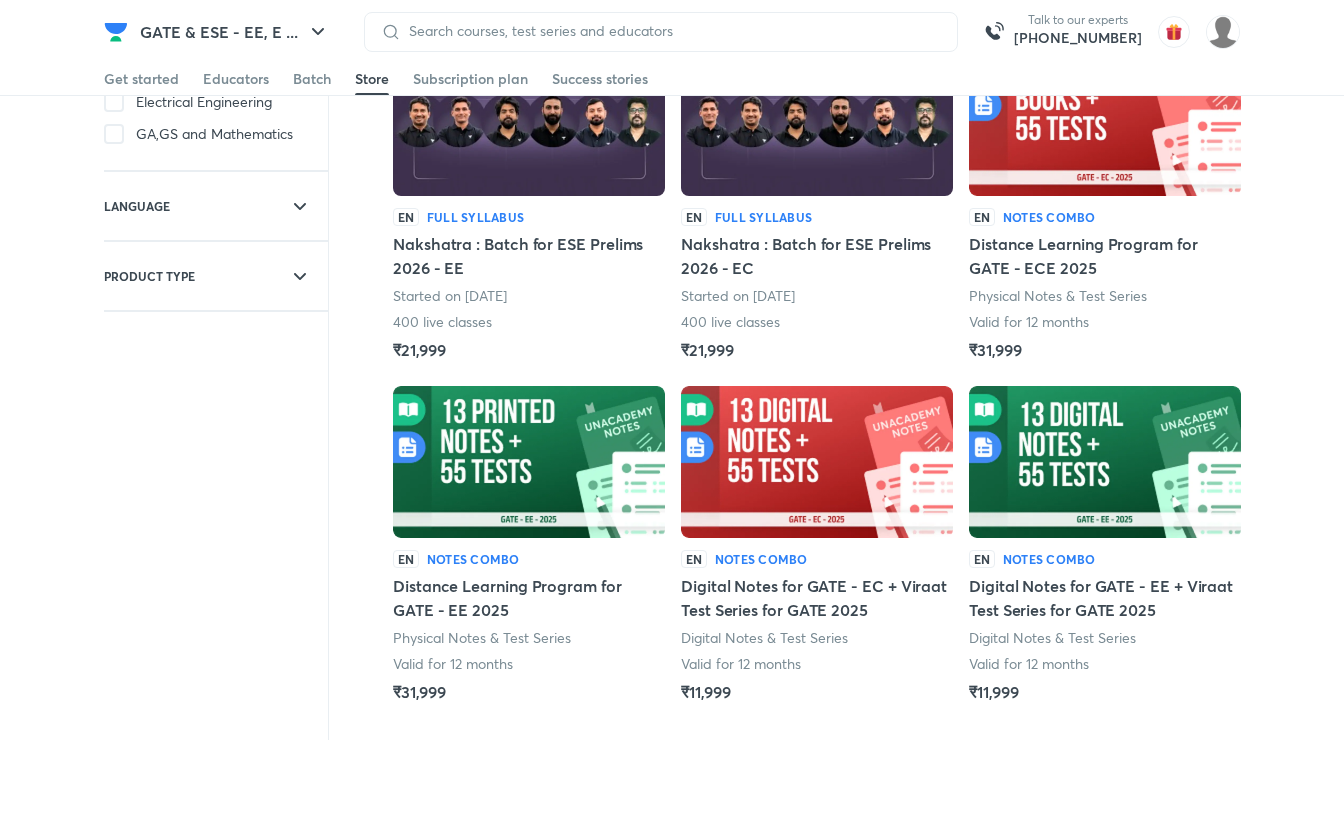 click on "Distance Learning Program for GATE - EE 2025" at bounding box center (529, 598) 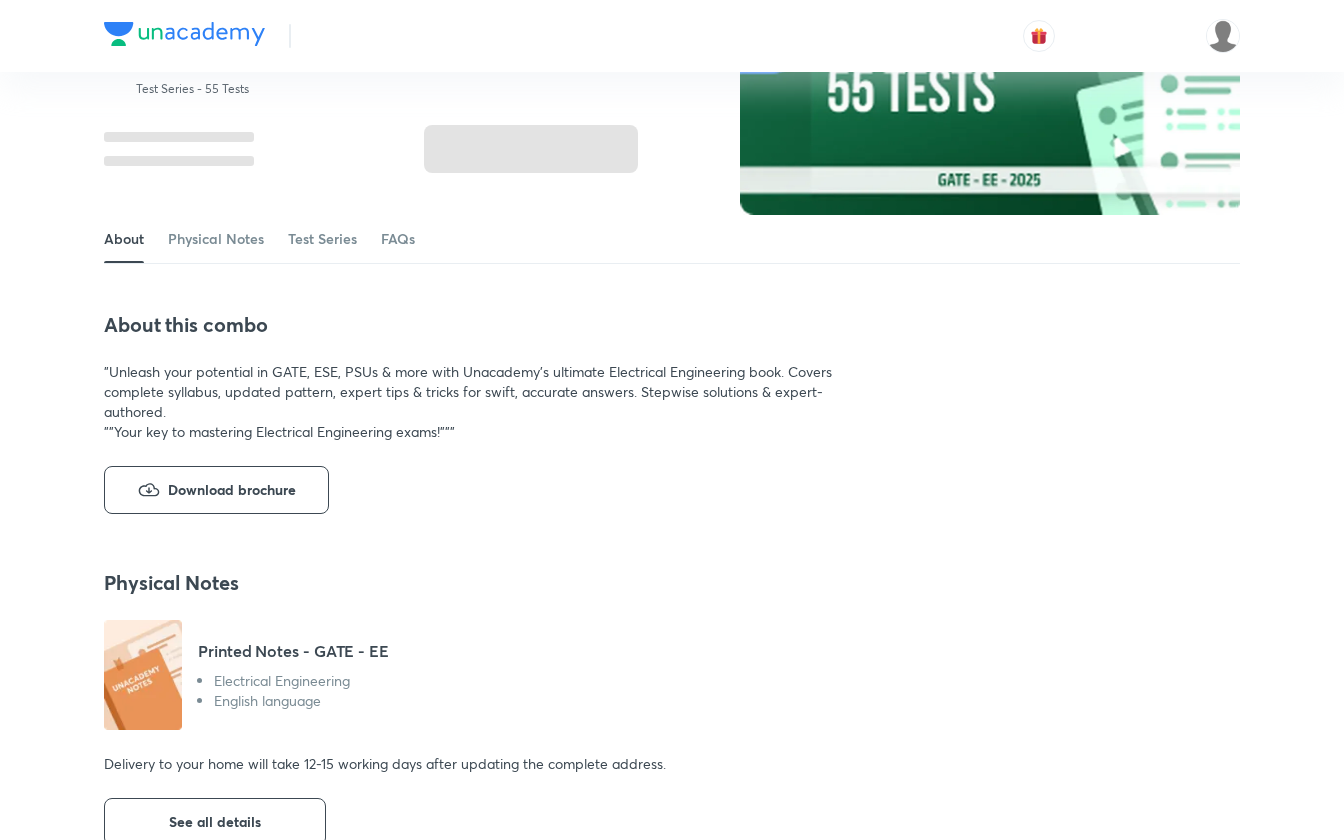 scroll, scrollTop: 0, scrollLeft: 0, axis: both 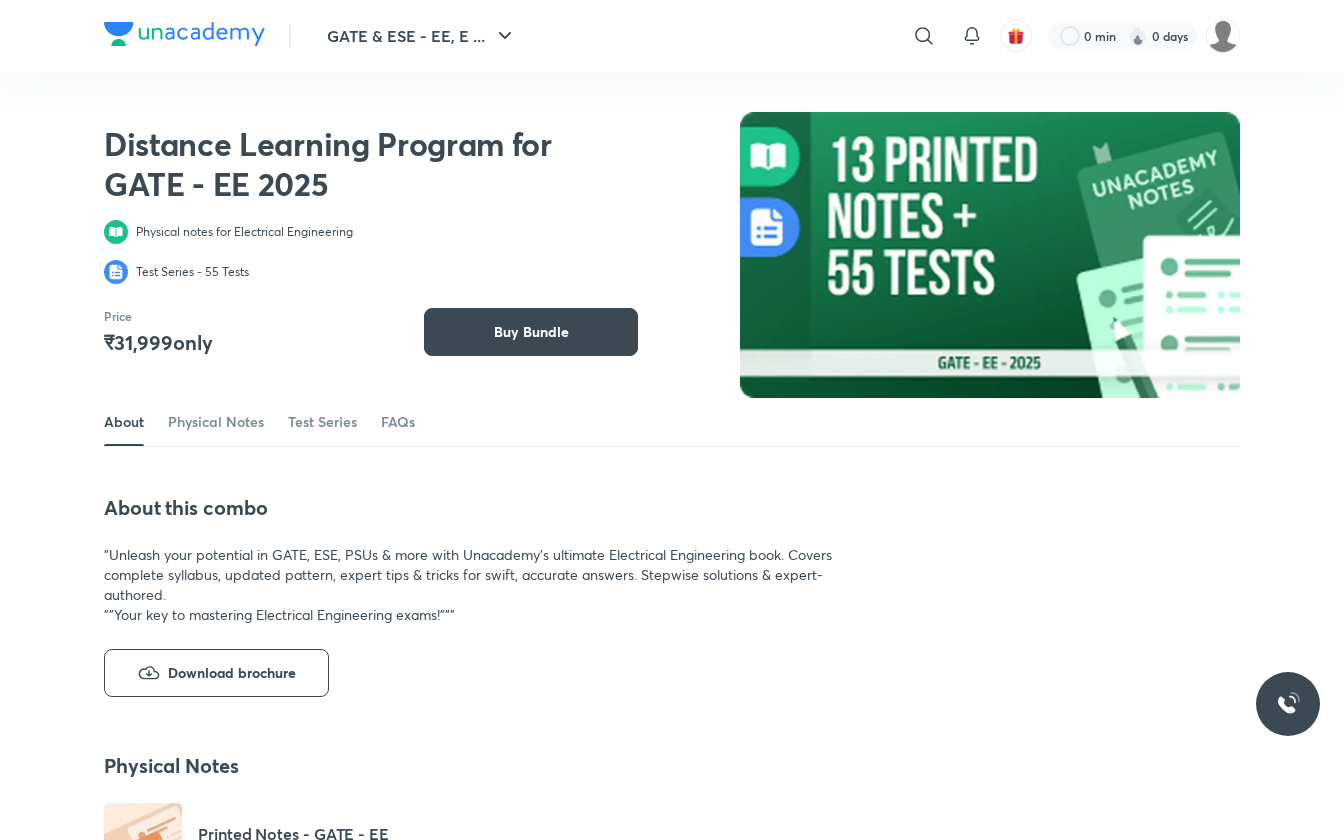 click on "About Physical Notes Test Series FAQs" at bounding box center [672, 422] 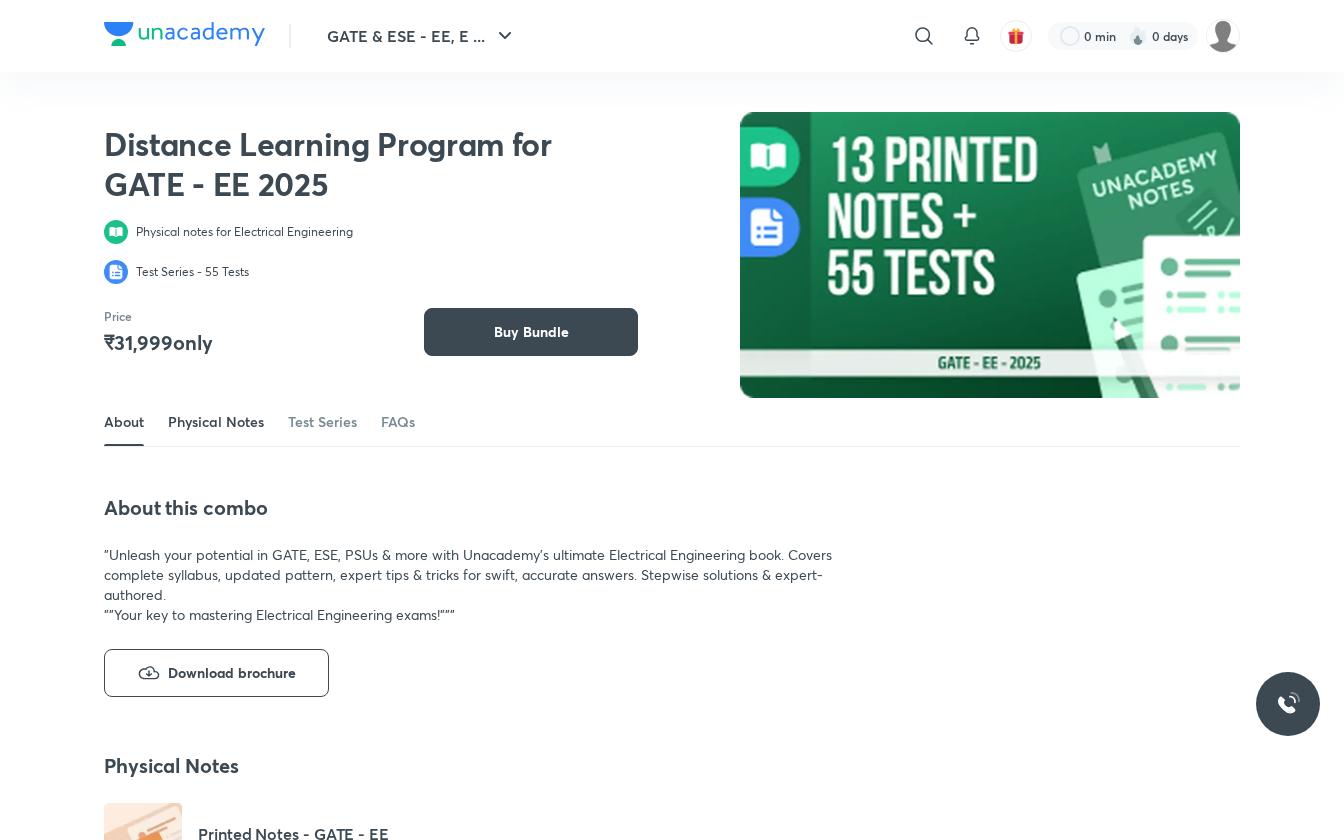 click on "Physical Notes" at bounding box center (216, 422) 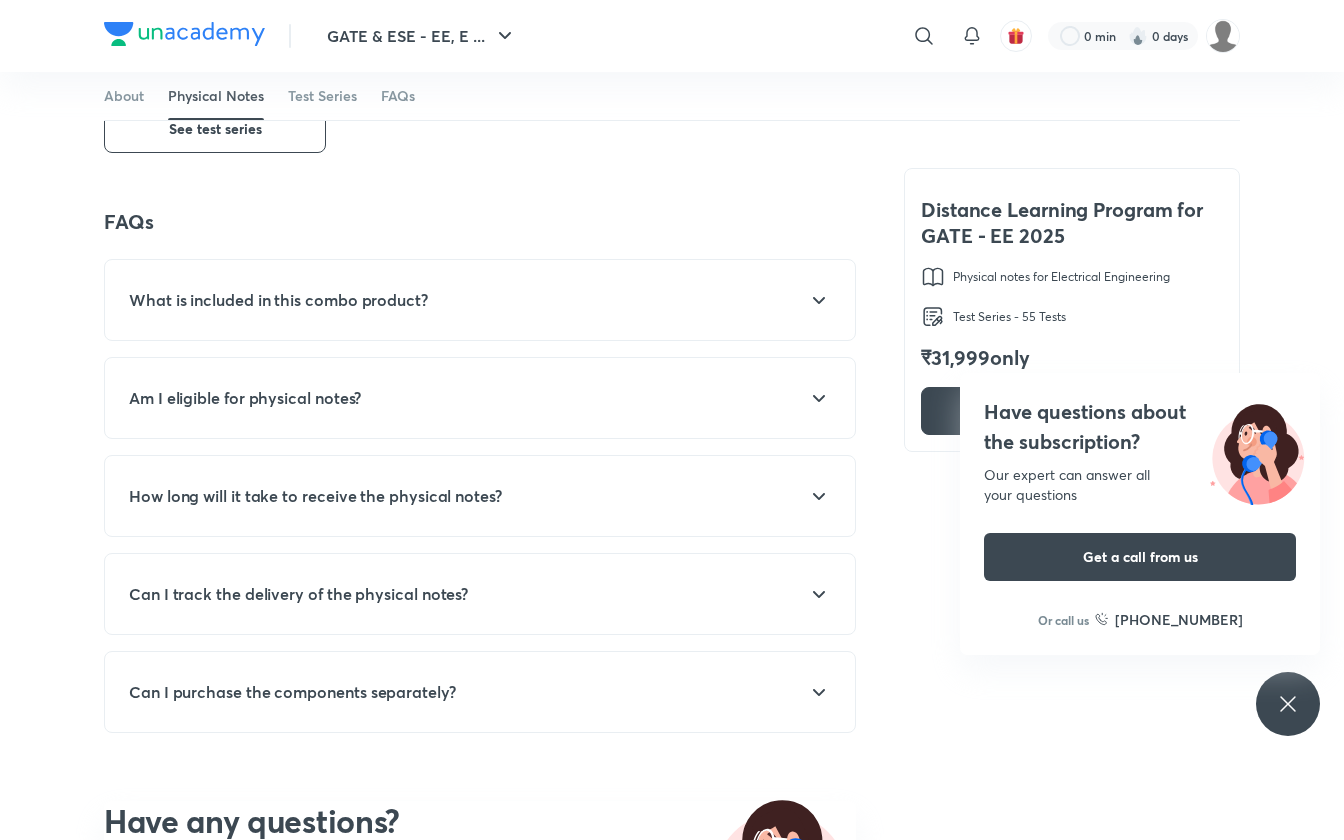 scroll, scrollTop: 1214, scrollLeft: 0, axis: vertical 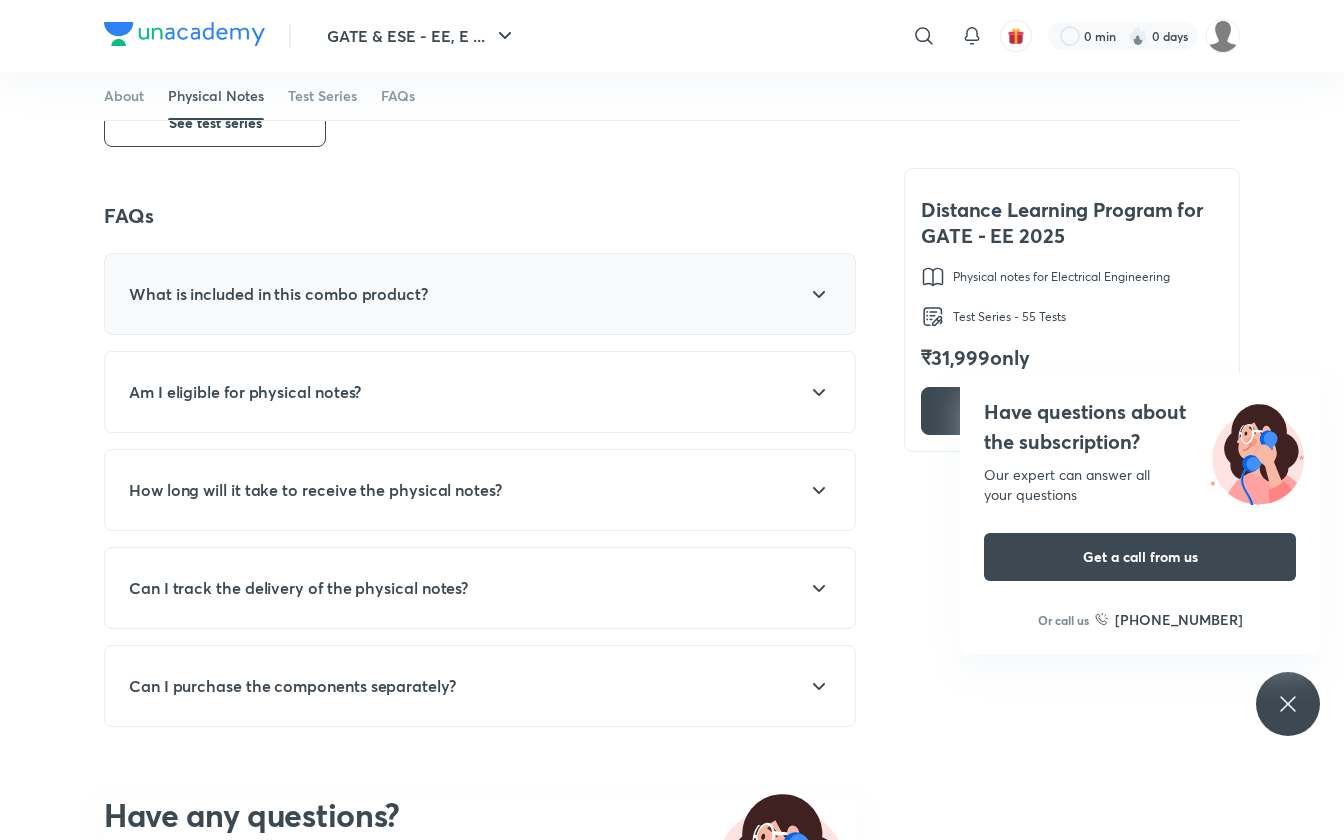 click 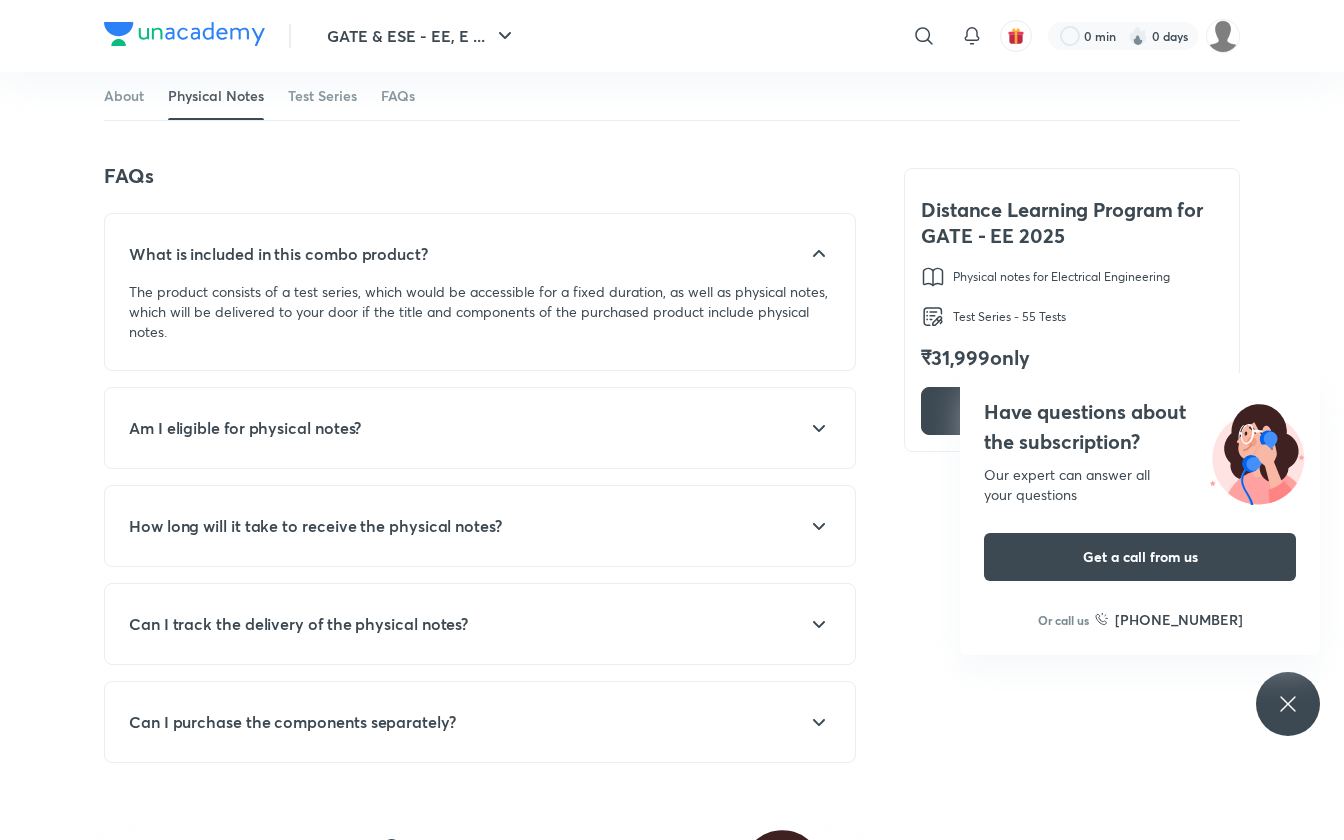 scroll, scrollTop: 1259, scrollLeft: 0, axis: vertical 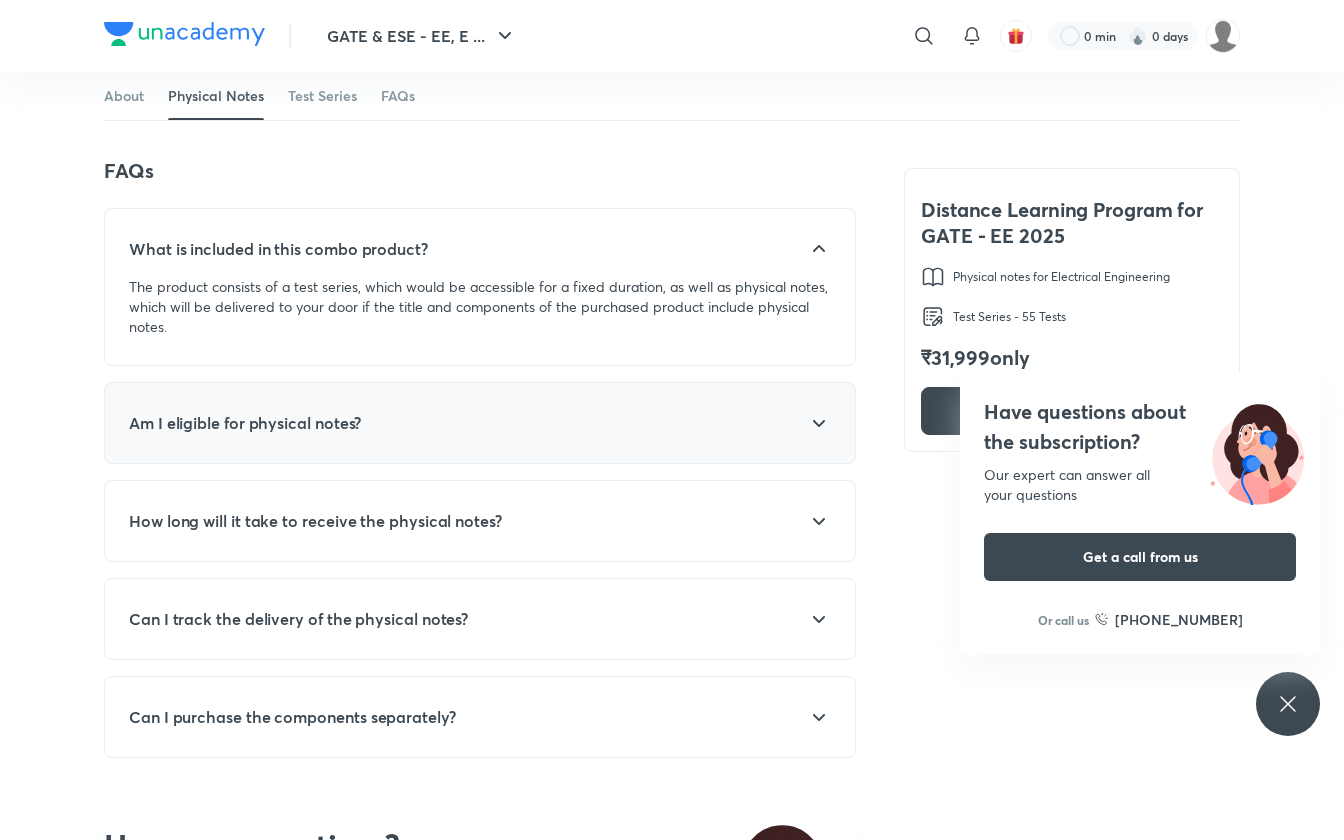 click at bounding box center [761, 423] 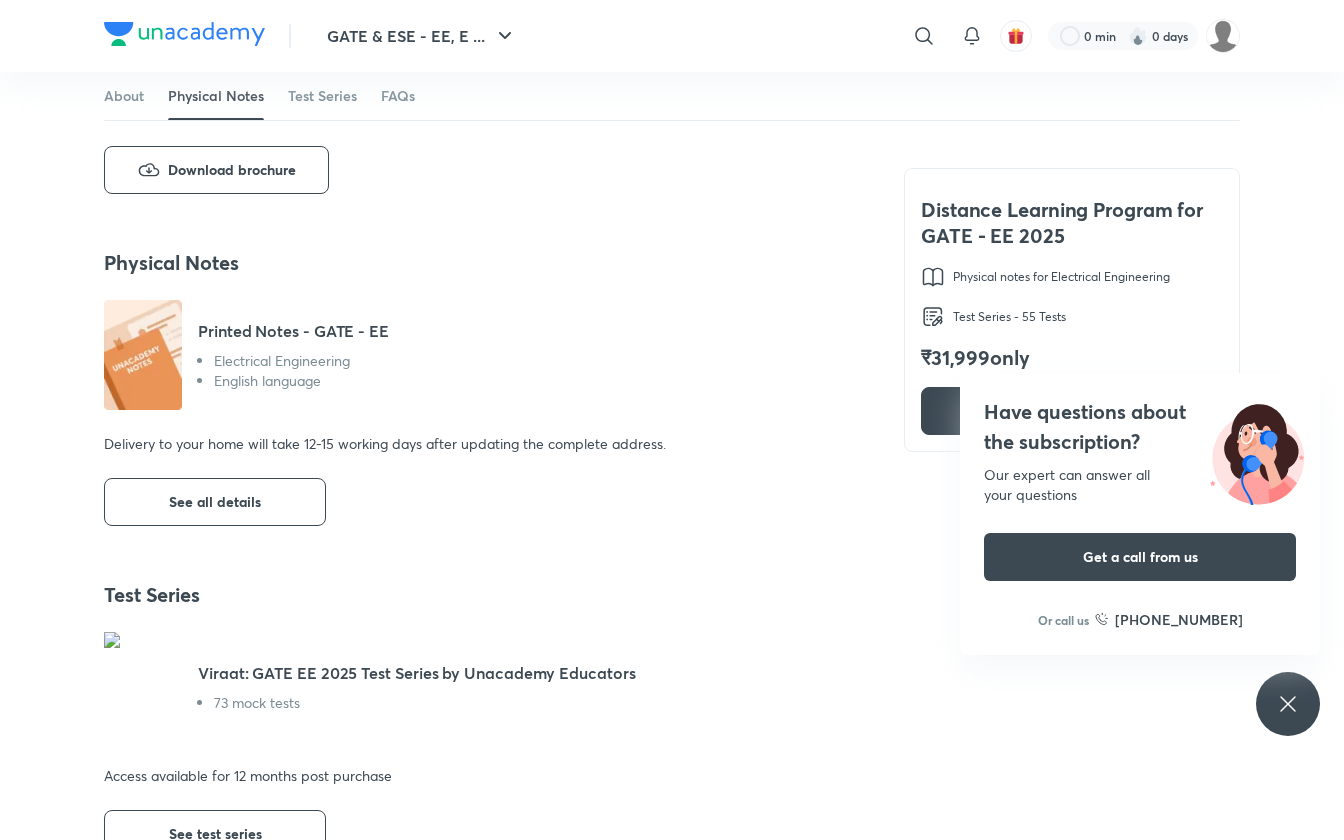 scroll, scrollTop: 0, scrollLeft: 0, axis: both 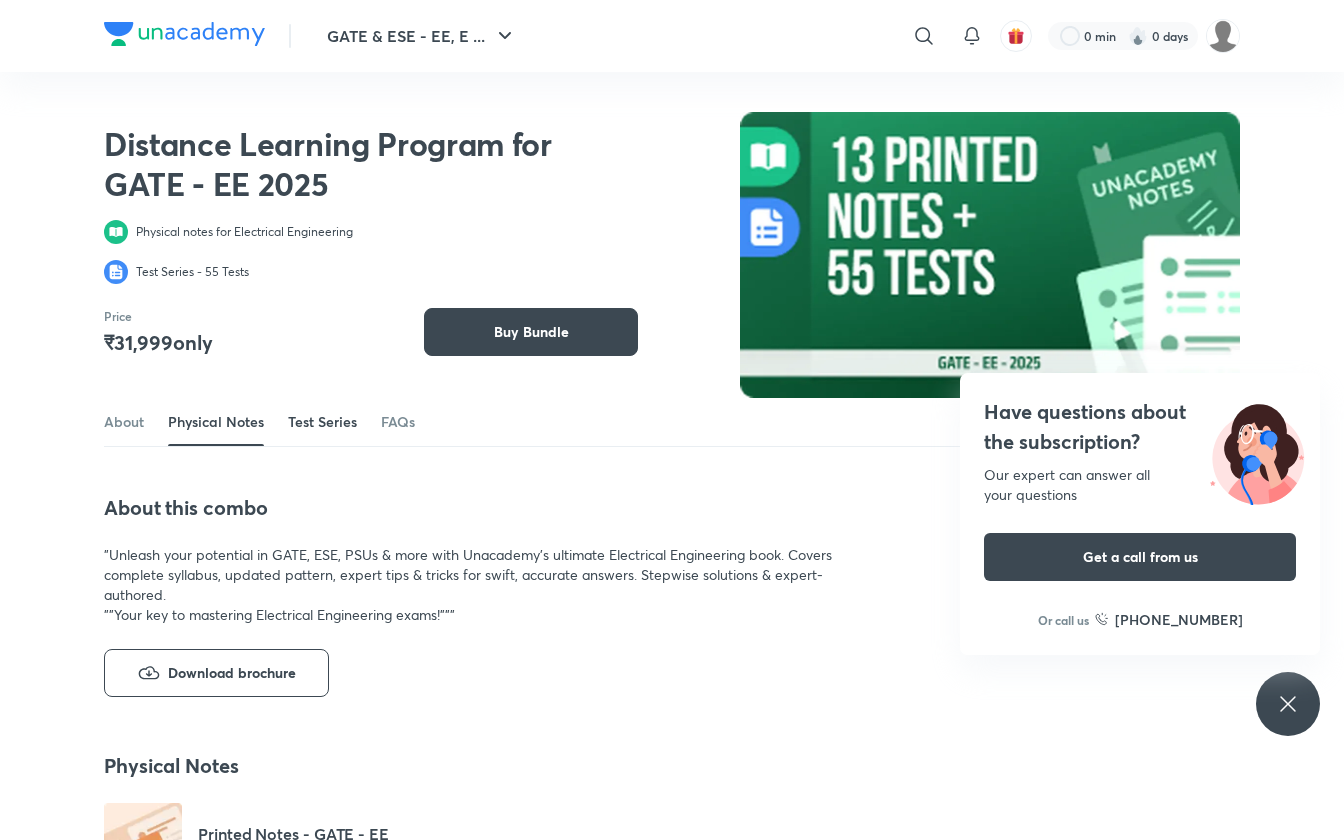 click on "Test Series" at bounding box center (322, 422) 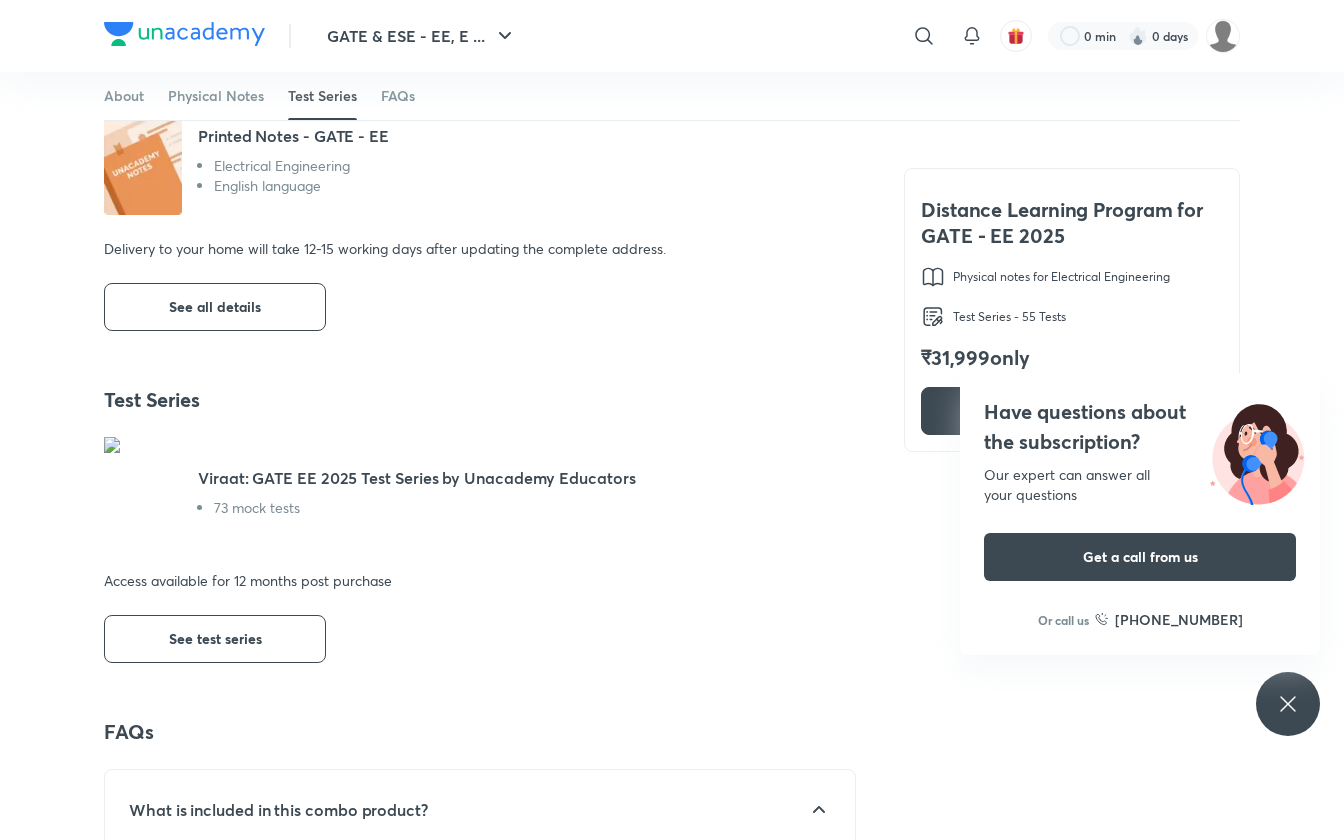 scroll, scrollTop: 0, scrollLeft: 0, axis: both 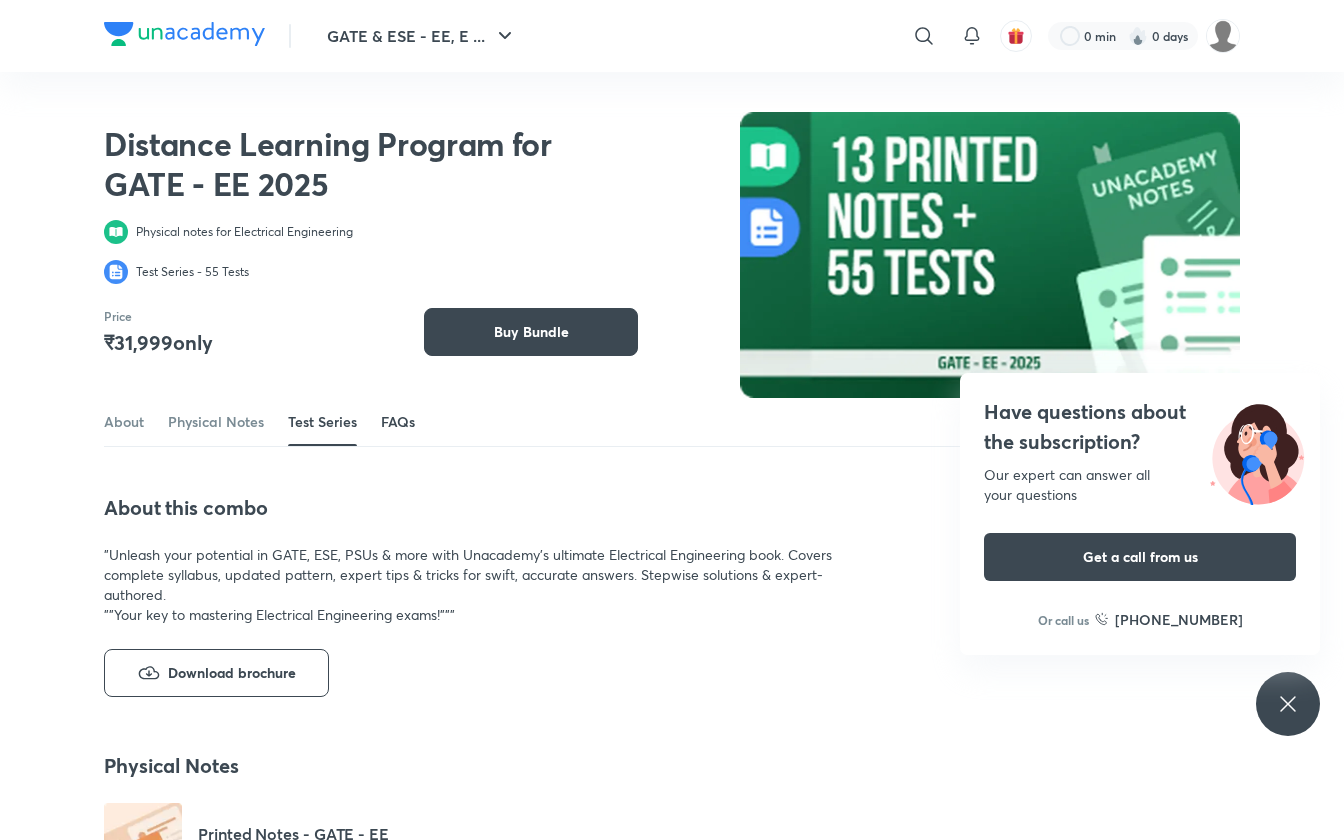 click on "FAQs" at bounding box center [398, 422] 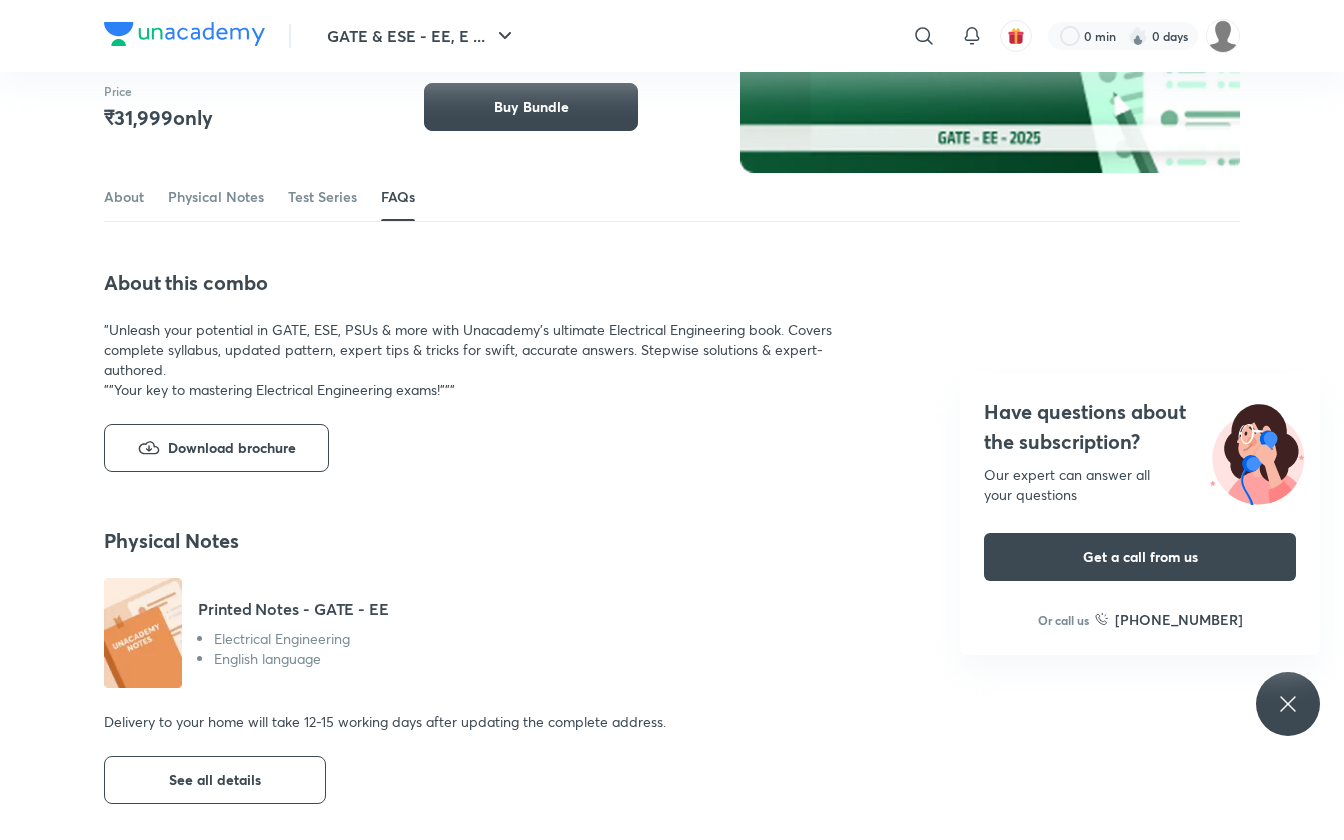 scroll, scrollTop: 0, scrollLeft: 0, axis: both 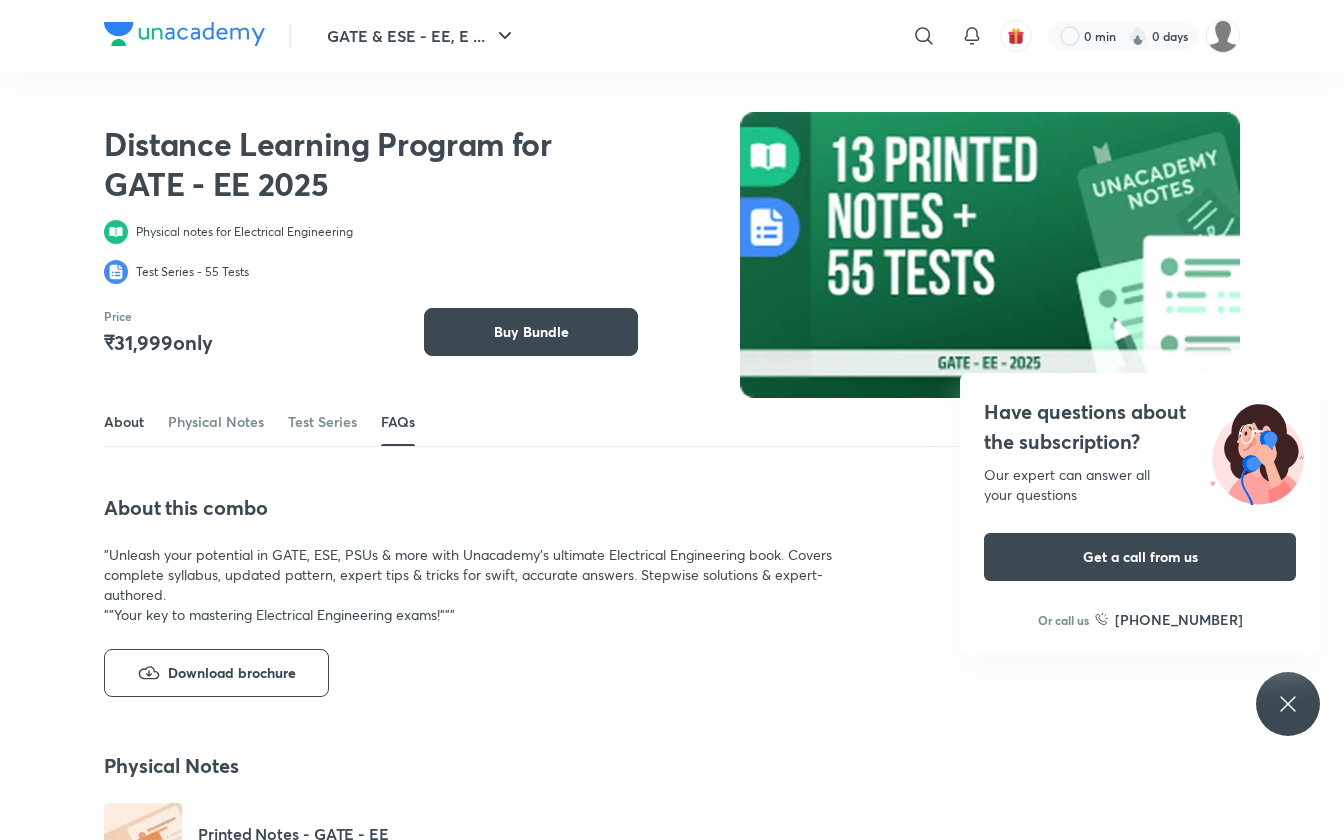 click on "About" at bounding box center [124, 422] 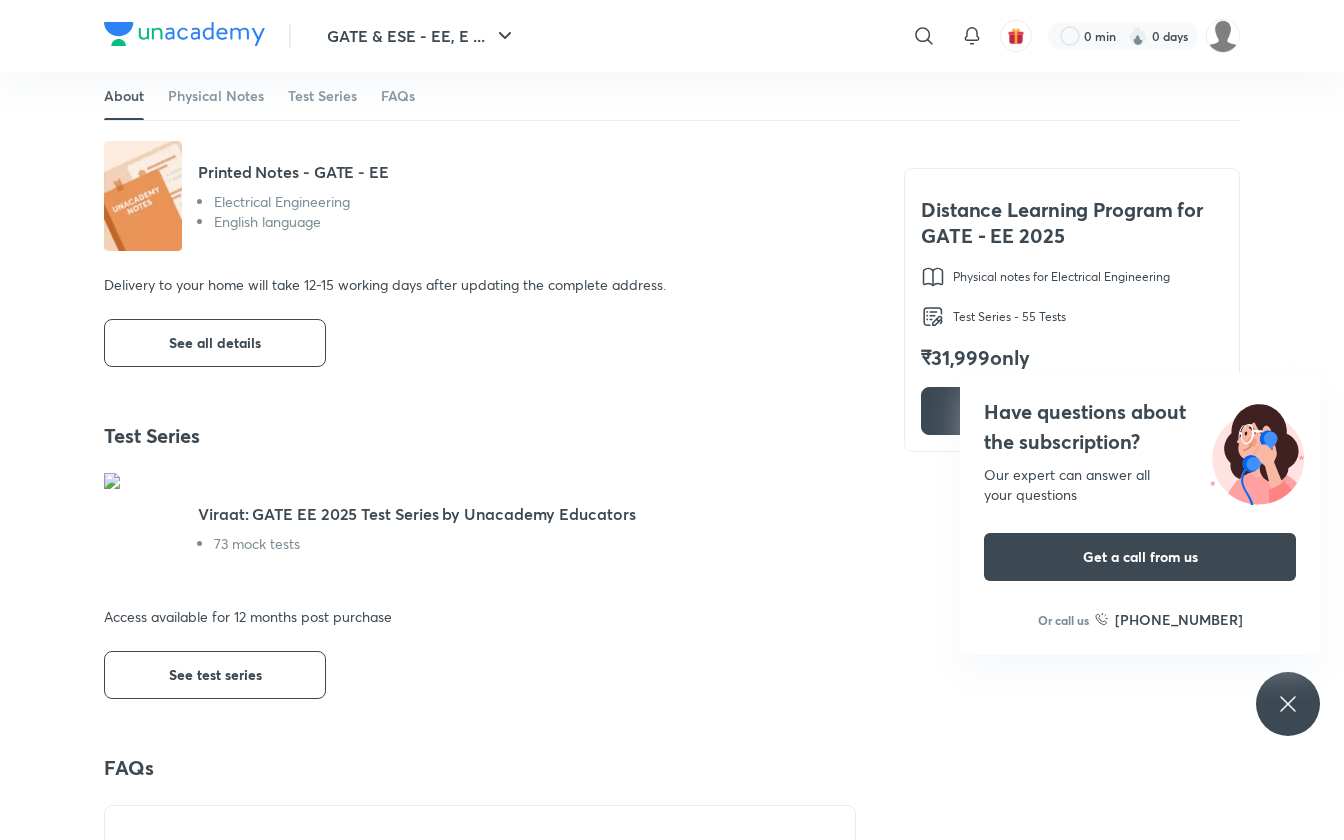 scroll, scrollTop: 660, scrollLeft: 0, axis: vertical 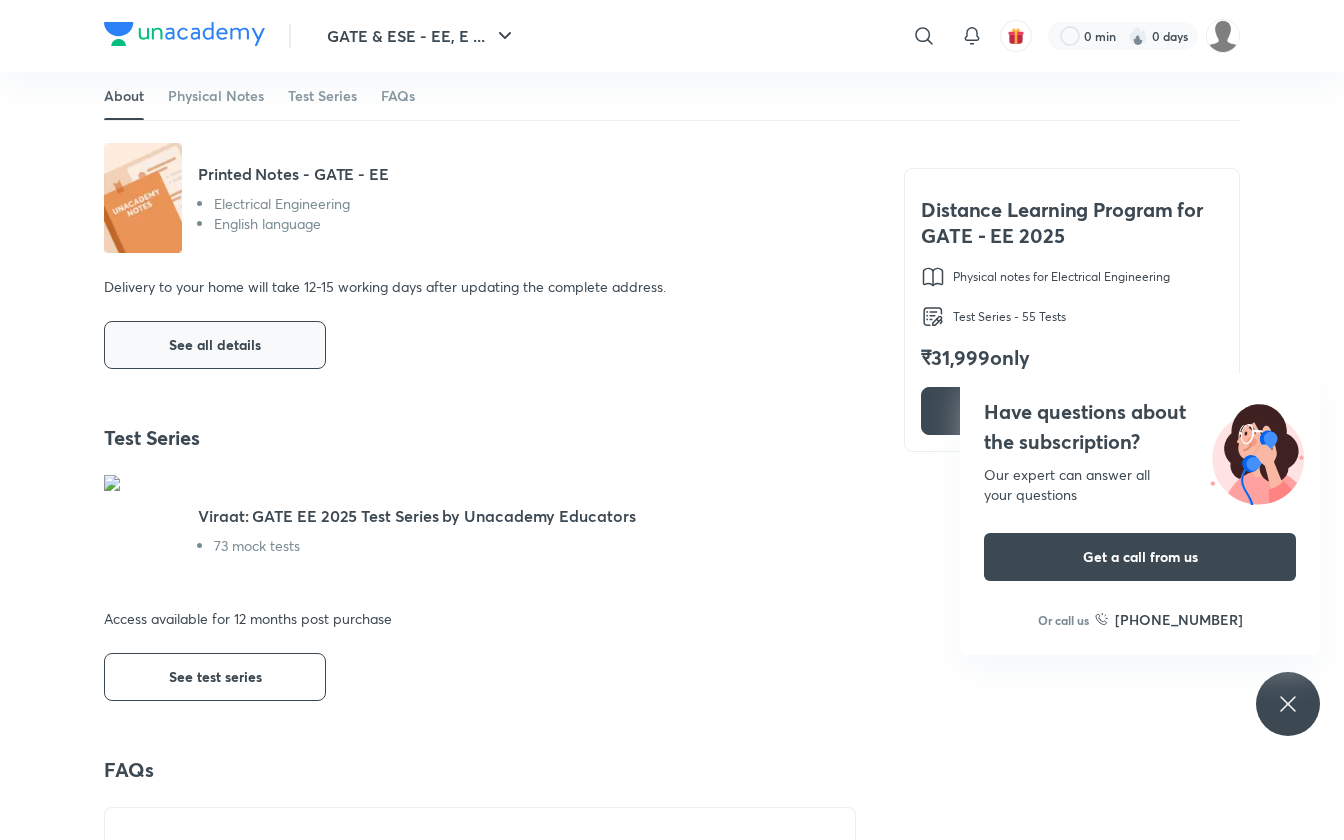 click on "See all details" at bounding box center [215, 345] 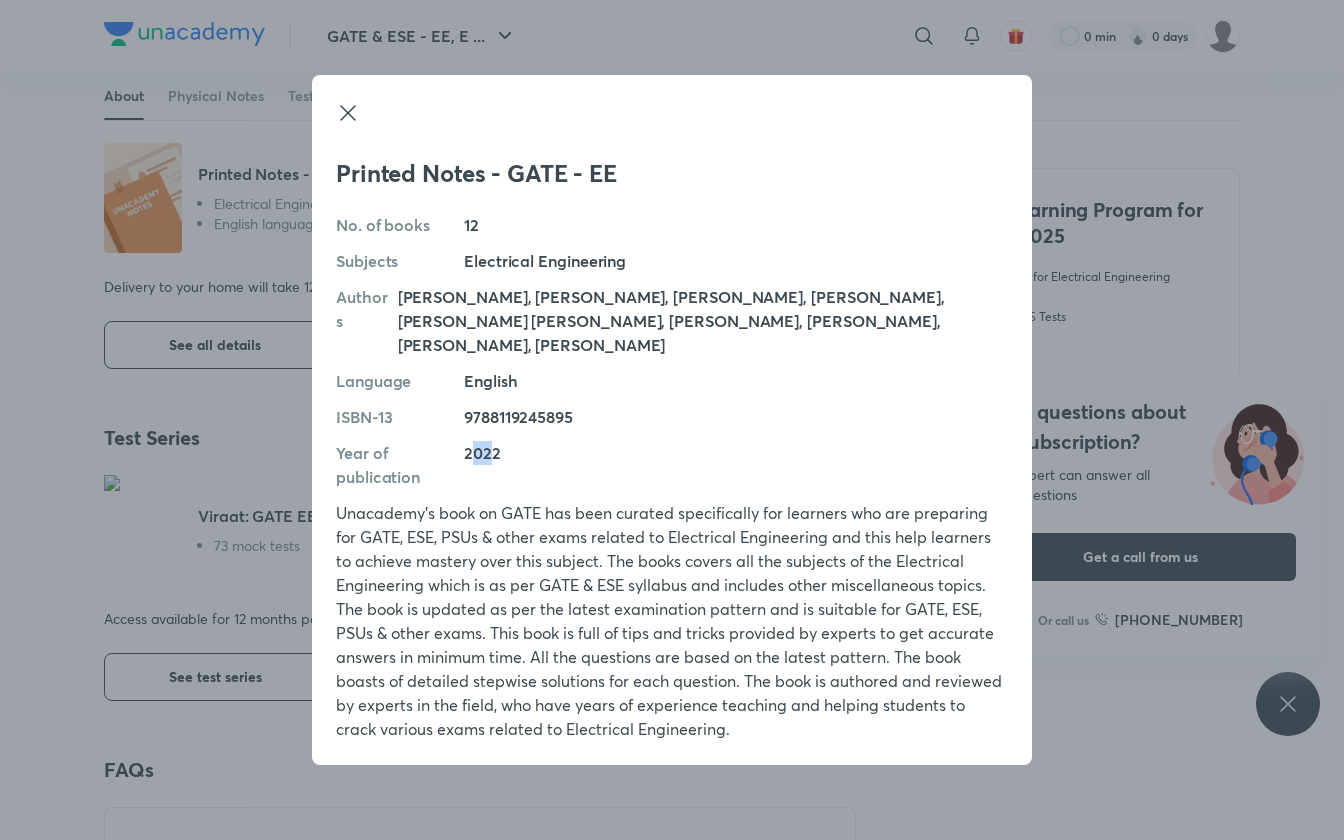 drag, startPoint x: 495, startPoint y: 434, endPoint x: 469, endPoint y: 435, distance: 26.019224 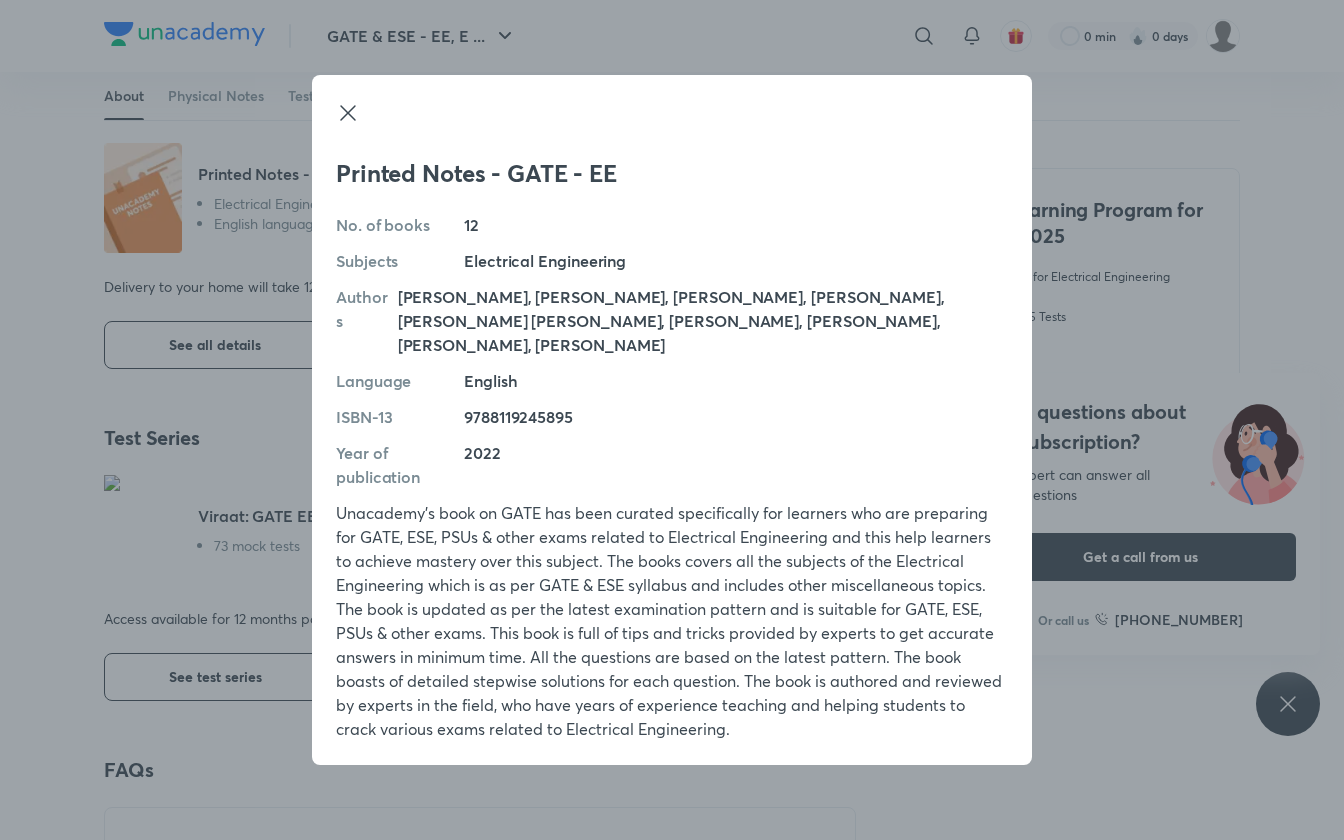 click on "Unacademy’s book on GATE has been curated specifically for learners who are preparing for GATE, ESE, PSUs & other exams related to Electrical Engineering and this help learners to achieve mastery over this subject. The books covers all the subjects of the Electrical Engineering which is as per GATE & ESE syllabus and includes other miscellaneous topics. The book is updated as per the latest examination pattern and is suitable for GATE, ESE, PSUs & other exams.
This book is full of tips and tricks provided by experts to get accurate answers in minimum time. All the questions are based on the latest pattern. The book boasts of detailed stepwise solutions for each question. The book is authored and reviewed by experts in the field, who have years of experience teaching and helping students to crack various exams related to Electrical Engineering." at bounding box center [672, 621] 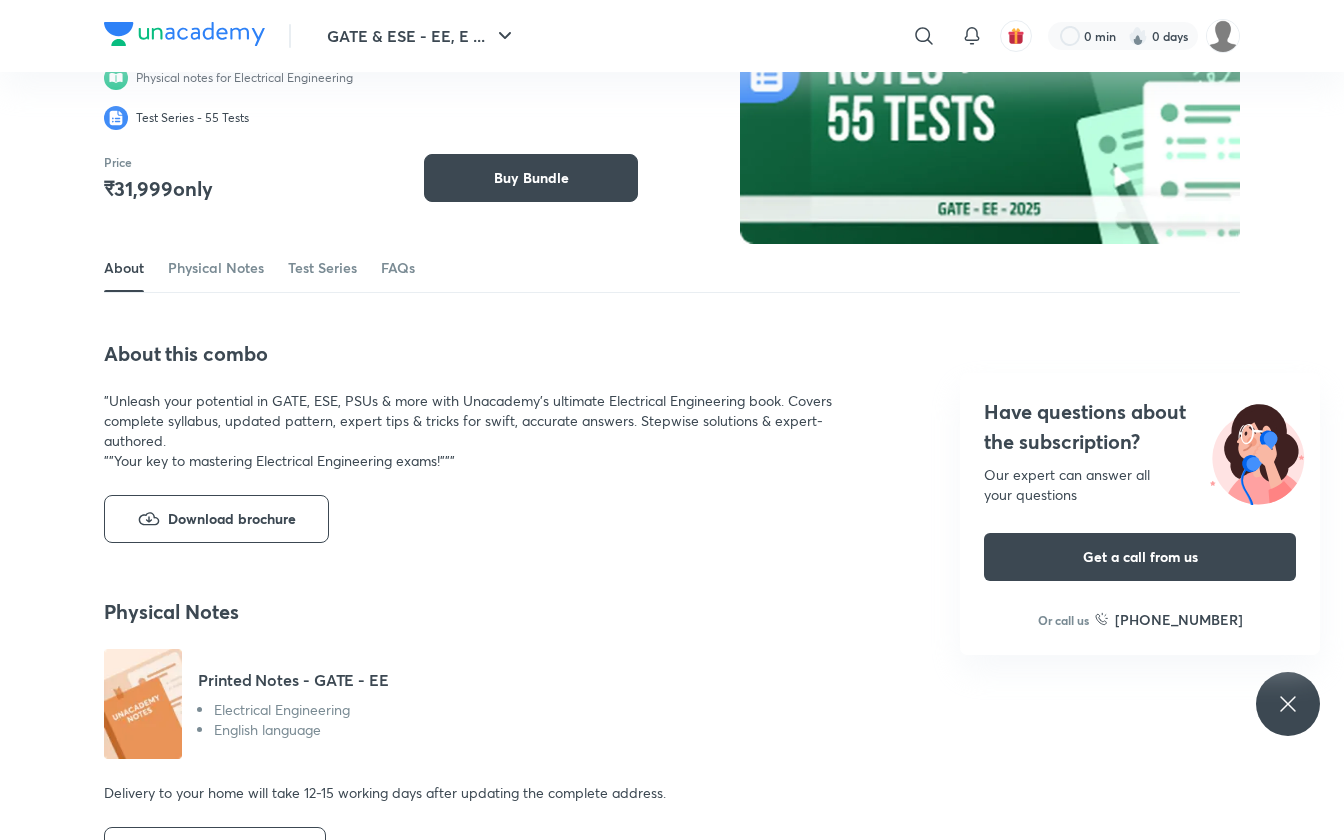 scroll, scrollTop: 0, scrollLeft: 0, axis: both 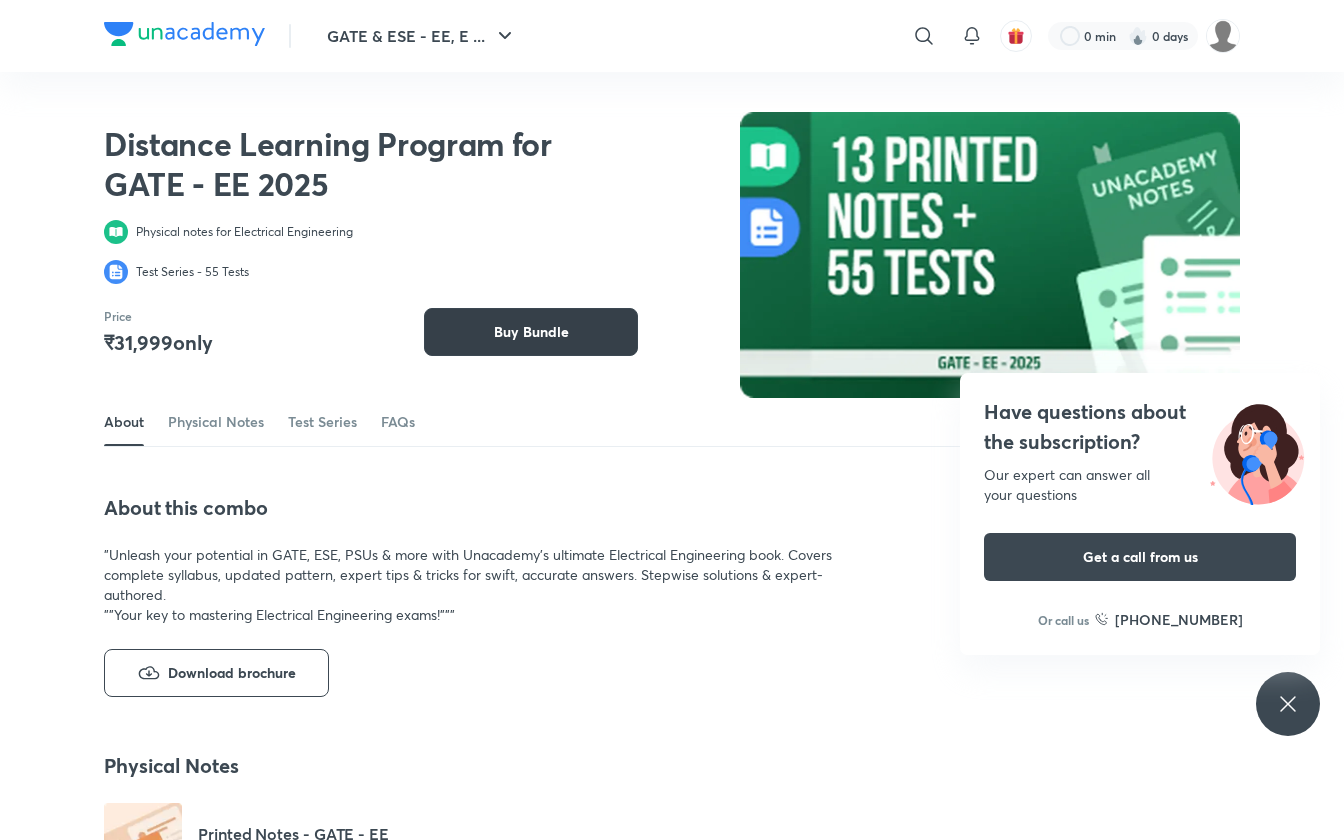 click on "Buy Bundle" at bounding box center (531, 332) 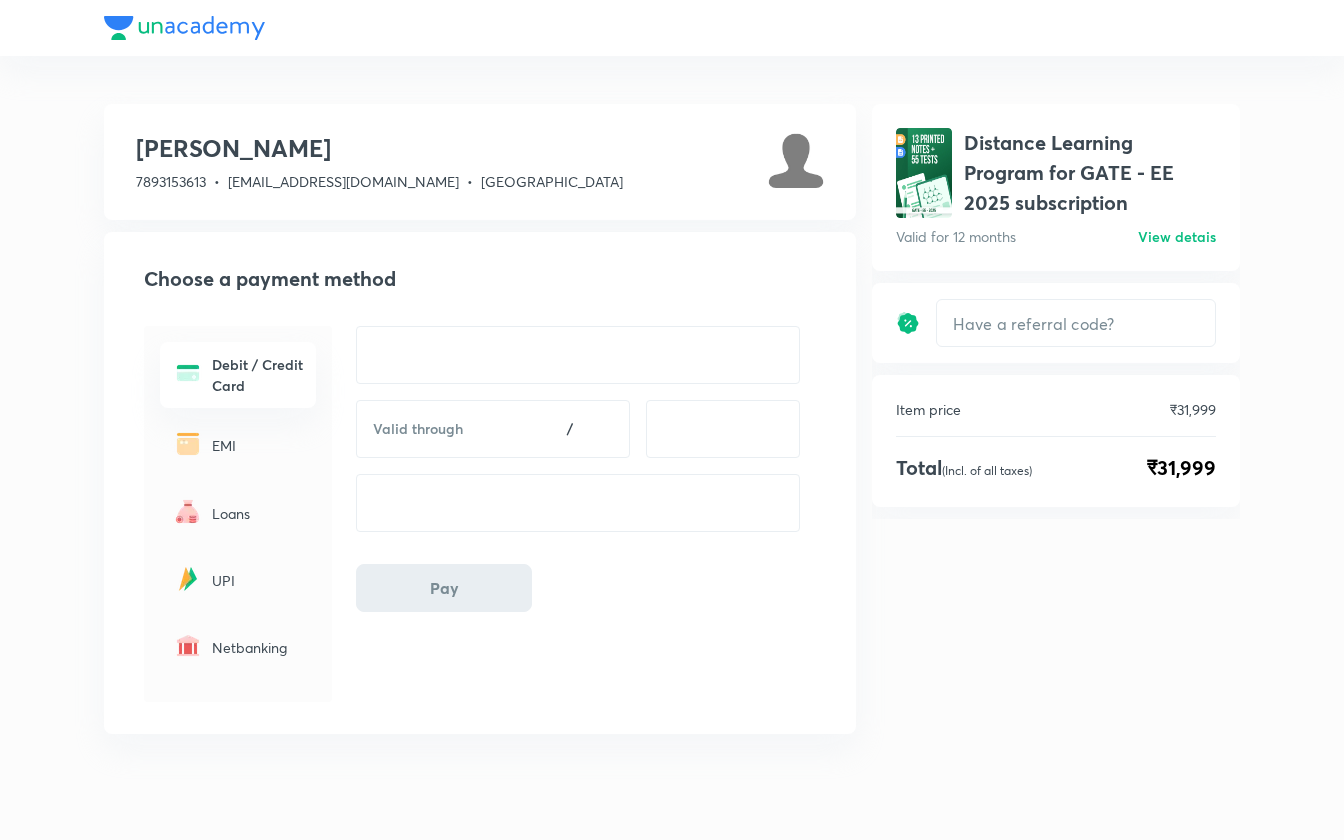 scroll, scrollTop: 0, scrollLeft: 0, axis: both 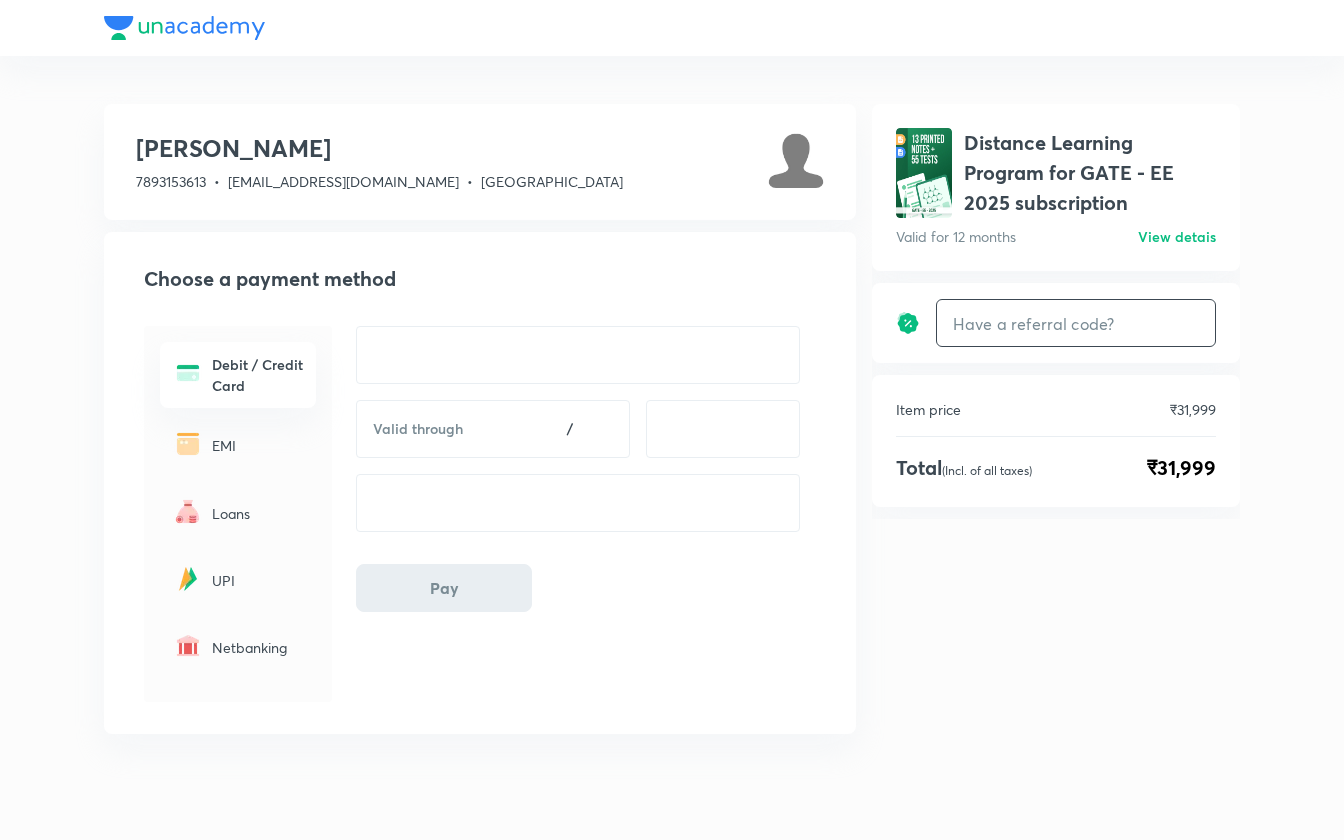 click at bounding box center (1076, 323) 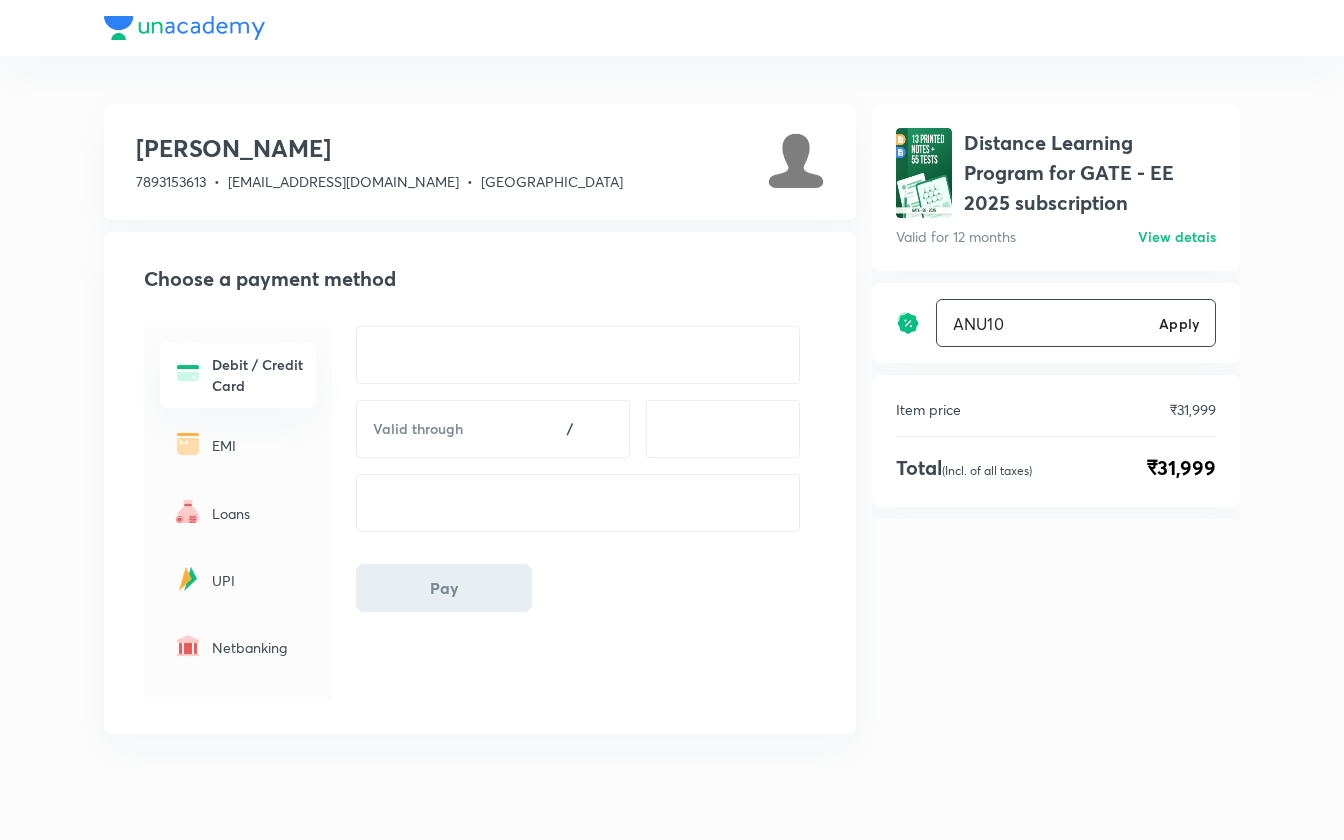 type on "ANU10" 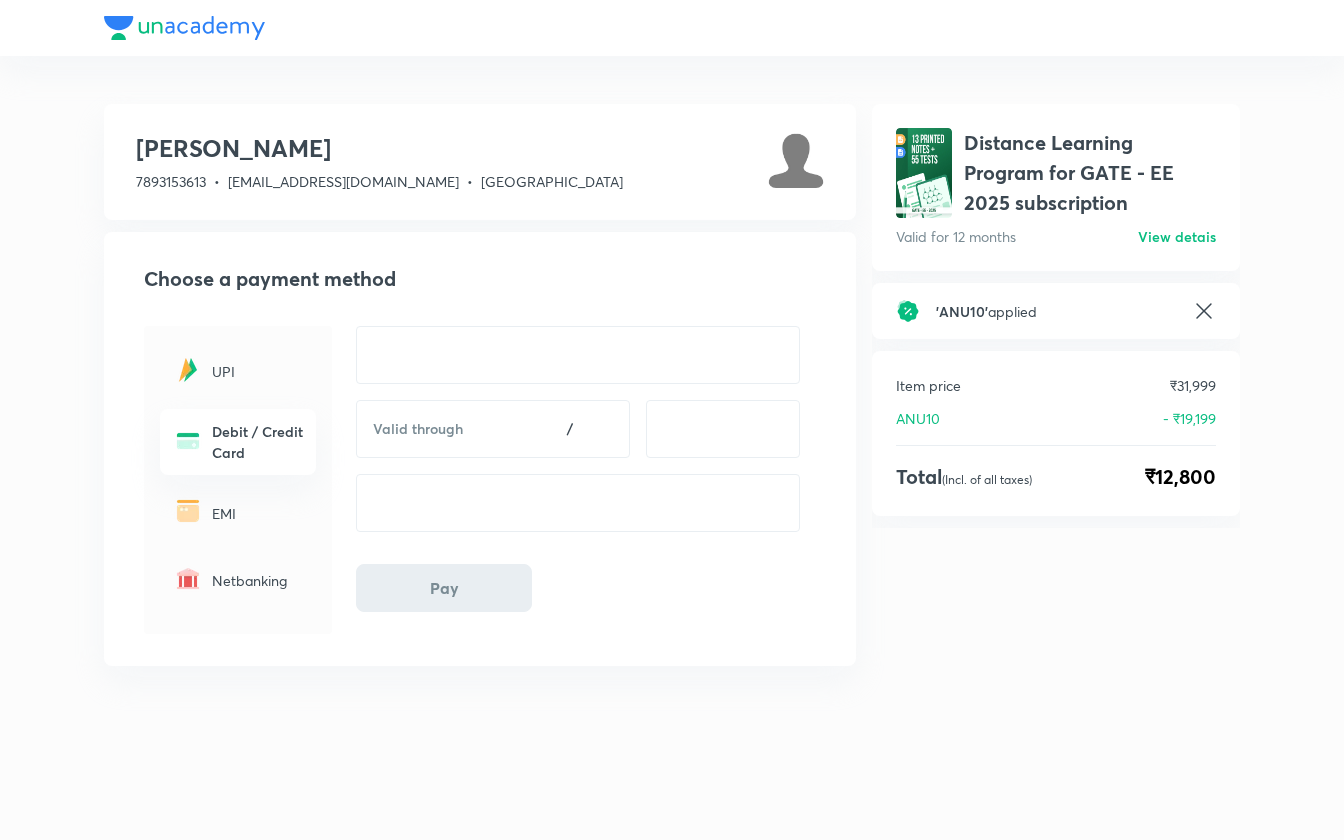 click on "EMI" at bounding box center [258, 513] 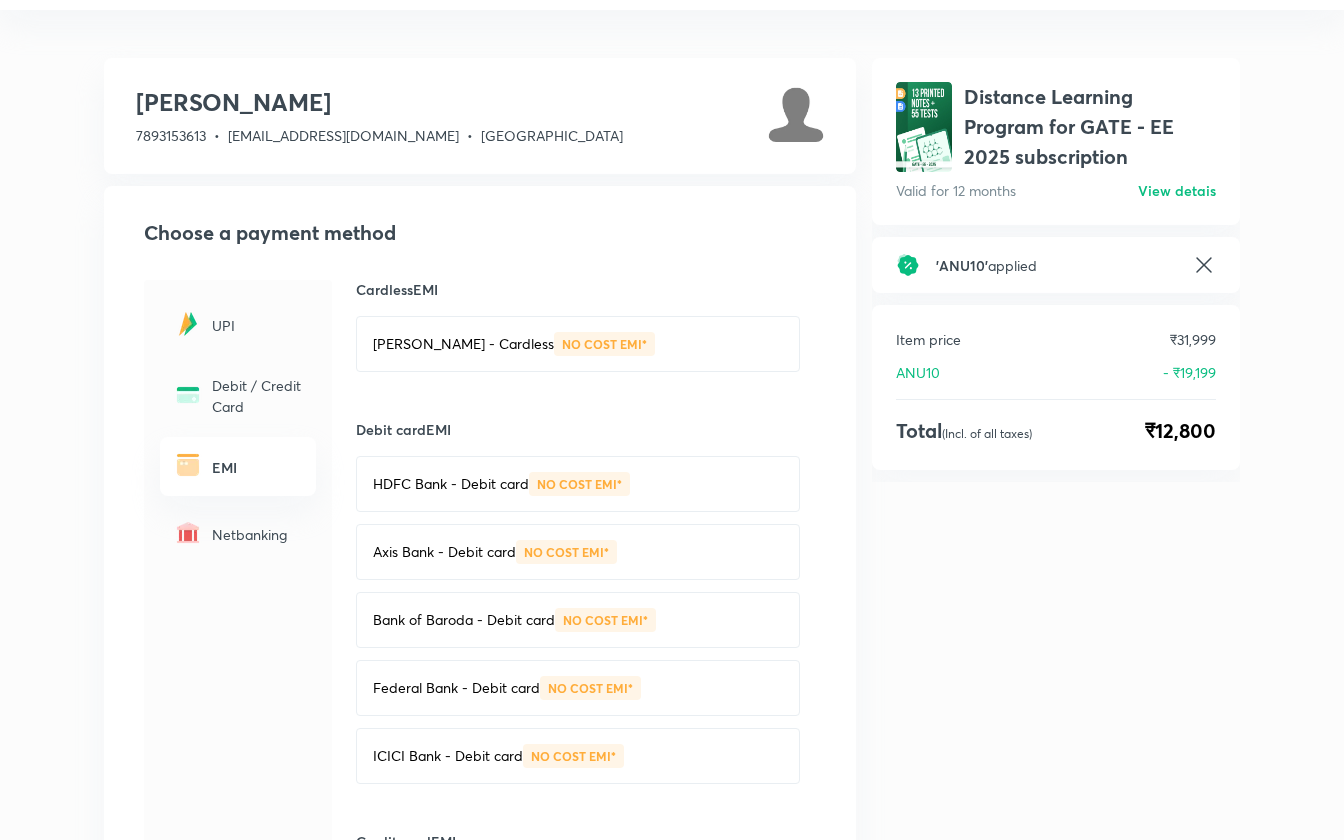scroll, scrollTop: 54, scrollLeft: 0, axis: vertical 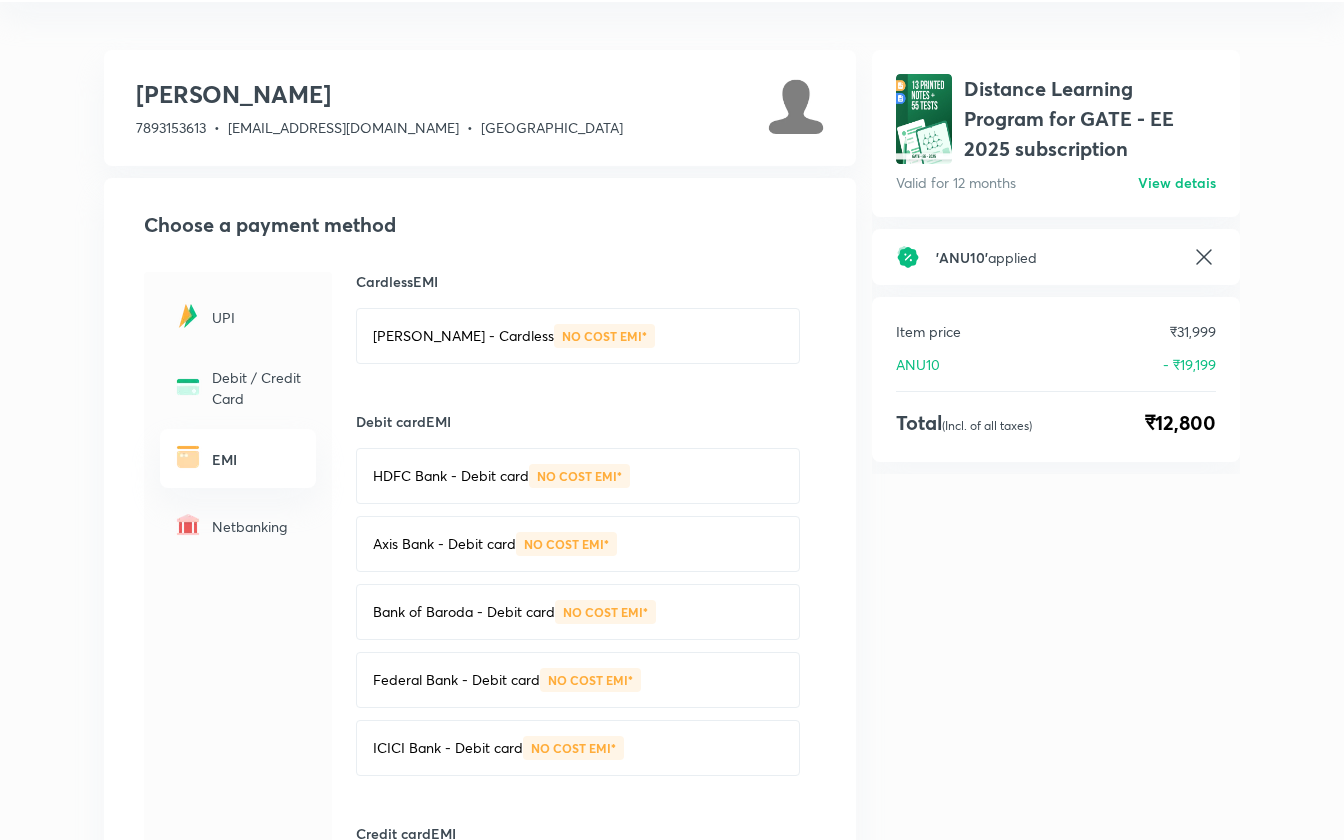 click on "NO COST EMI*" at bounding box center [579, 476] 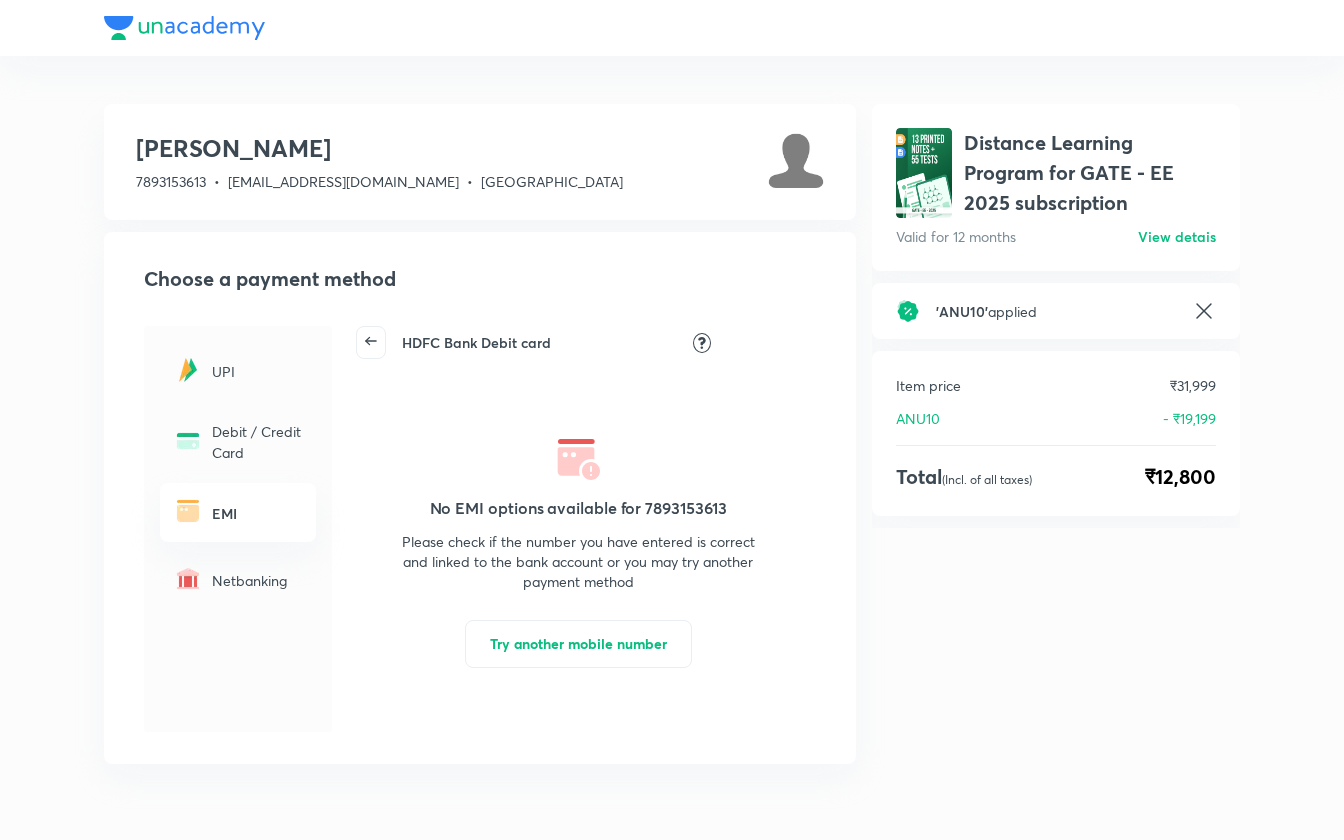 click 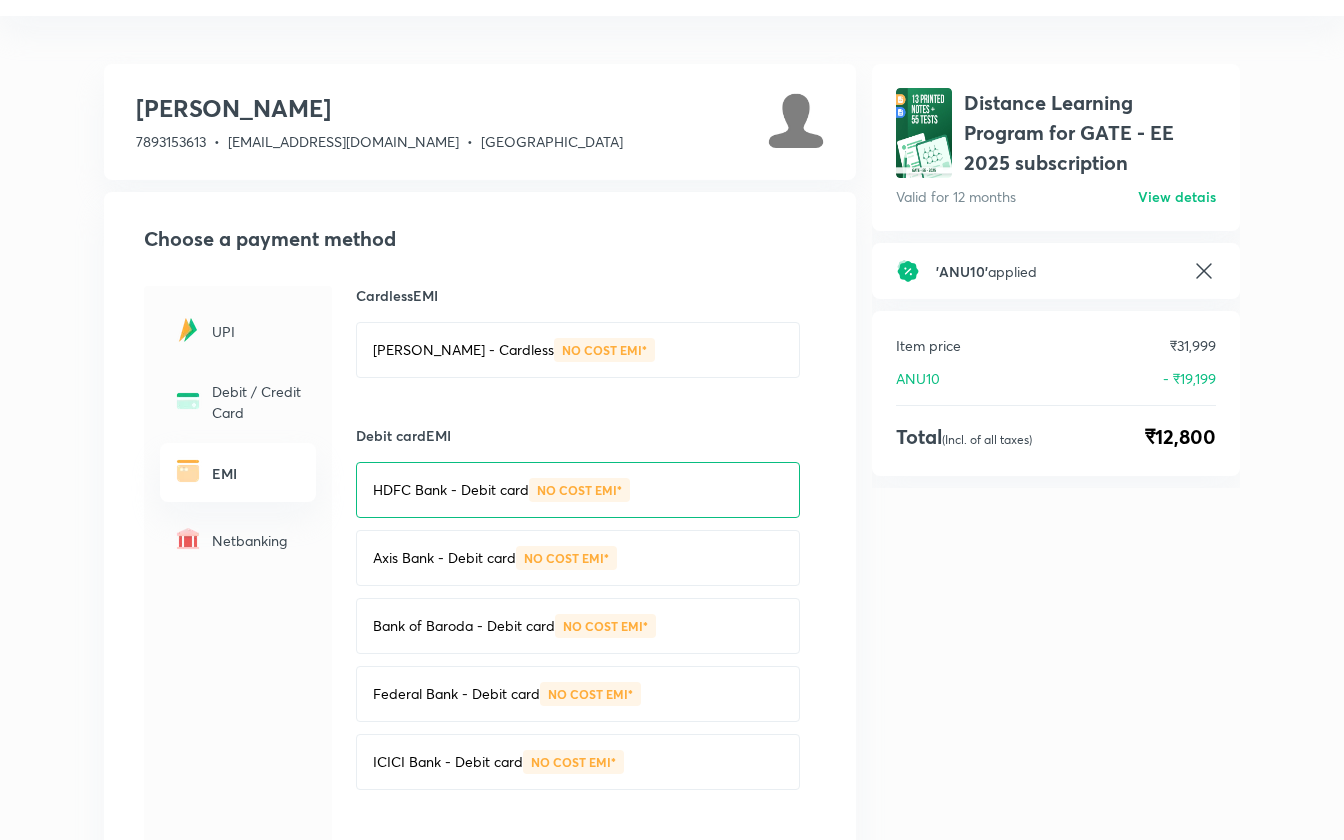 scroll, scrollTop: 42, scrollLeft: 0, axis: vertical 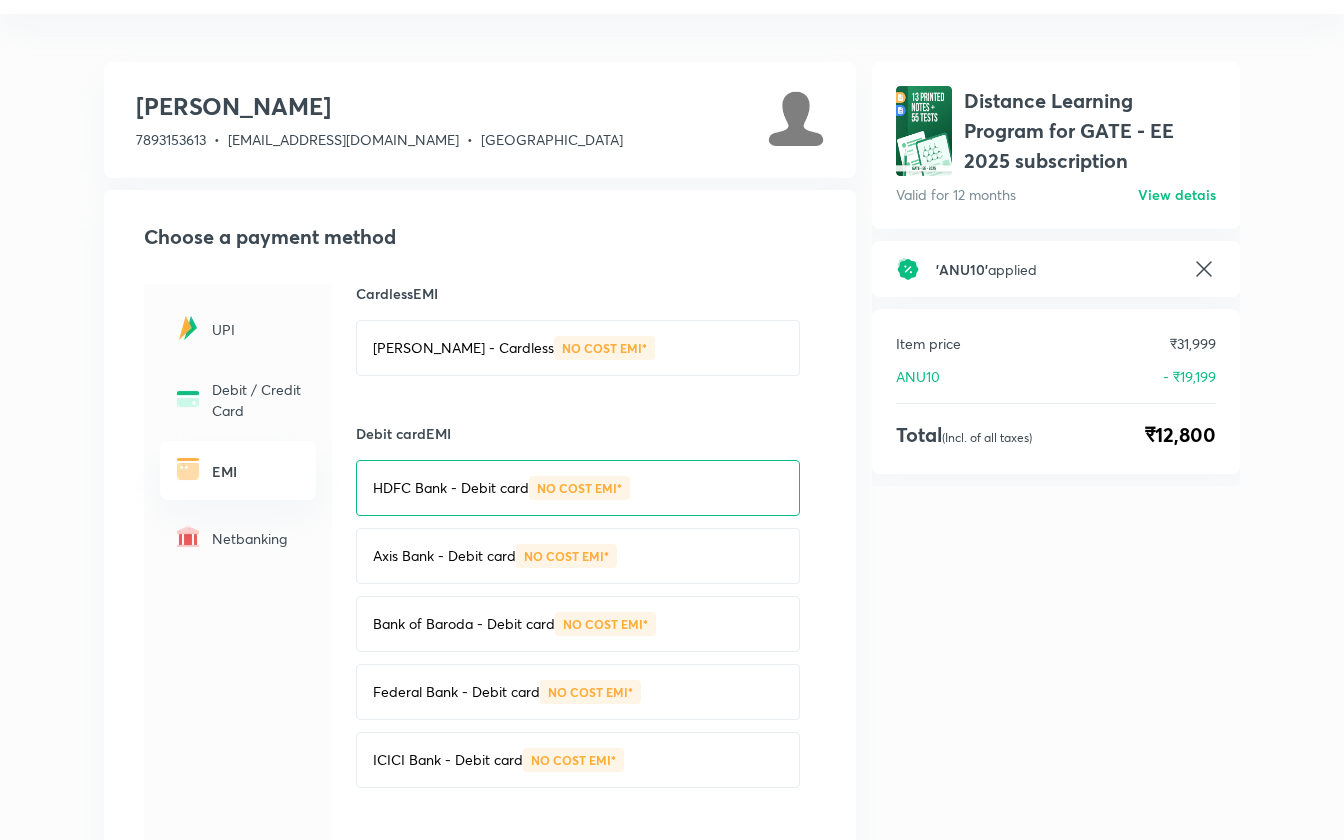 click on "NO COST EMI*" at bounding box center (566, 556) 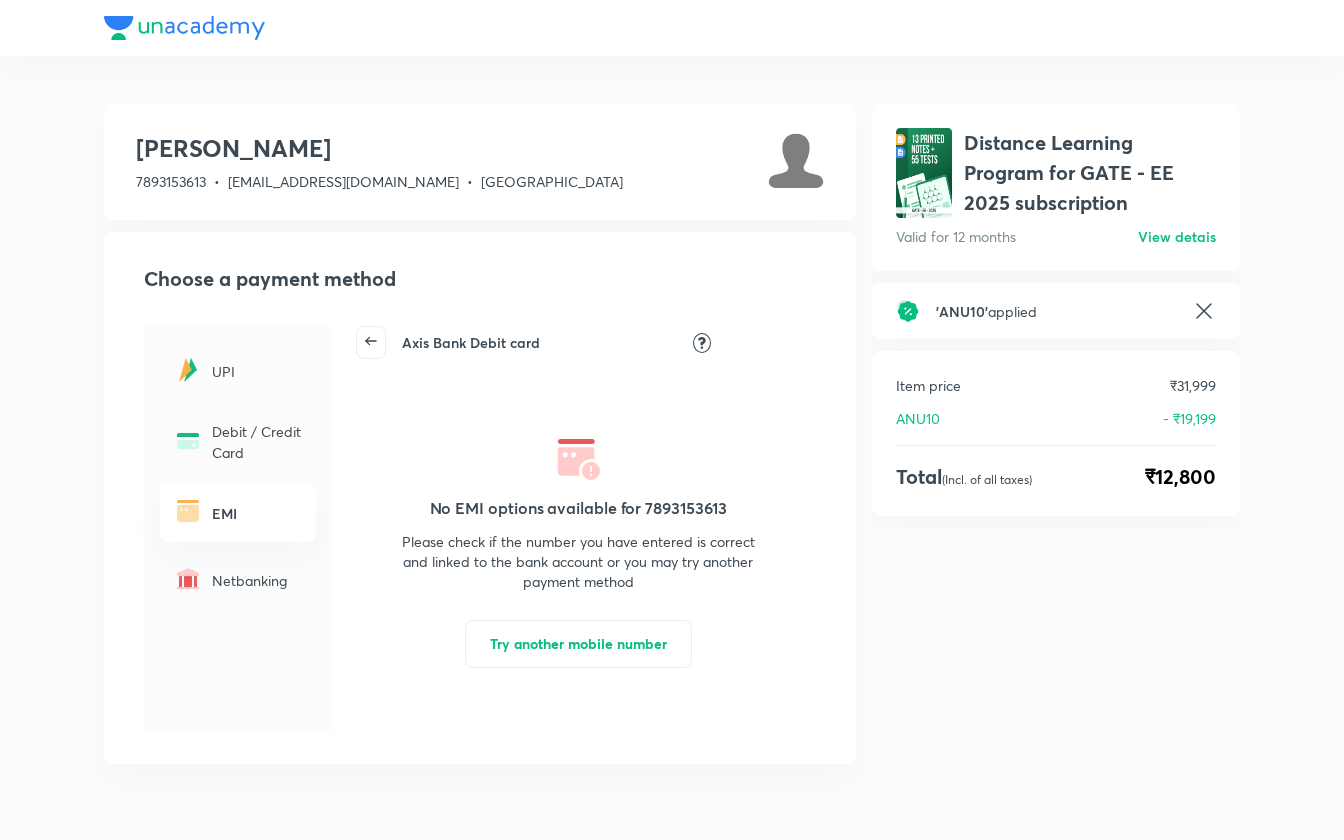 click 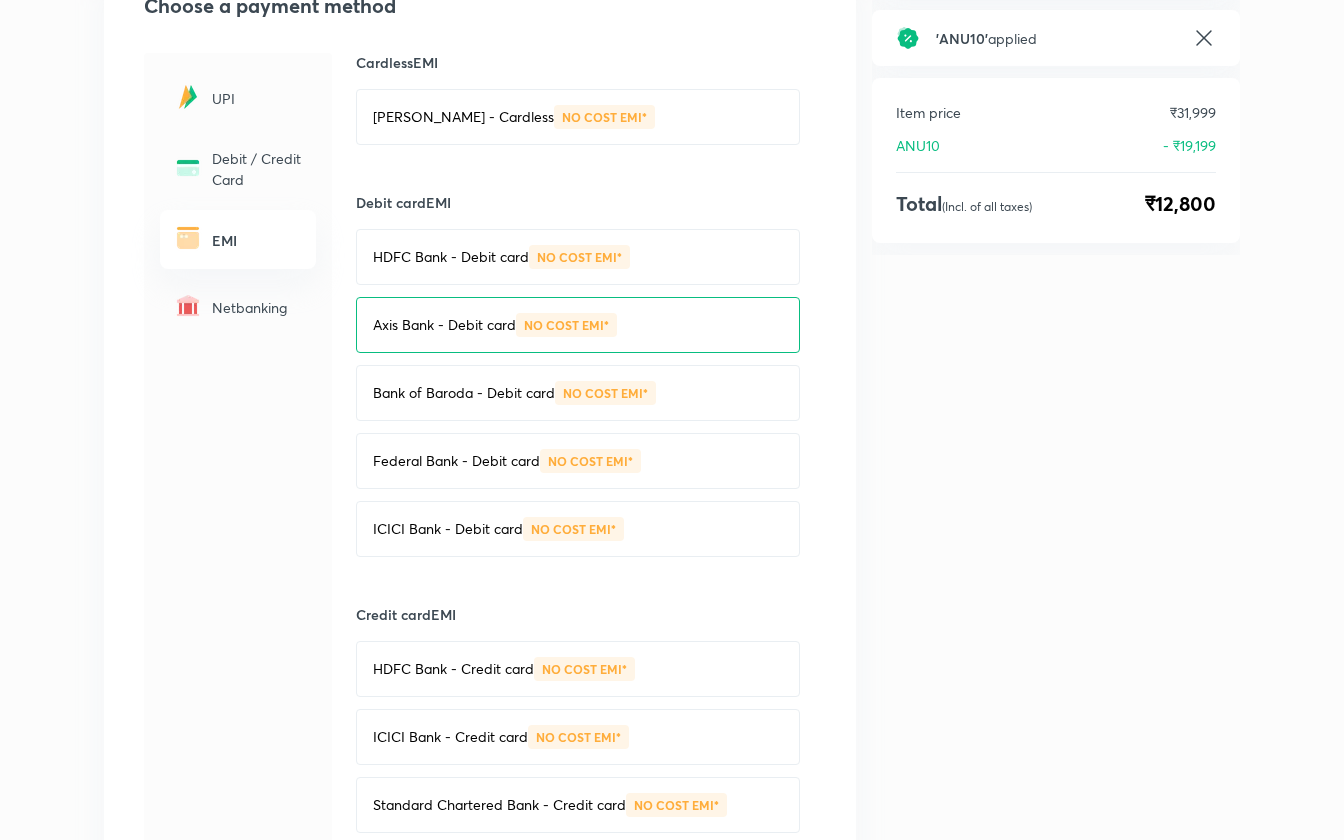 scroll, scrollTop: 275, scrollLeft: 0, axis: vertical 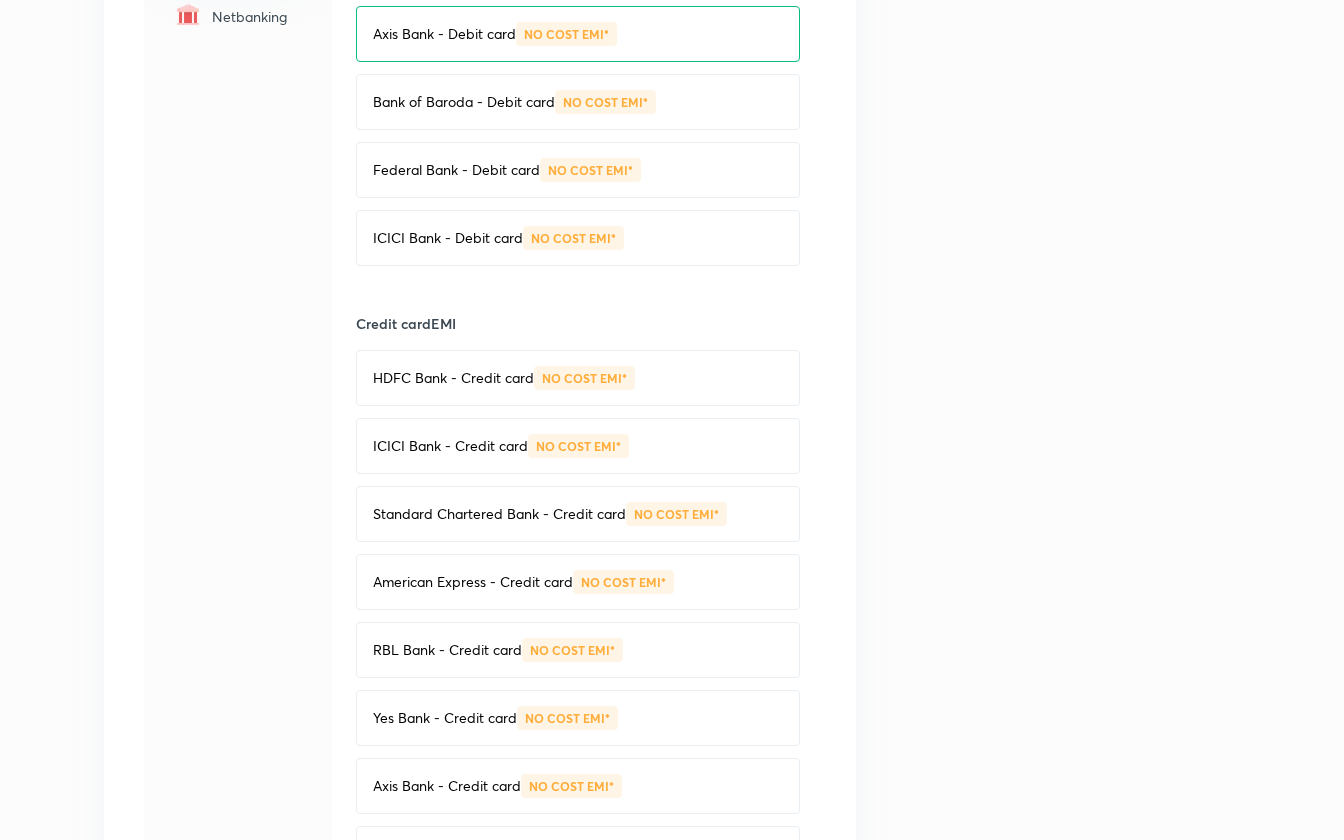 click on "NO COST EMI*" at bounding box center [584, 378] 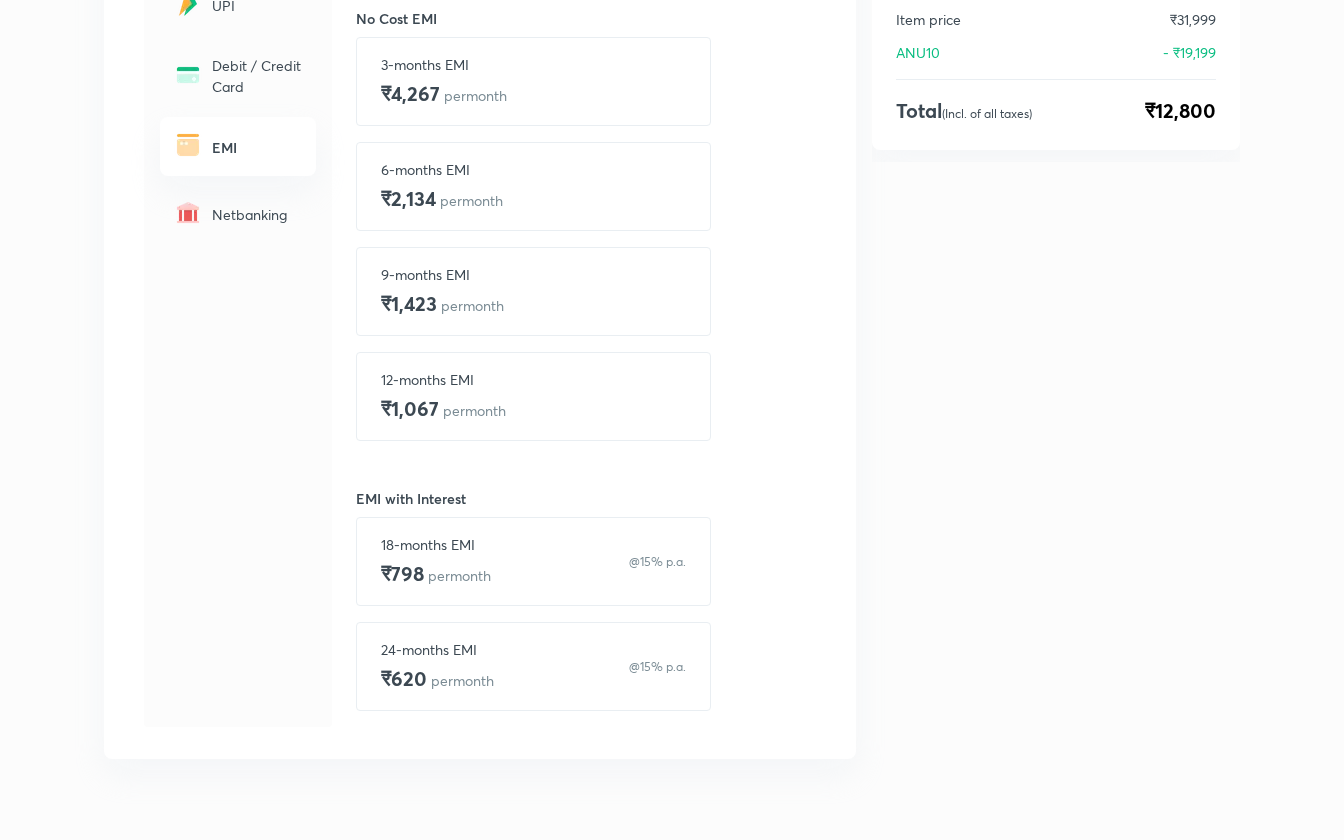 scroll, scrollTop: 368, scrollLeft: 0, axis: vertical 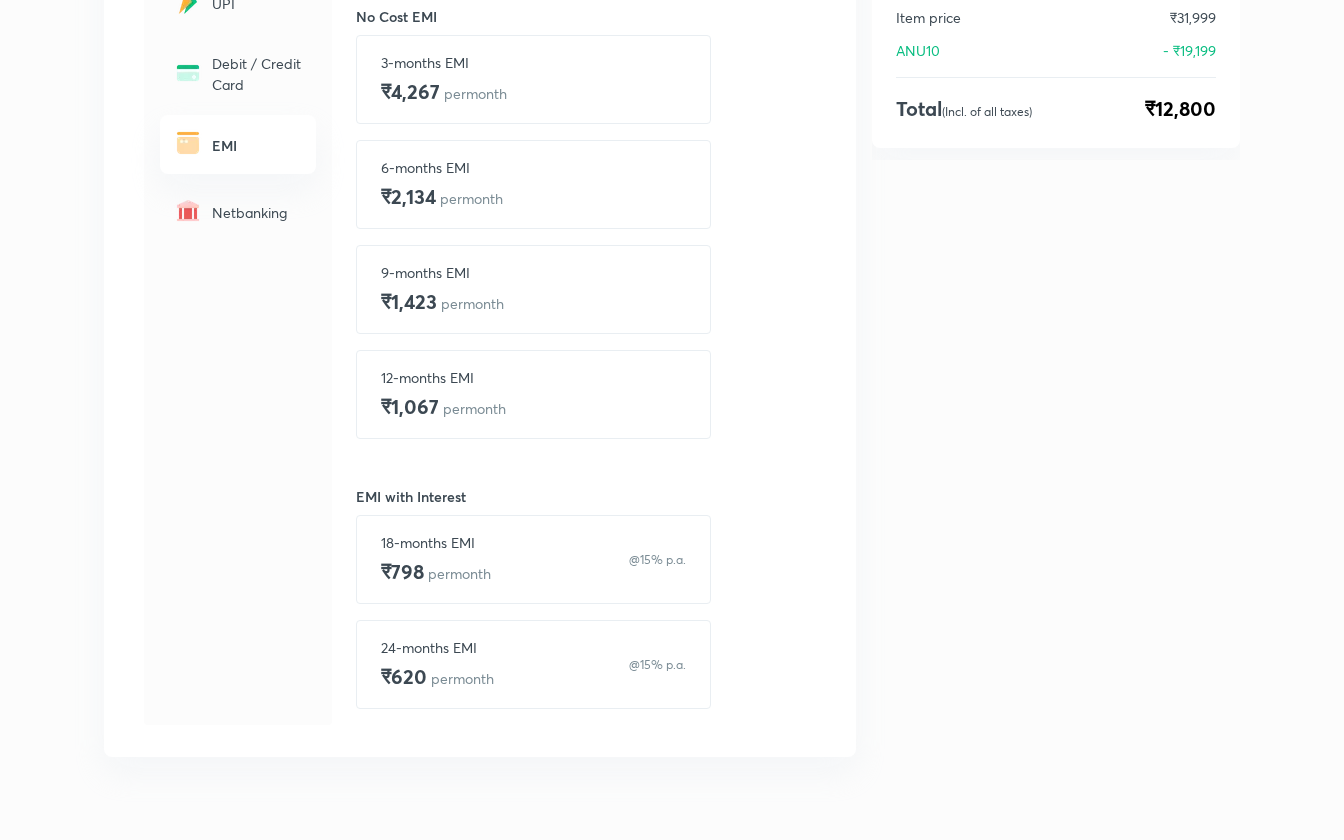click on "12-months EMI ₹1,067 per  month" at bounding box center (533, 394) 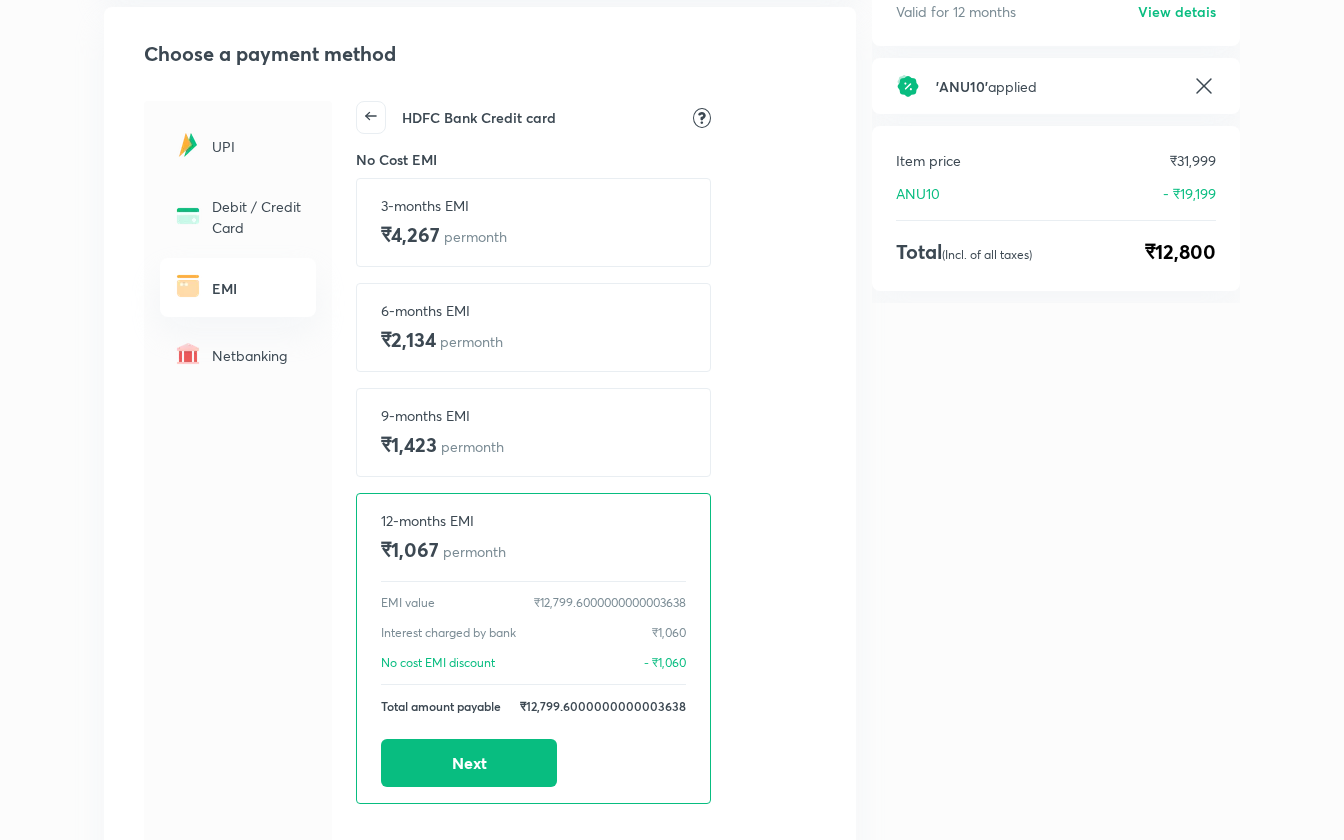 scroll, scrollTop: 0, scrollLeft: 0, axis: both 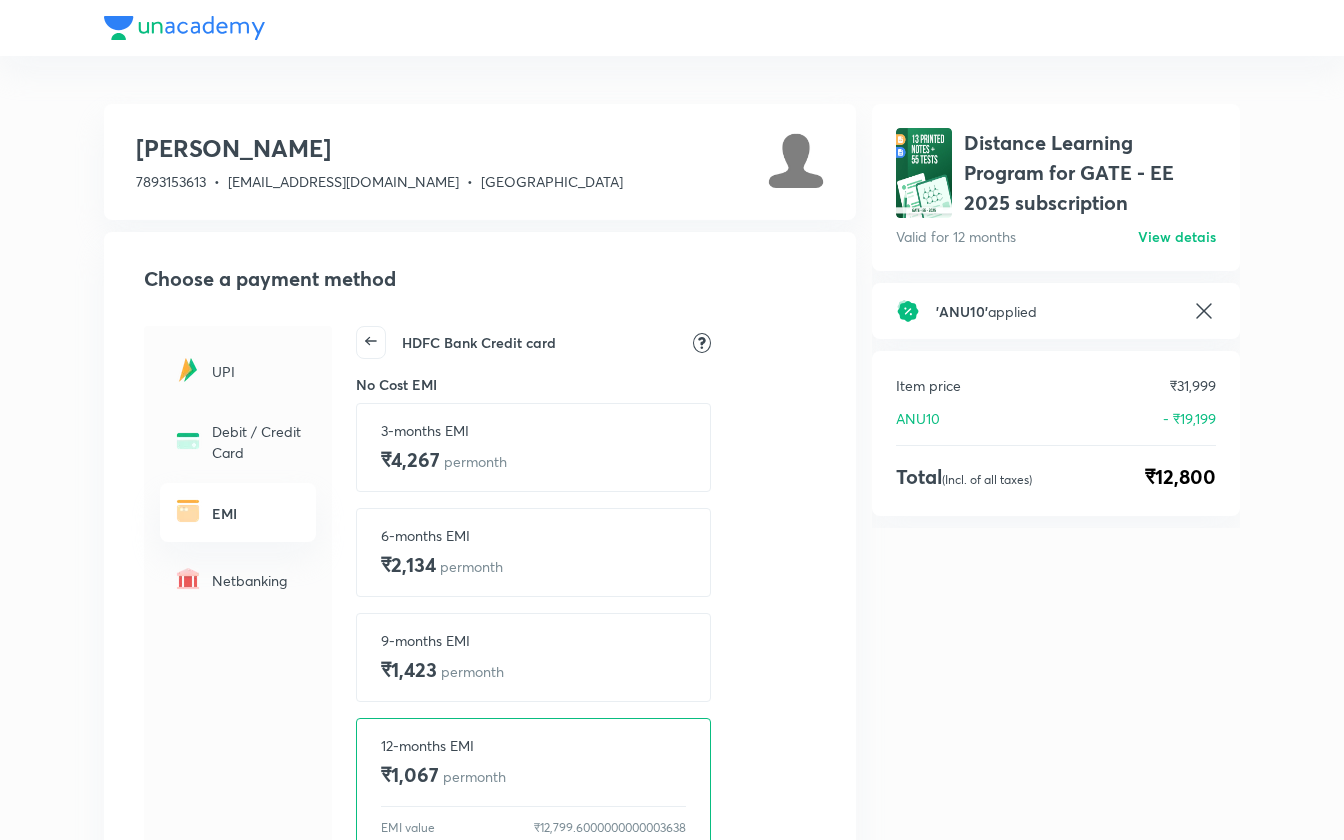 click 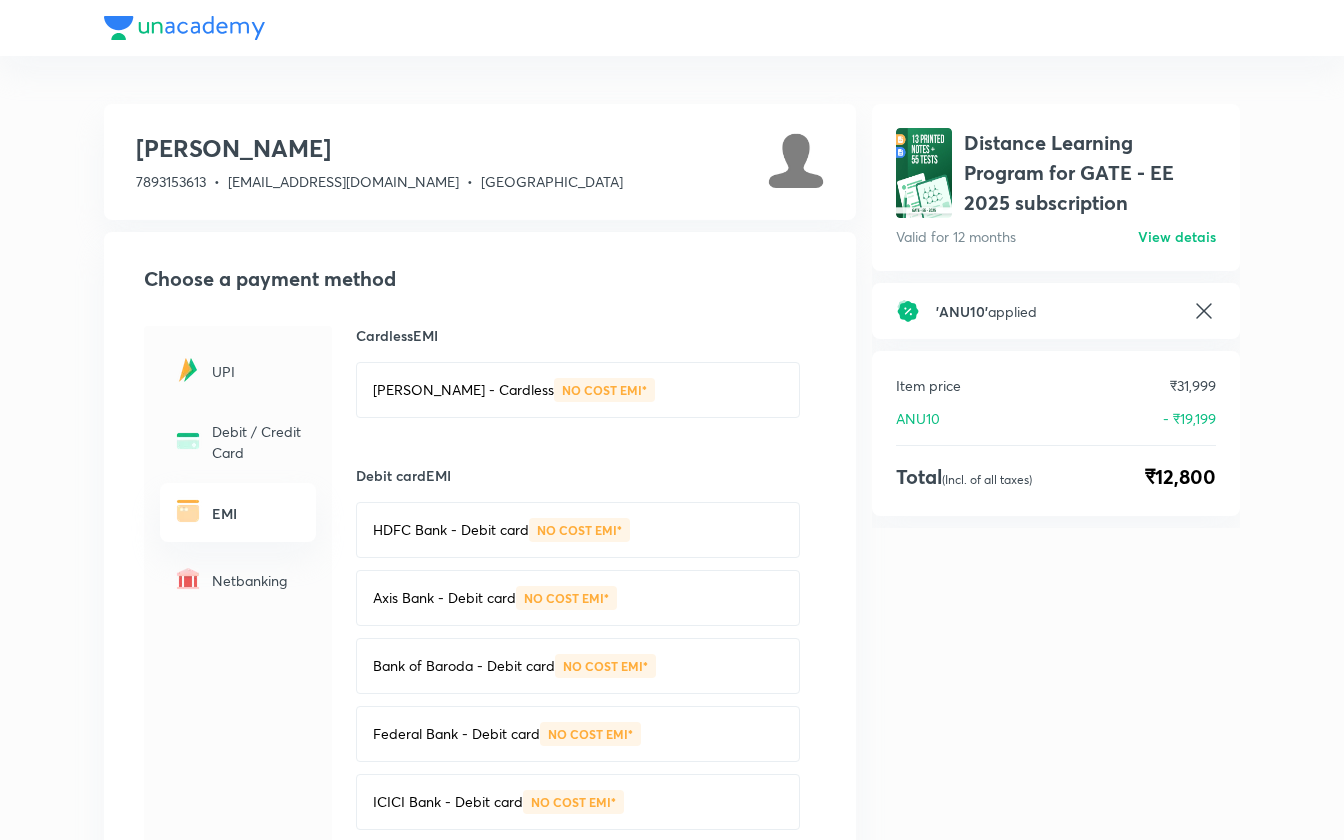 click on "Debit / Credit Card" at bounding box center (258, 442) 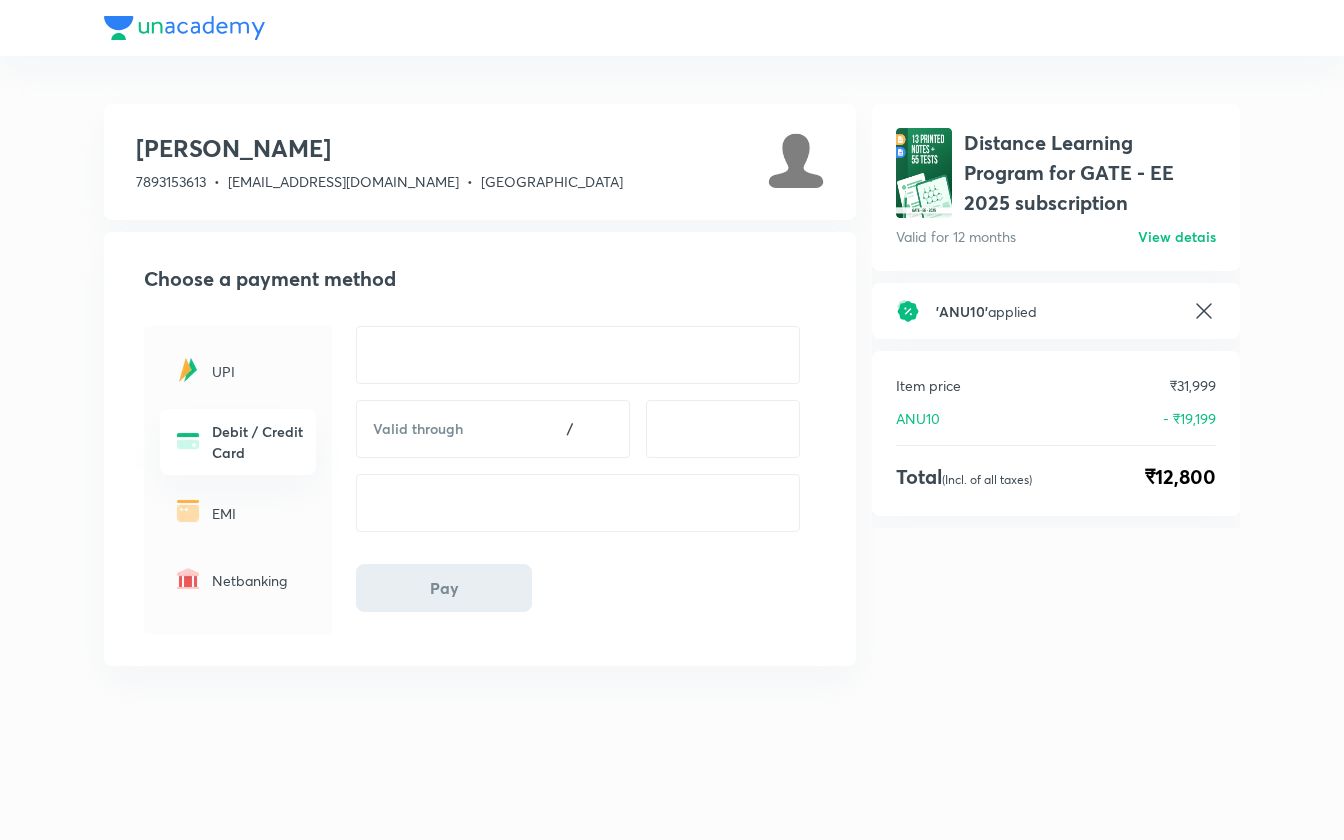 click on "UPI" at bounding box center [258, 371] 